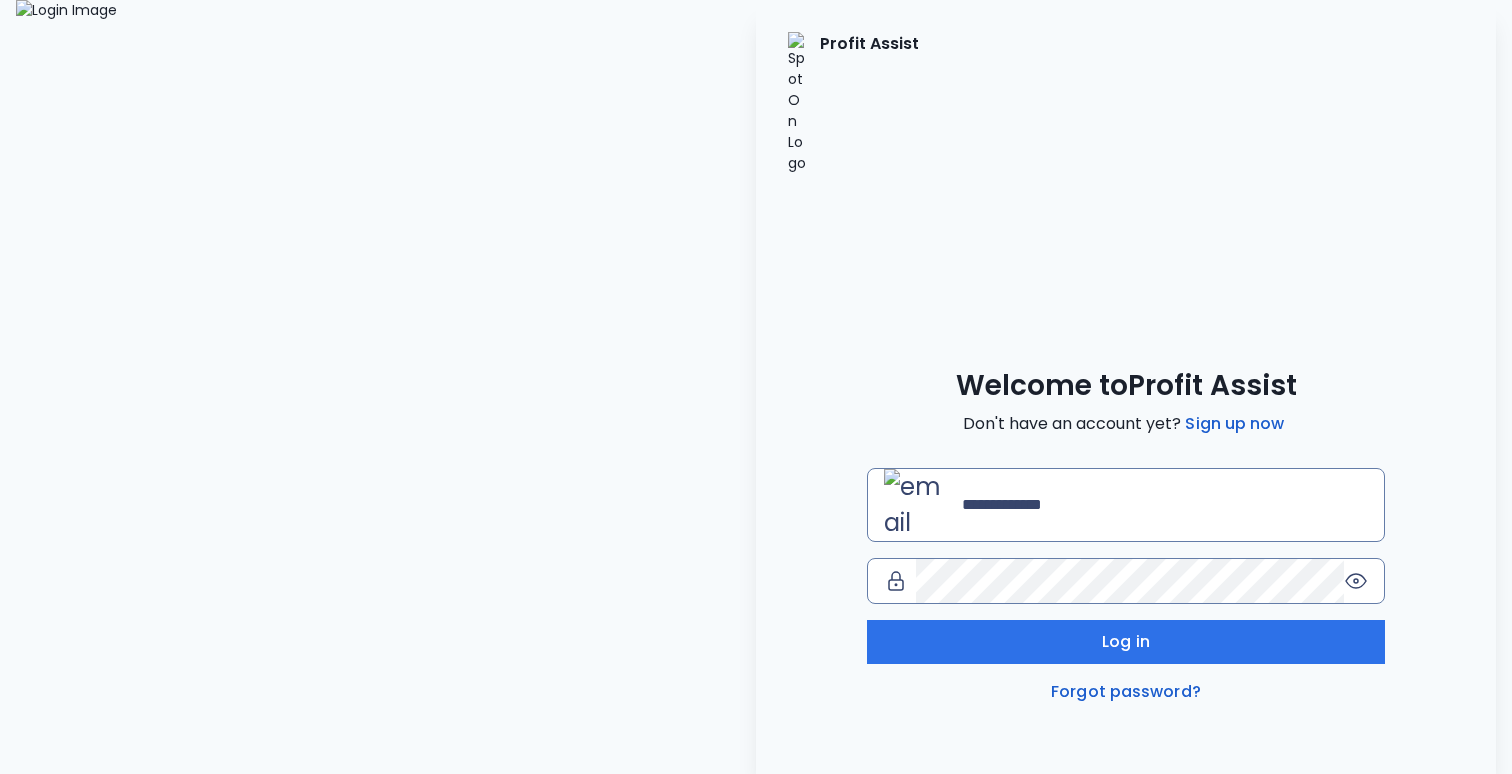 scroll, scrollTop: 0, scrollLeft: 0, axis: both 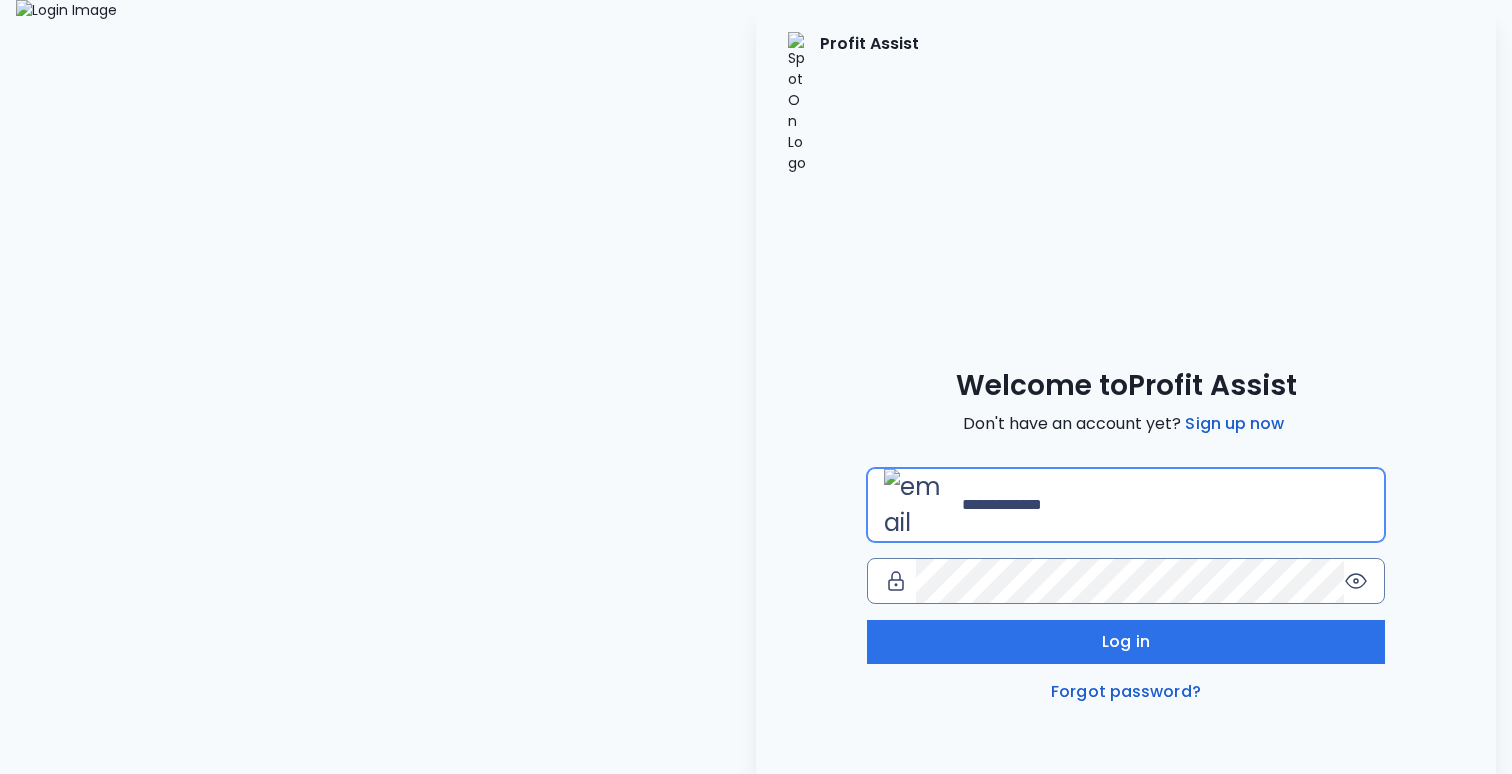 type on "**********" 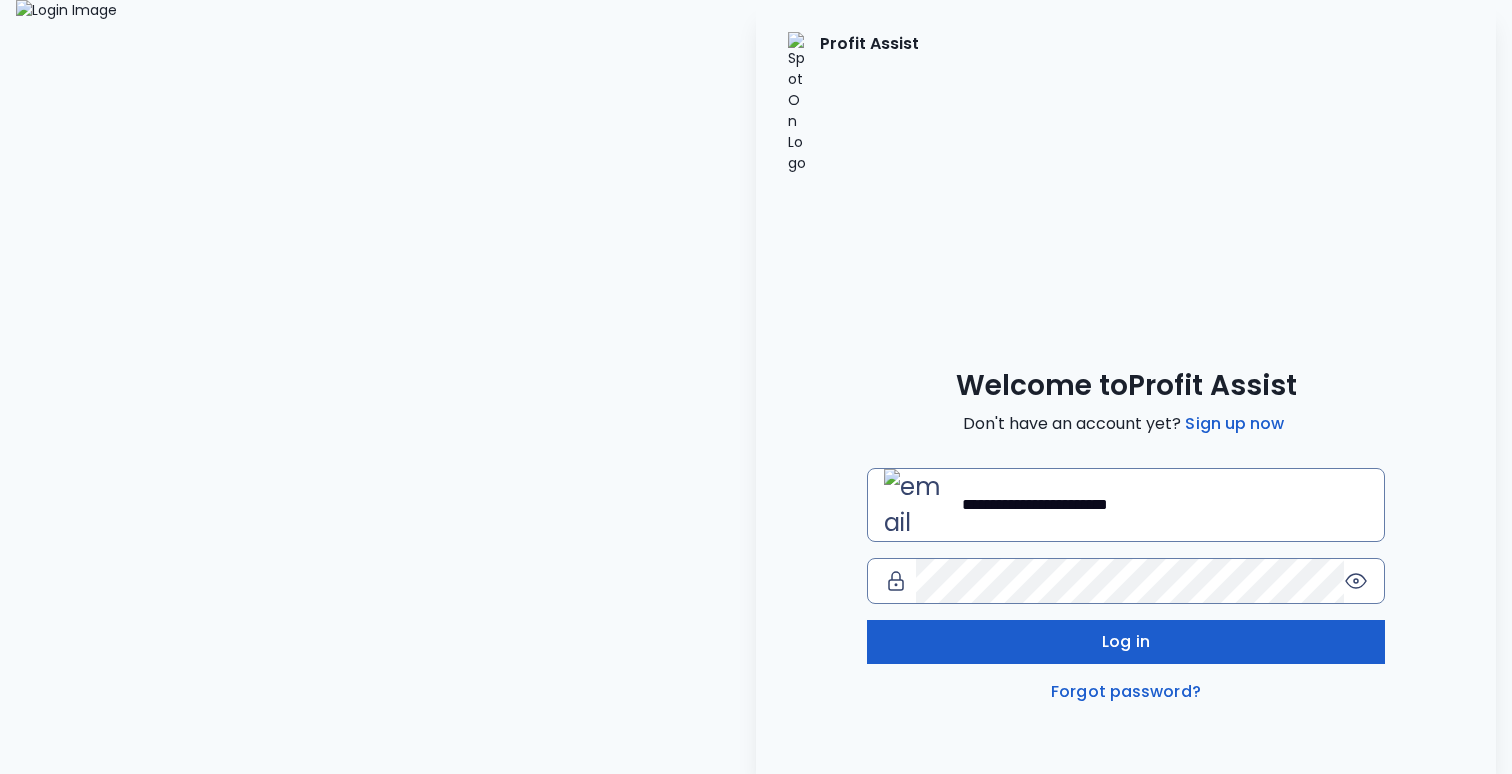 click on "Log in" at bounding box center [1126, 642] 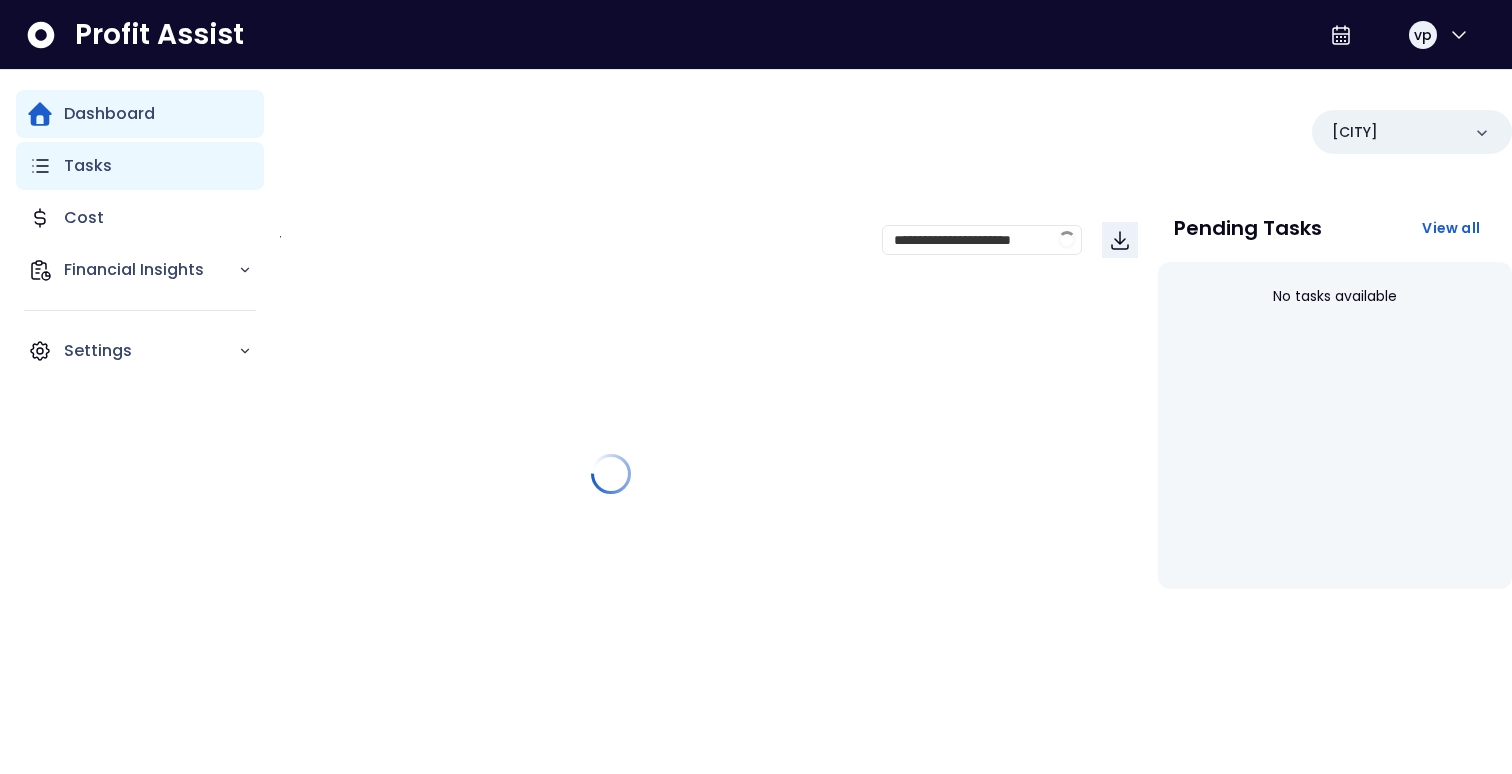 click on "Tasks" at bounding box center [88, 166] 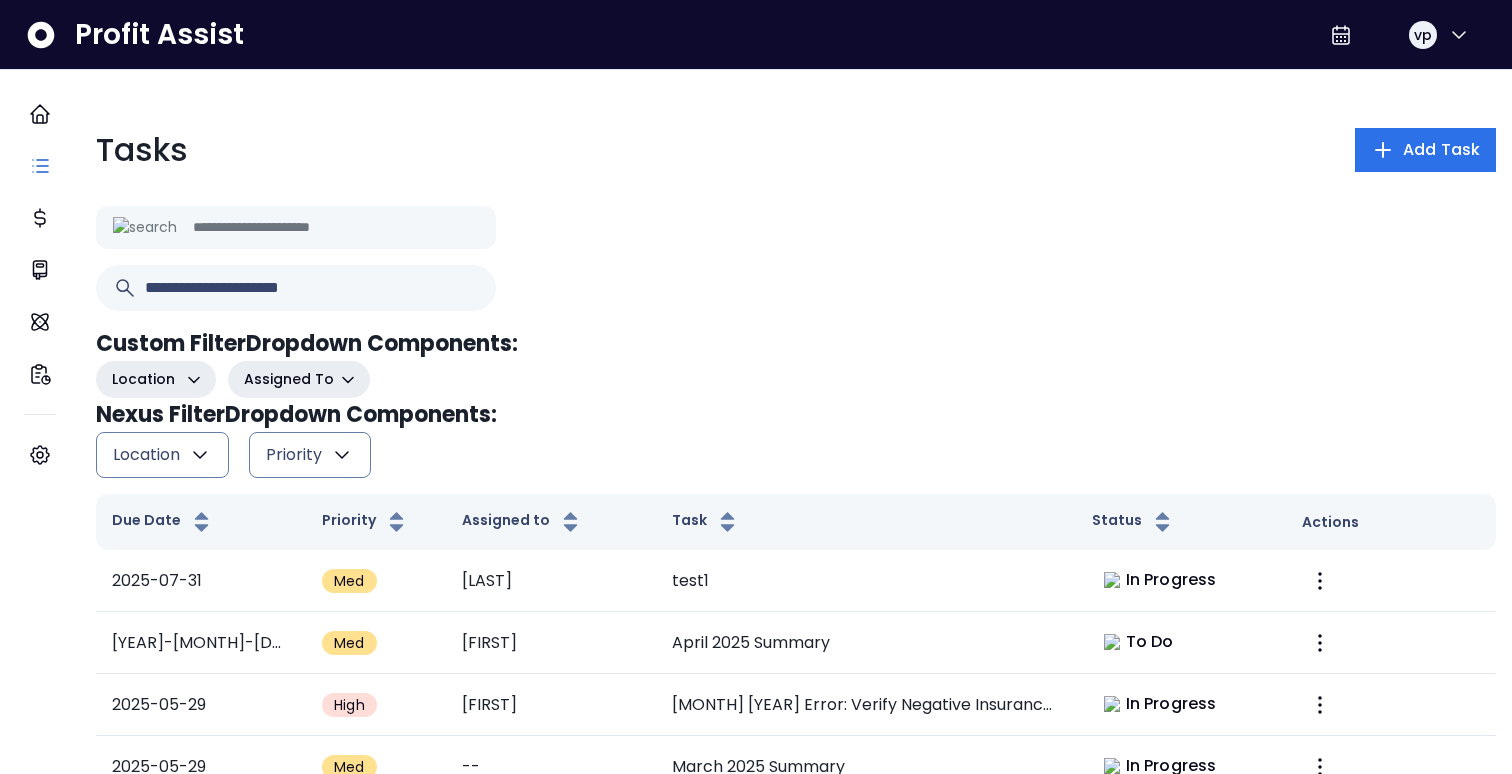 click on "Location" at bounding box center [146, 455] 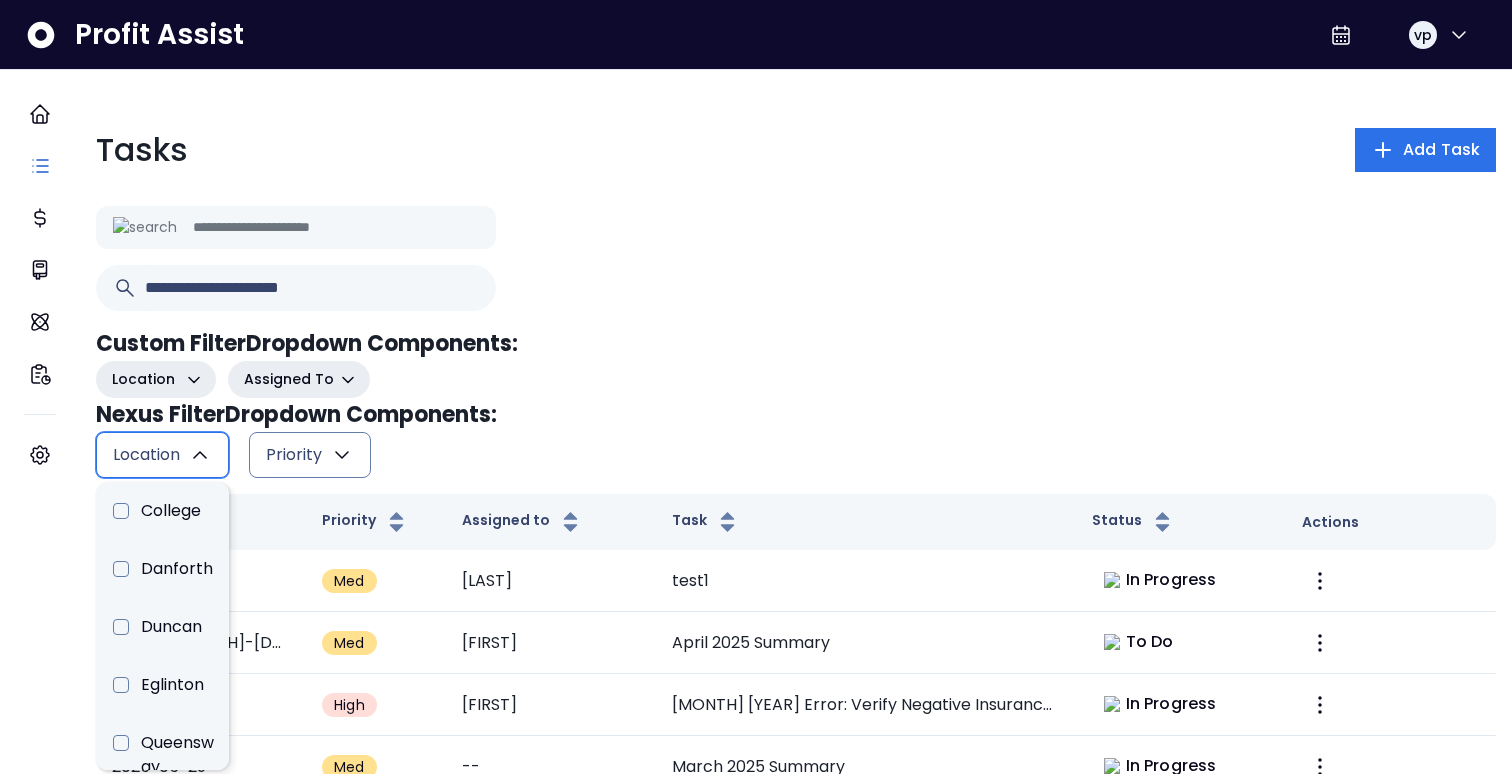 click on "Location" at bounding box center (146, 455) 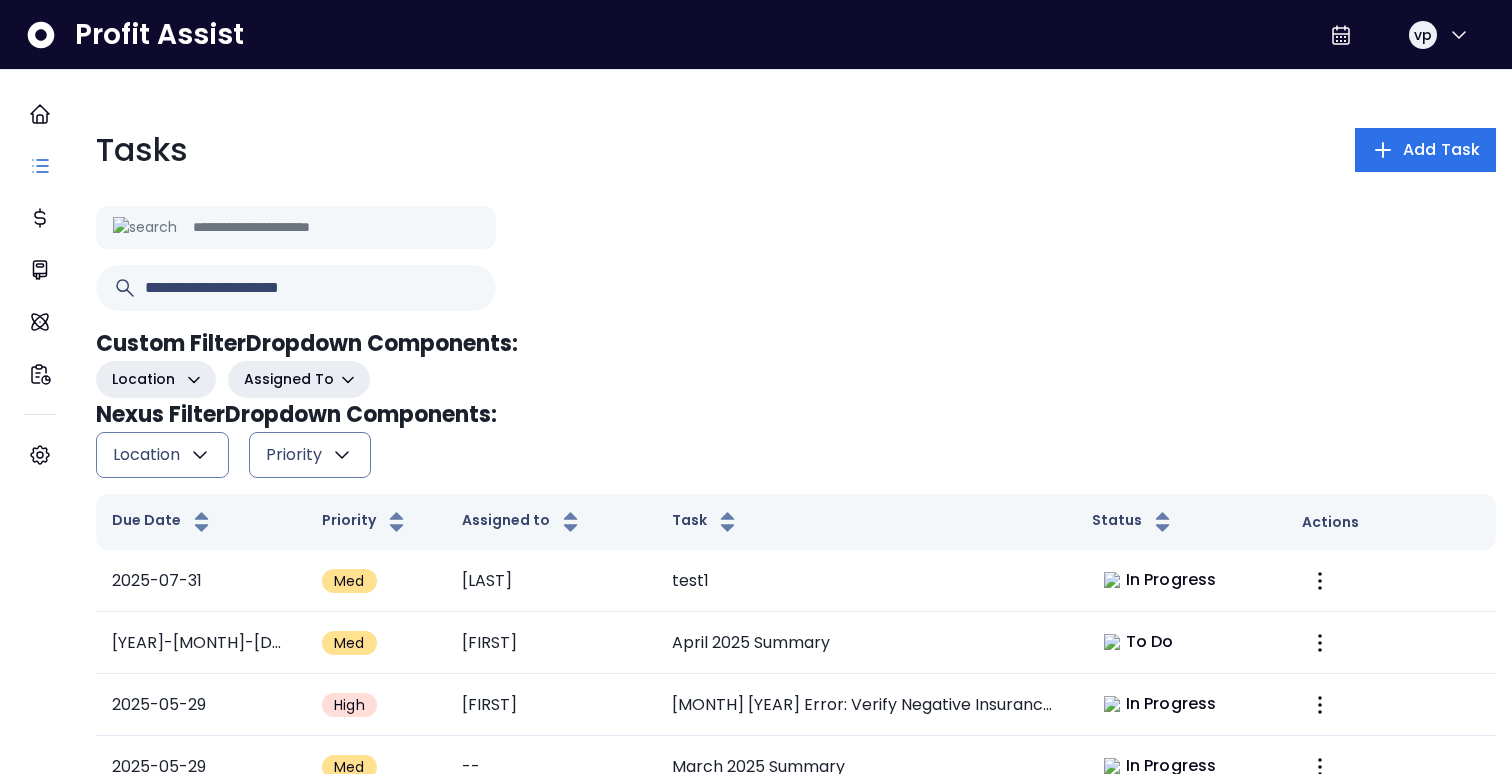 click on "Location" at bounding box center [146, 455] 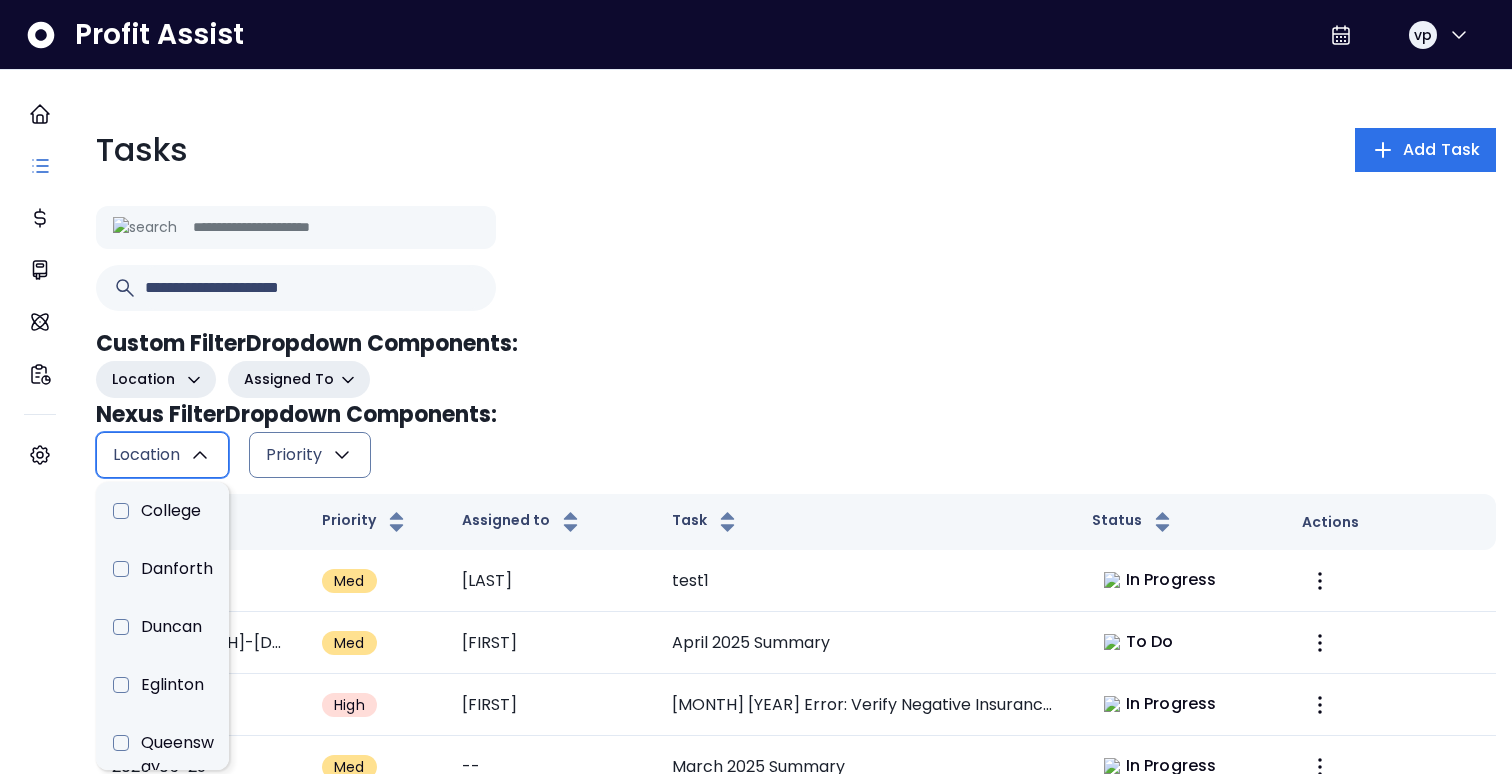 click on "Location" at bounding box center (146, 455) 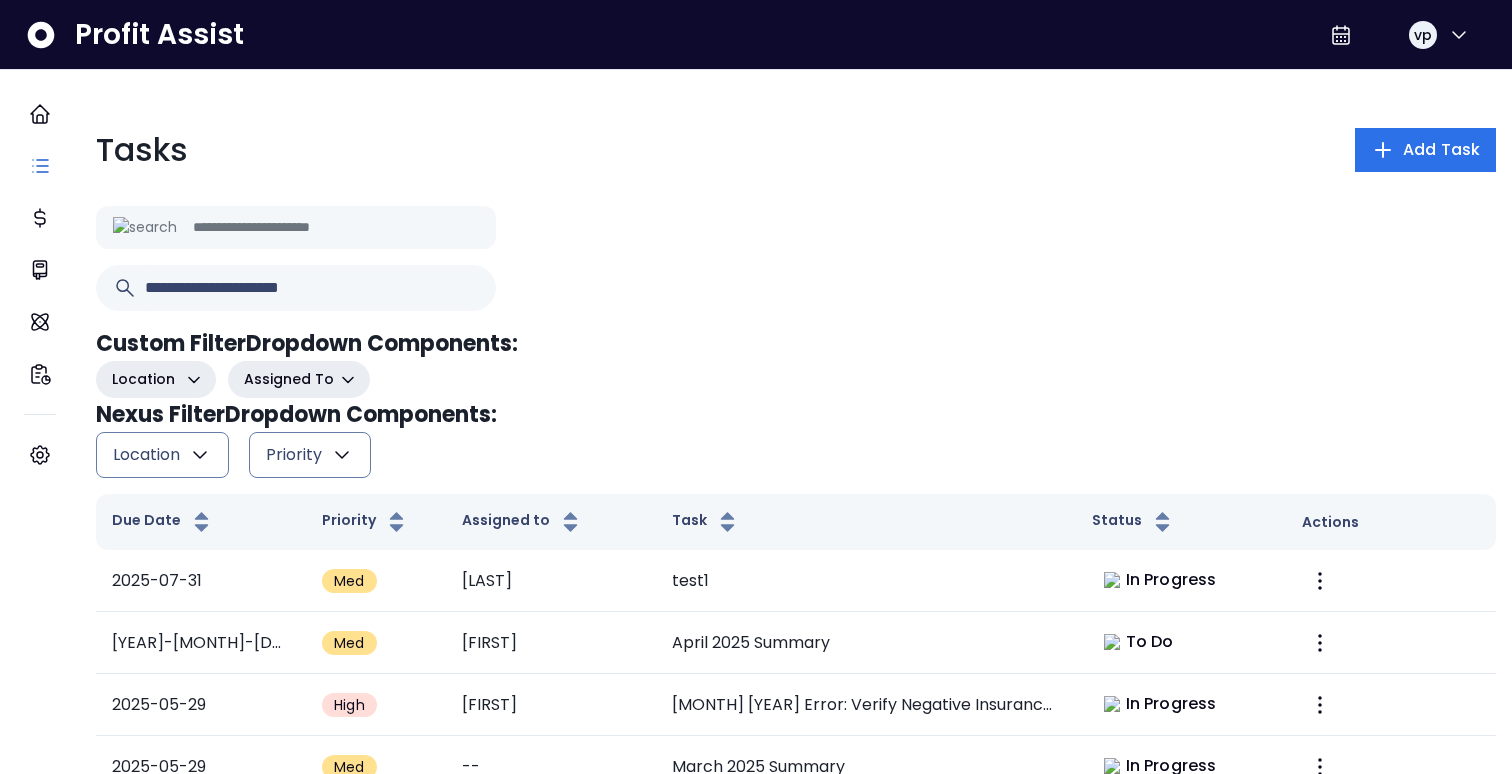 click on "Location" at bounding box center [146, 455] 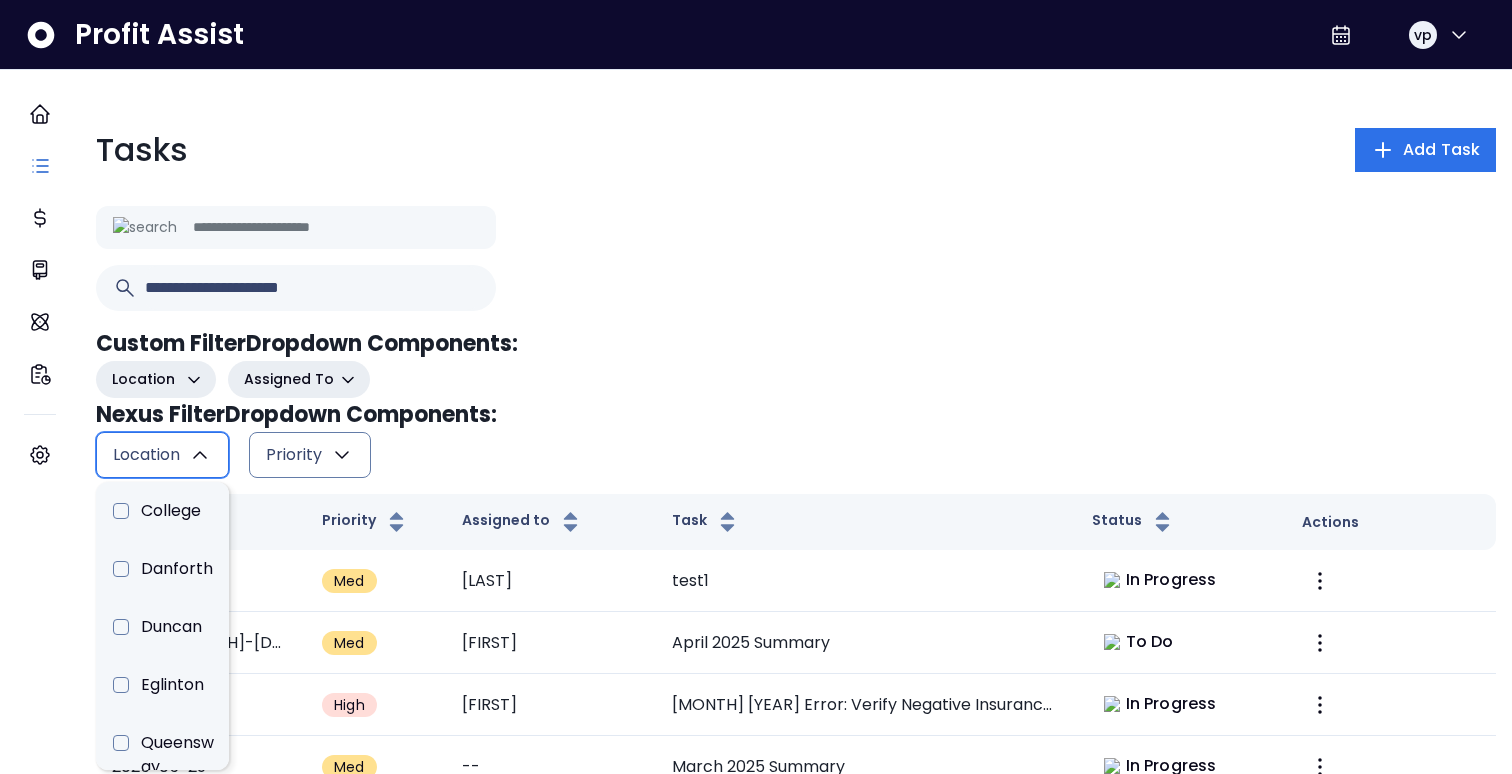click on "Location" at bounding box center (146, 455) 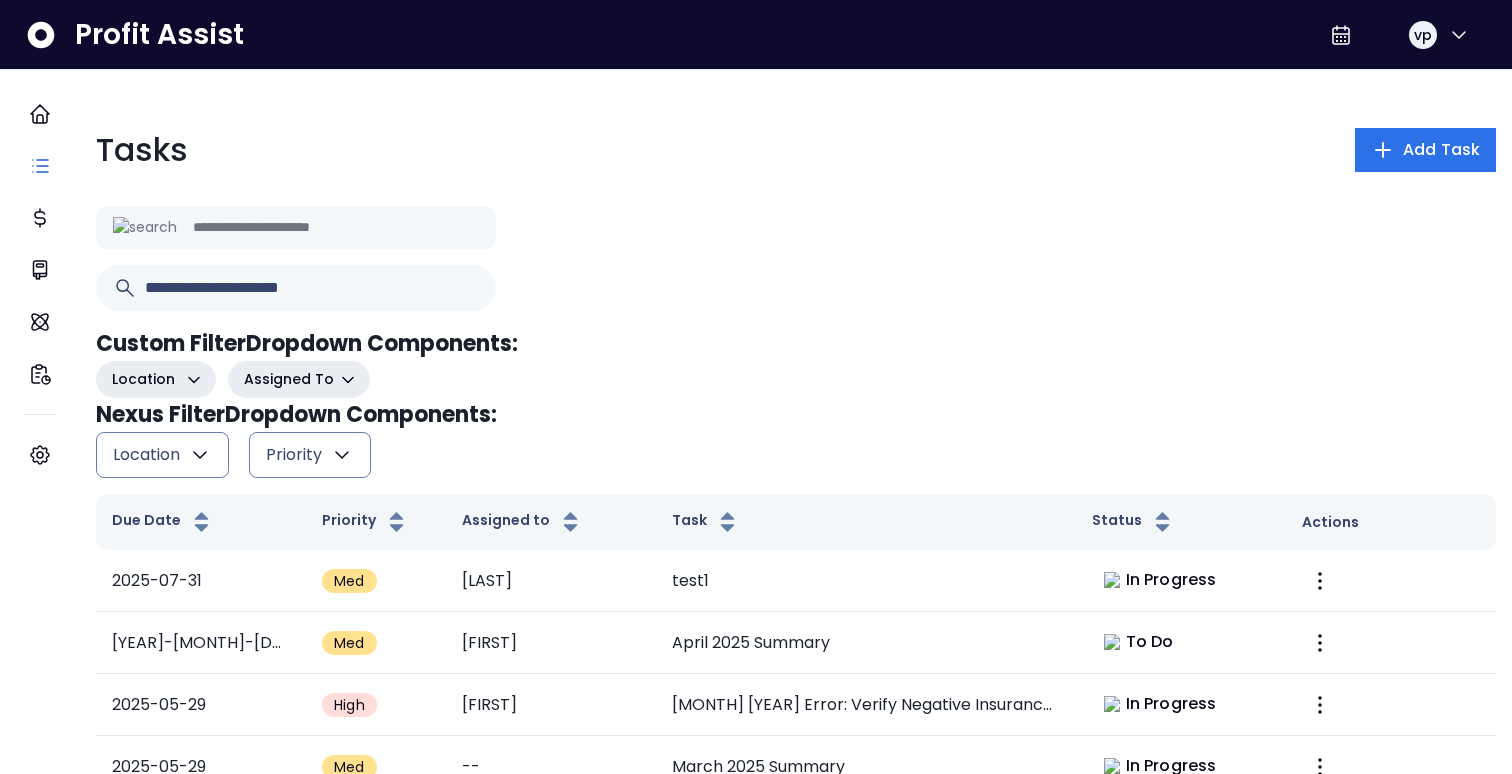 click on "Location" at bounding box center [146, 455] 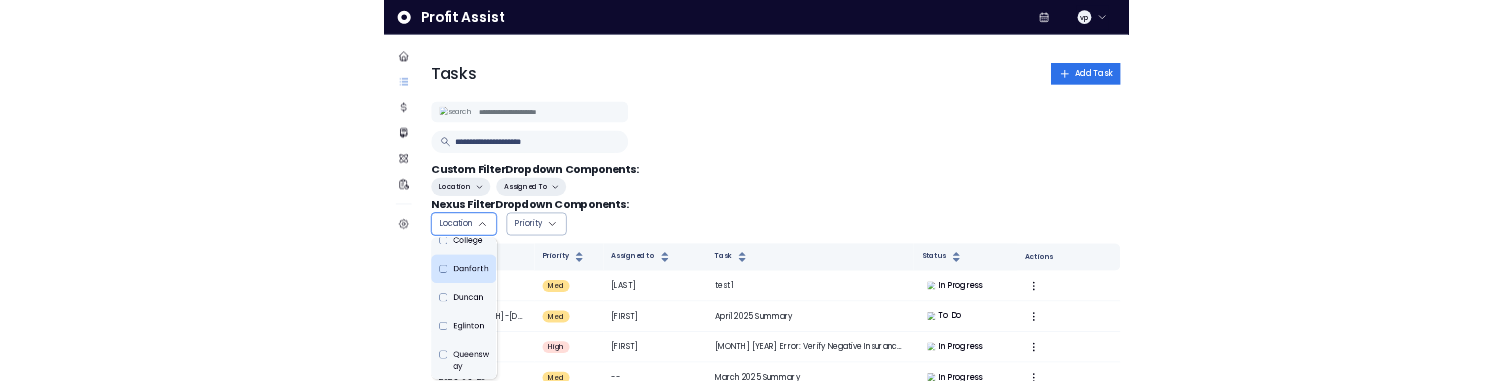 scroll, scrollTop: 0, scrollLeft: 0, axis: both 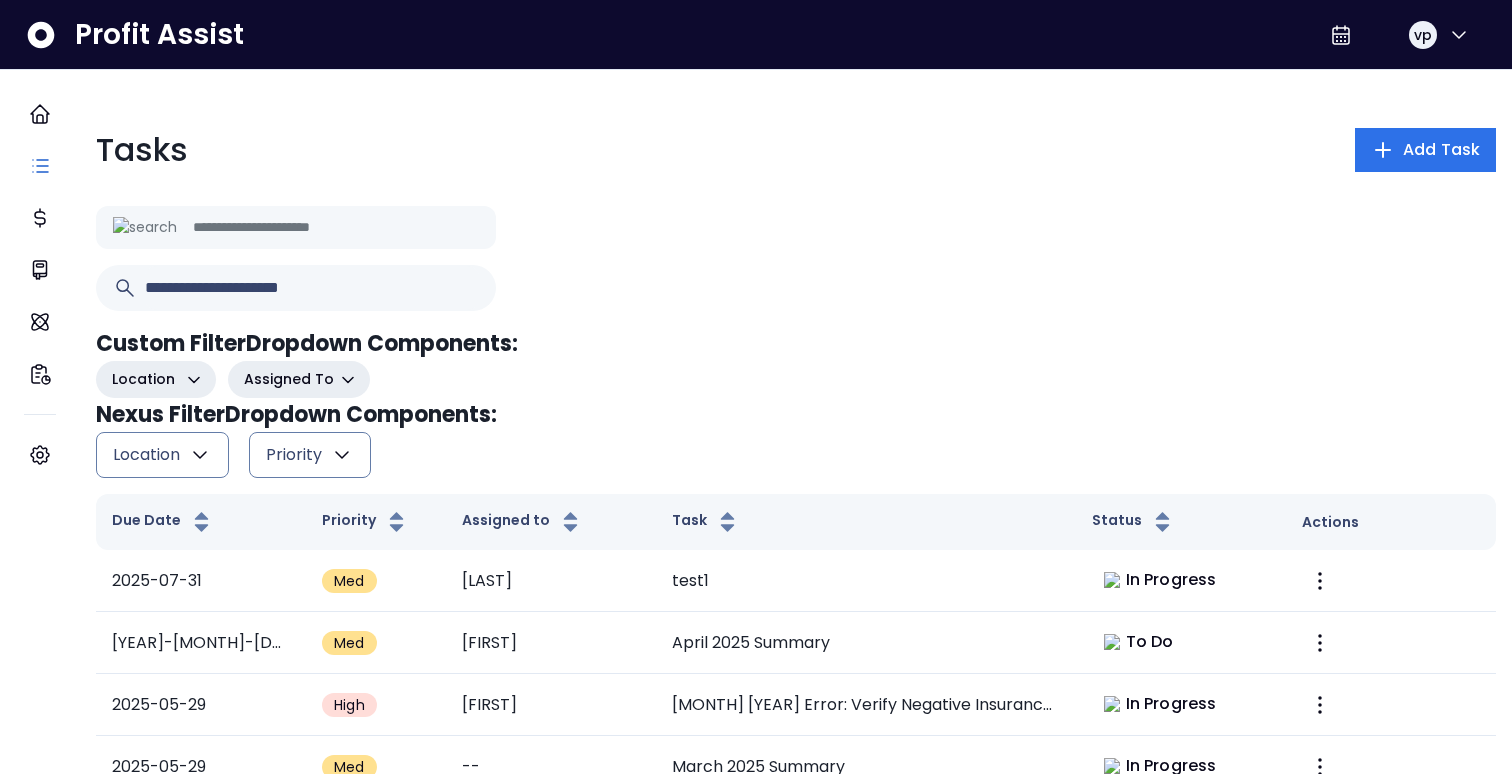 click on "Assigned To" at bounding box center (289, 379) 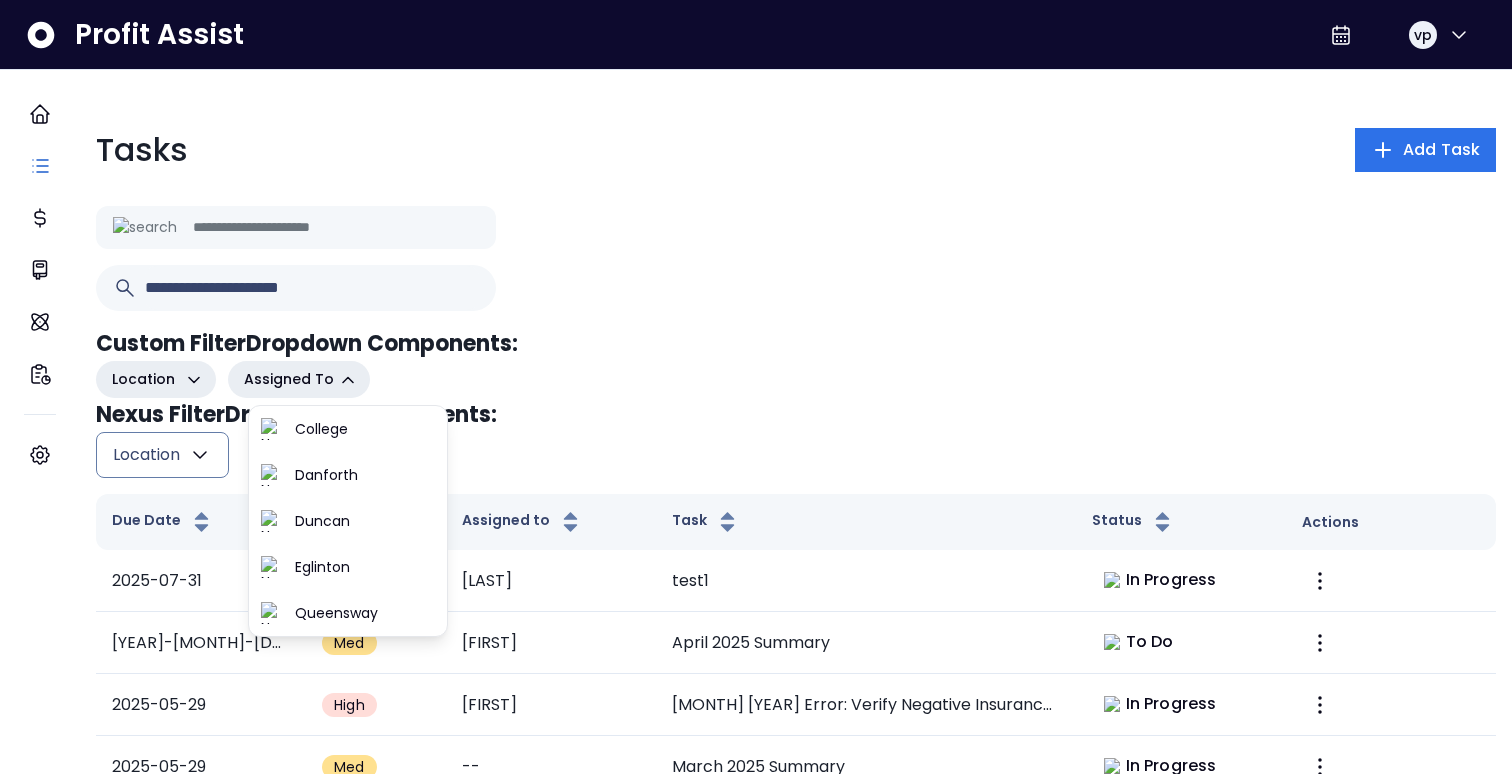 click on "Assigned To" at bounding box center [289, 379] 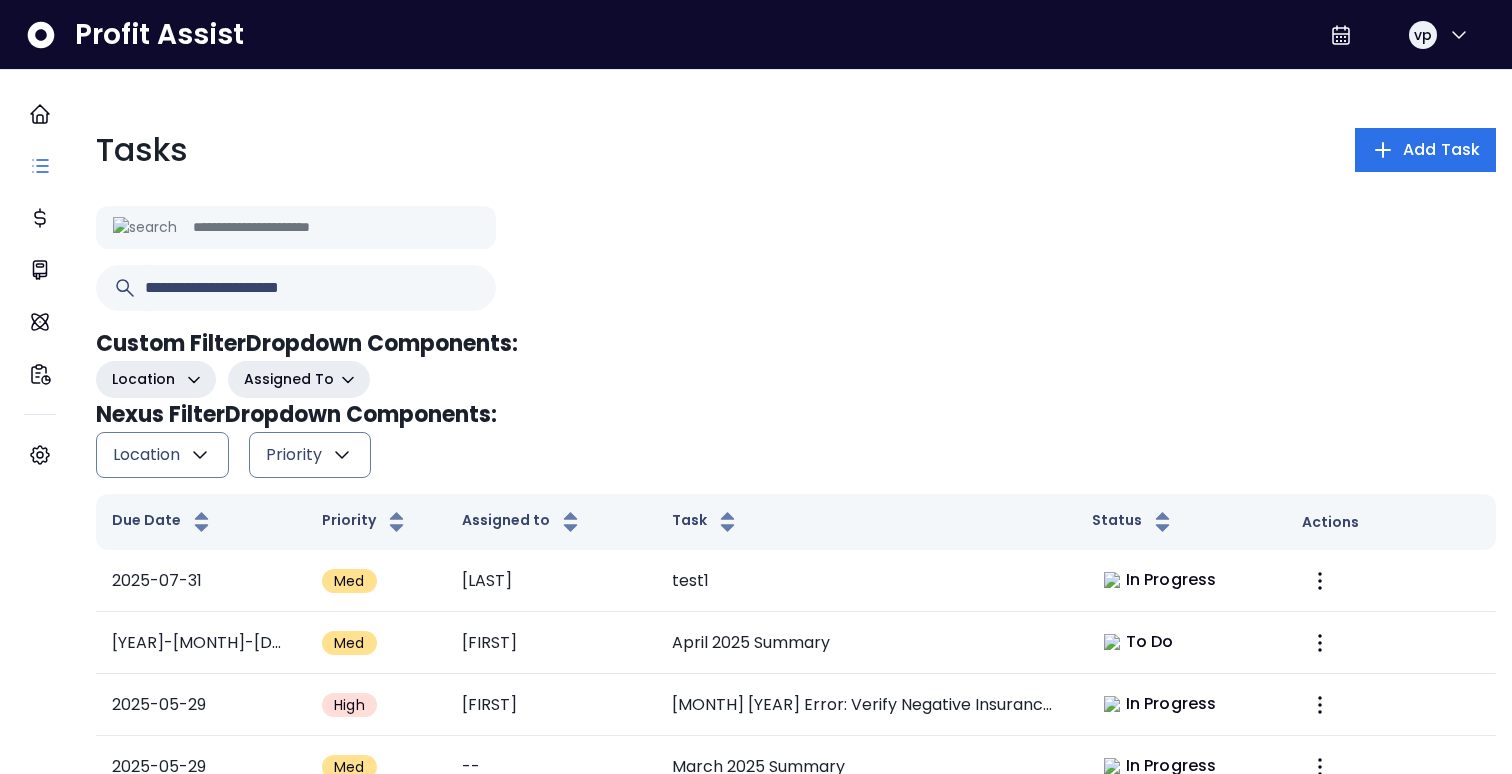 click 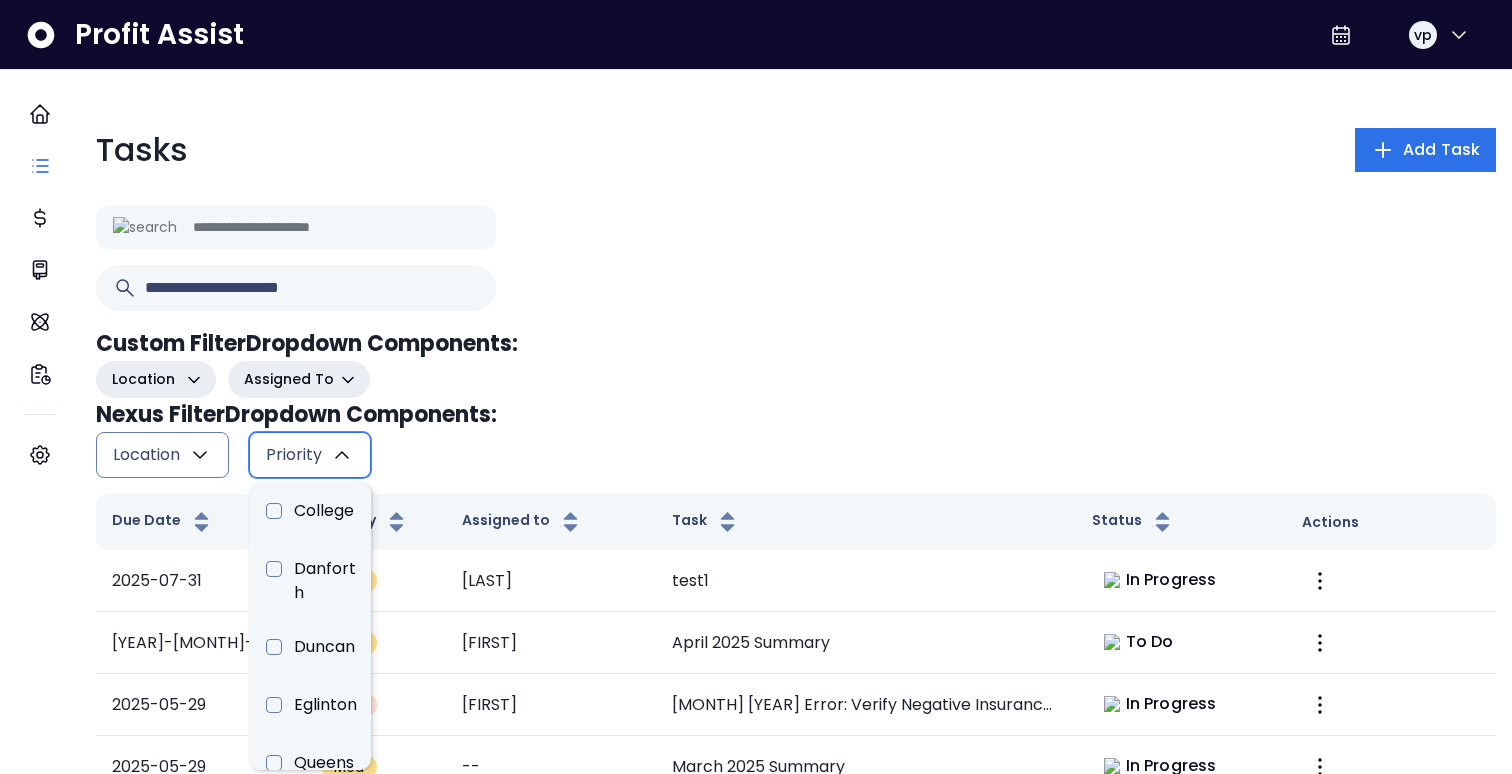 click 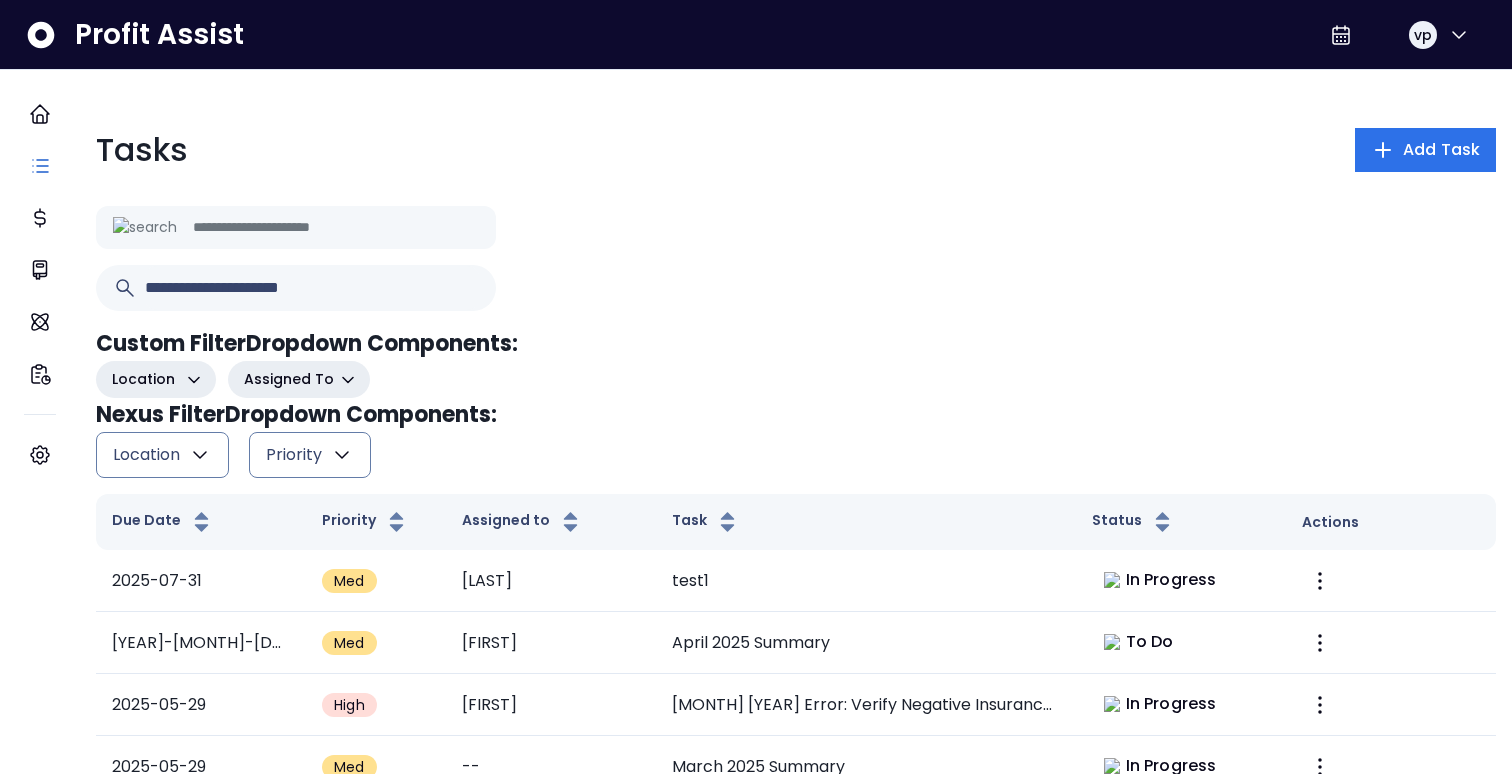 click on "Location" at bounding box center [146, 455] 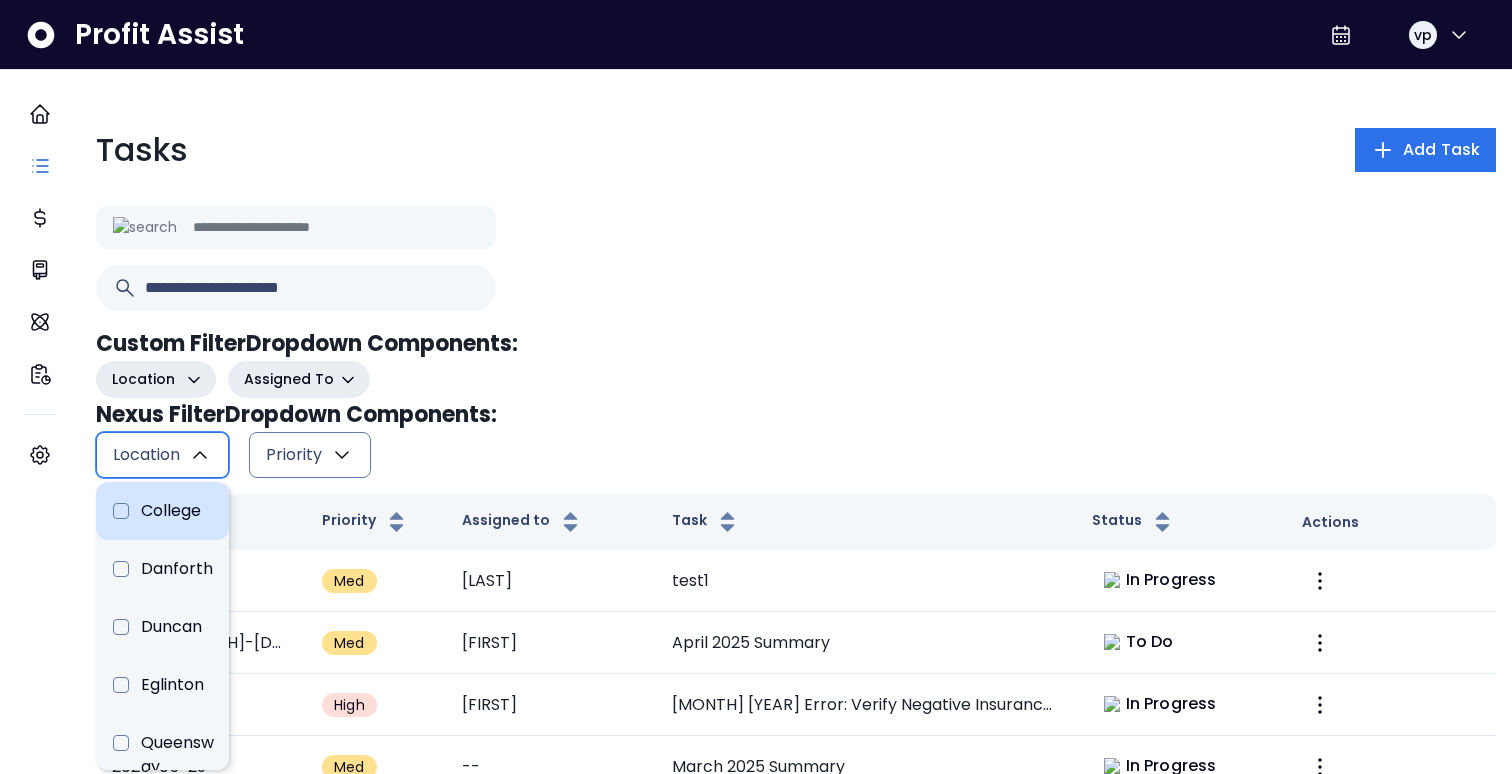 click on "College" at bounding box center (162, 511) 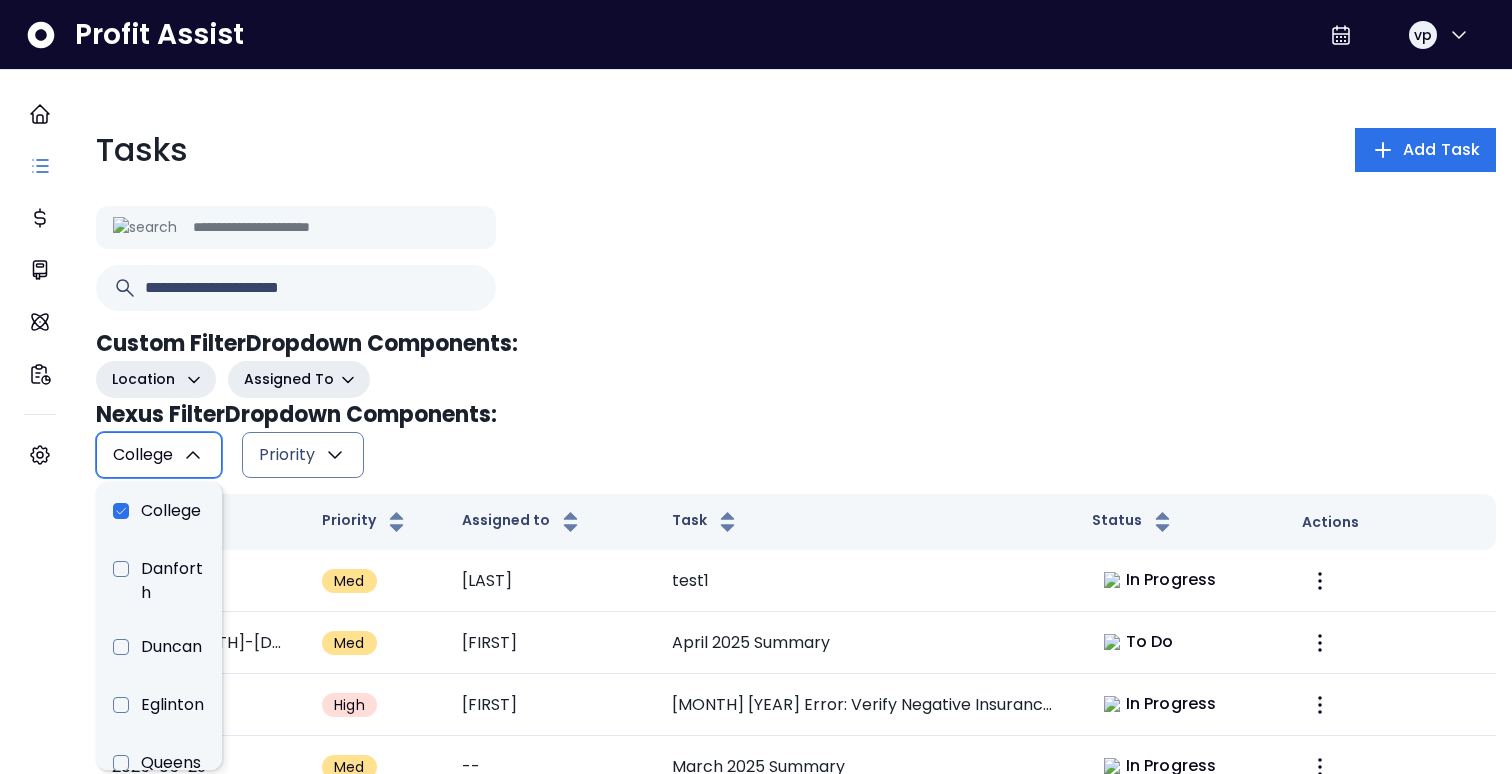 click 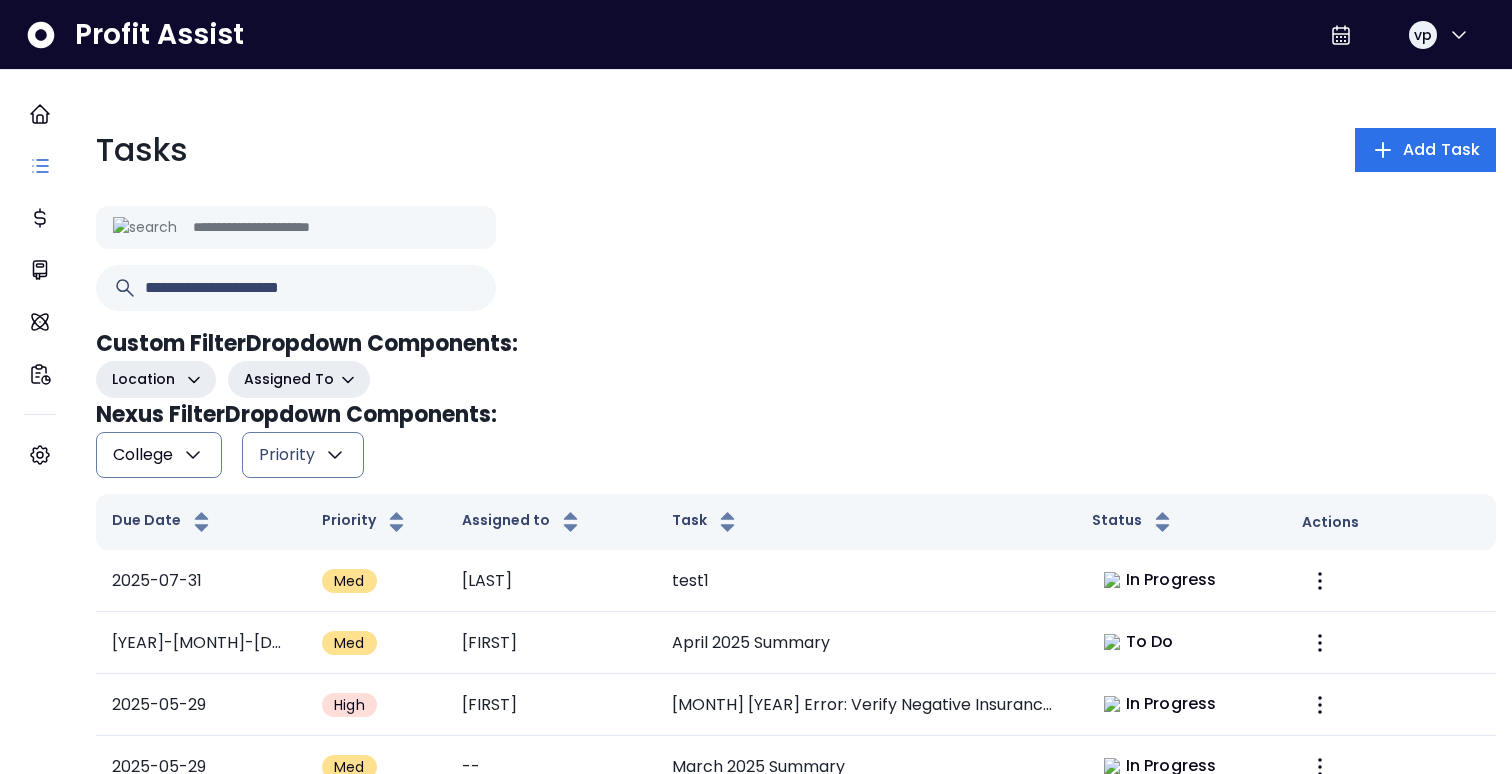 click on "College" at bounding box center [159, 455] 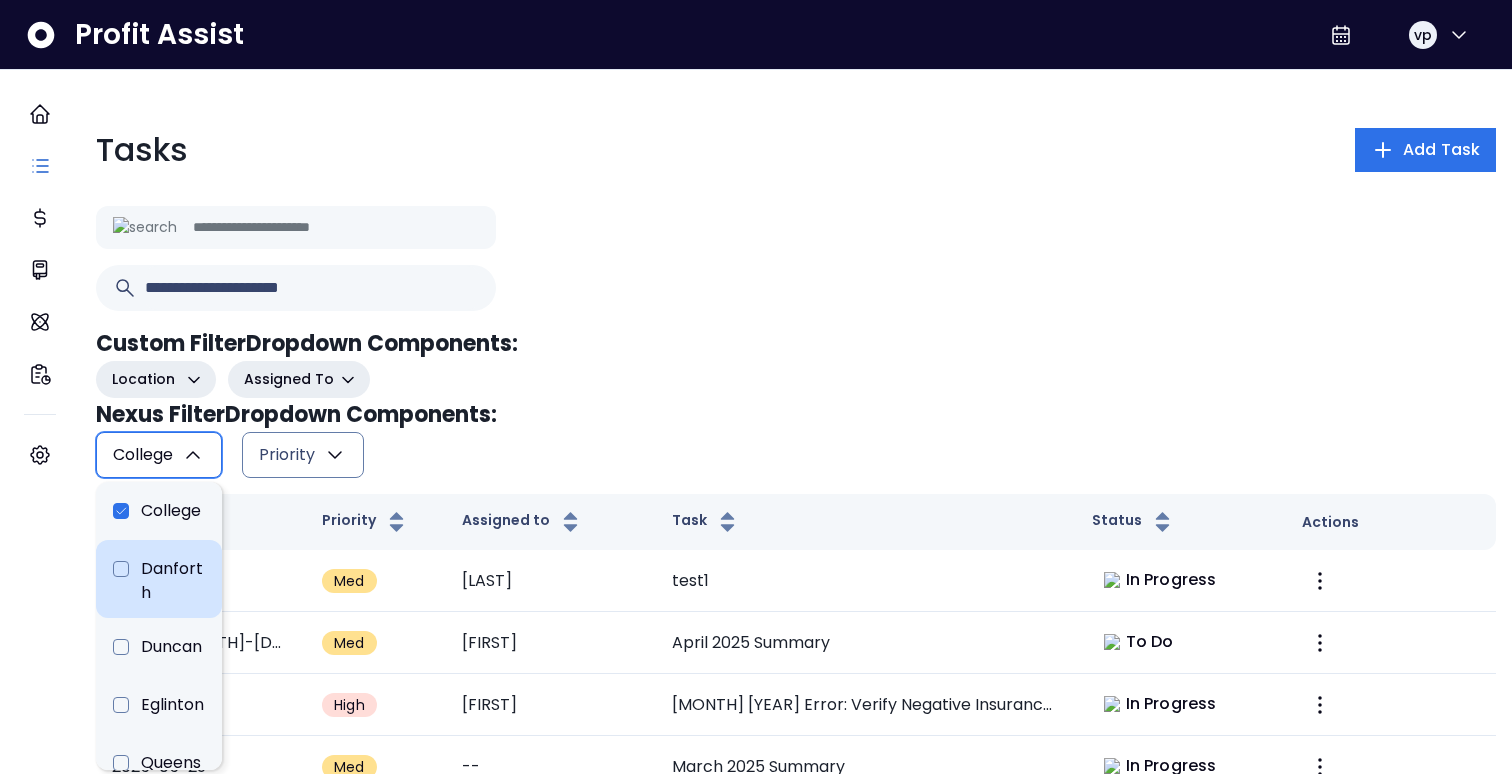 click on "Danforth" at bounding box center [159, 579] 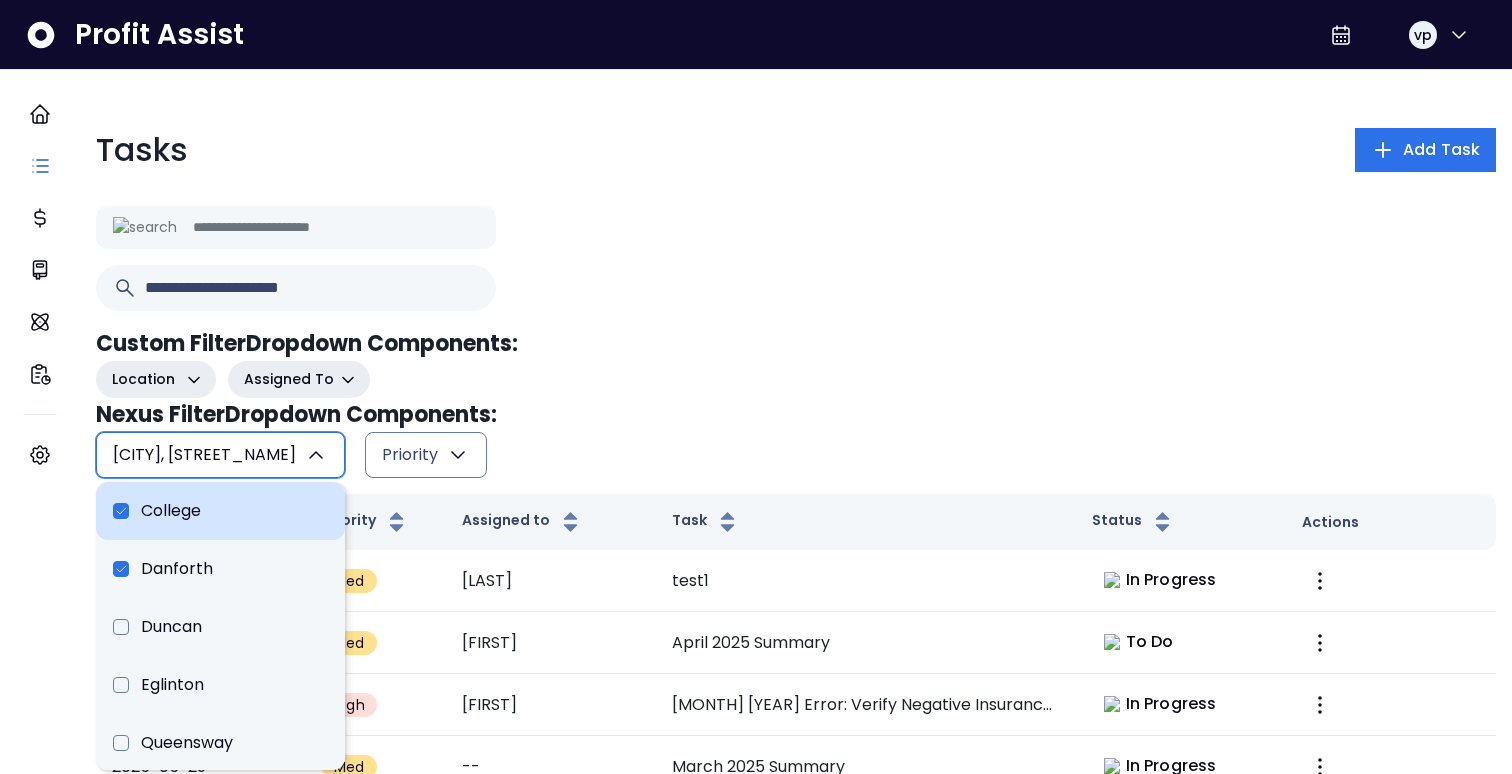 type 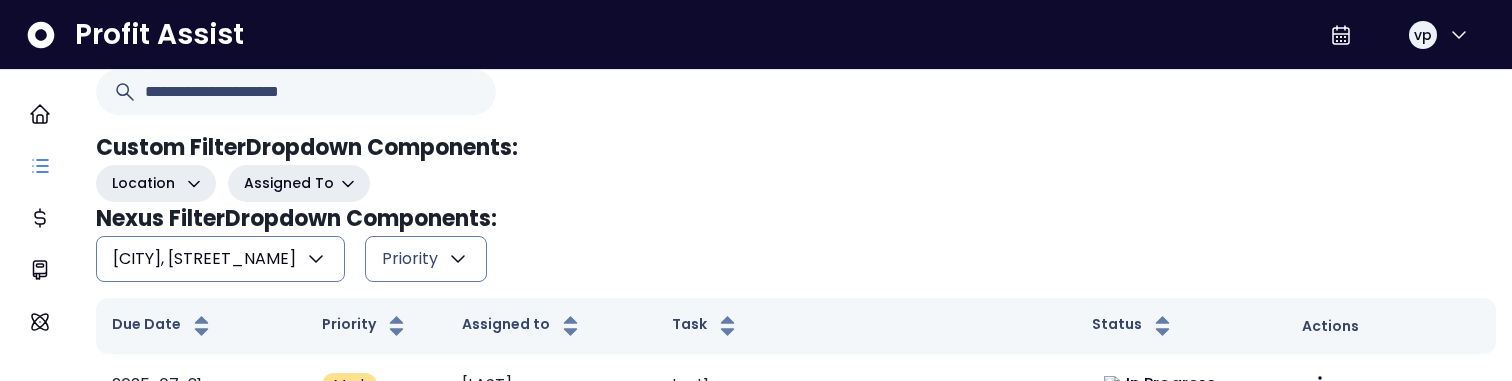 scroll, scrollTop: 353, scrollLeft: 0, axis: vertical 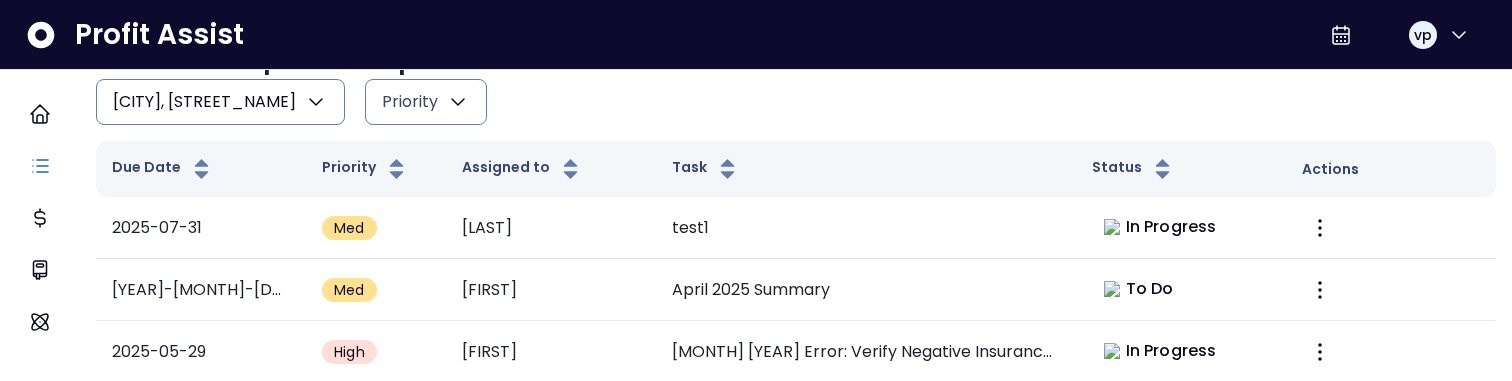 click on "College, Danforth" at bounding box center (204, 102) 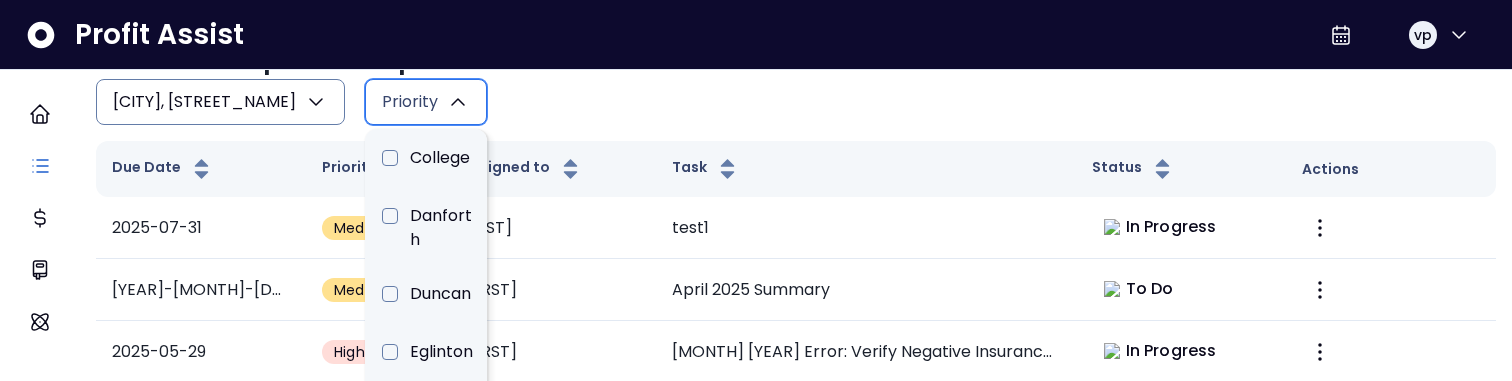 click on "College, Danforth" at bounding box center [204, 102] 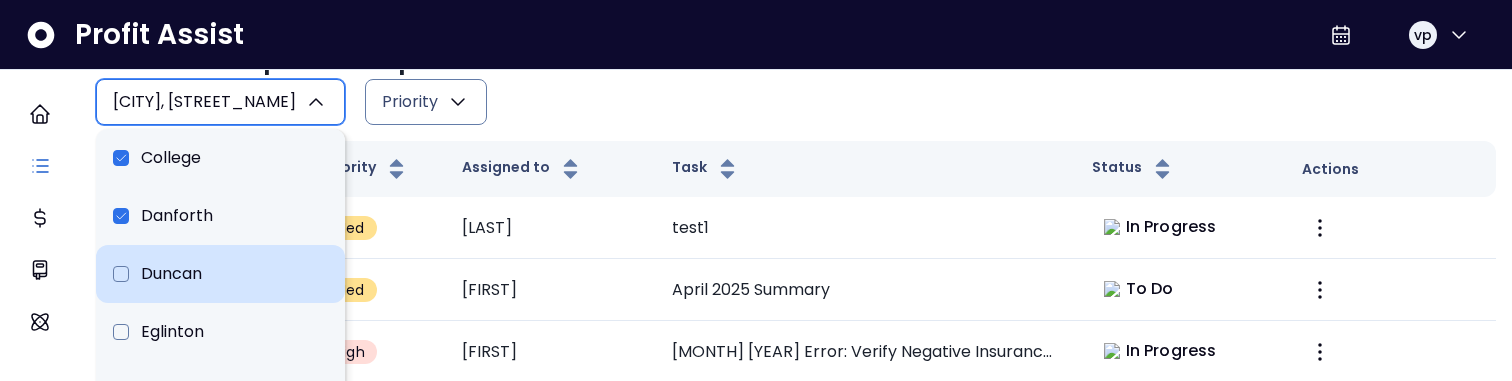 click on "Duncan" at bounding box center [220, 274] 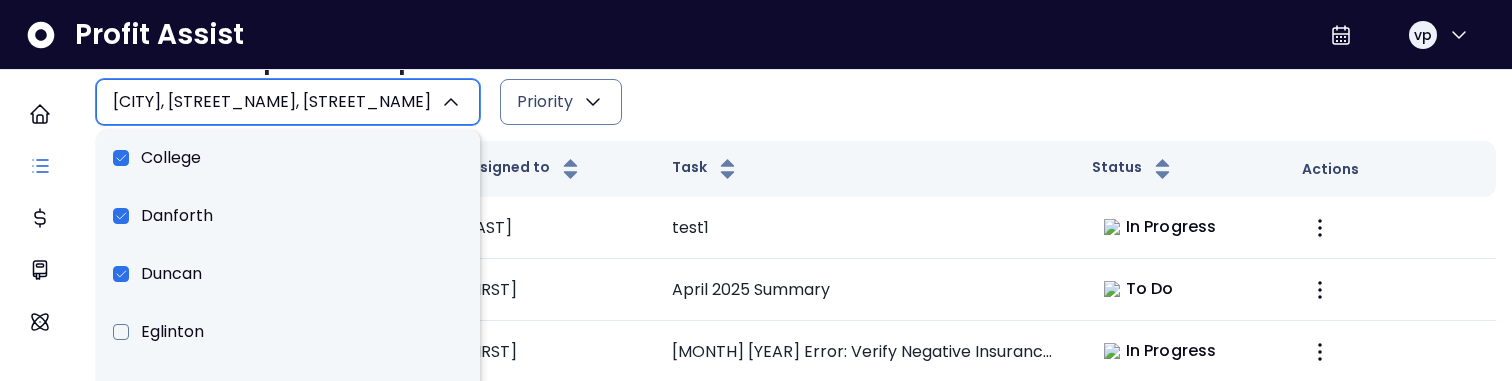 click on "[CITY], [CITY], [CITY]" at bounding box center [288, 102] 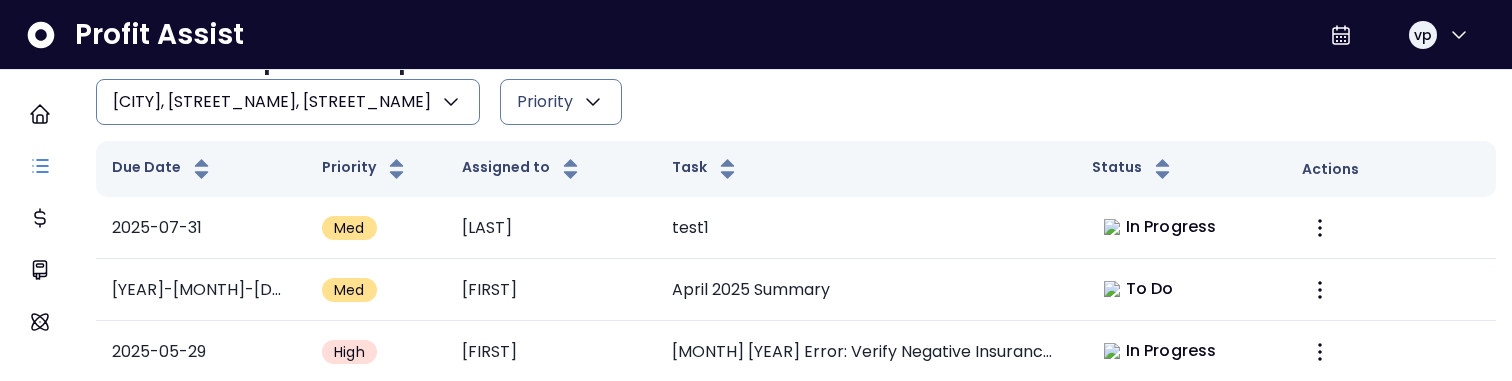 click on "[CITY], [CITY], [CITY]" at bounding box center [272, 102] 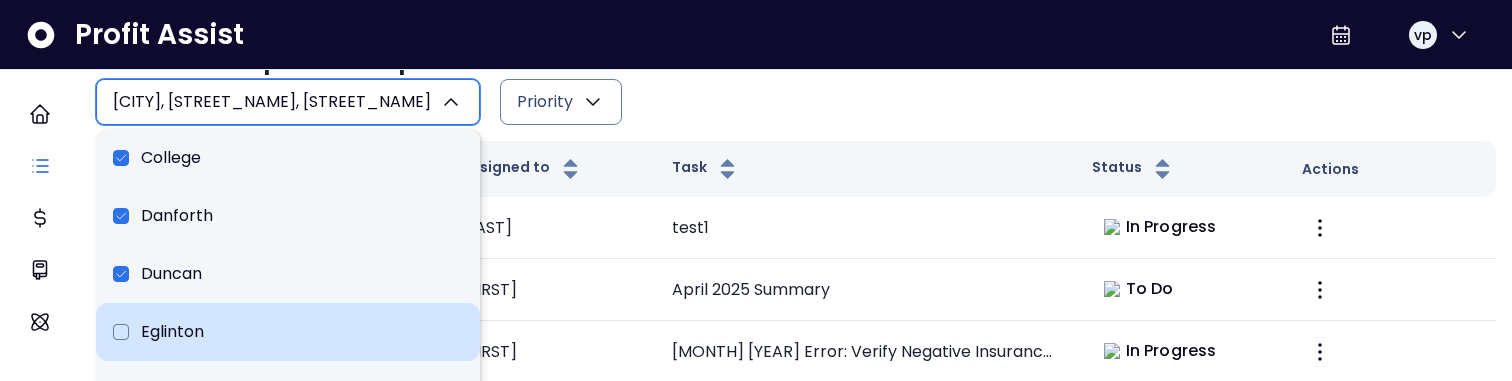click on "Eglinton" at bounding box center (288, 332) 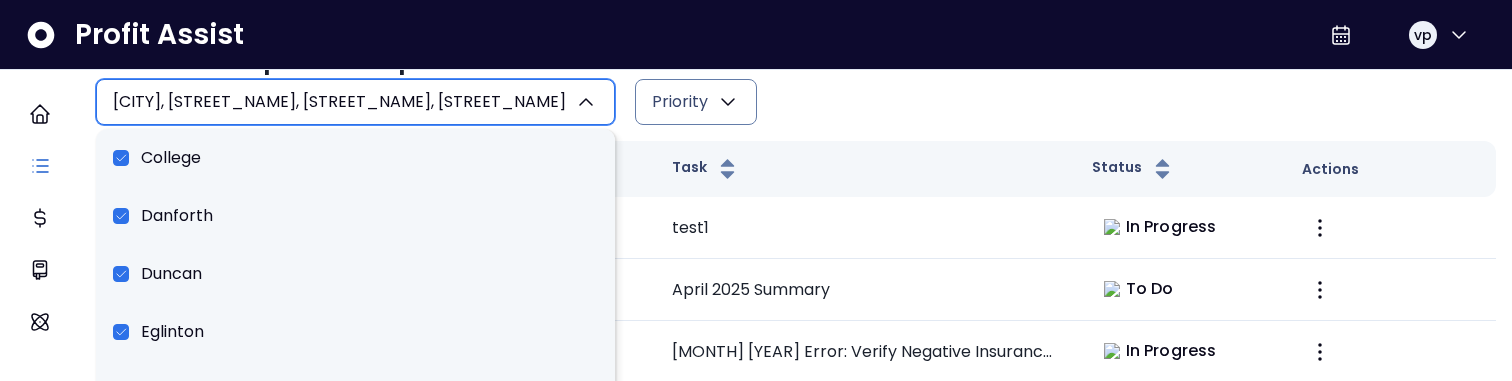 click on "College, Danforth, Duncan, Eglinton" at bounding box center [339, 102] 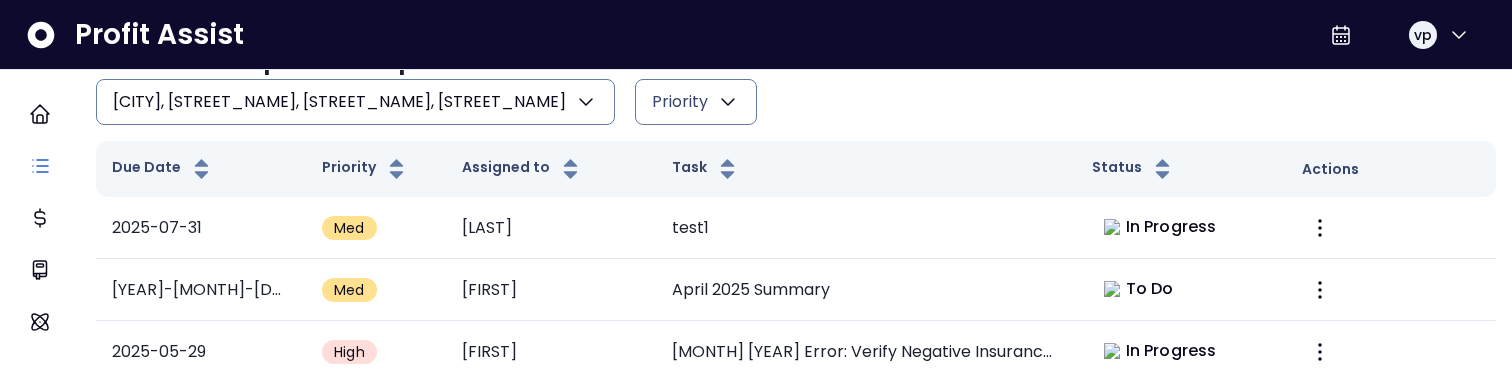 click on "College, Danforth, Duncan, Eglinton" at bounding box center [339, 102] 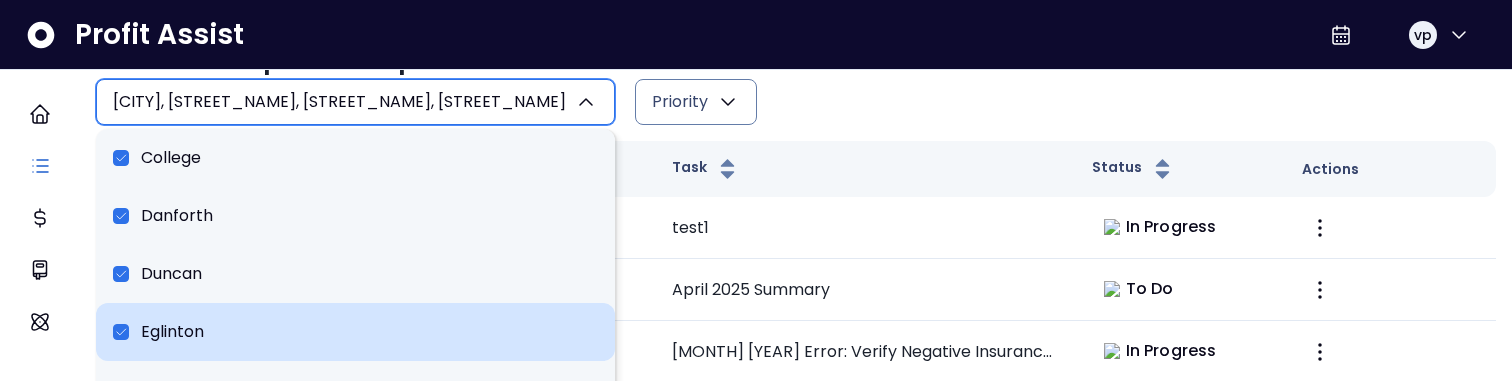 scroll, scrollTop: 2, scrollLeft: 0, axis: vertical 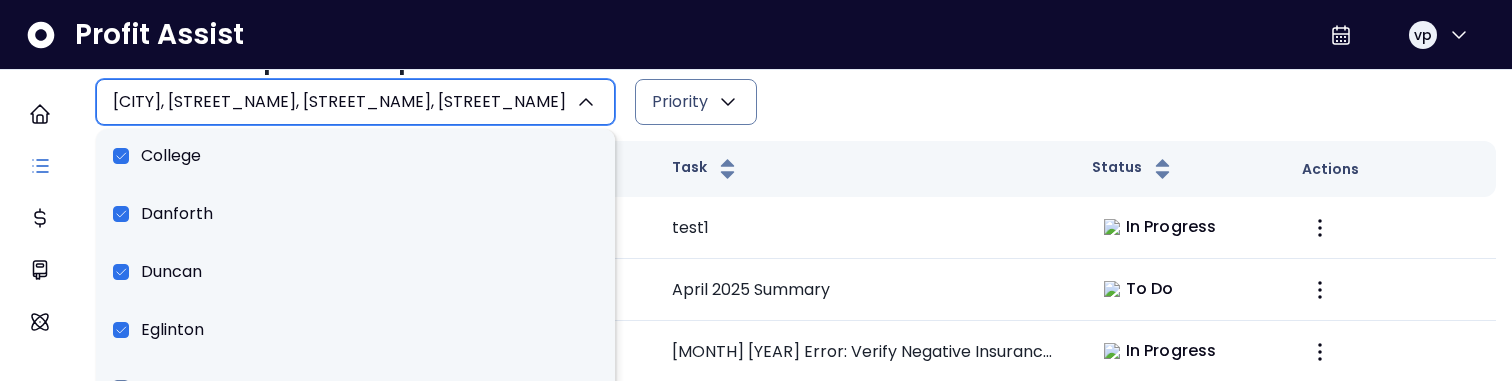 click on "Priority" at bounding box center (696, 102) 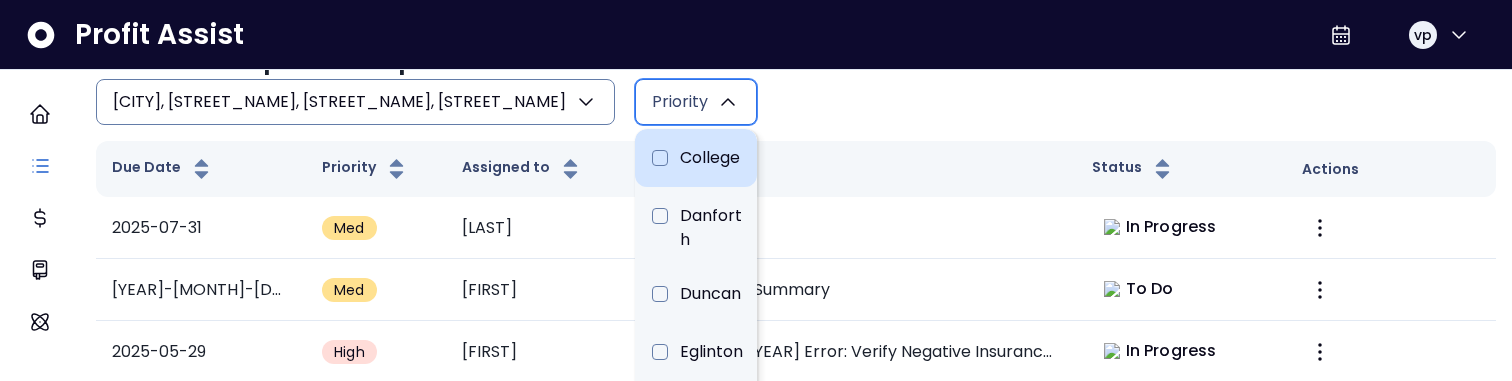 click on "College" at bounding box center (696, 158) 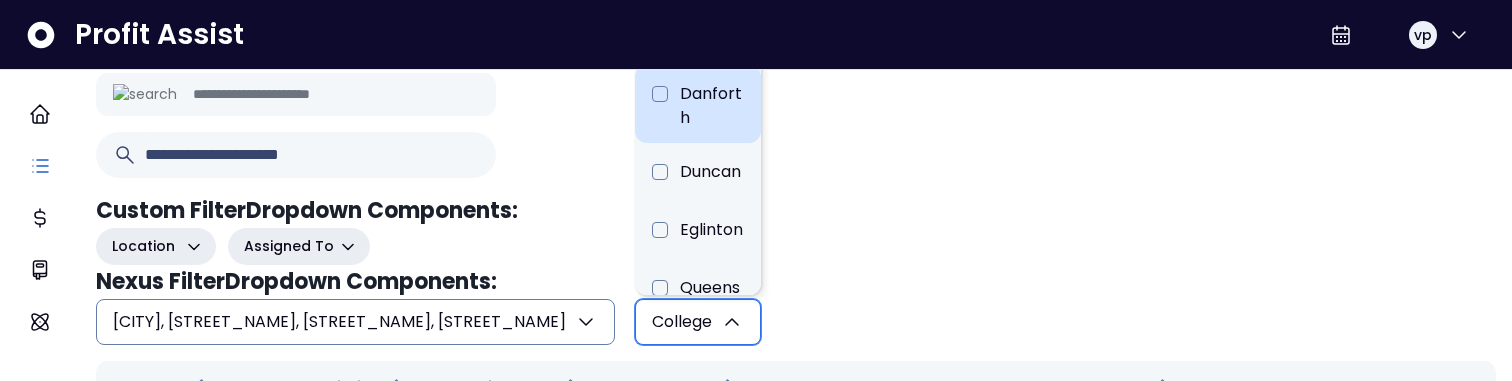 scroll, scrollTop: 88, scrollLeft: 0, axis: vertical 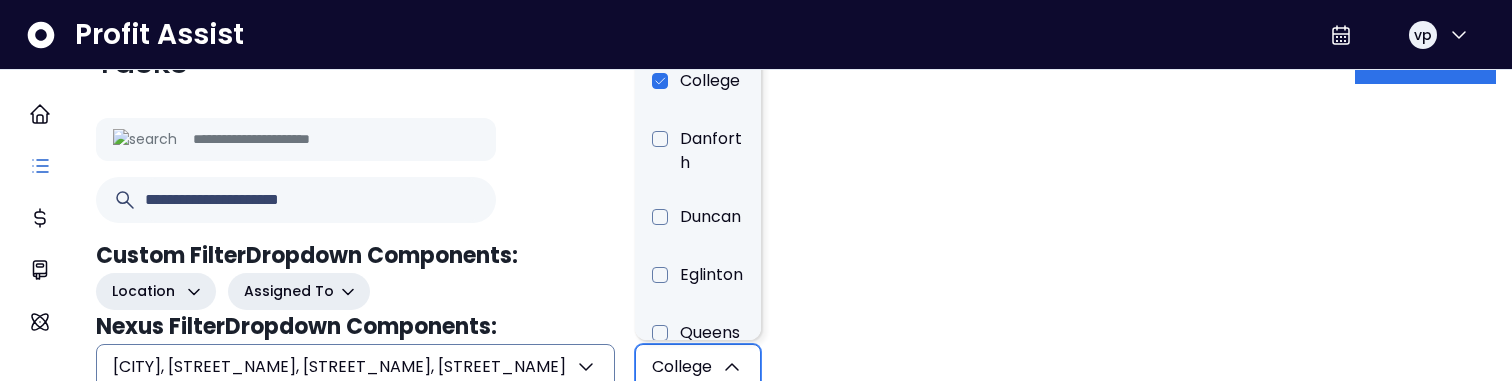 click on "Location" at bounding box center (156, 291) 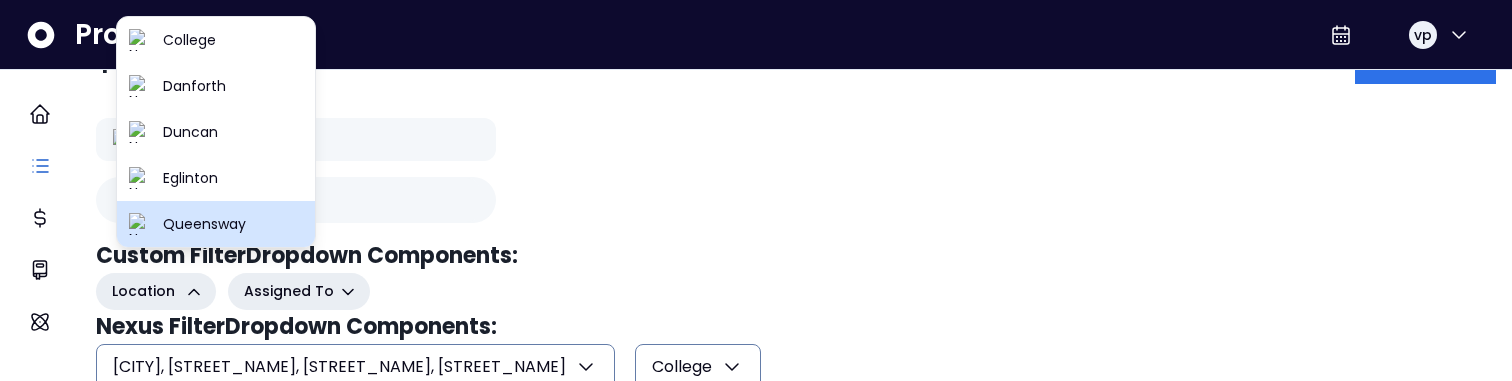 click on "Queensway" at bounding box center (233, 224) 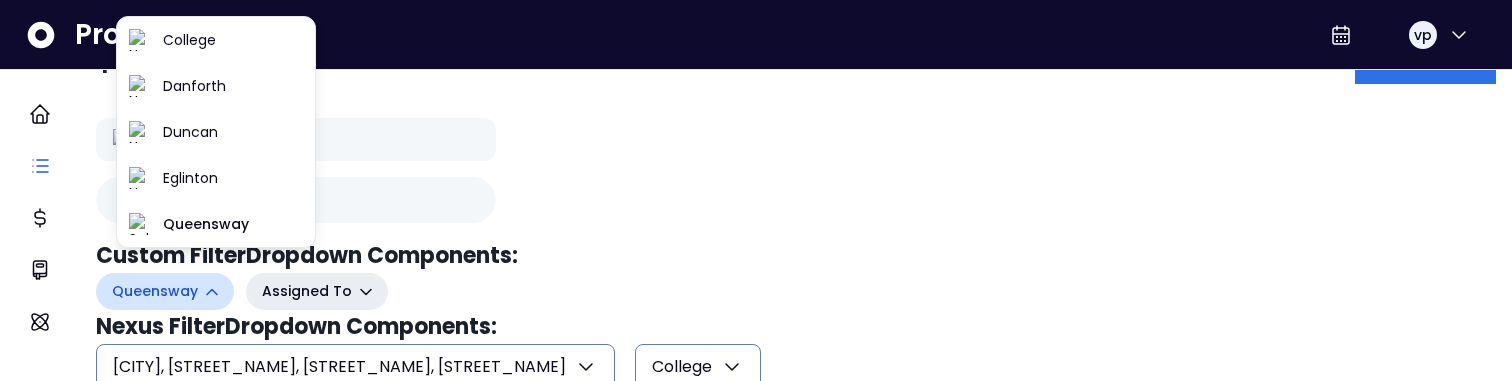 click on "Queensway" at bounding box center [165, 291] 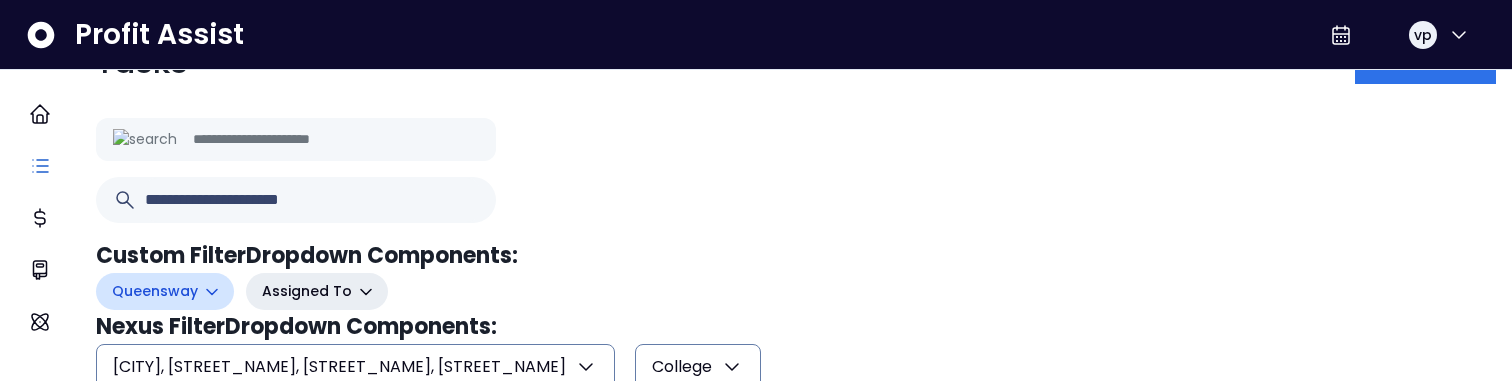 click on "Queensway" at bounding box center (155, 291) 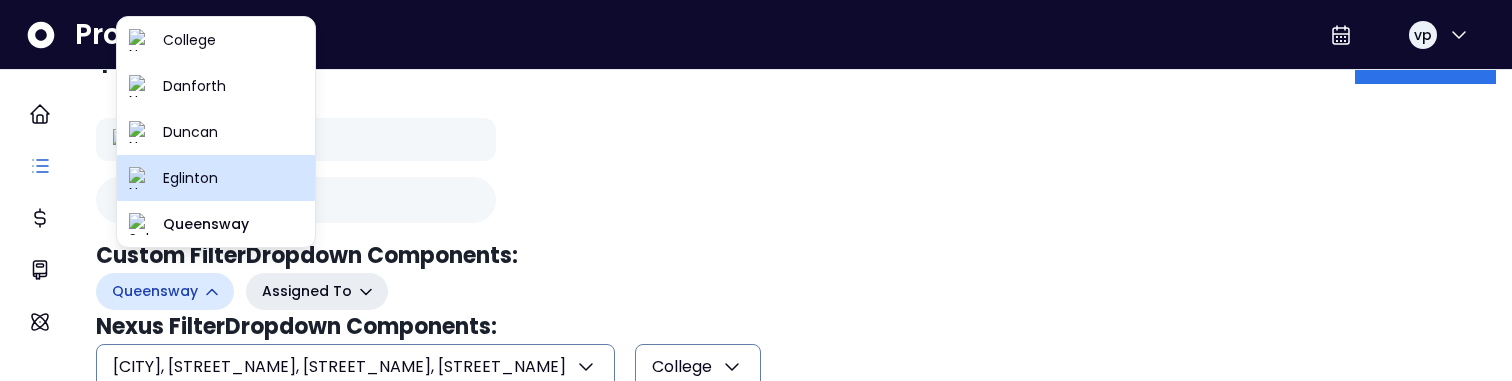 click on "Eglinton" at bounding box center [233, 178] 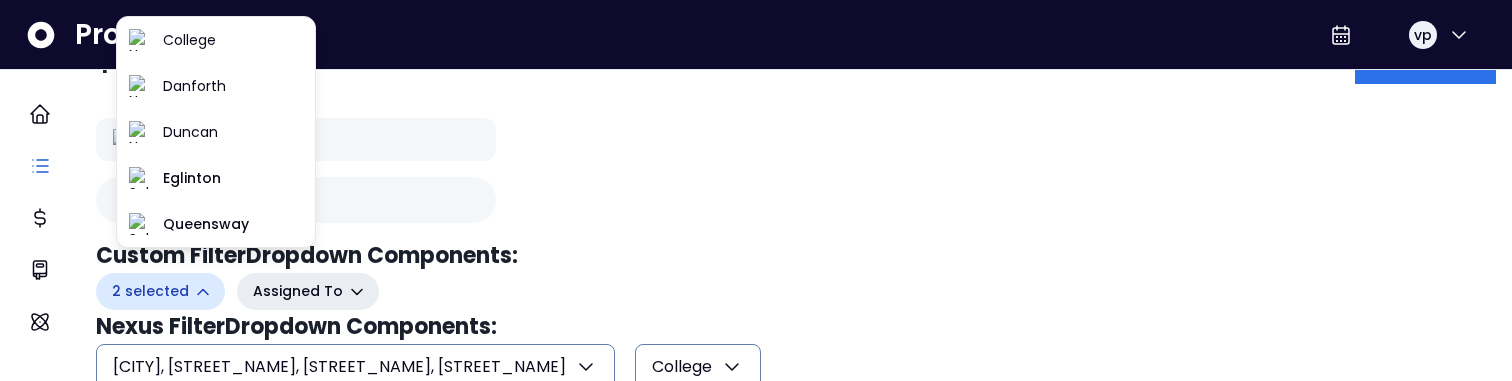 click on "Assigned To" at bounding box center [298, 291] 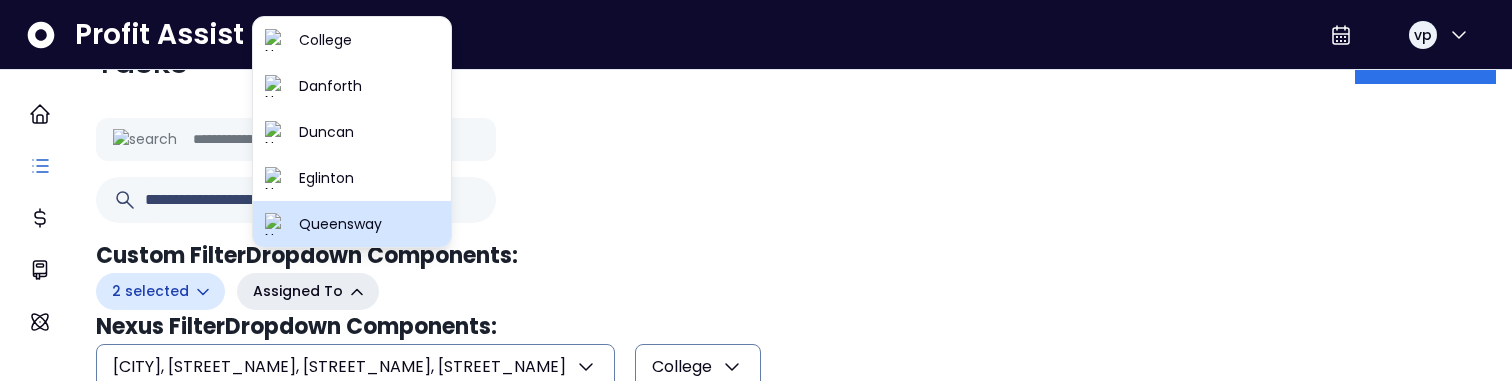 click on "Queensway" at bounding box center [369, 224] 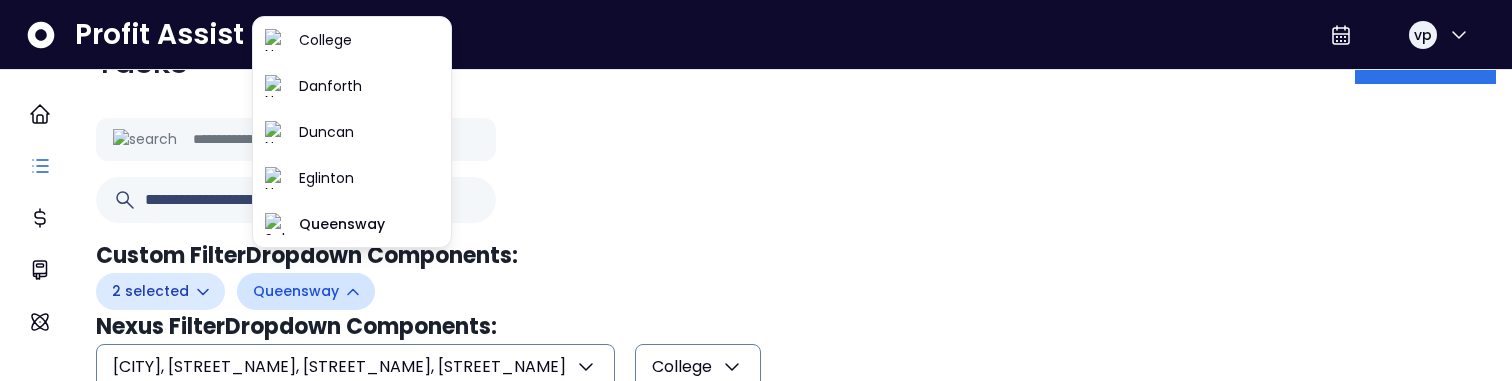 click on "Queensway" at bounding box center [296, 291] 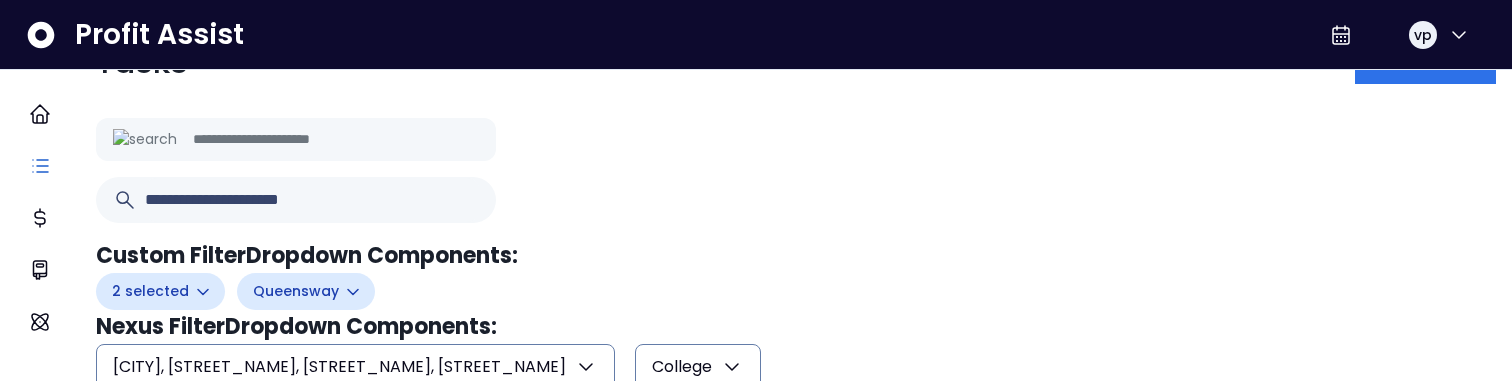 click on "Nexus FilterDropdown Components:" at bounding box center [796, 327] 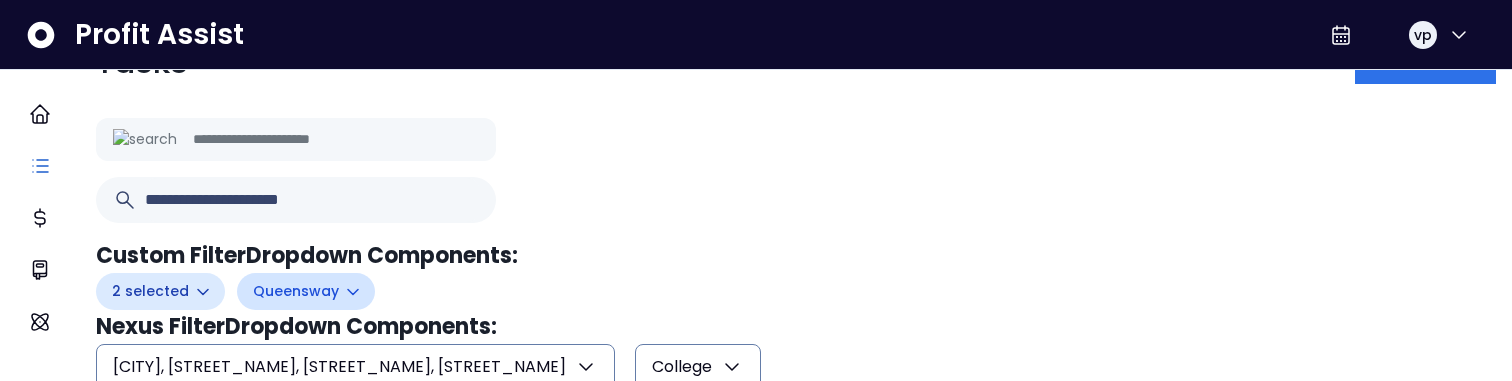 click on "Queensway" at bounding box center [296, 291] 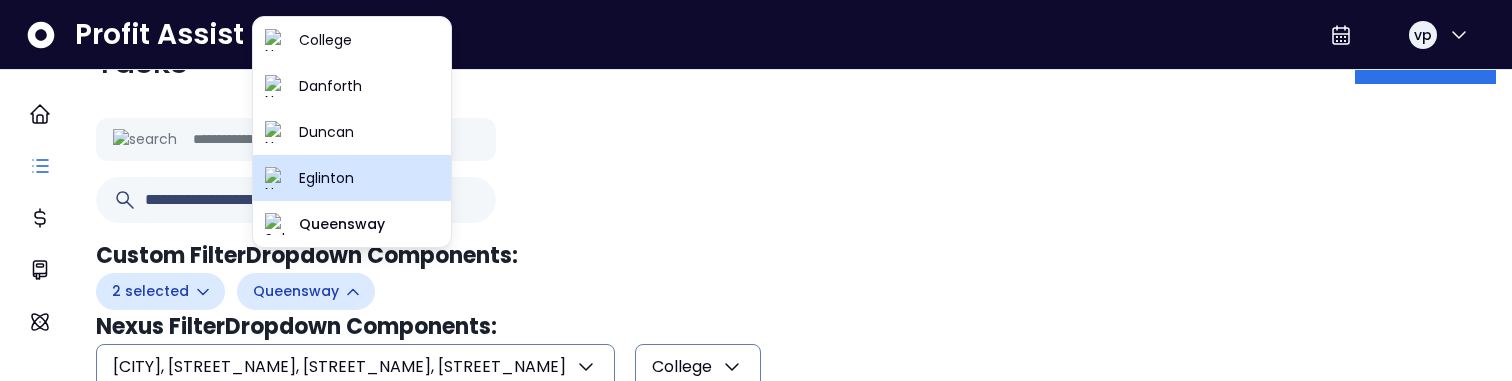 click on "Eglinton" at bounding box center (352, 178) 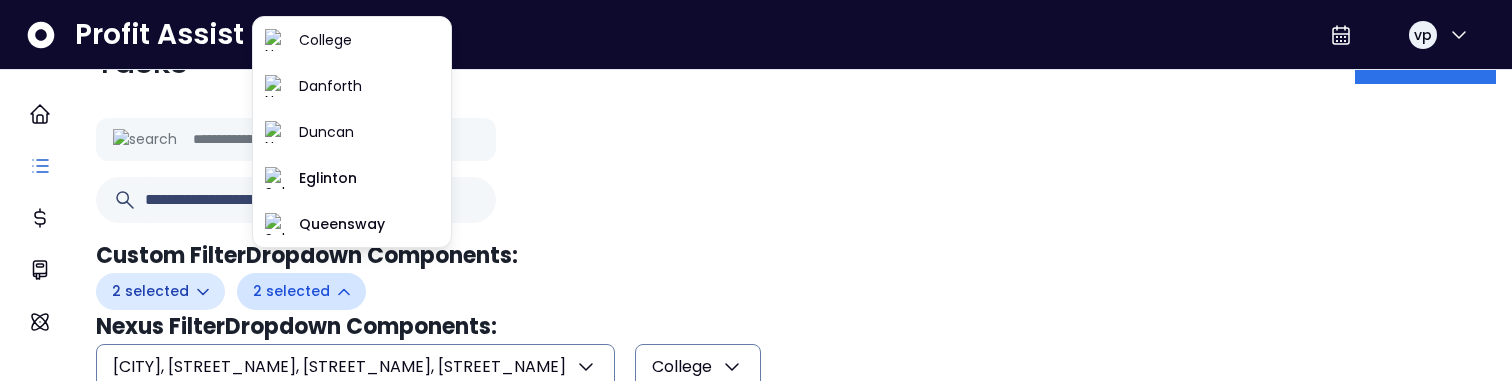 click on "2 selected" at bounding box center (291, 291) 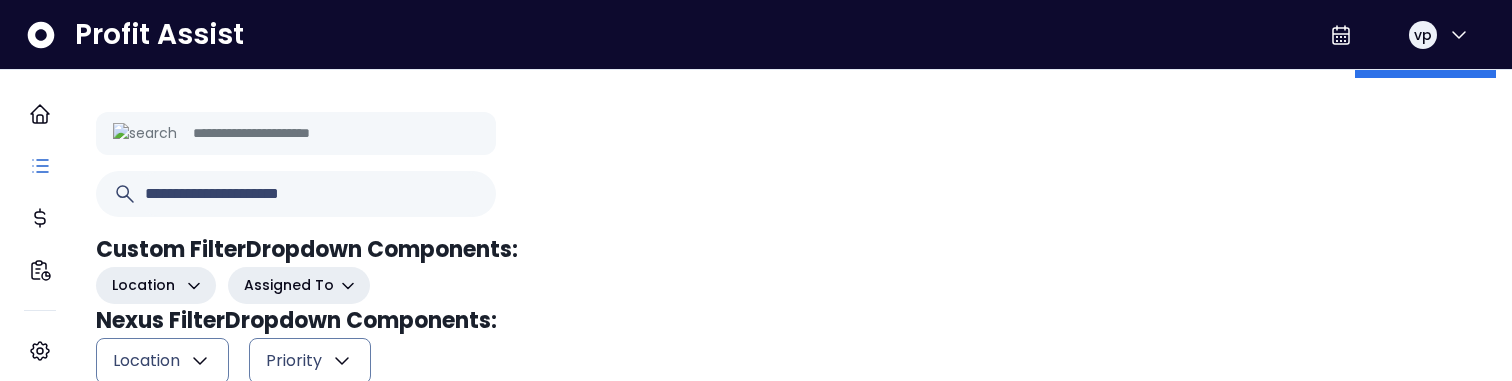 scroll, scrollTop: 127, scrollLeft: 0, axis: vertical 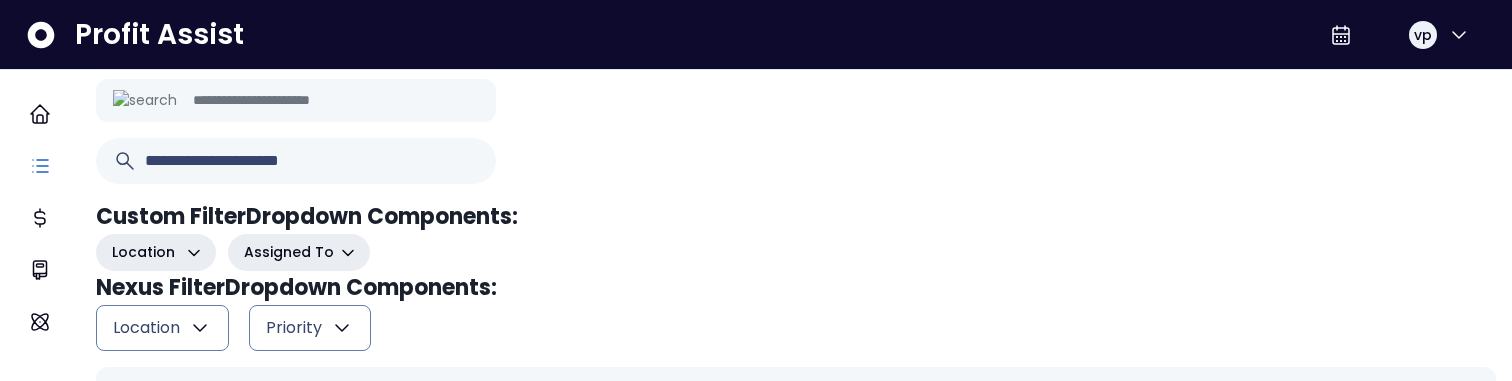click on "Location" at bounding box center (162, 328) 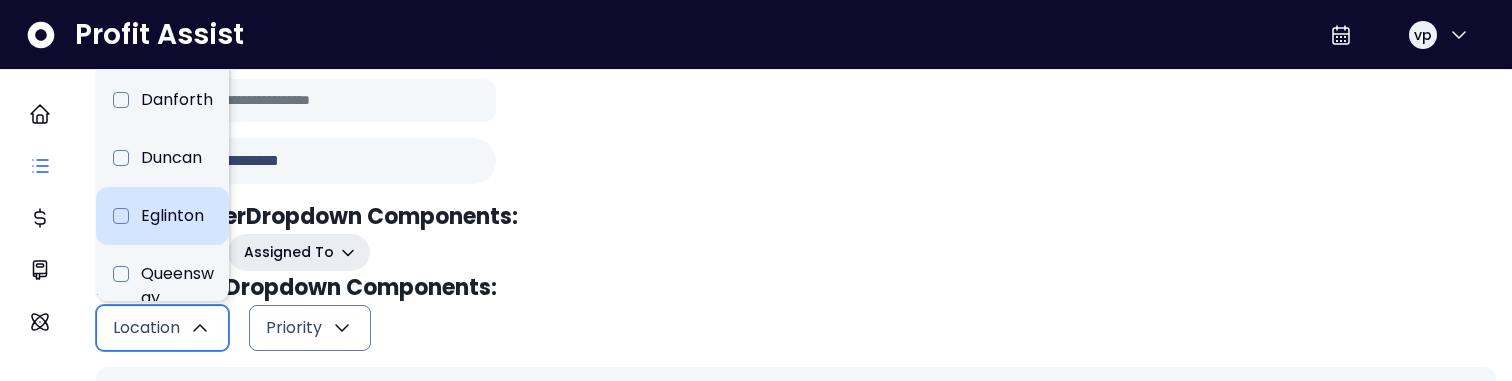 click on "Eglinton" at bounding box center [162, 216] 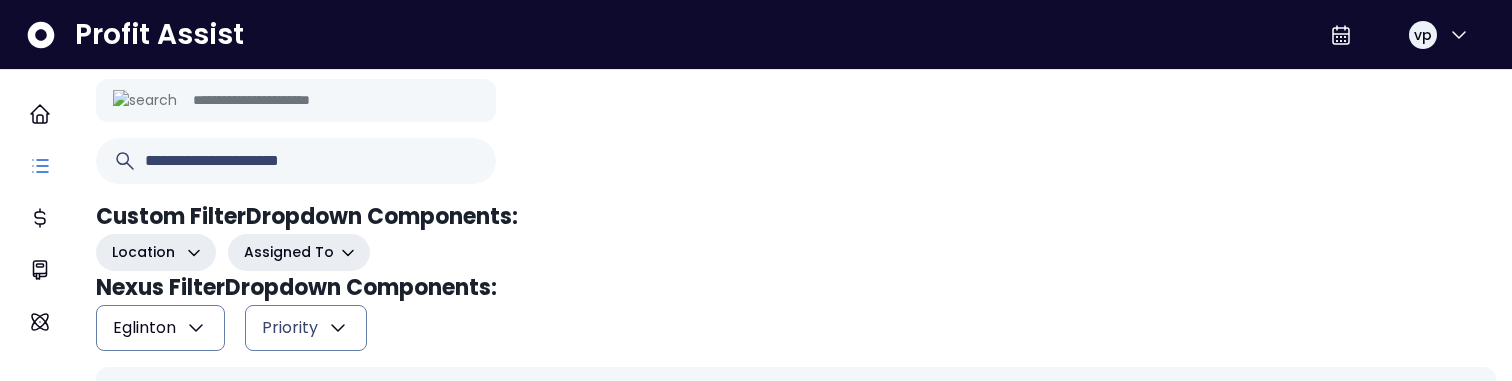 click on "Priority" at bounding box center [290, 328] 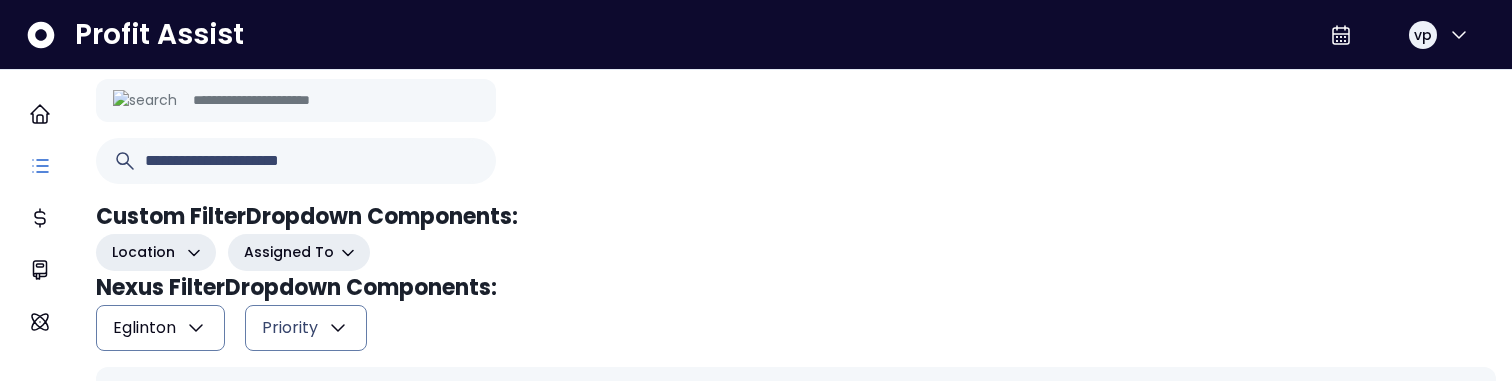 click on "**********" at bounding box center (796, 1916) 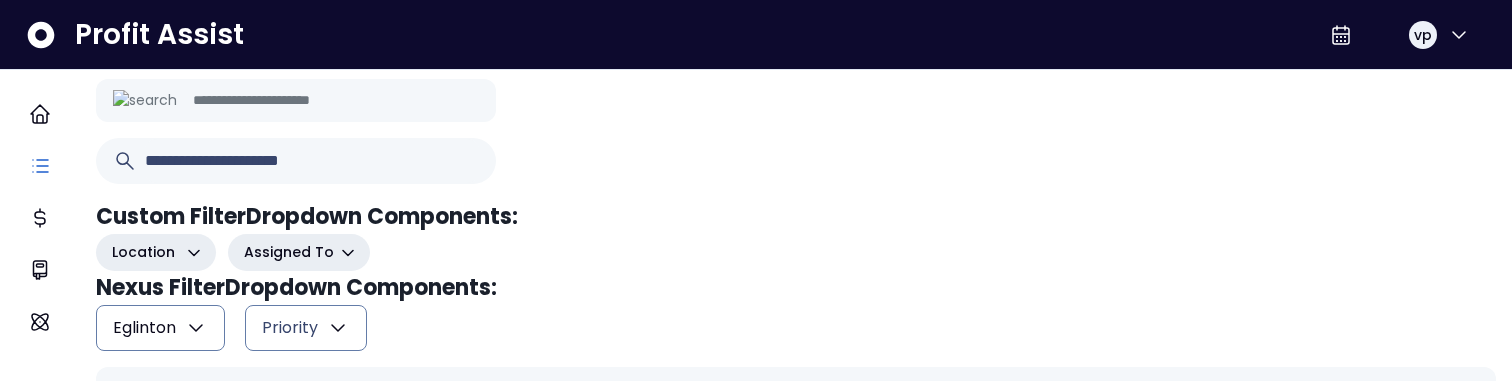 click on "Eglinton" at bounding box center (160, 328) 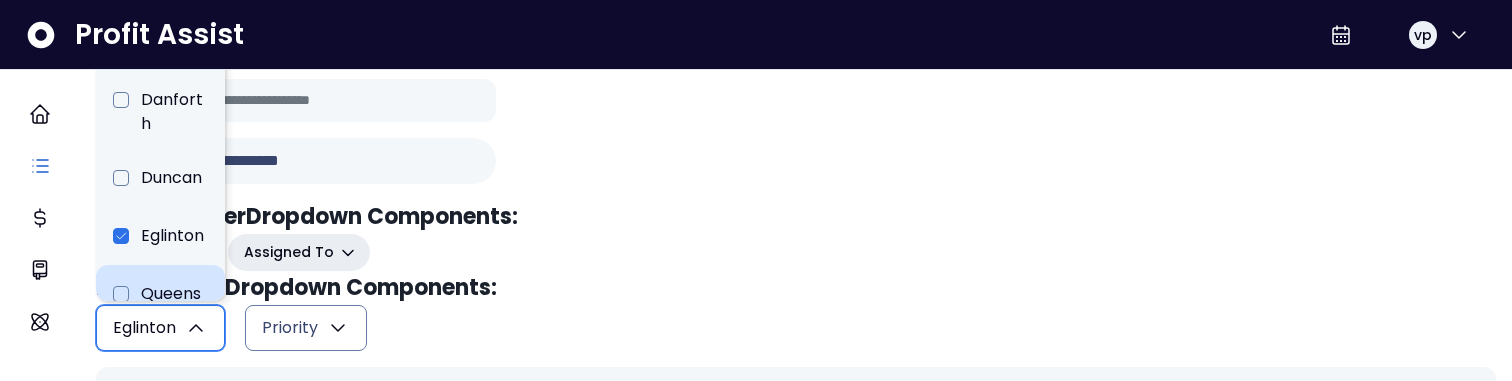 click on "Queensway" at bounding box center (160, 304) 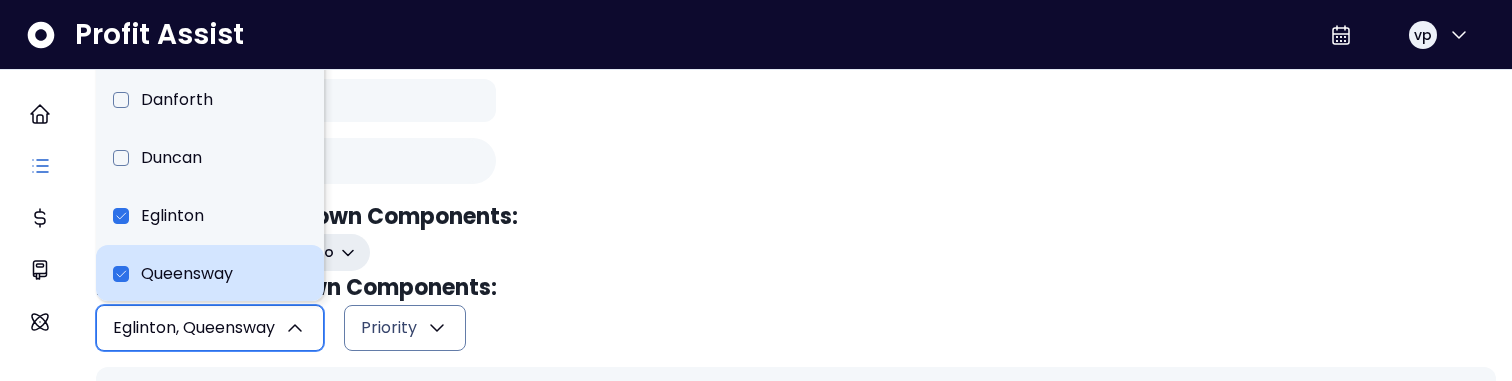 scroll, scrollTop: 2, scrollLeft: 0, axis: vertical 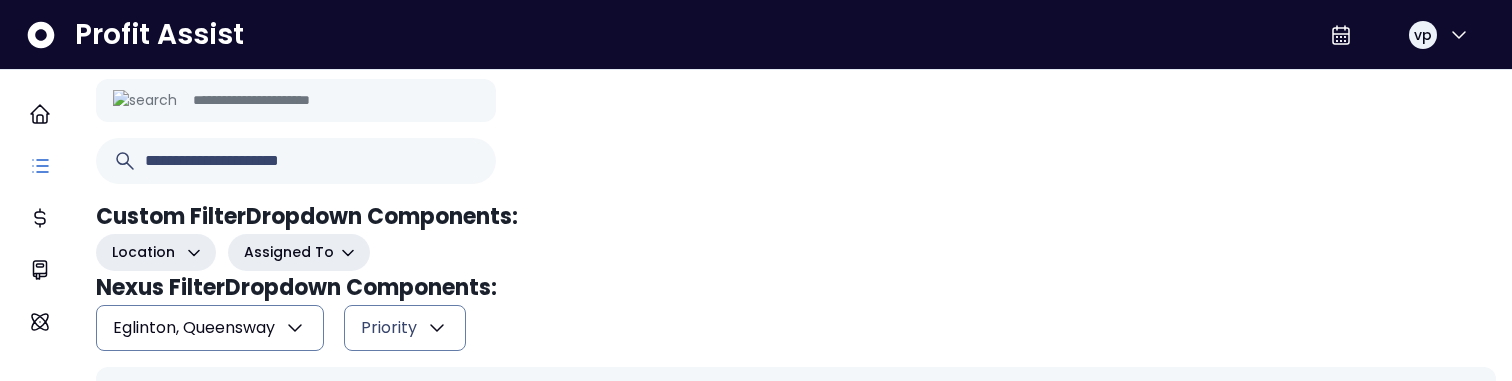 click on "Eglinton, Queensway" at bounding box center (194, 328) 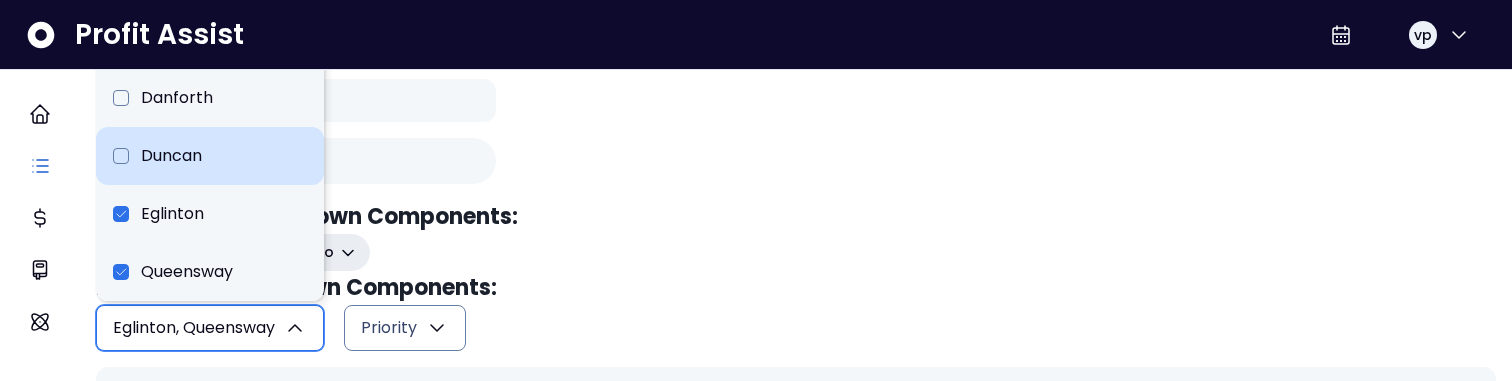 click on "Duncan" at bounding box center (210, 156) 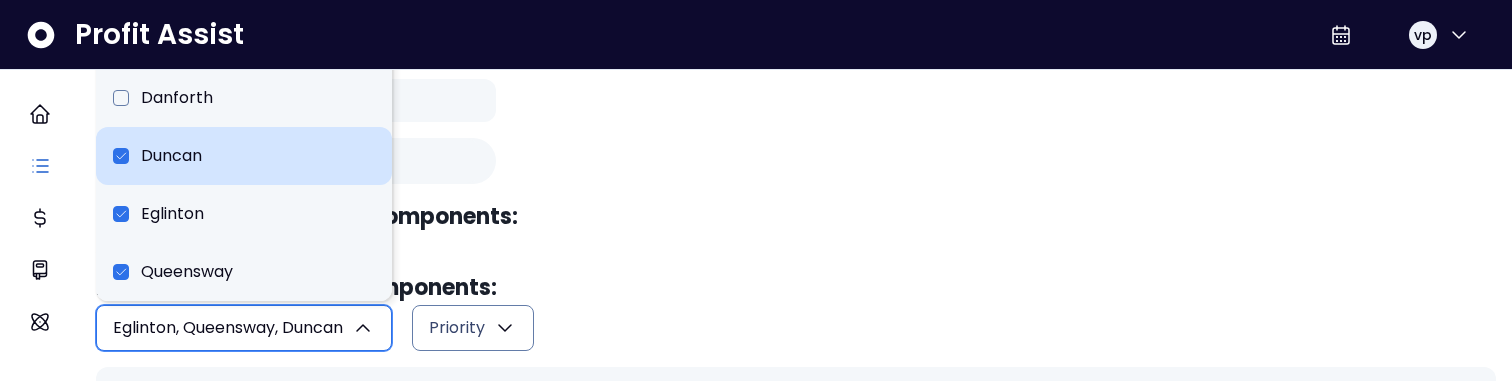 click on "Duncan" at bounding box center (244, 156) 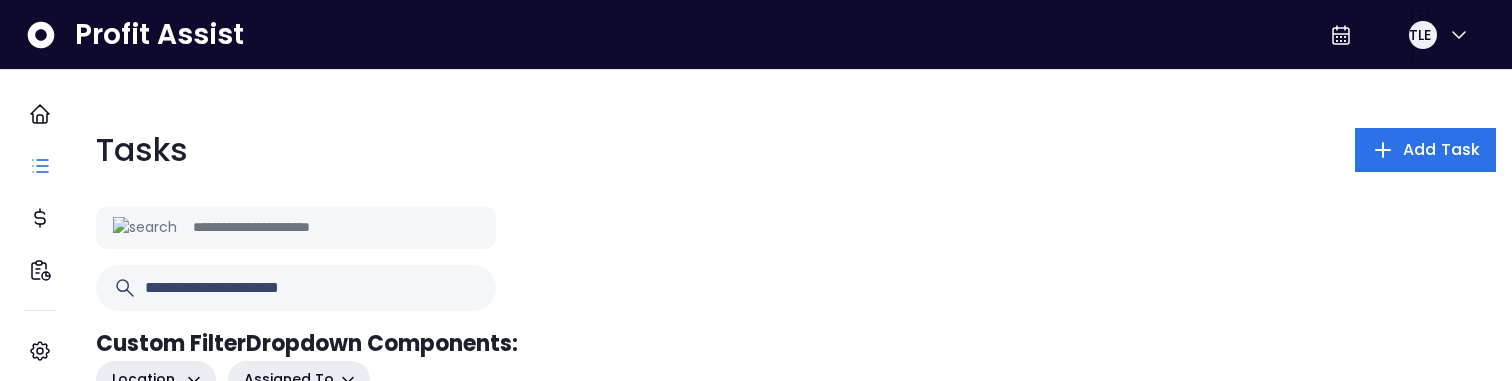 scroll, scrollTop: 125, scrollLeft: 0, axis: vertical 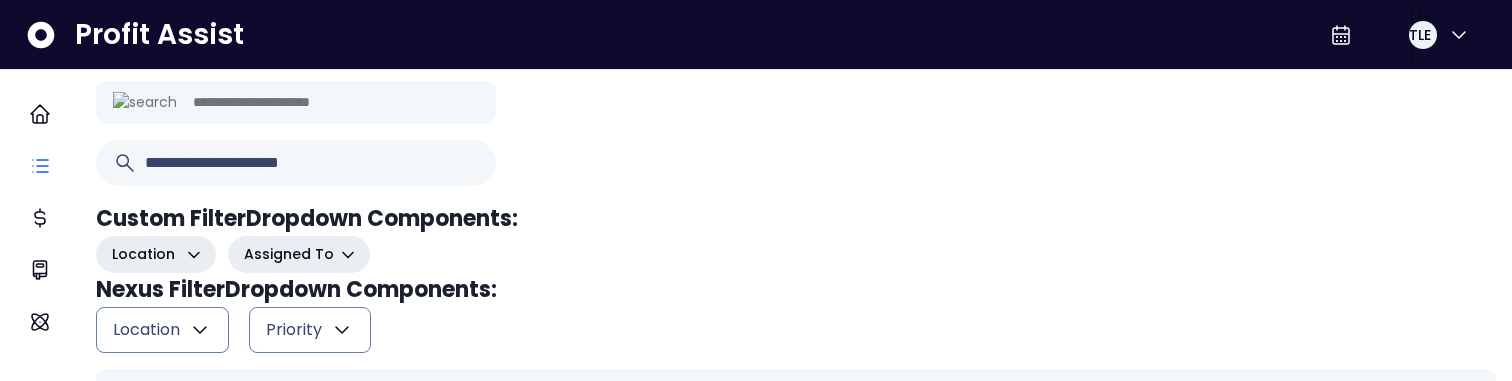 click on "Priority" at bounding box center (310, 330) 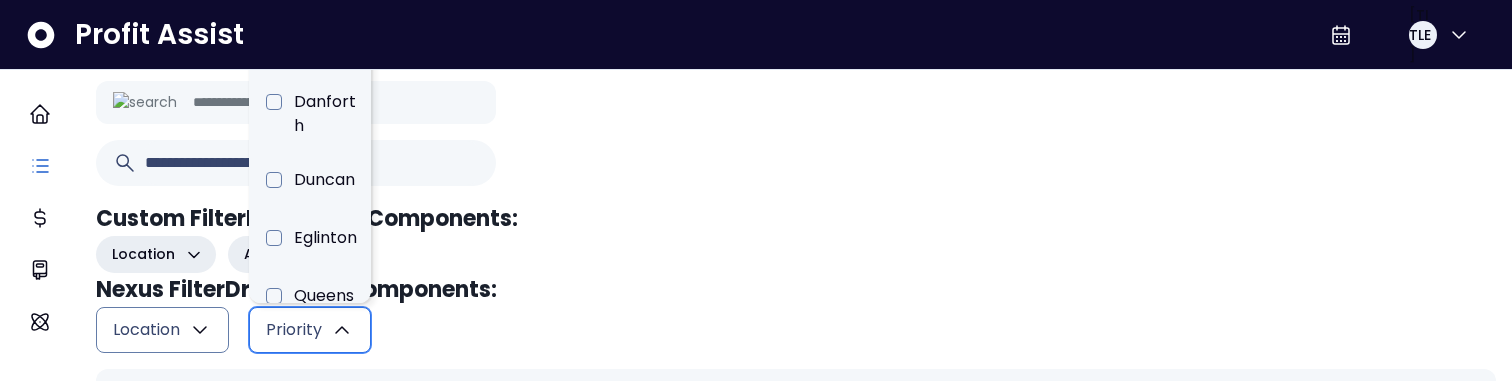 type 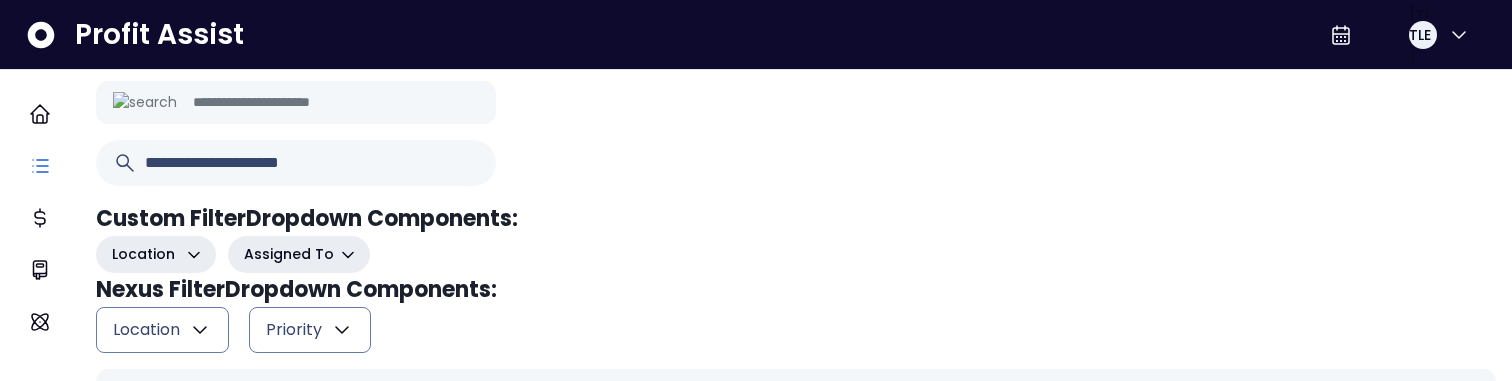 click on "Location" at bounding box center (156, 254) 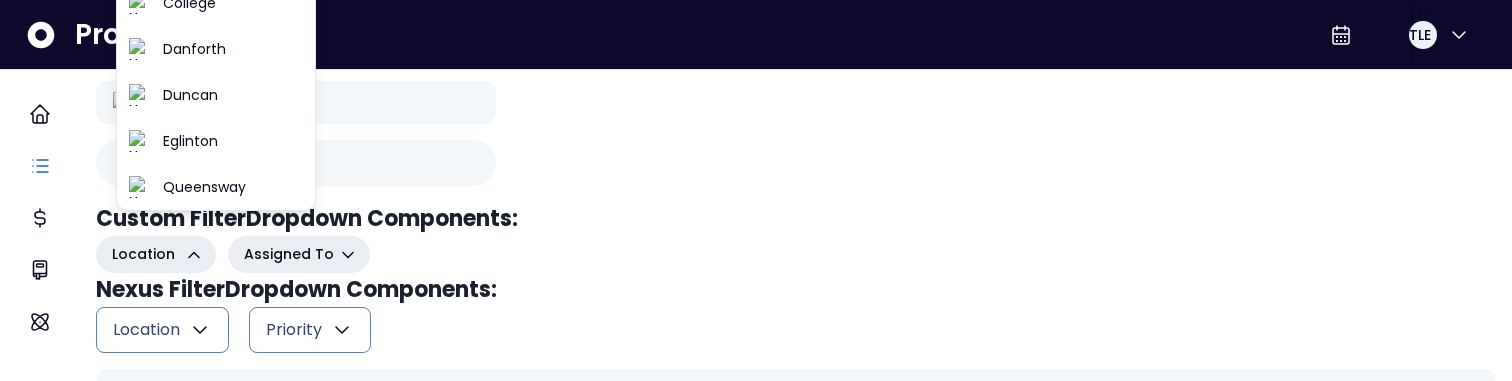 click on "Location" at bounding box center (156, 254) 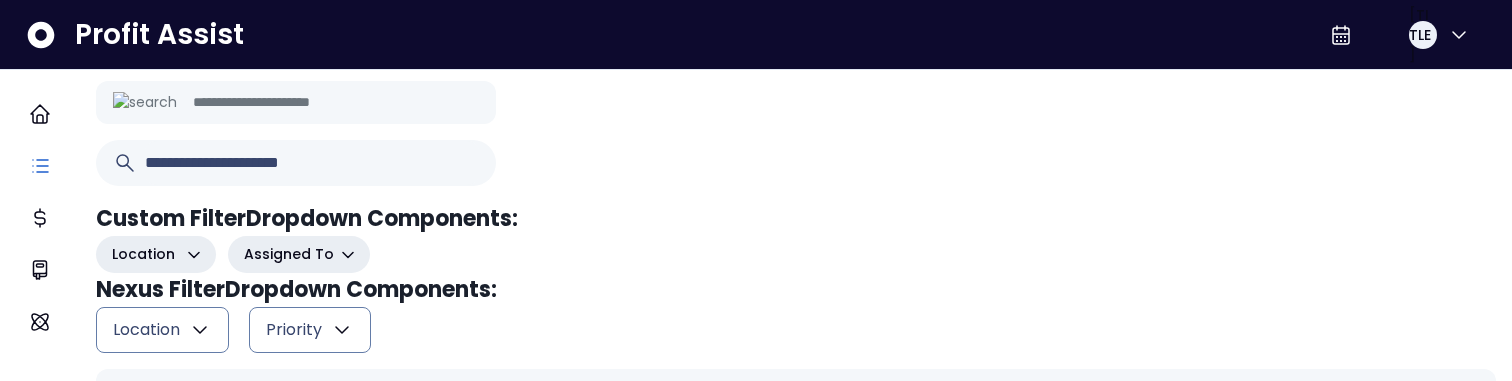 click on "Location" at bounding box center (156, 254) 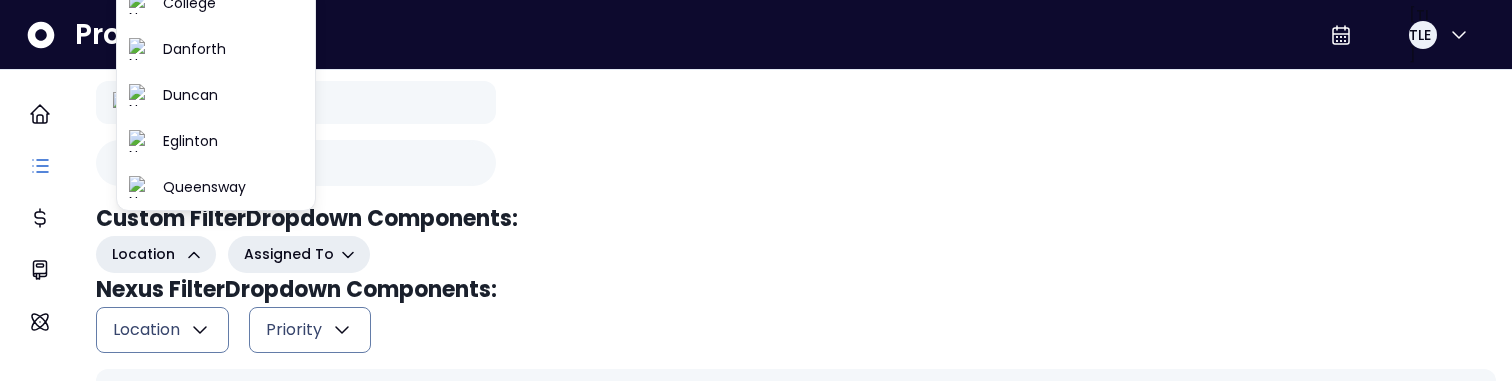 click on "Location" at bounding box center [156, 254] 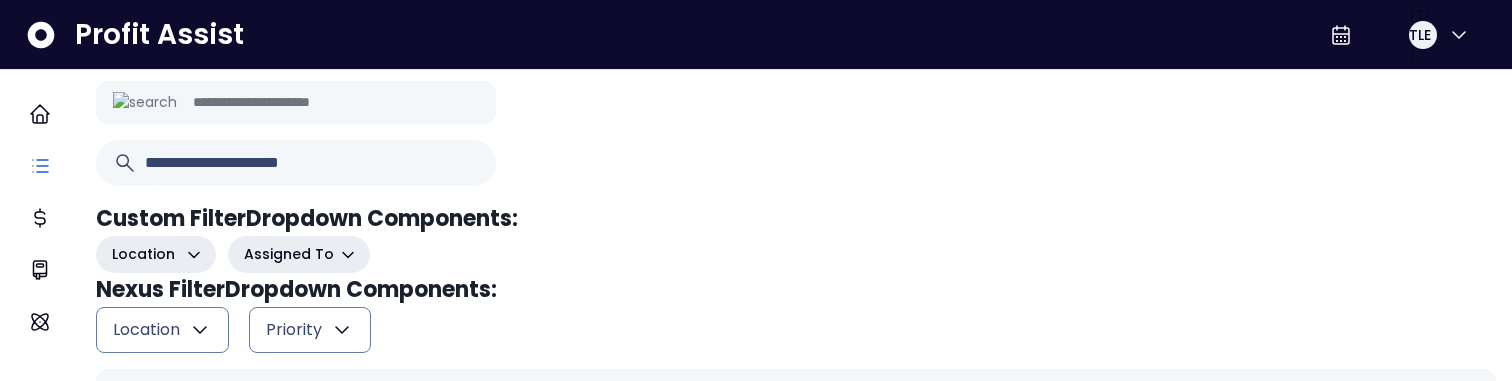 click on "Location" at bounding box center (162, 330) 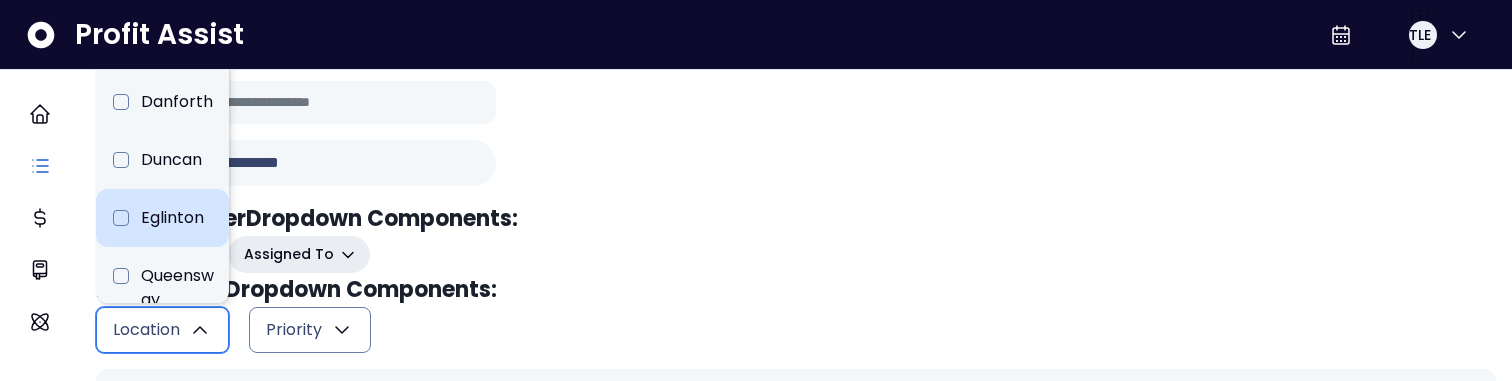 click on "Eglinton" at bounding box center [162, 218] 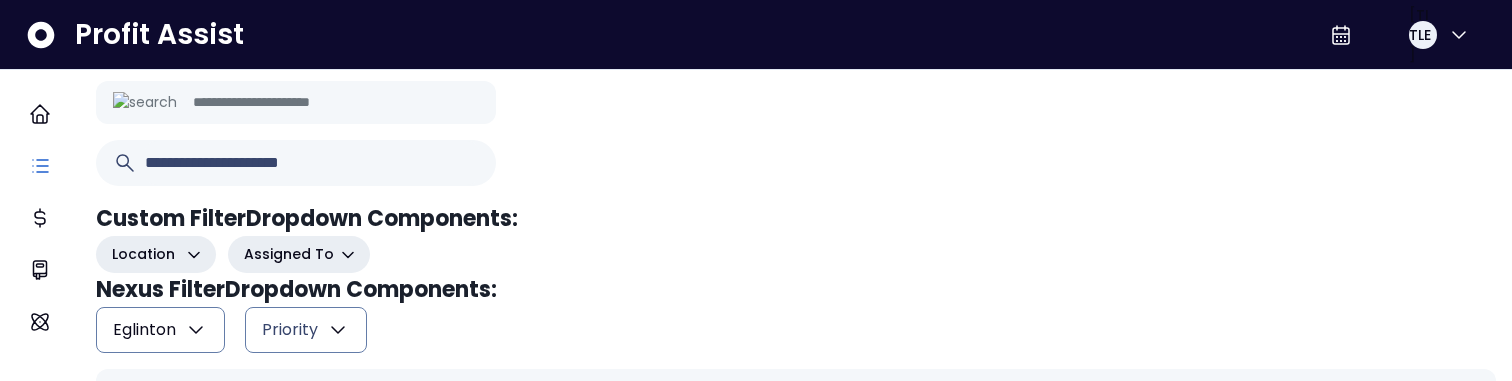 click on "Profit Assist" at bounding box center (159, 35) 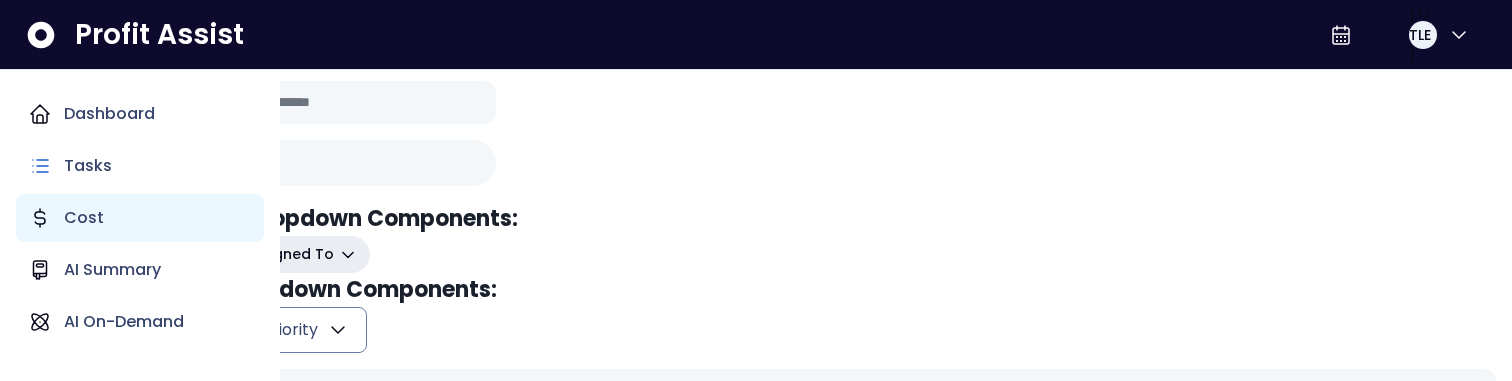 click on "Cost" at bounding box center [140, 218] 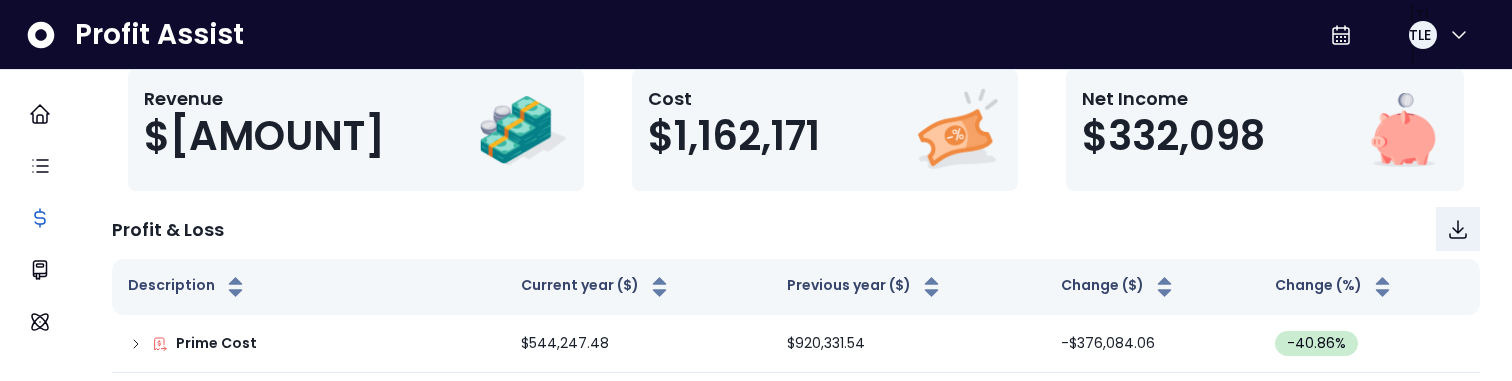 scroll, scrollTop: 0, scrollLeft: 0, axis: both 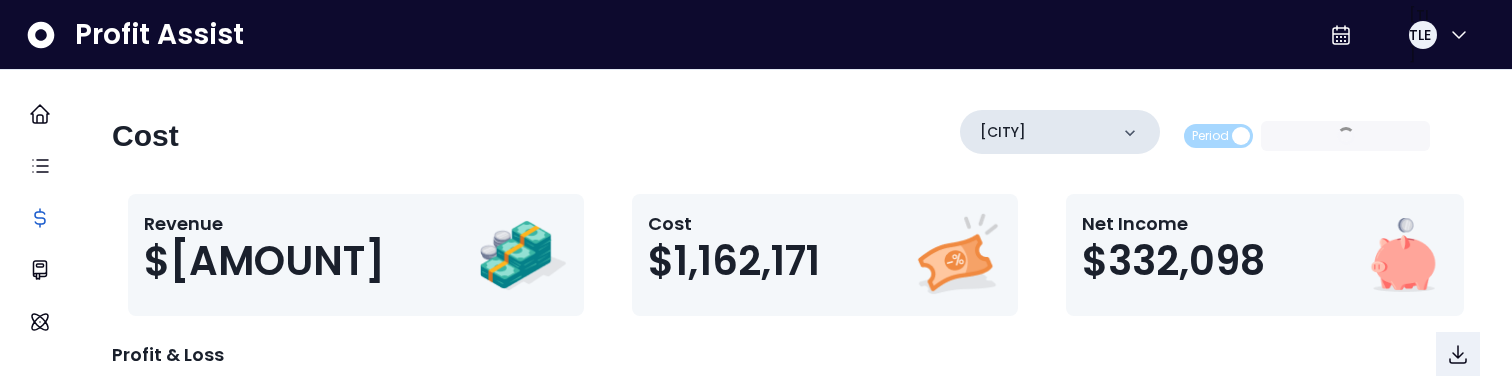 click on "Boca Raton" at bounding box center (1060, 132) 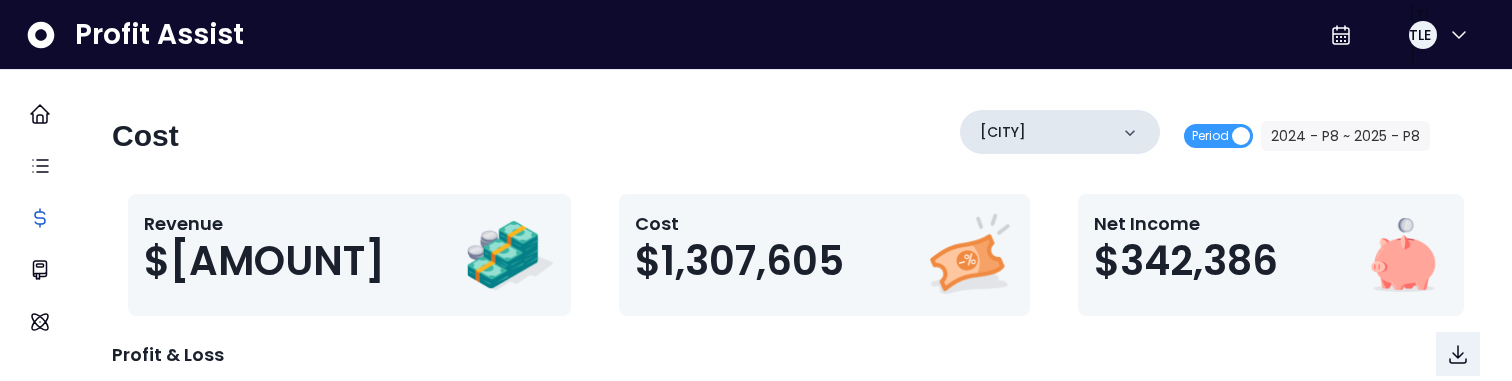 click on "Boca Raton" at bounding box center [1060, 132] 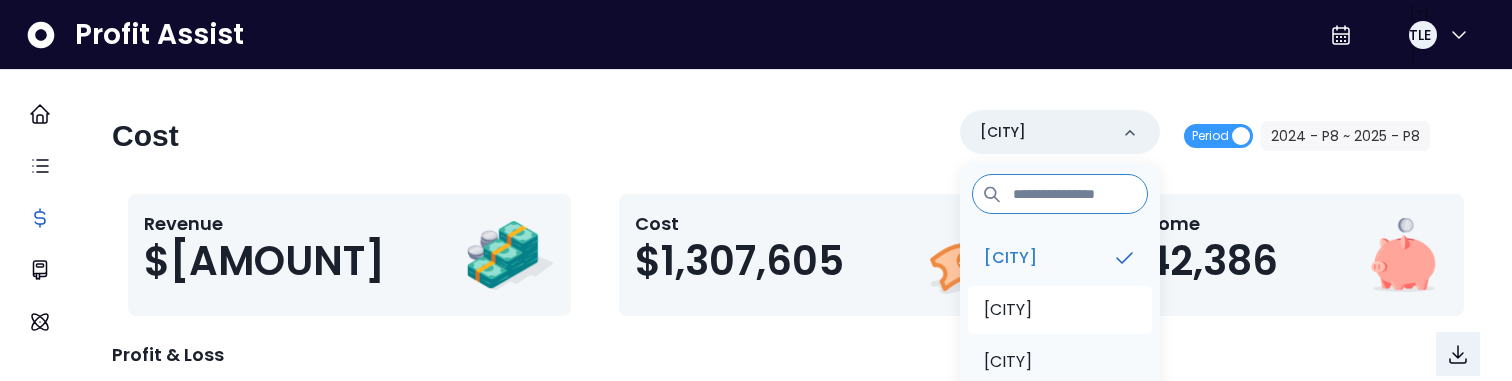 click on "Boynton Beach" at bounding box center [1008, 310] 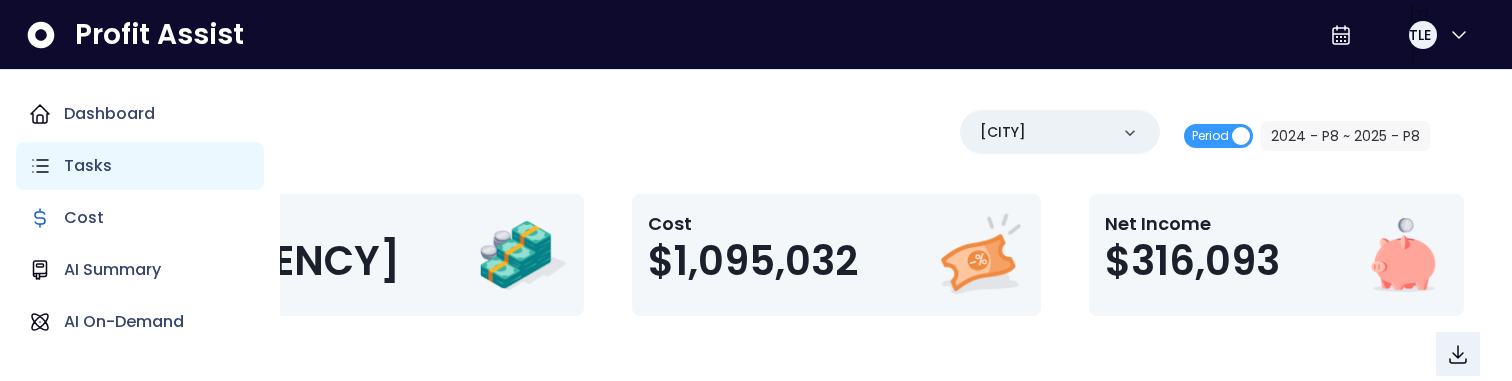 click 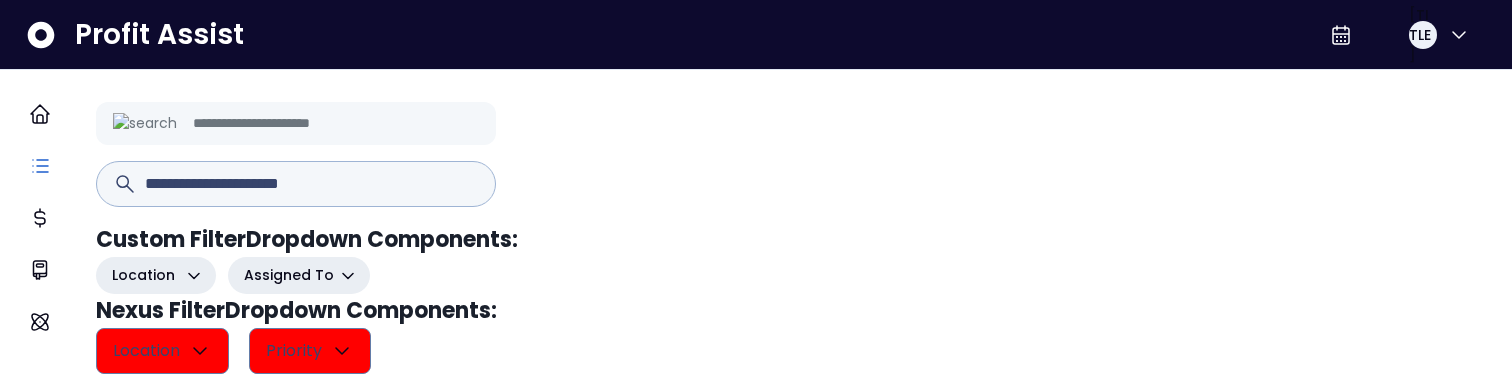 scroll, scrollTop: 178, scrollLeft: 0, axis: vertical 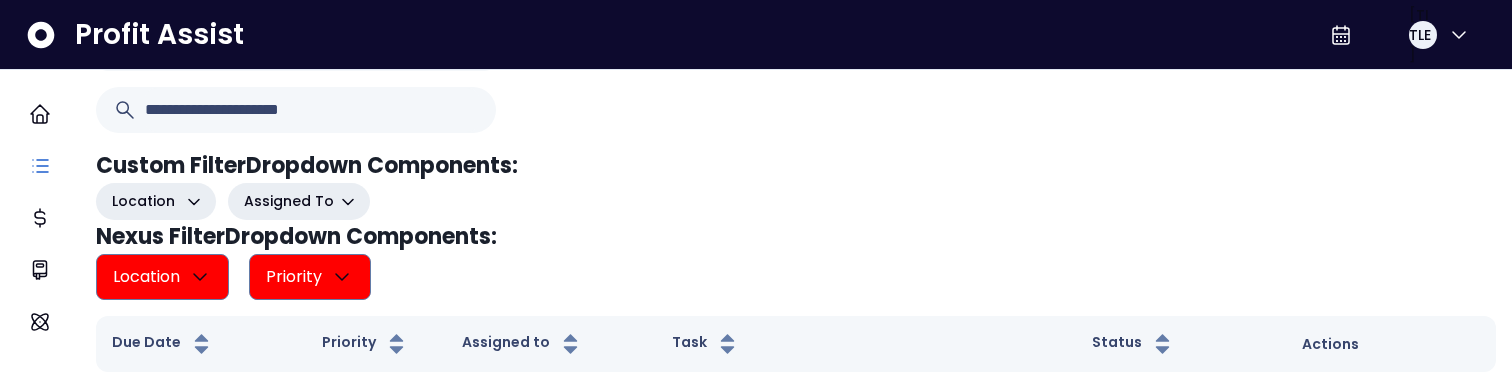 click 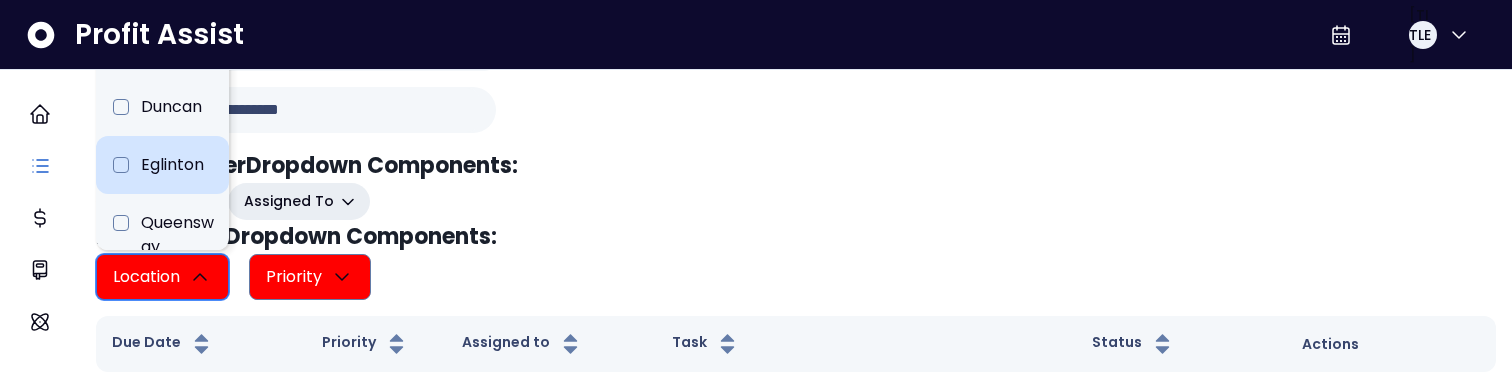 click on "Eglinton" at bounding box center [162, 165] 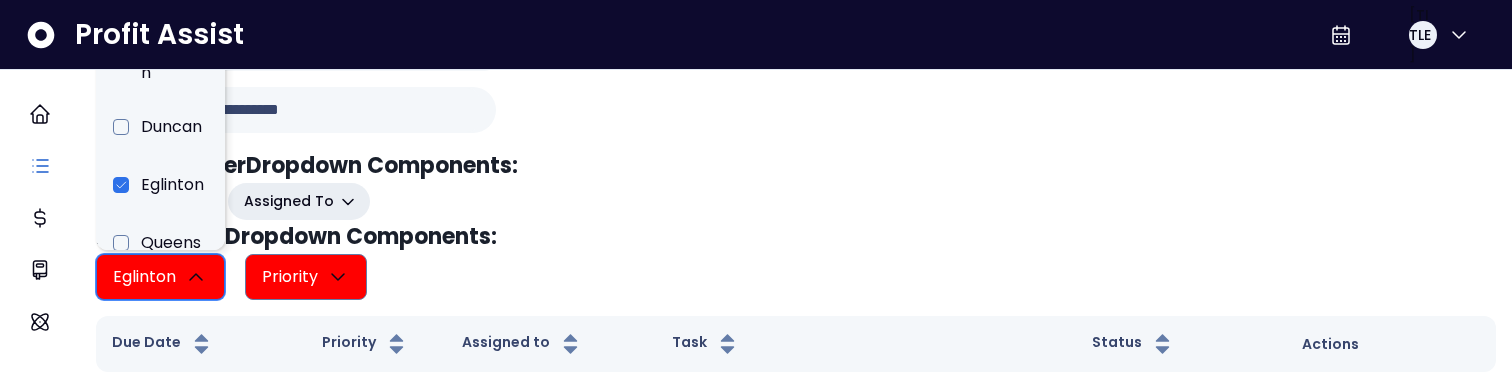 click 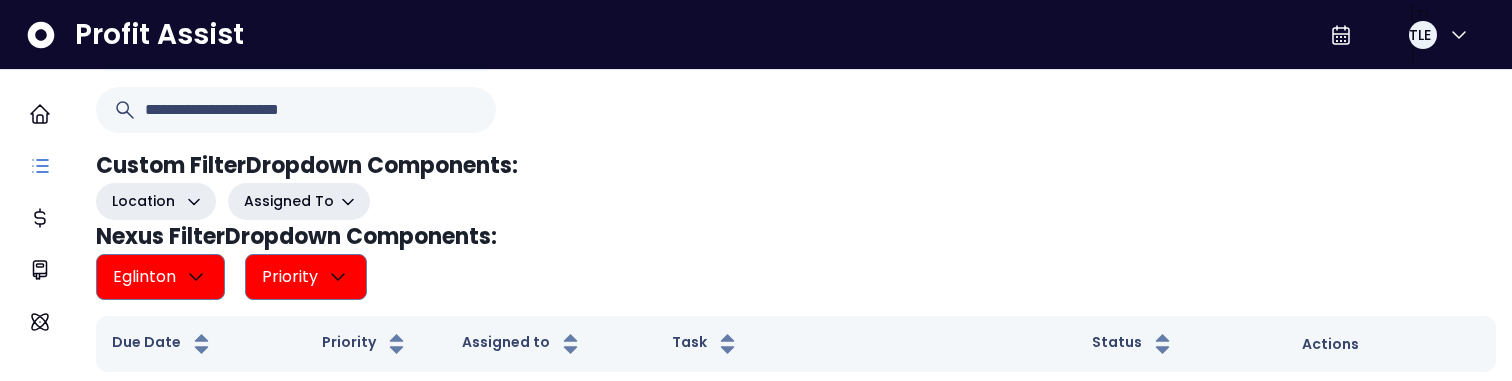 click 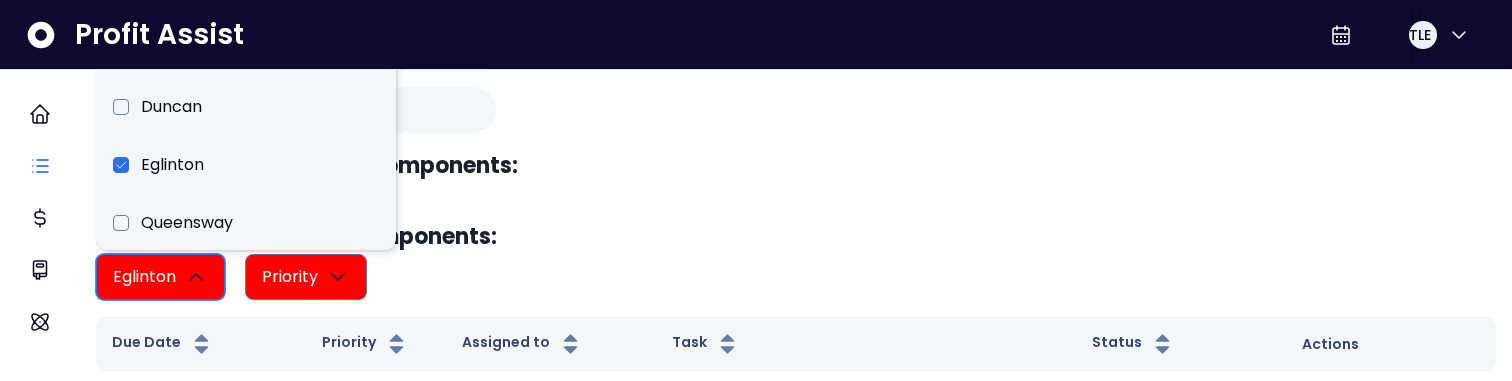 click 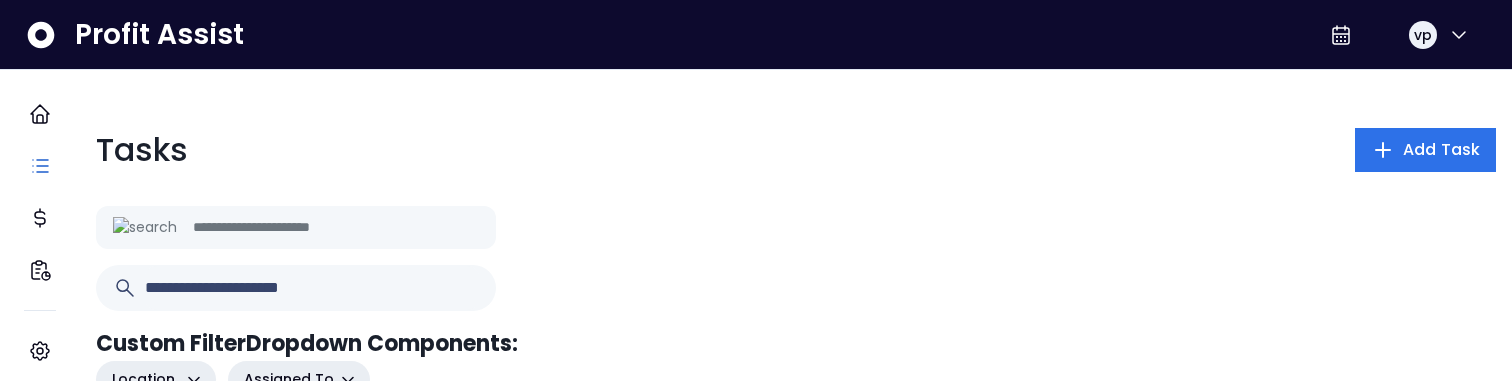 scroll, scrollTop: 178, scrollLeft: 0, axis: vertical 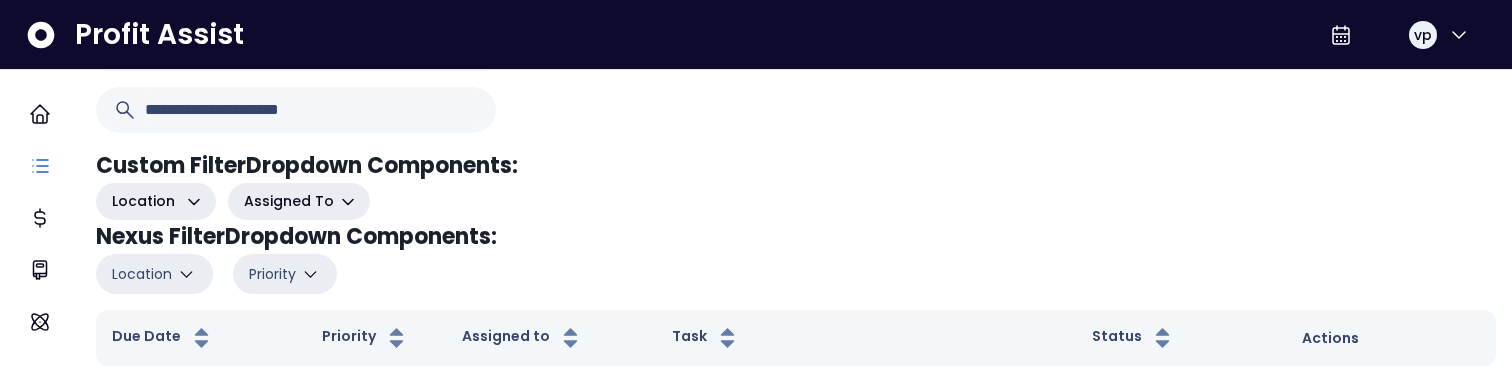 click on "Priority" at bounding box center [272, 274] 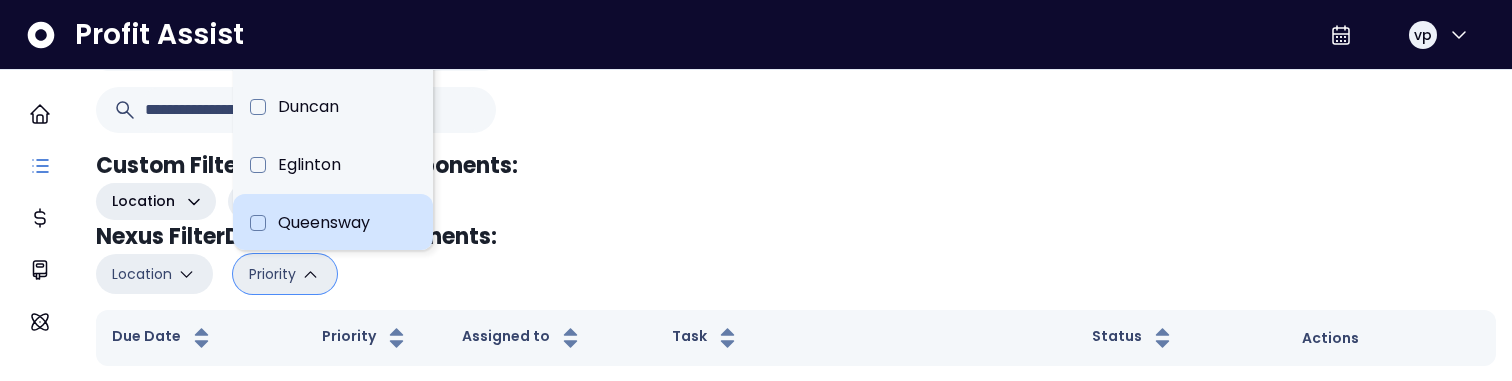 click on "Queensway" at bounding box center (333, 223) 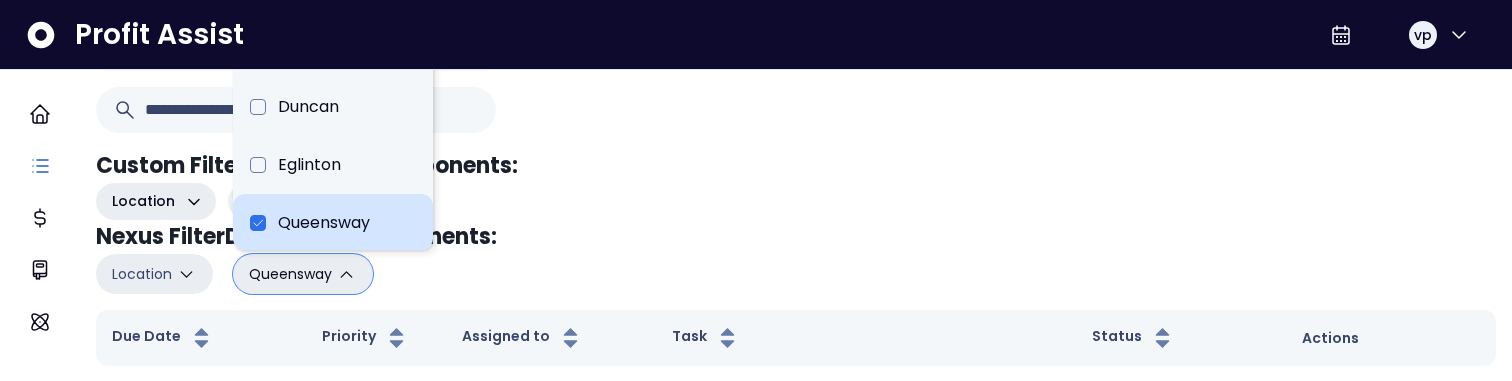 scroll, scrollTop: 2, scrollLeft: 0, axis: vertical 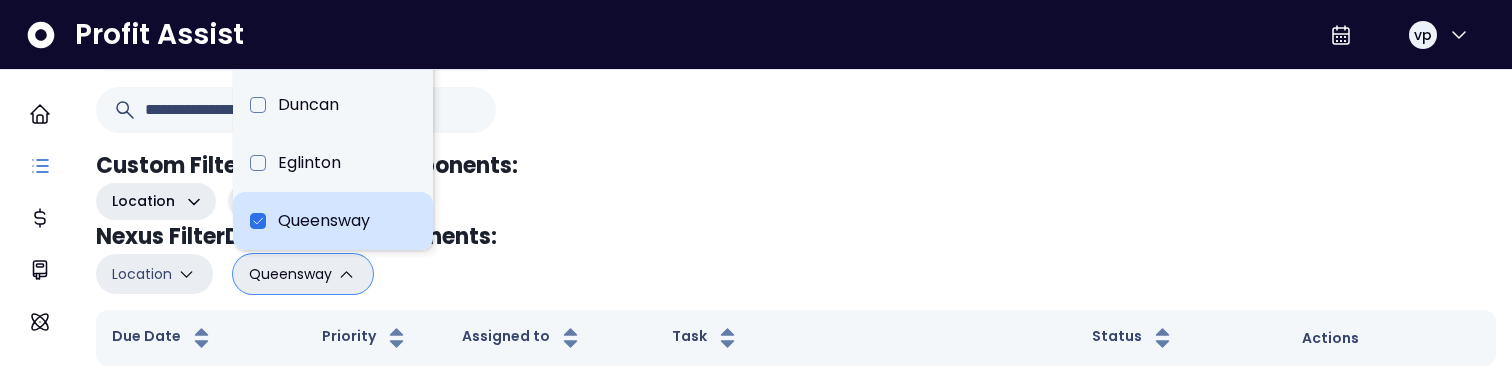type 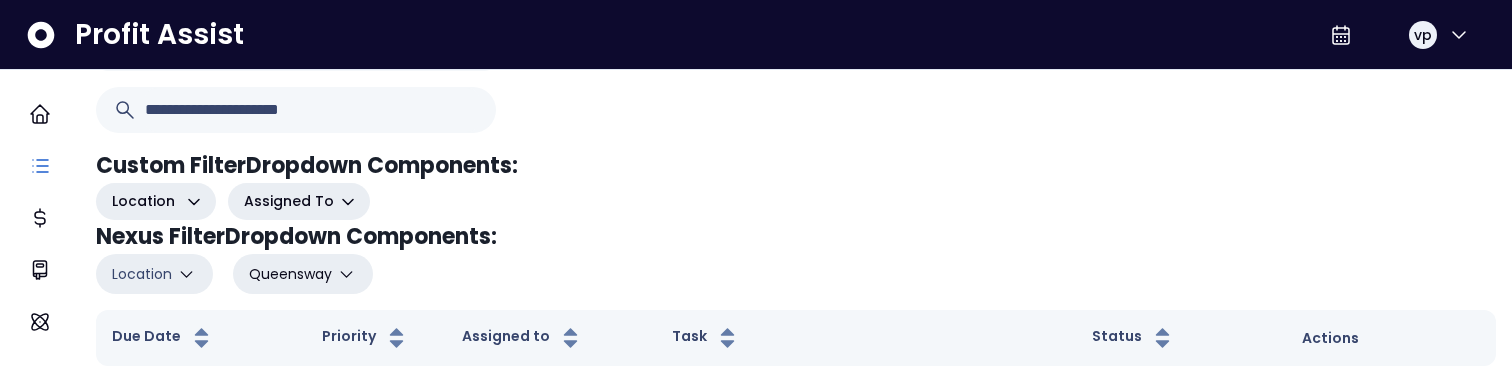 scroll, scrollTop: 0, scrollLeft: 0, axis: both 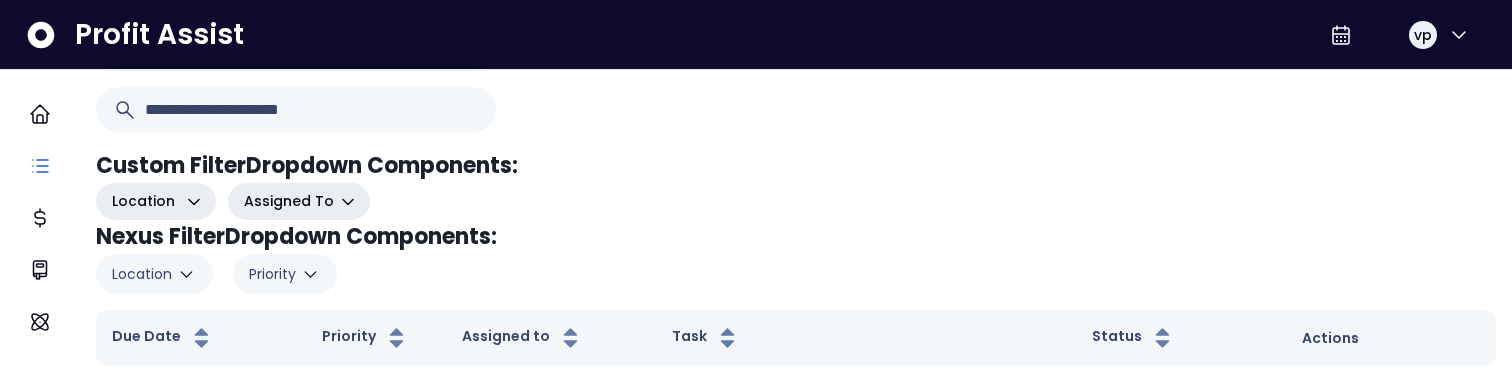 click 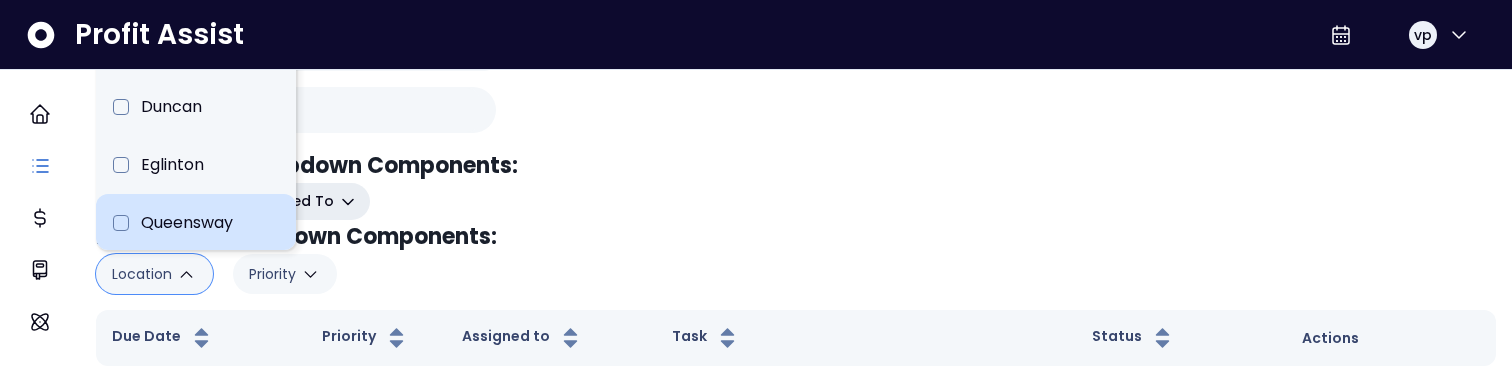 type 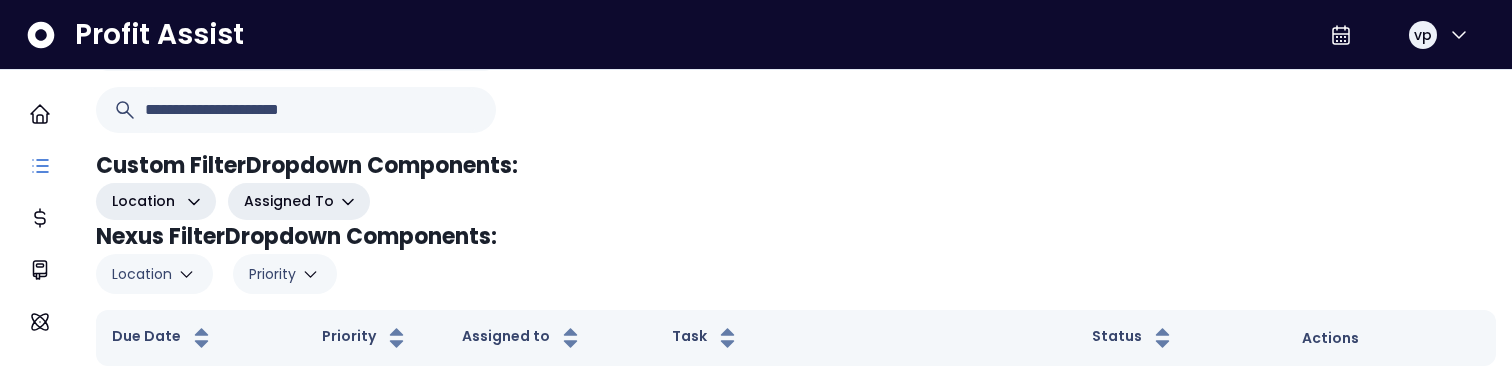 click 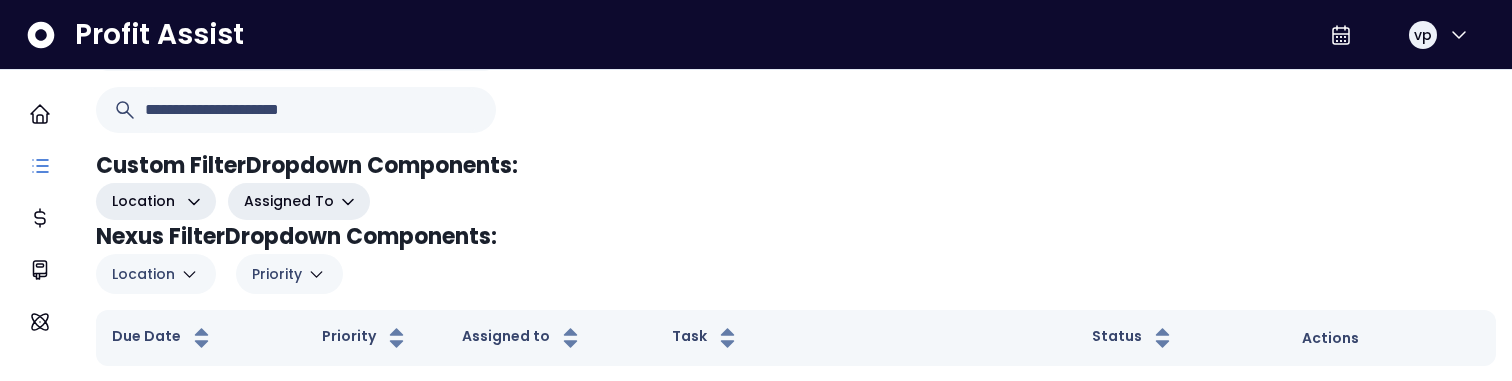 click on "Location" at bounding box center [156, 274] 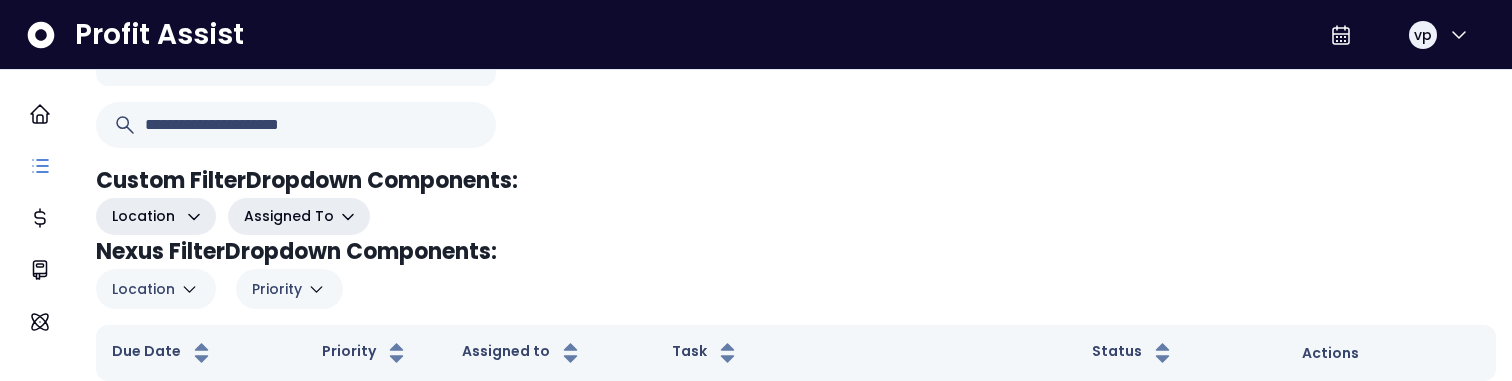 scroll, scrollTop: 176, scrollLeft: 0, axis: vertical 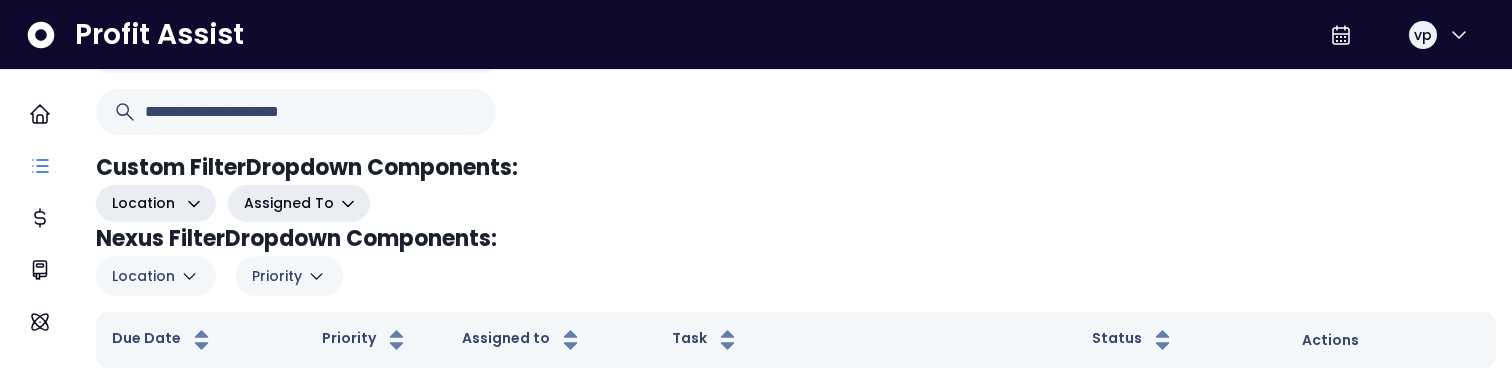 click on "Location" at bounding box center (156, 276) 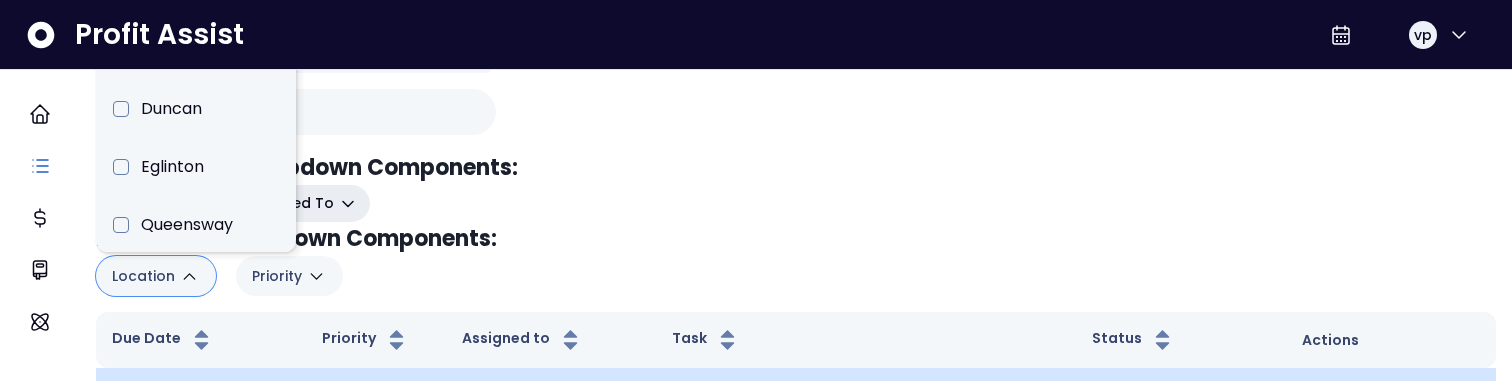 type 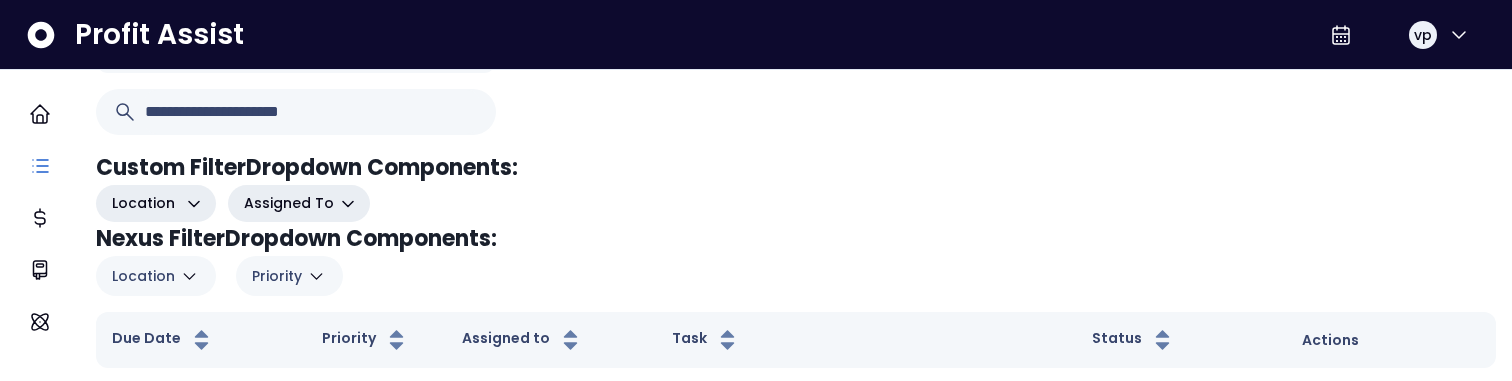 click on "Location" at bounding box center (143, 276) 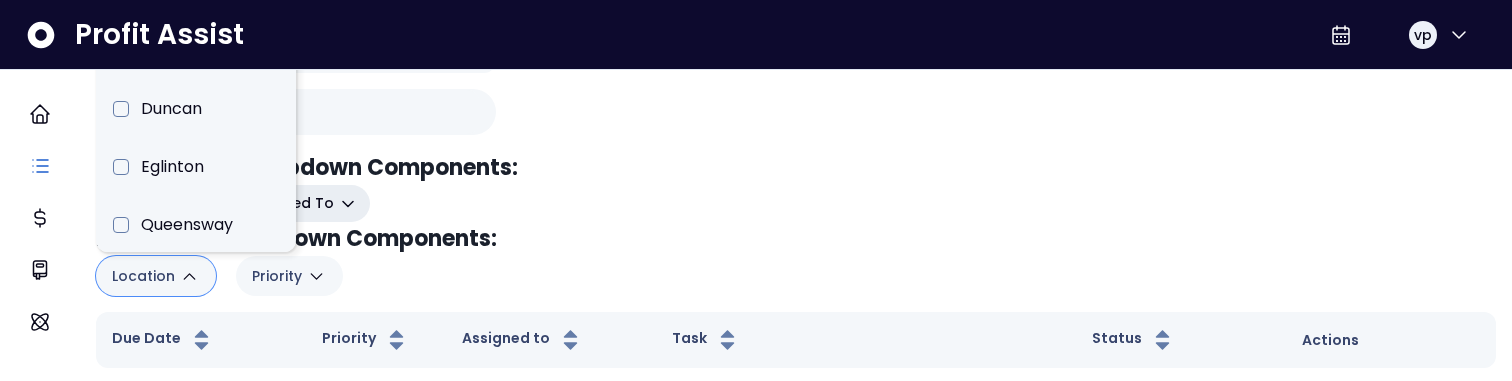 click 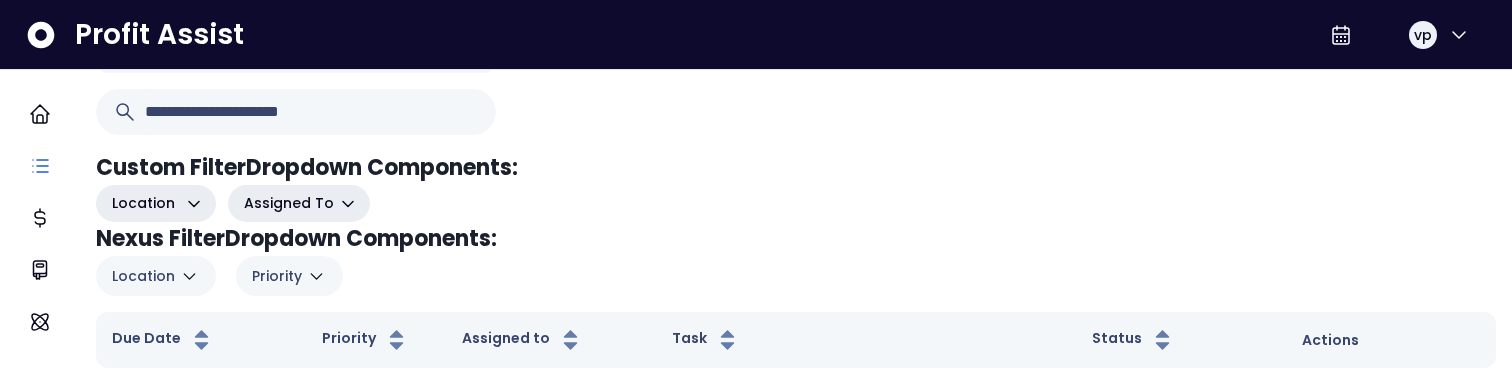 type 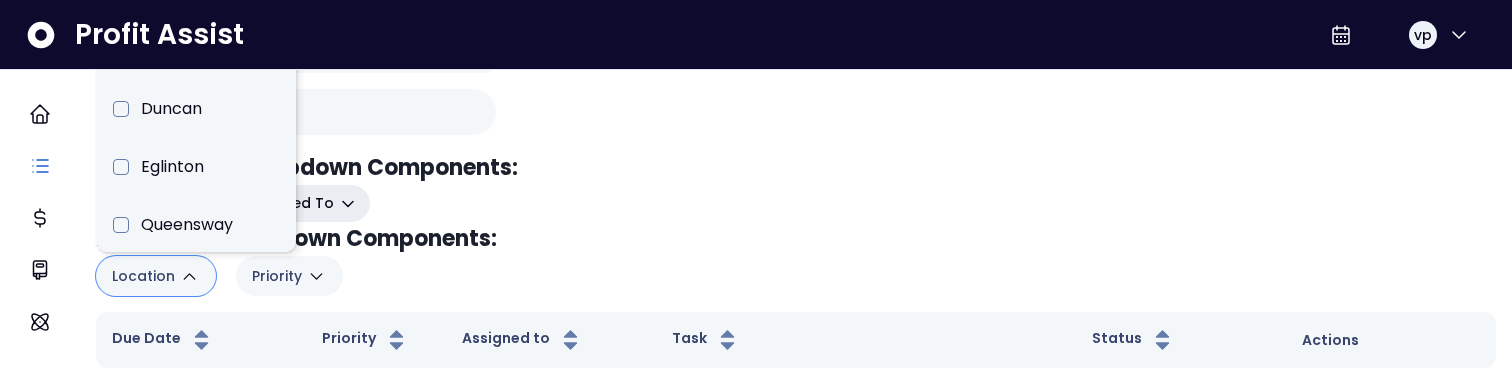 click 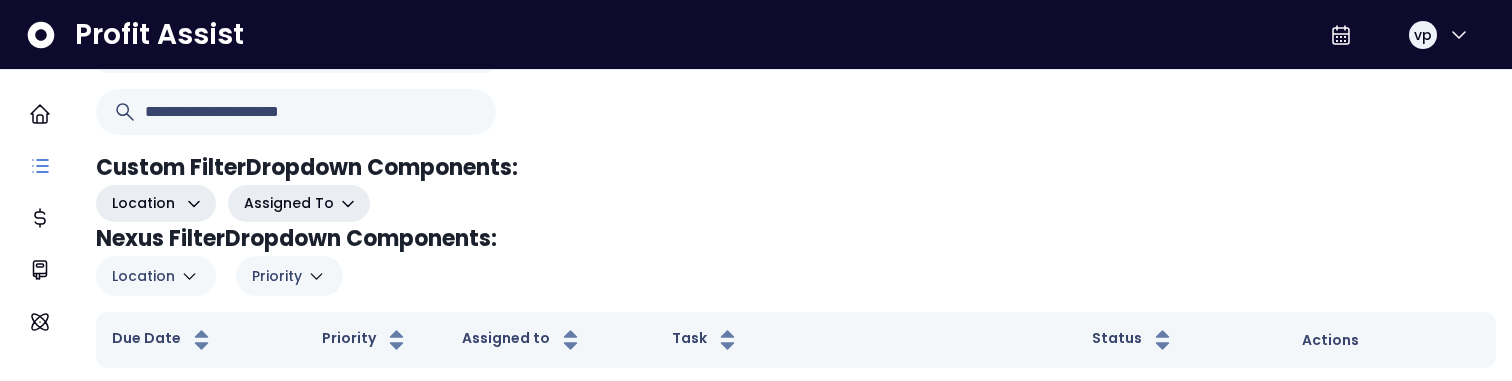 click 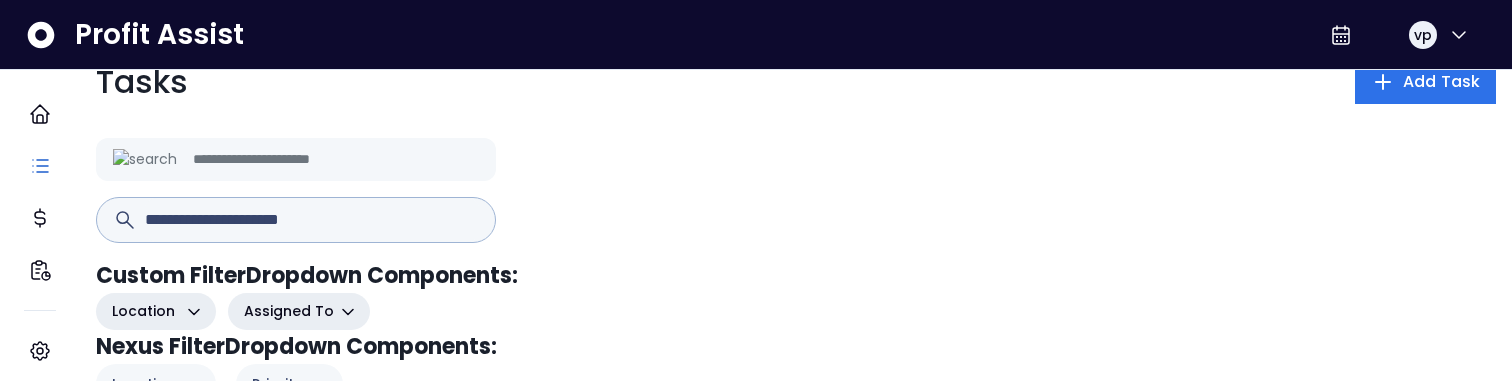 scroll, scrollTop: 188, scrollLeft: 0, axis: vertical 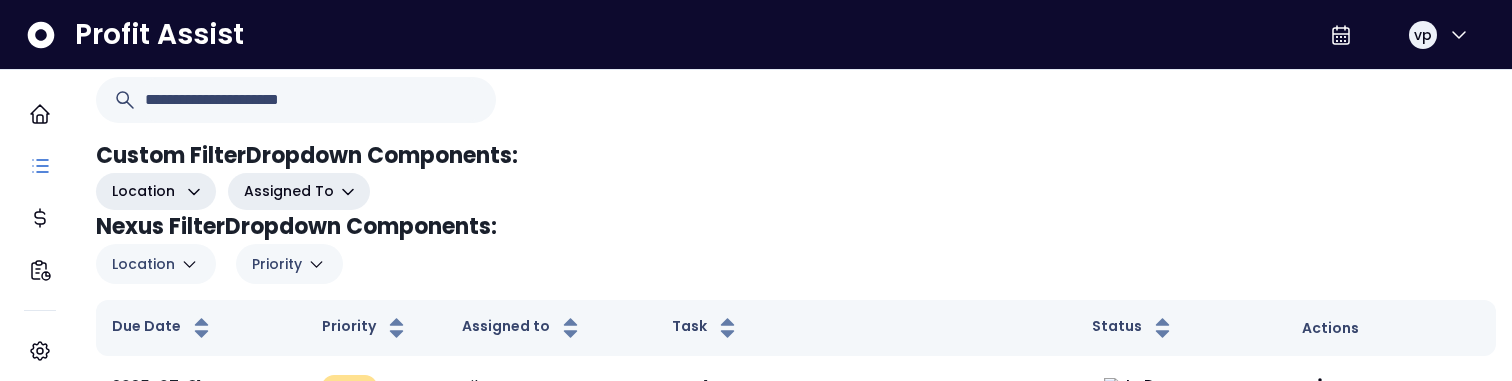 click on "Location" at bounding box center [143, 264] 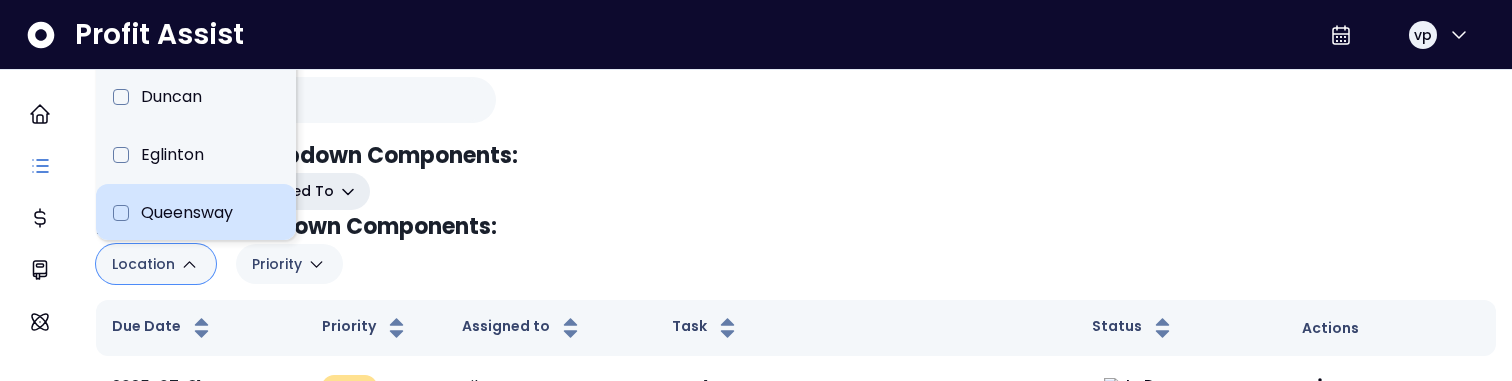 click on "Queensway" at bounding box center [196, 213] 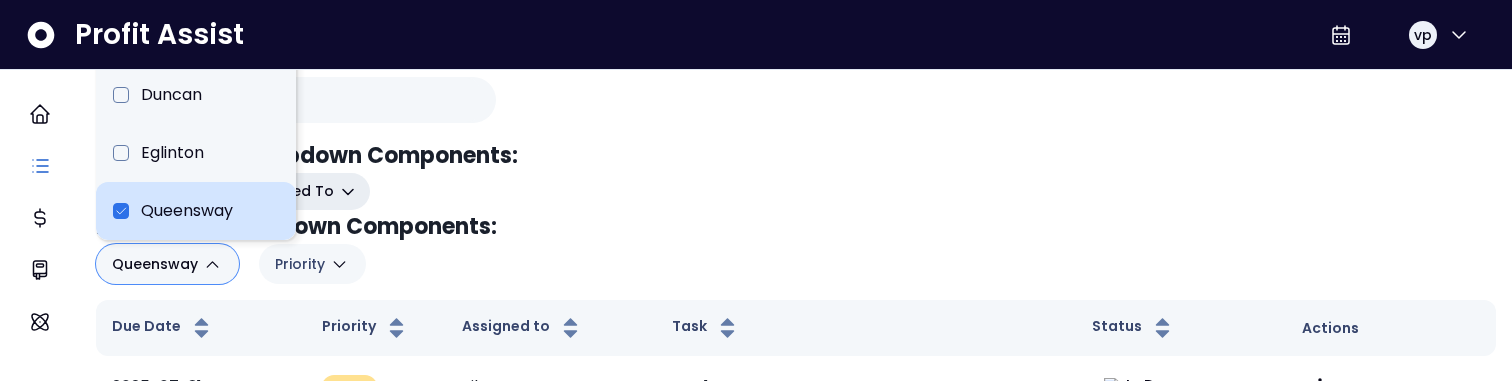 type 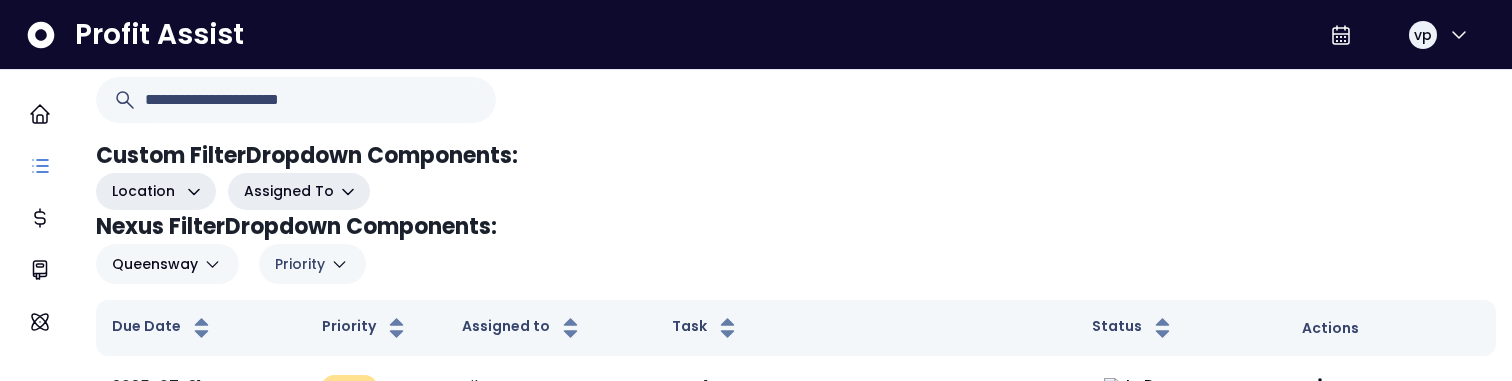 click on "Queensway" at bounding box center [155, 264] 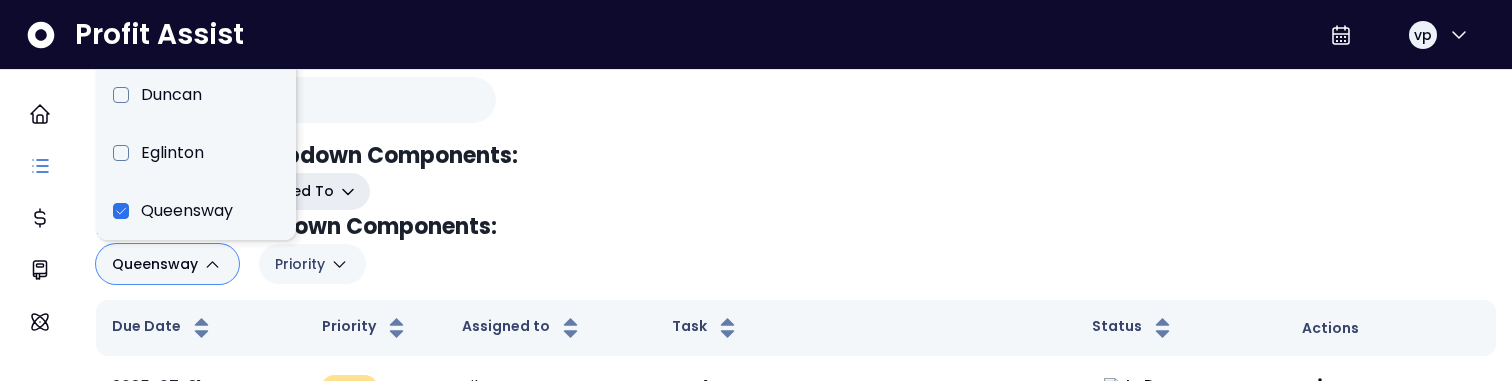 click on "Assigned To" at bounding box center (299, 191) 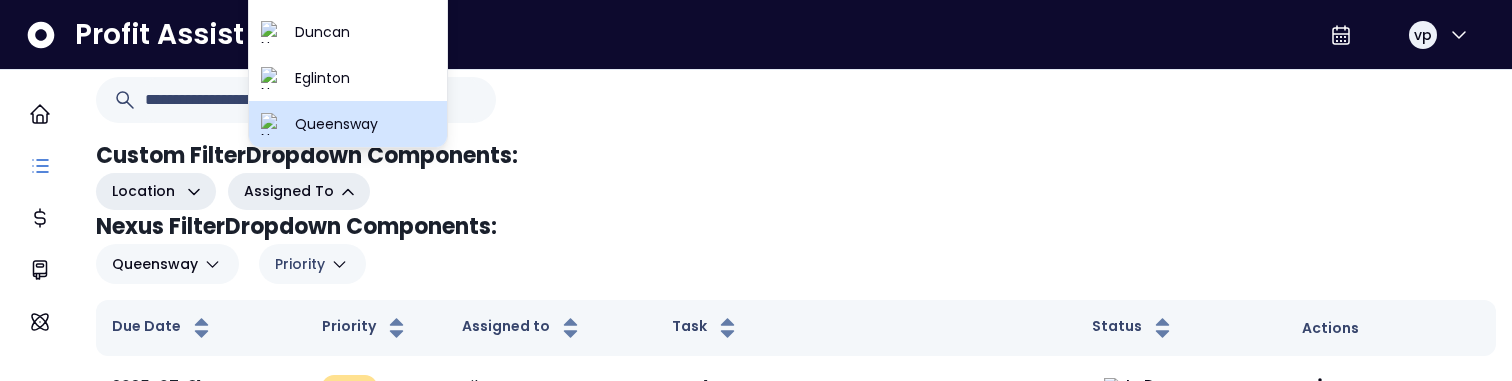 click on "Queensway" at bounding box center [365, 124] 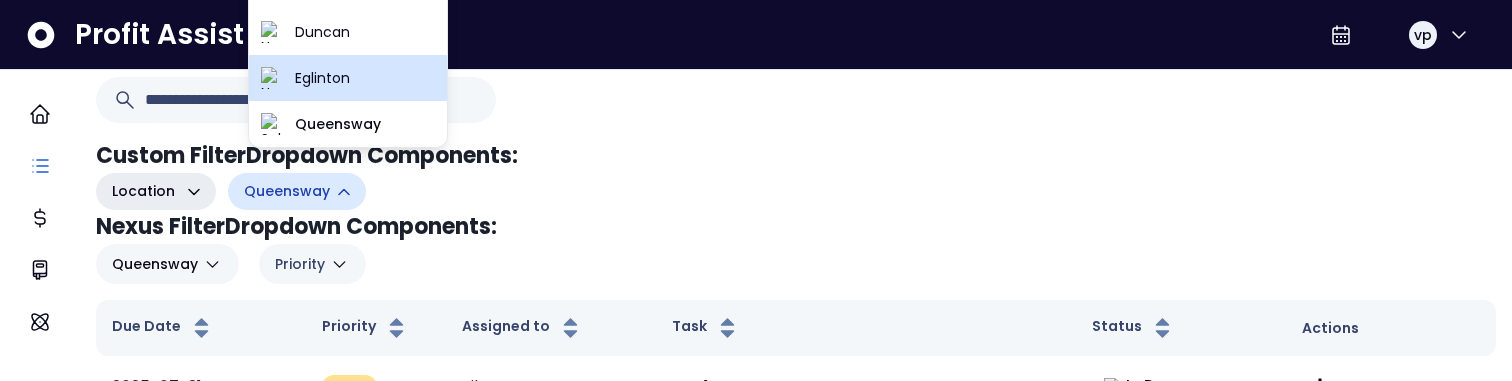 click on "Eglinton" at bounding box center [365, 78] 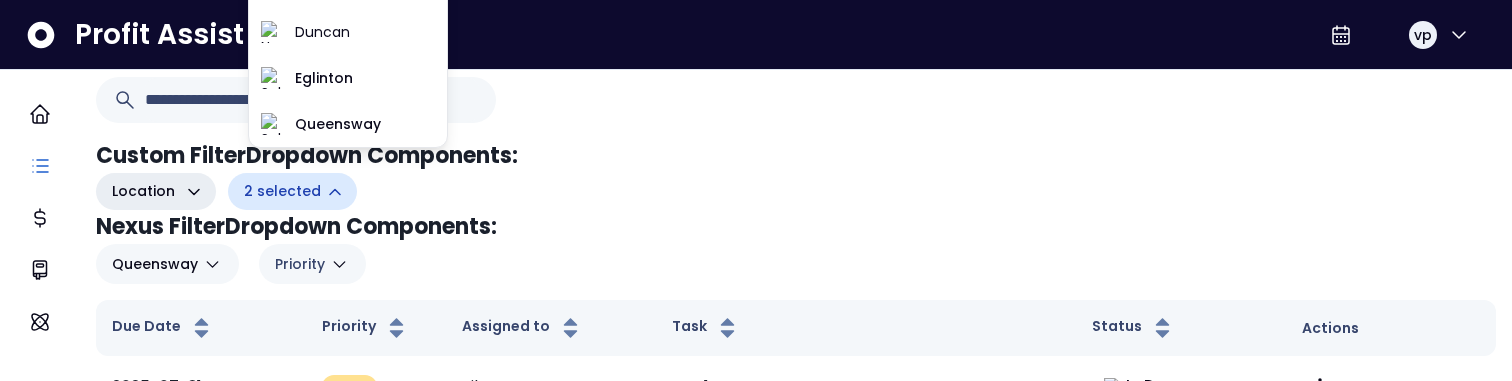 click on "Queensway" at bounding box center (155, 264) 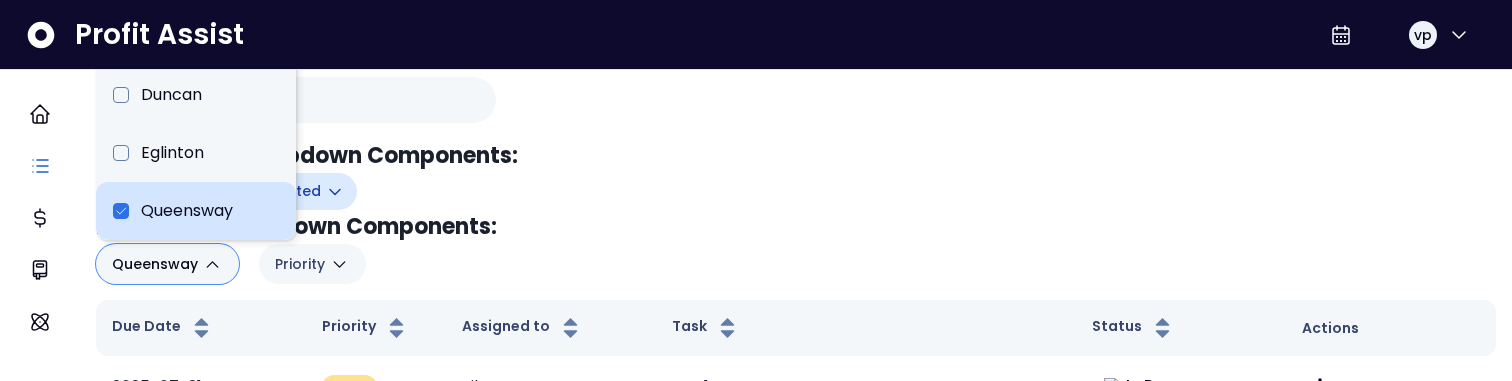 scroll, scrollTop: 0, scrollLeft: 0, axis: both 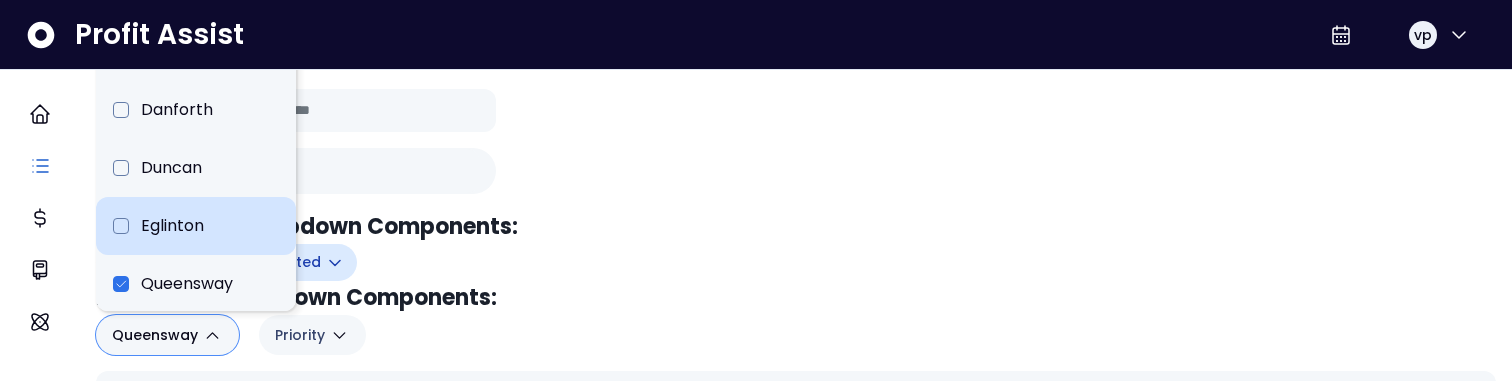 click on "Eglinton" at bounding box center (196, 226) 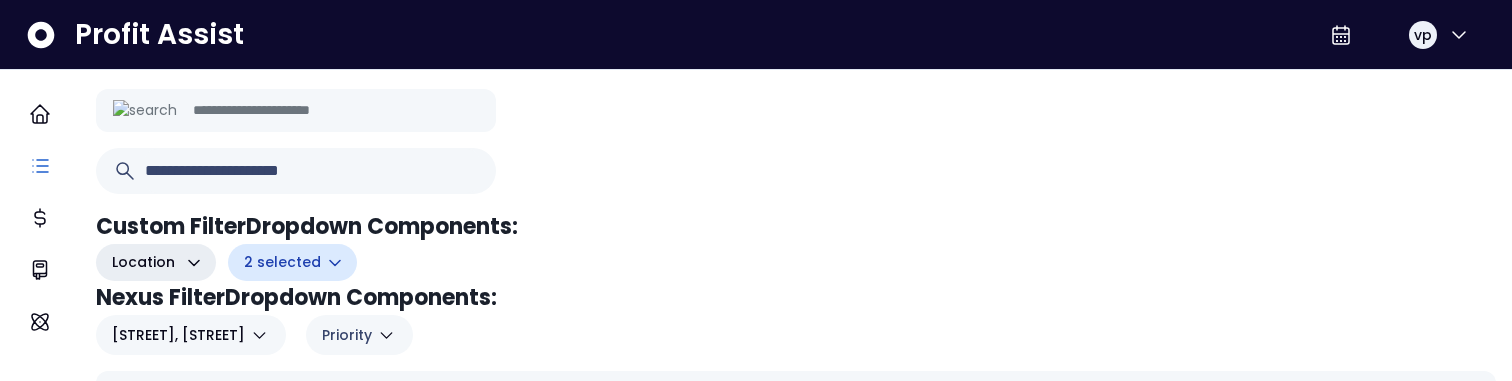 click on "Queensway, Eglinton" at bounding box center [178, 335] 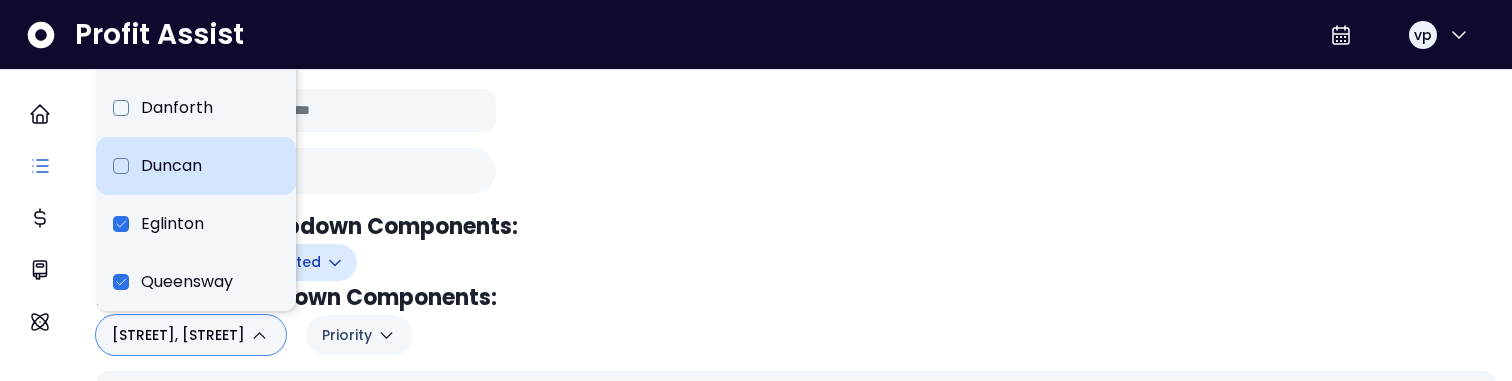 click on "Duncan" at bounding box center (196, 166) 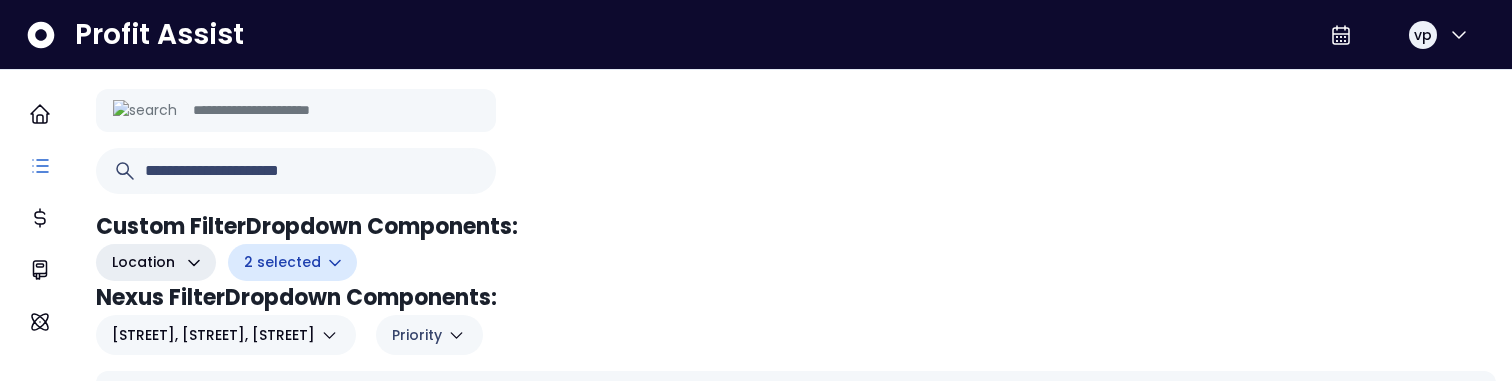 click on "**********" at bounding box center [796, 335] 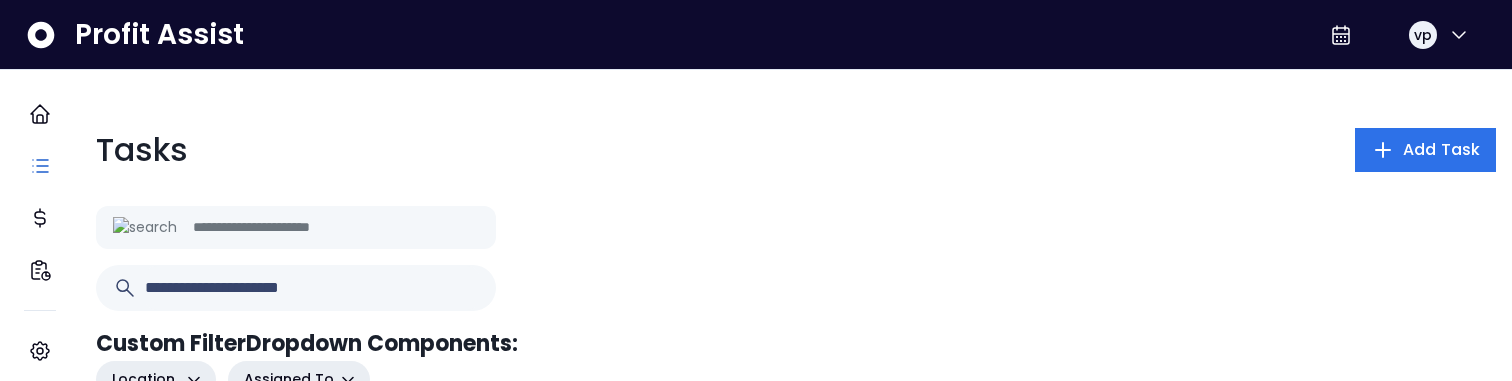 scroll, scrollTop: 117, scrollLeft: 0, axis: vertical 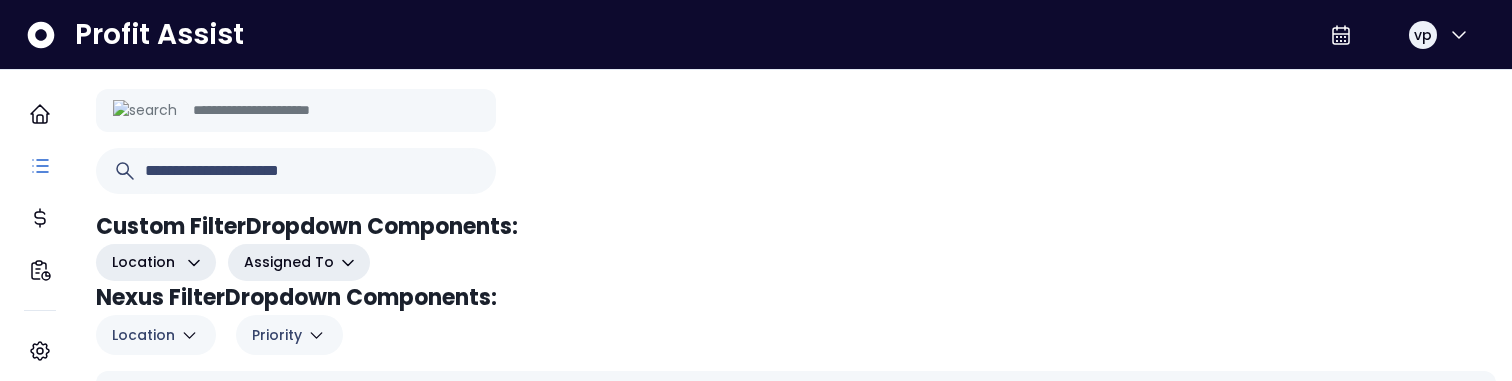 click on "Location" at bounding box center [143, 335] 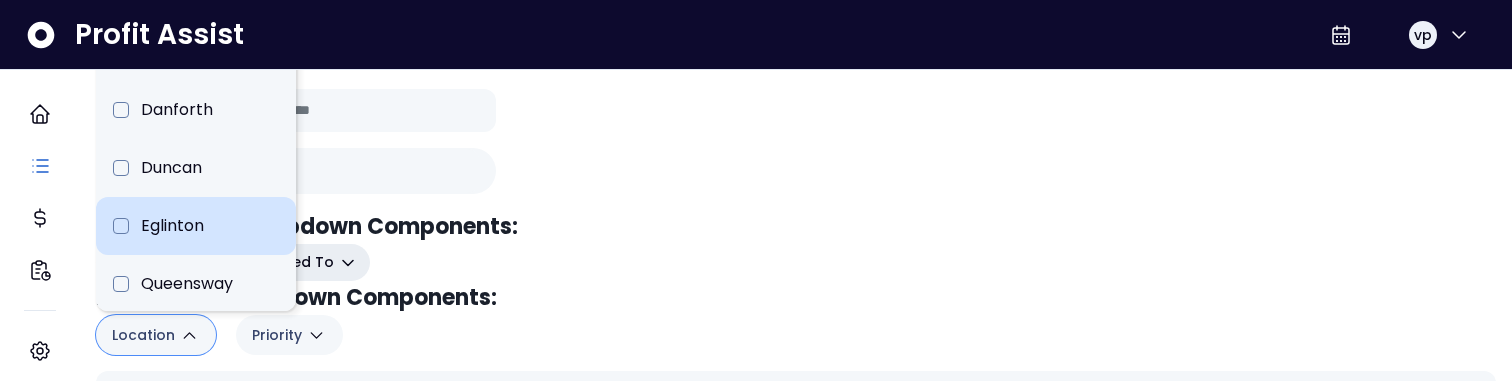 click on "Eglinton" at bounding box center (196, 226) 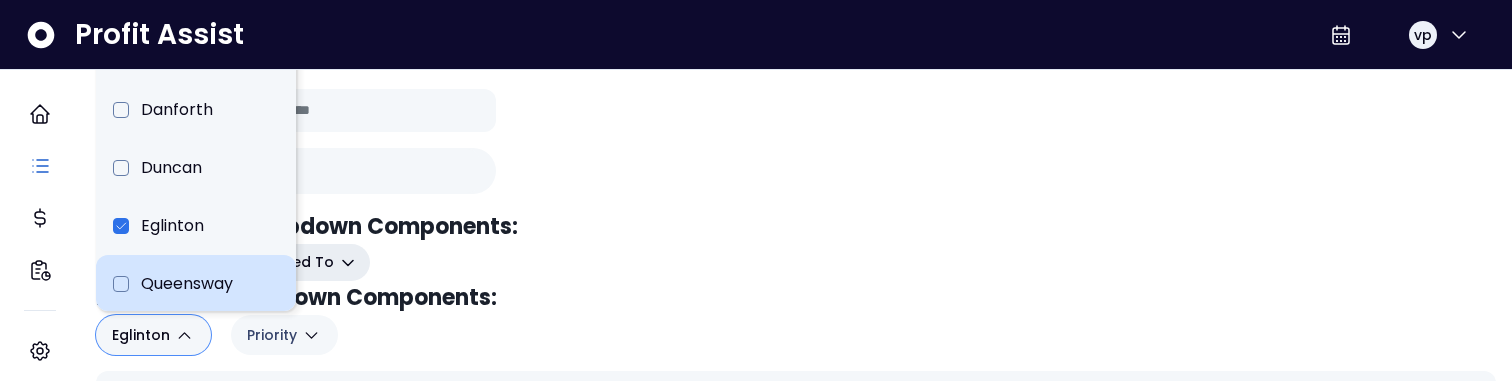 click on "Queensway" at bounding box center [196, 284] 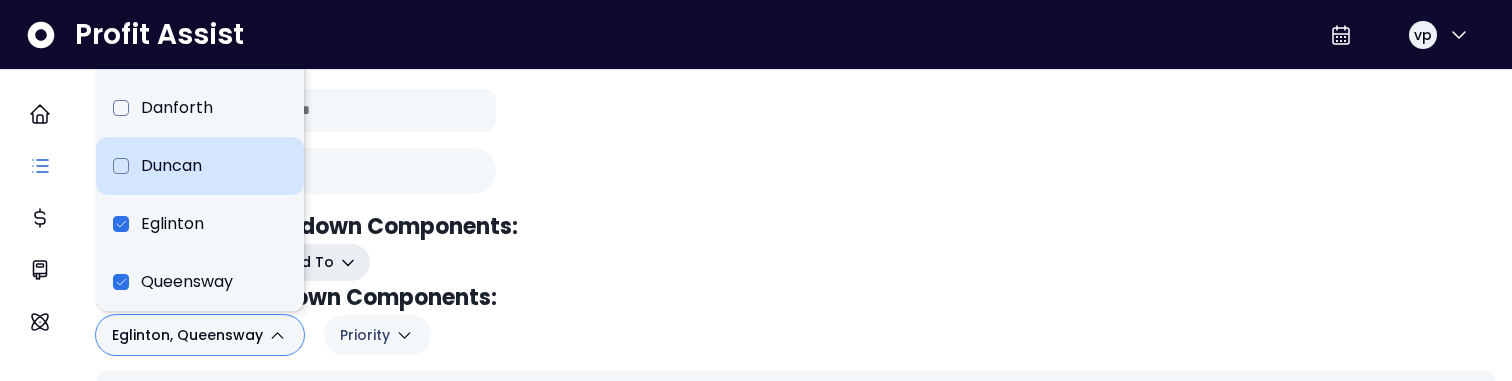 click on "Duncan" at bounding box center (200, 166) 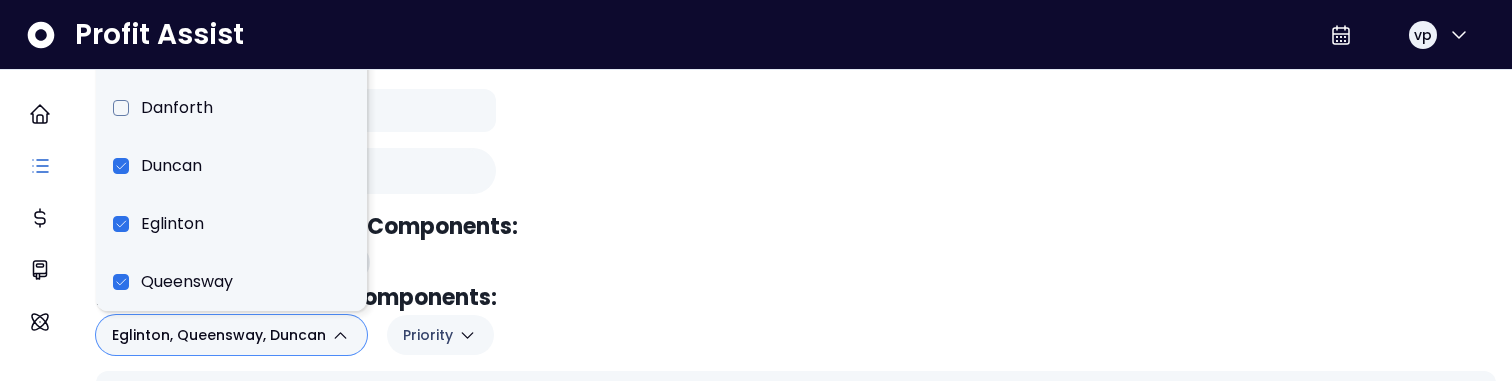 click on "Custom FilterDropdown Components:" at bounding box center (796, 227) 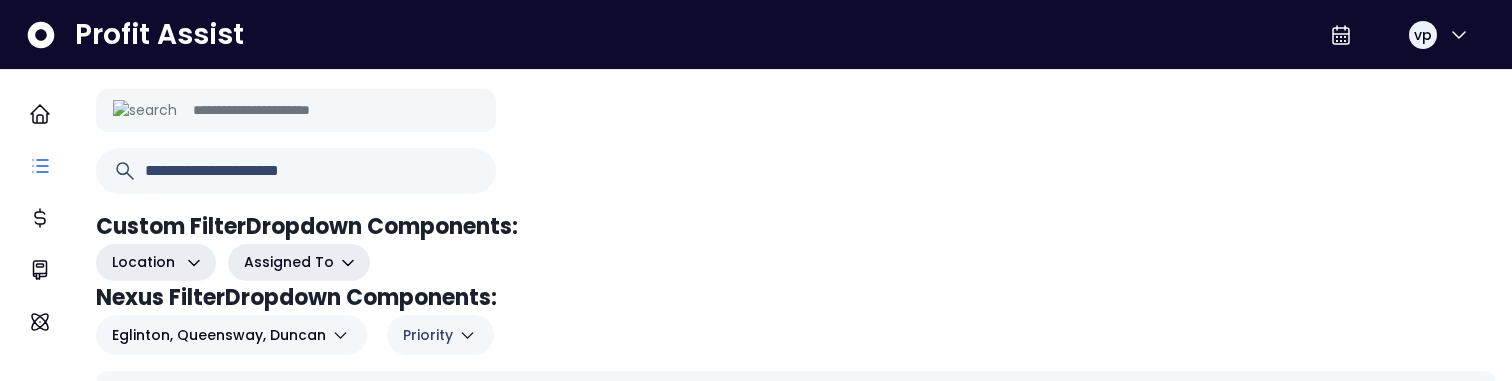 click on "Eglinton, Queensway, Duncan" at bounding box center (219, 335) 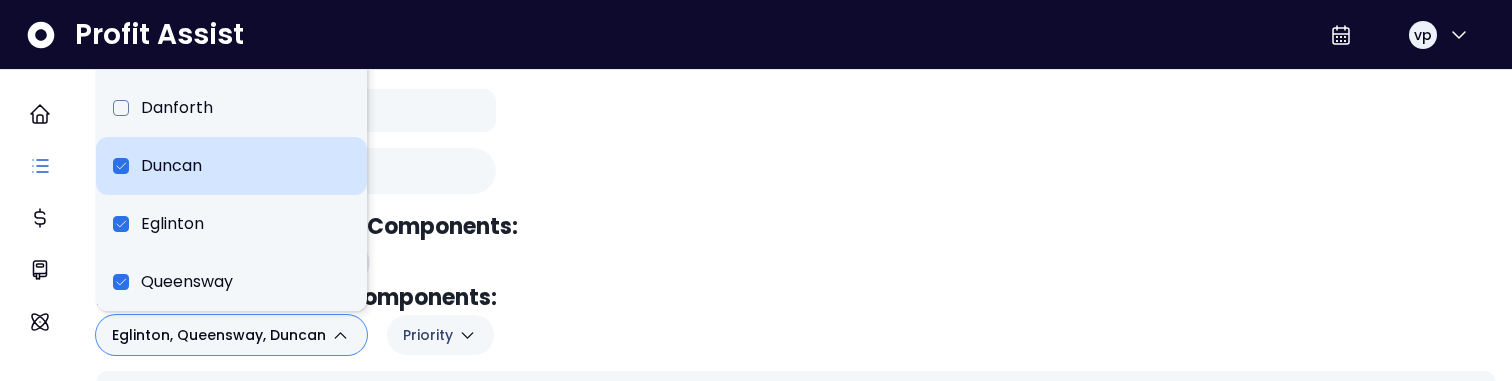 click on "Duncan" at bounding box center (231, 166) 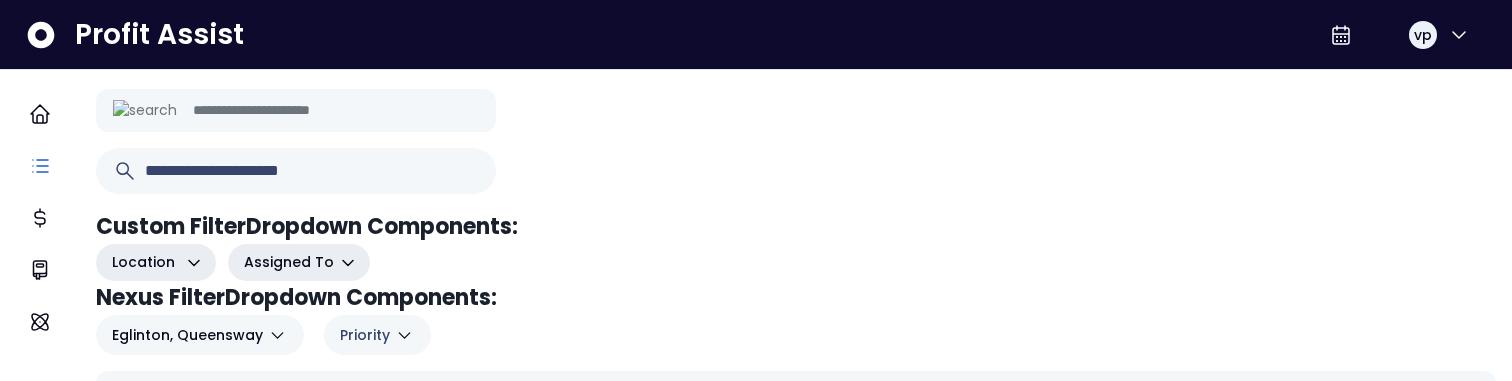 click on "**********" at bounding box center [796, 335] 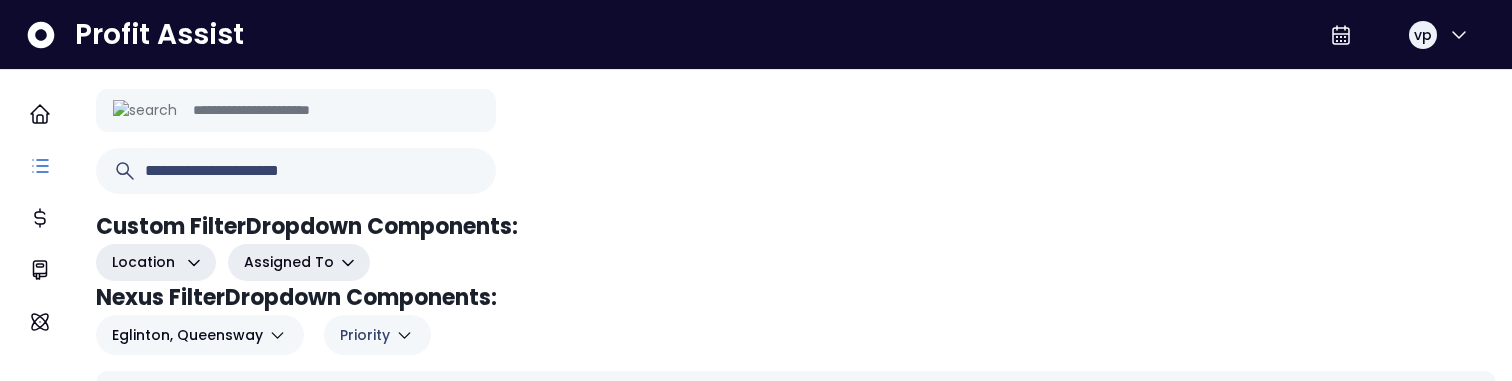 click on "Eglinton, Queensway" at bounding box center (187, 335) 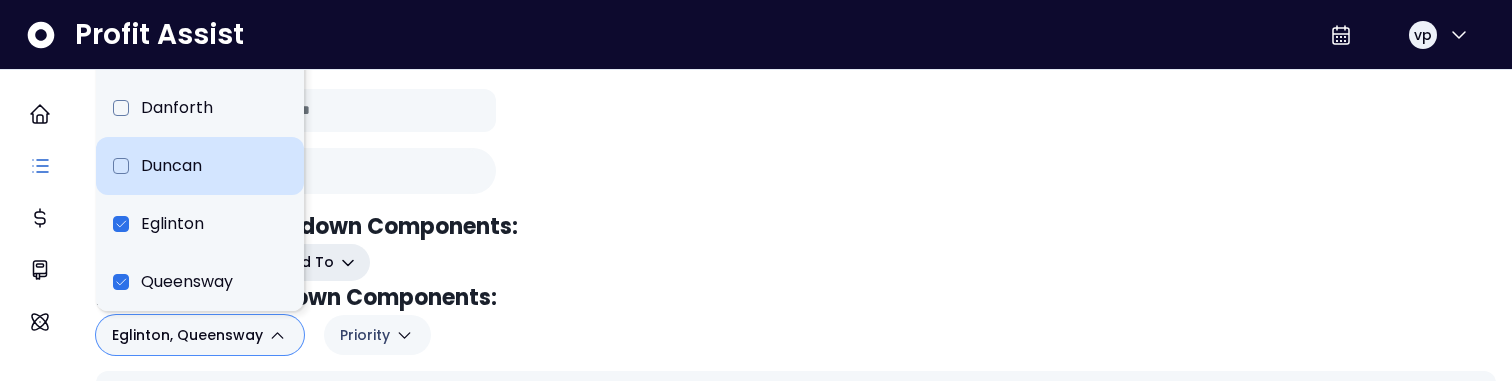 click on "Duncan" at bounding box center (200, 166) 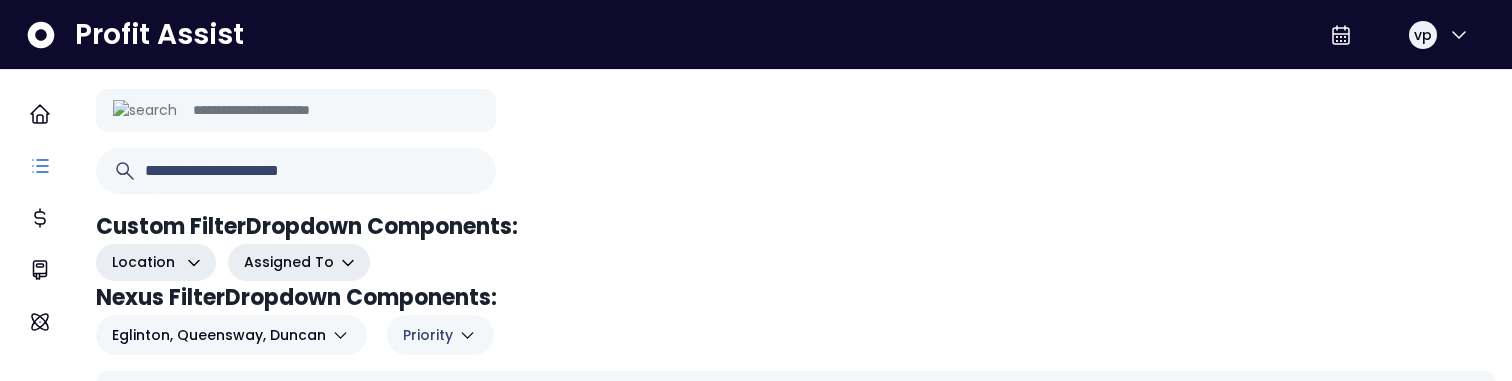 scroll, scrollTop: 0, scrollLeft: 0, axis: both 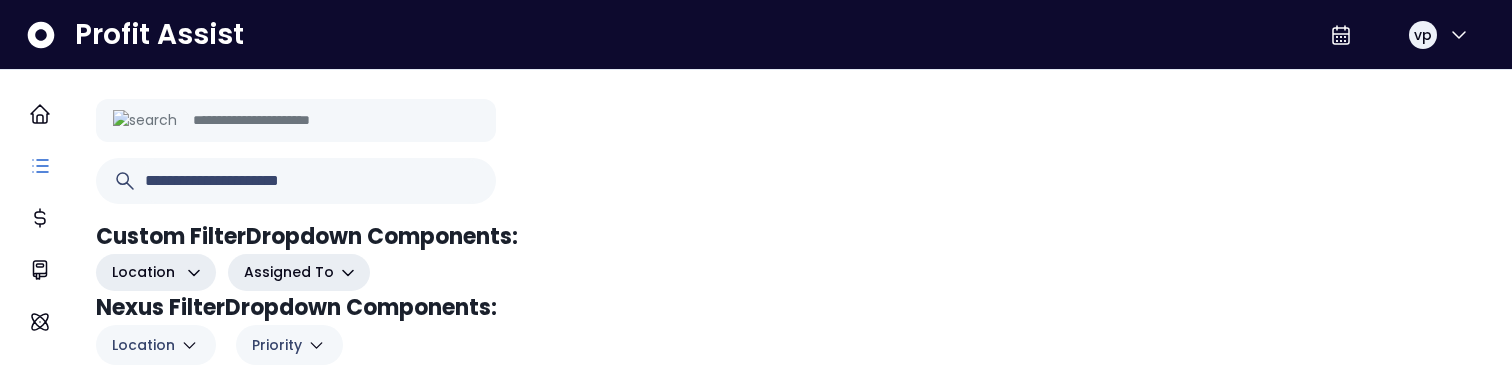 click on "Location" at bounding box center [143, 345] 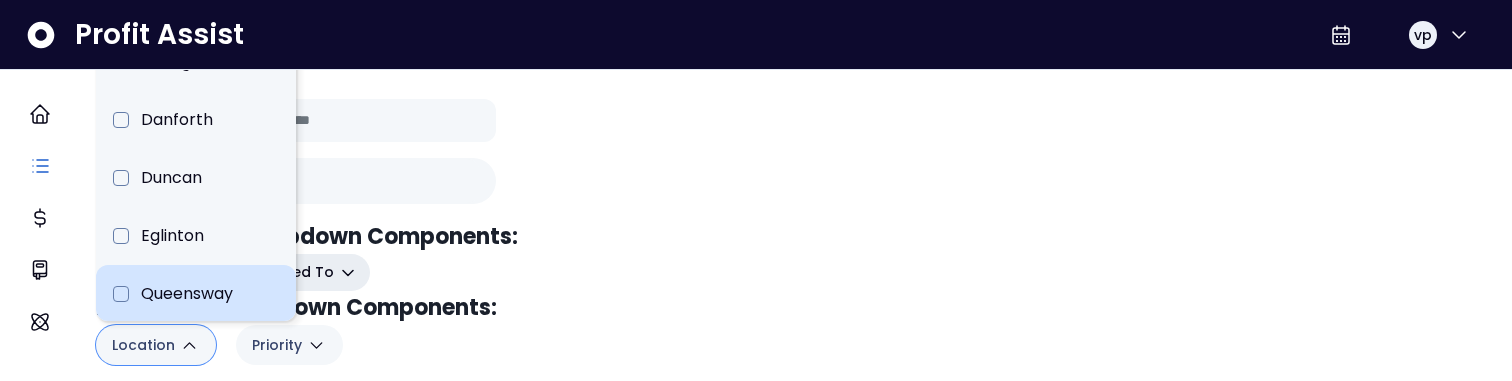 click on "Queensway" at bounding box center [196, 294] 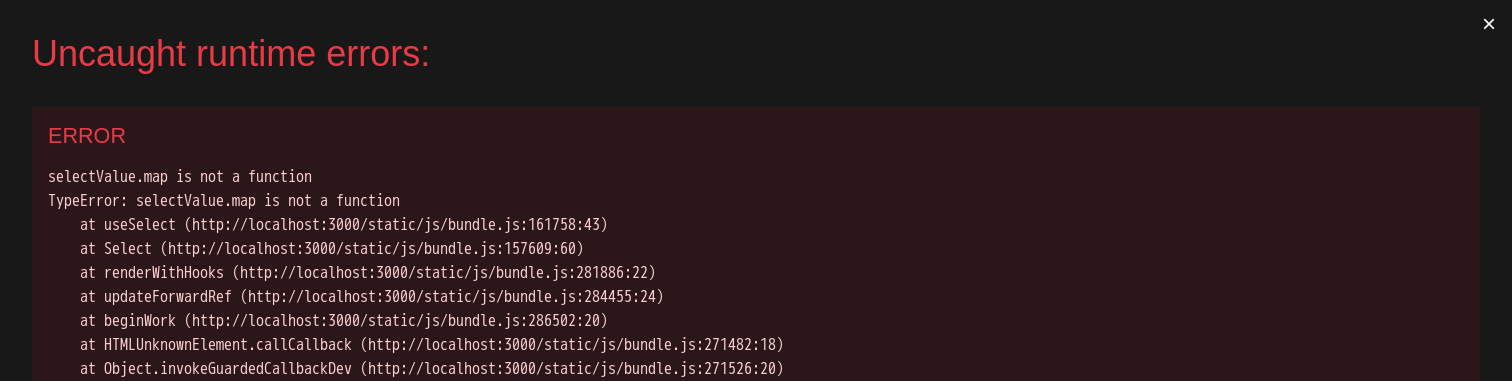 scroll, scrollTop: 0, scrollLeft: 0, axis: both 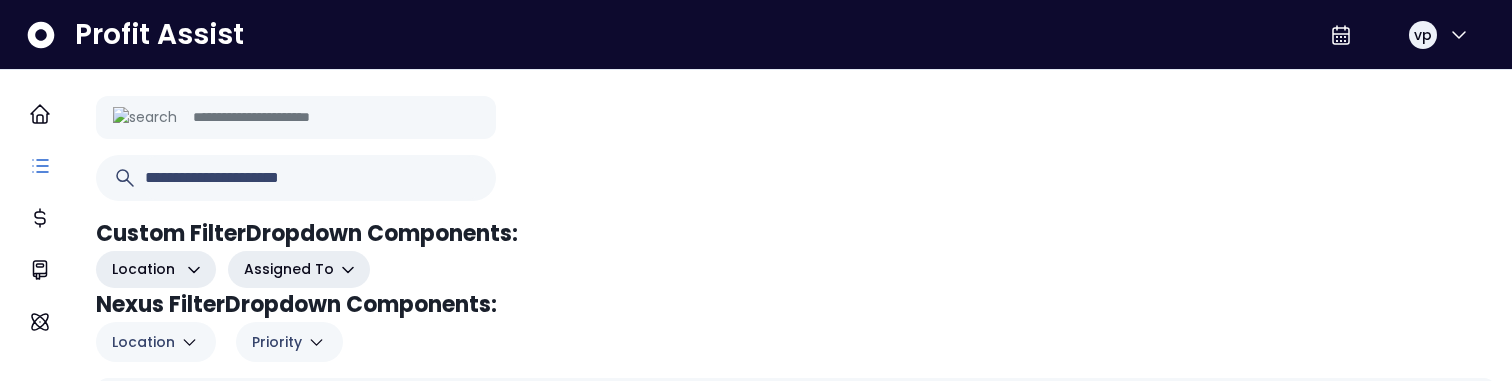 click 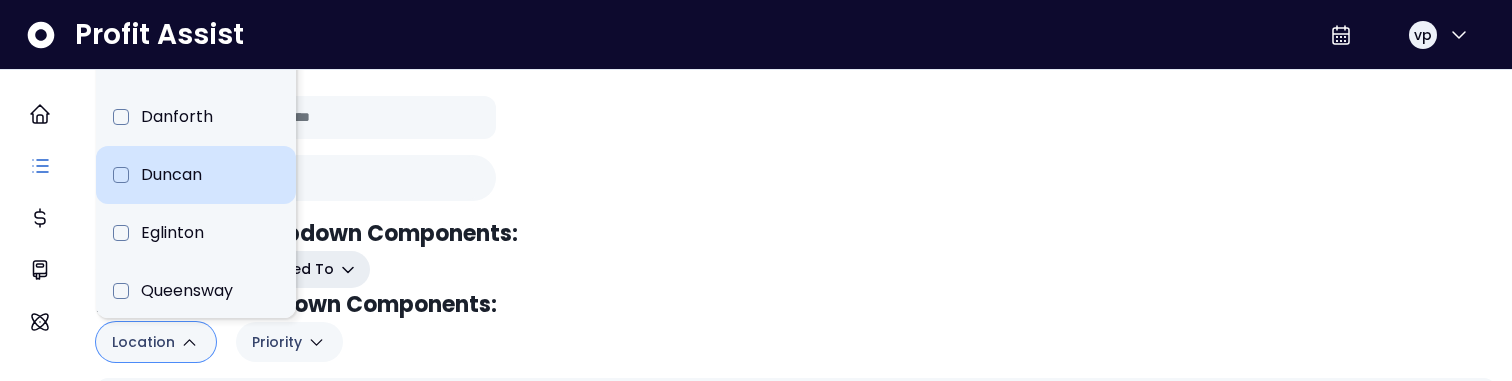 click on "Duncan" at bounding box center (196, 175) 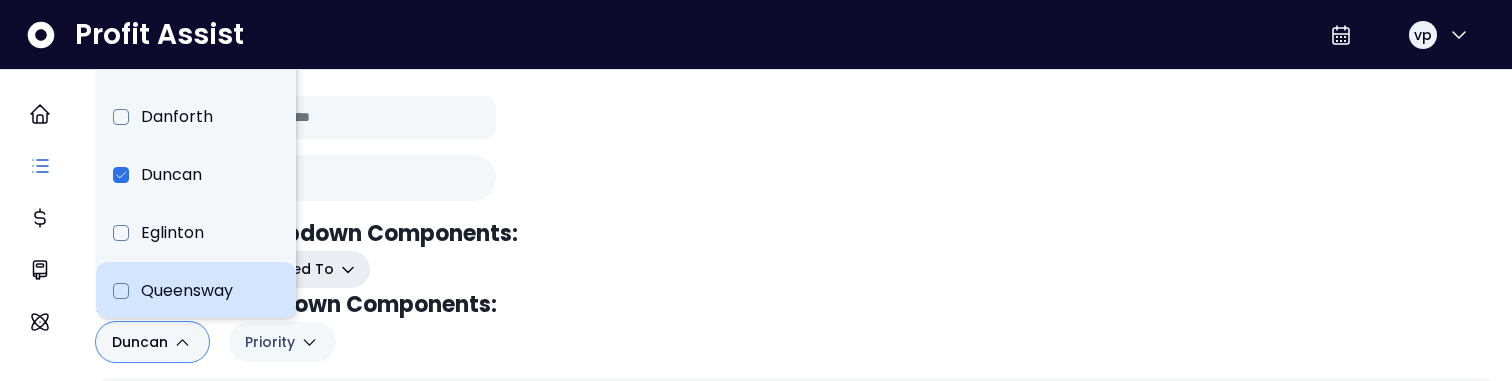 type 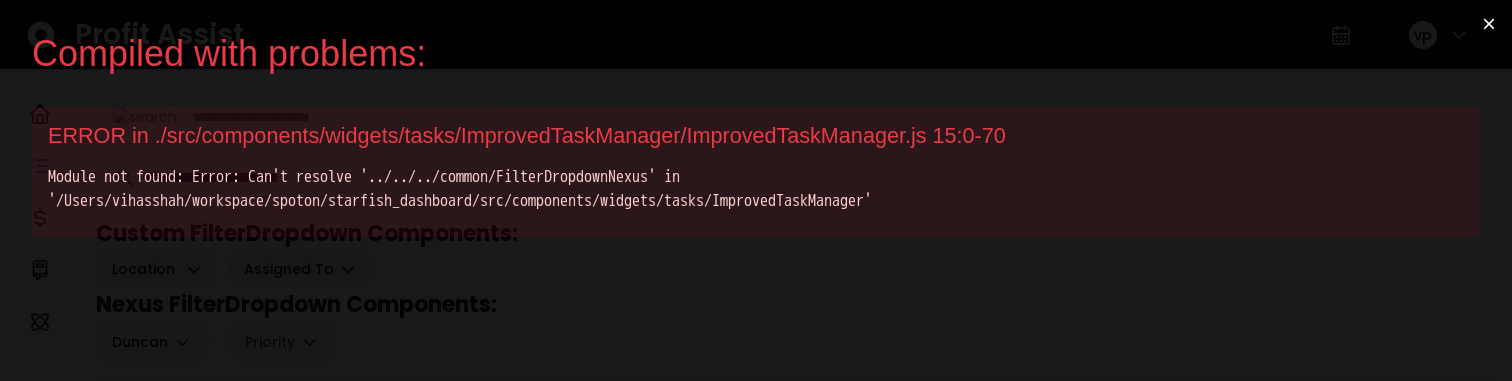 scroll, scrollTop: 0, scrollLeft: 0, axis: both 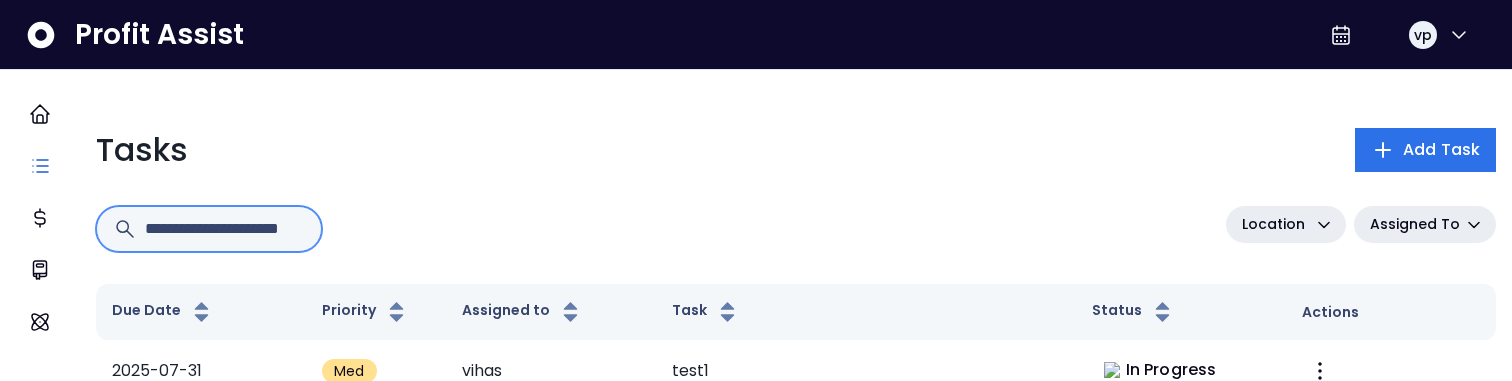 click at bounding box center (225, 229) 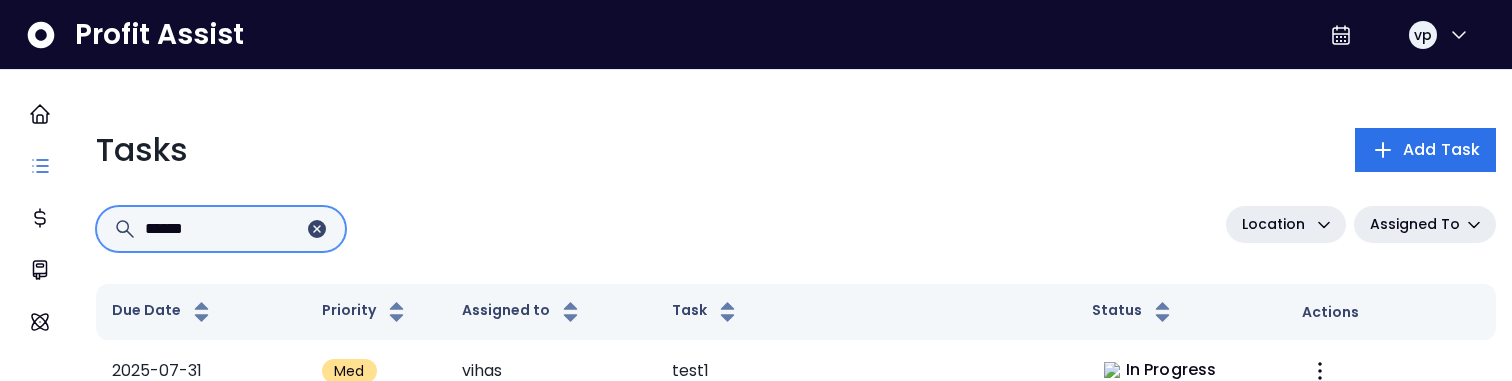 type on "******" 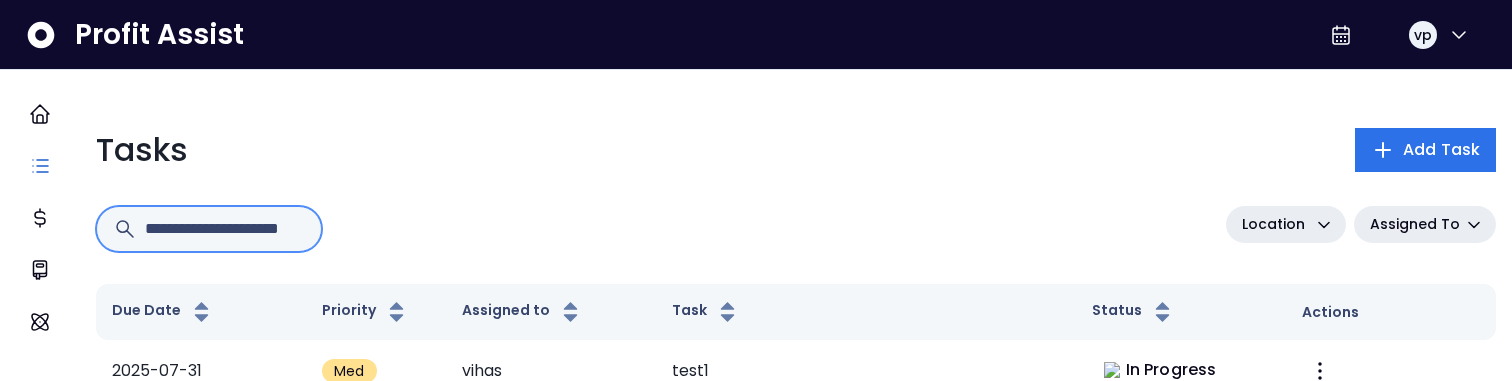 click at bounding box center [225, 229] 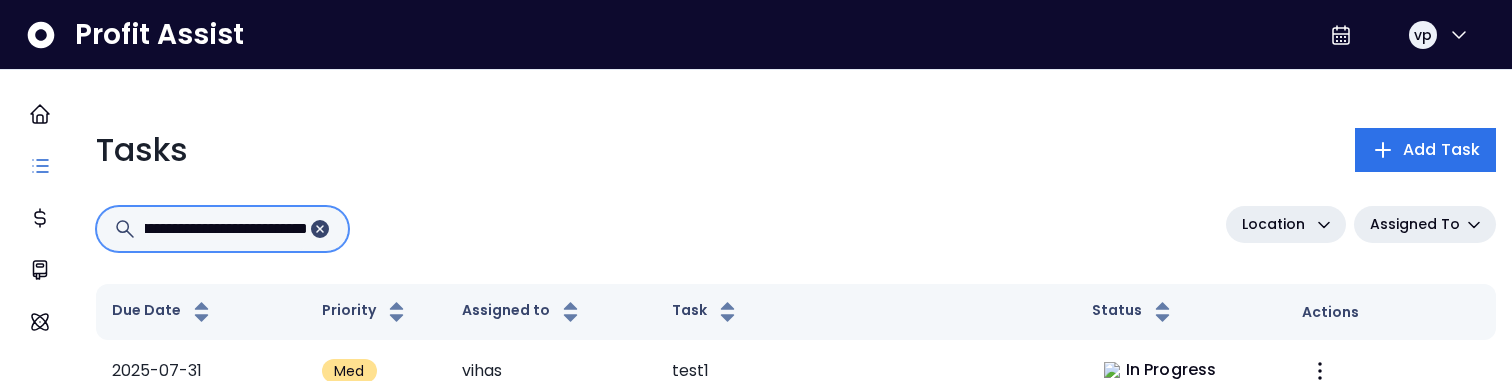 scroll, scrollTop: 0, scrollLeft: 124, axis: horizontal 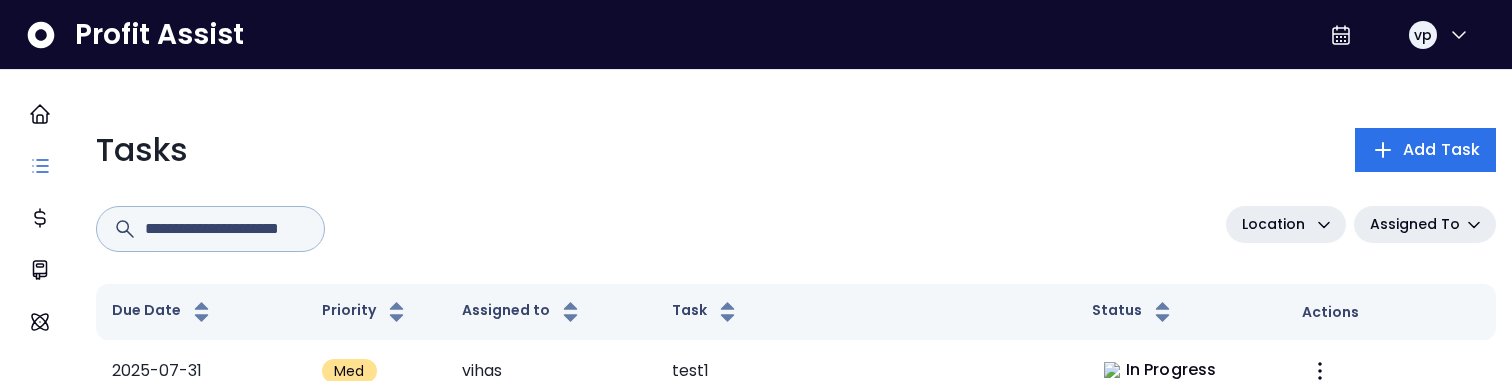 click on "Location" at bounding box center (1286, 224) 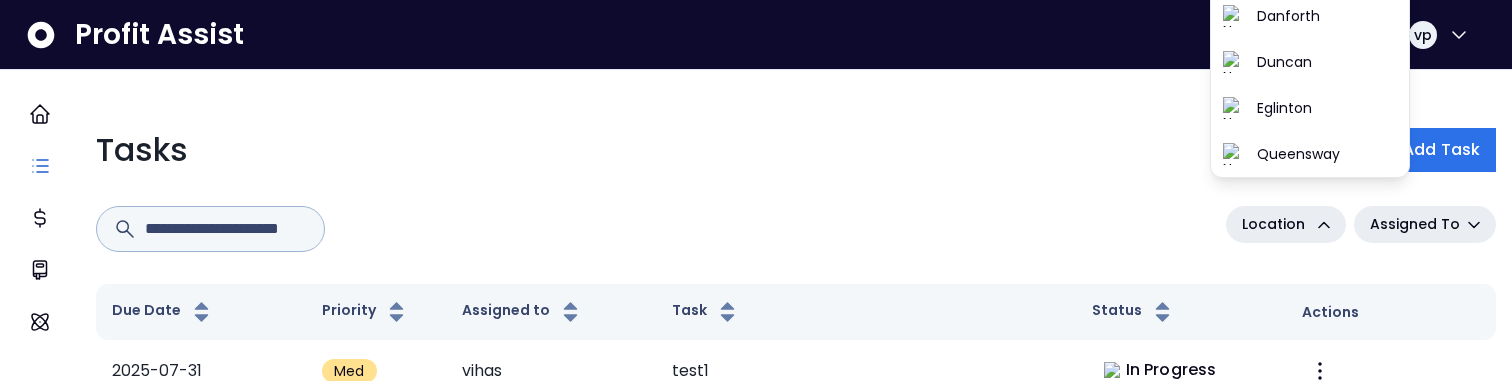 click on "Location Assigned To" at bounding box center [796, 237] 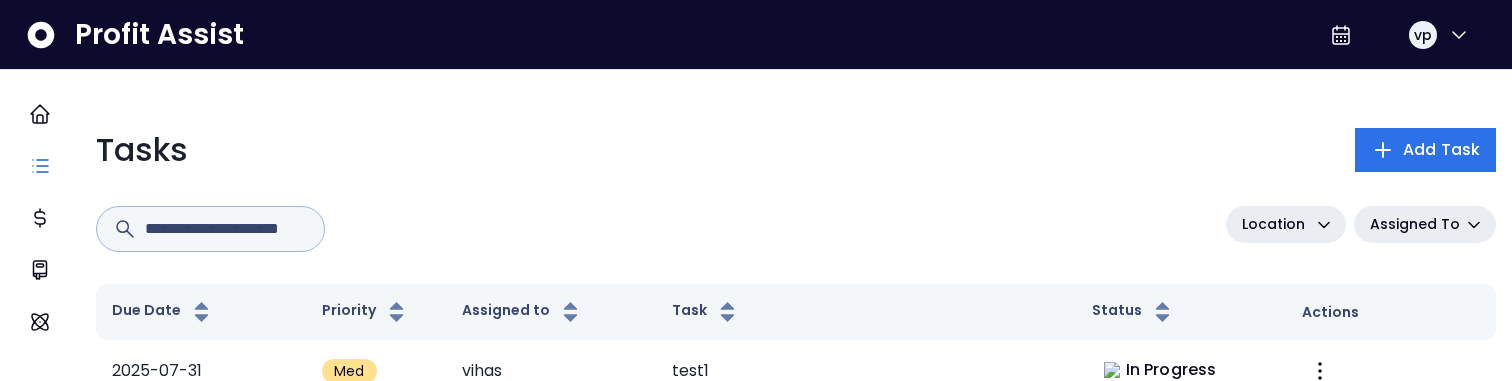 click on "Location" at bounding box center (1276, 224) 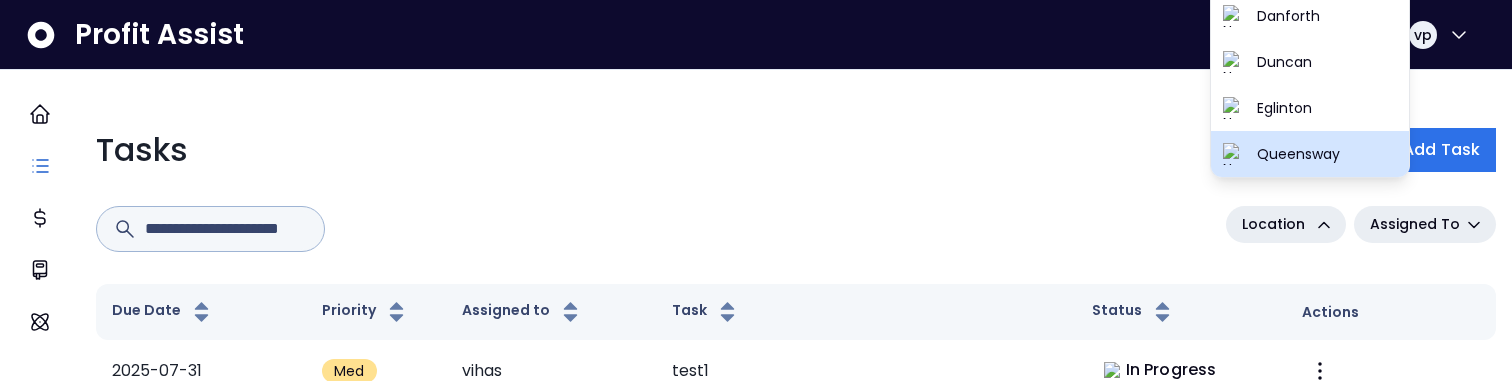 click on "Queensway" at bounding box center (1327, 154) 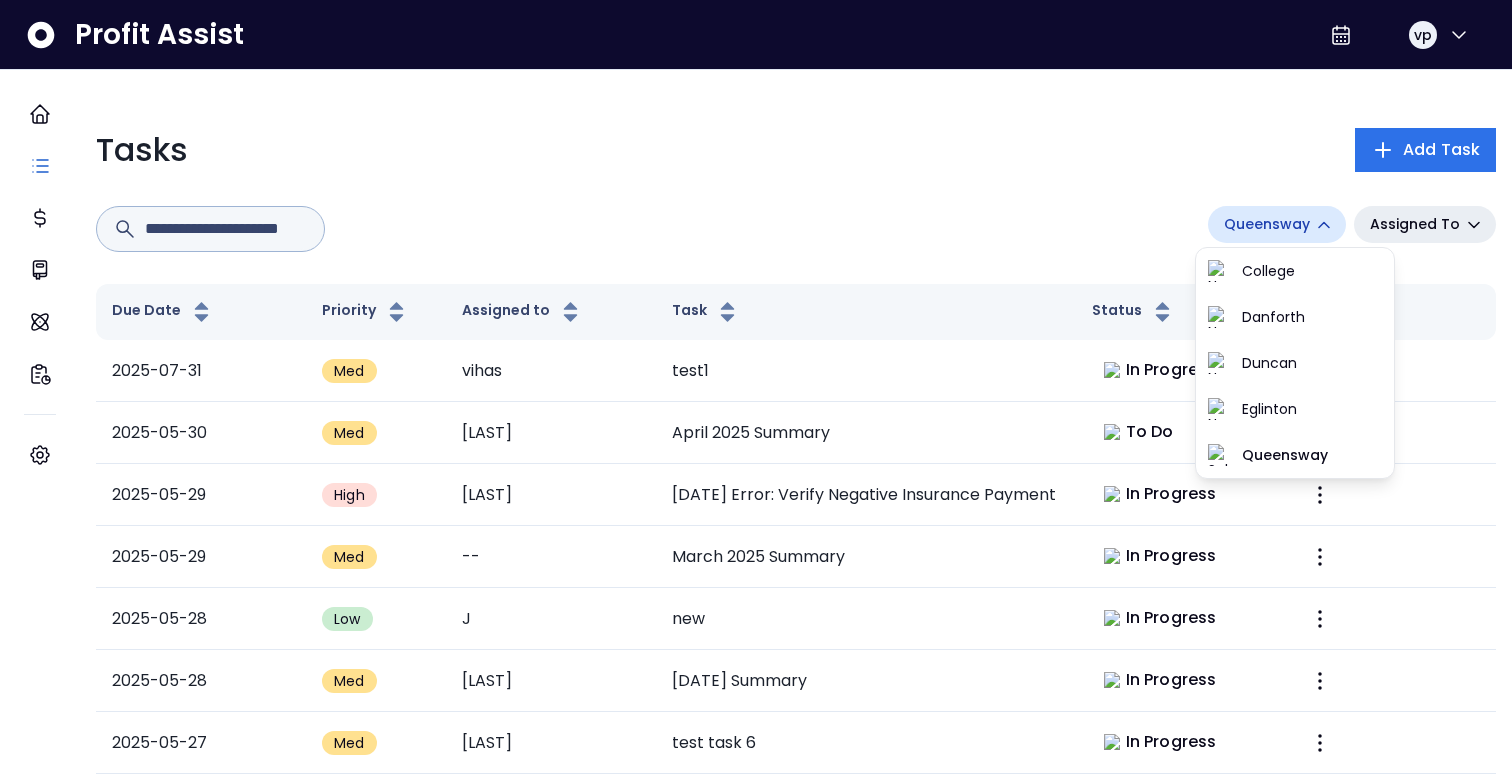 click on "Assigned To" at bounding box center [1415, 224] 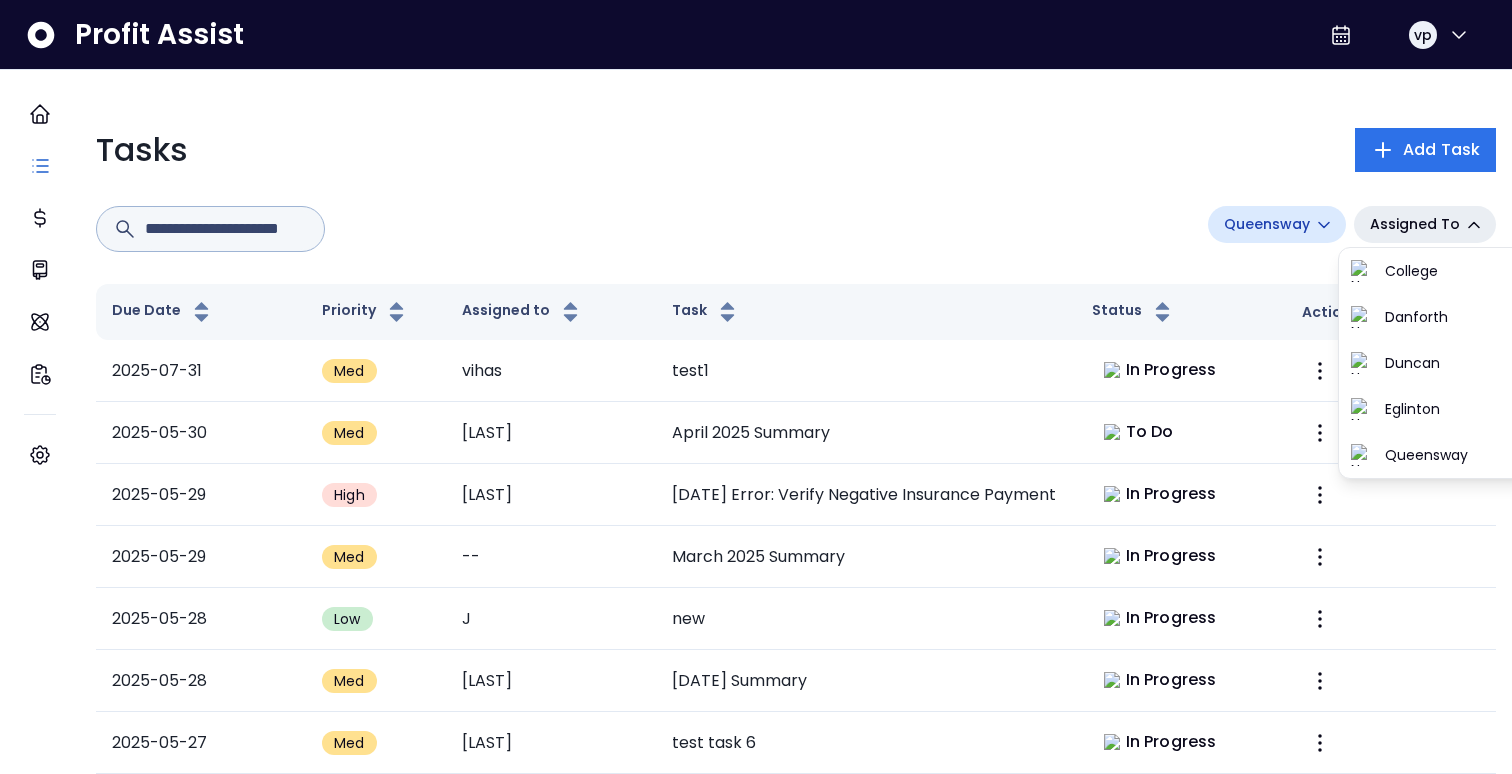 click on "Assigned To" at bounding box center [1415, 224] 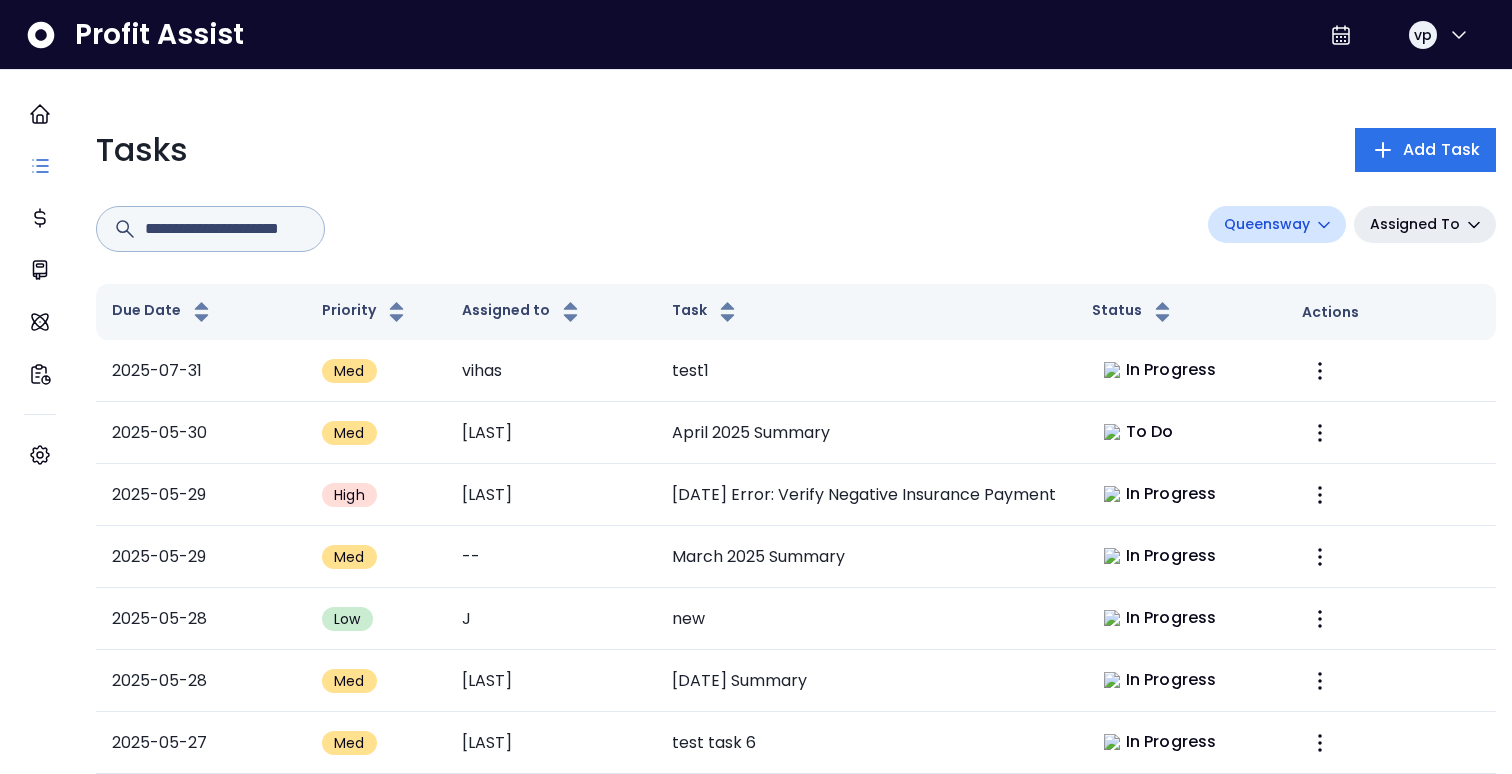click on "Queensway" at bounding box center [1267, 224] 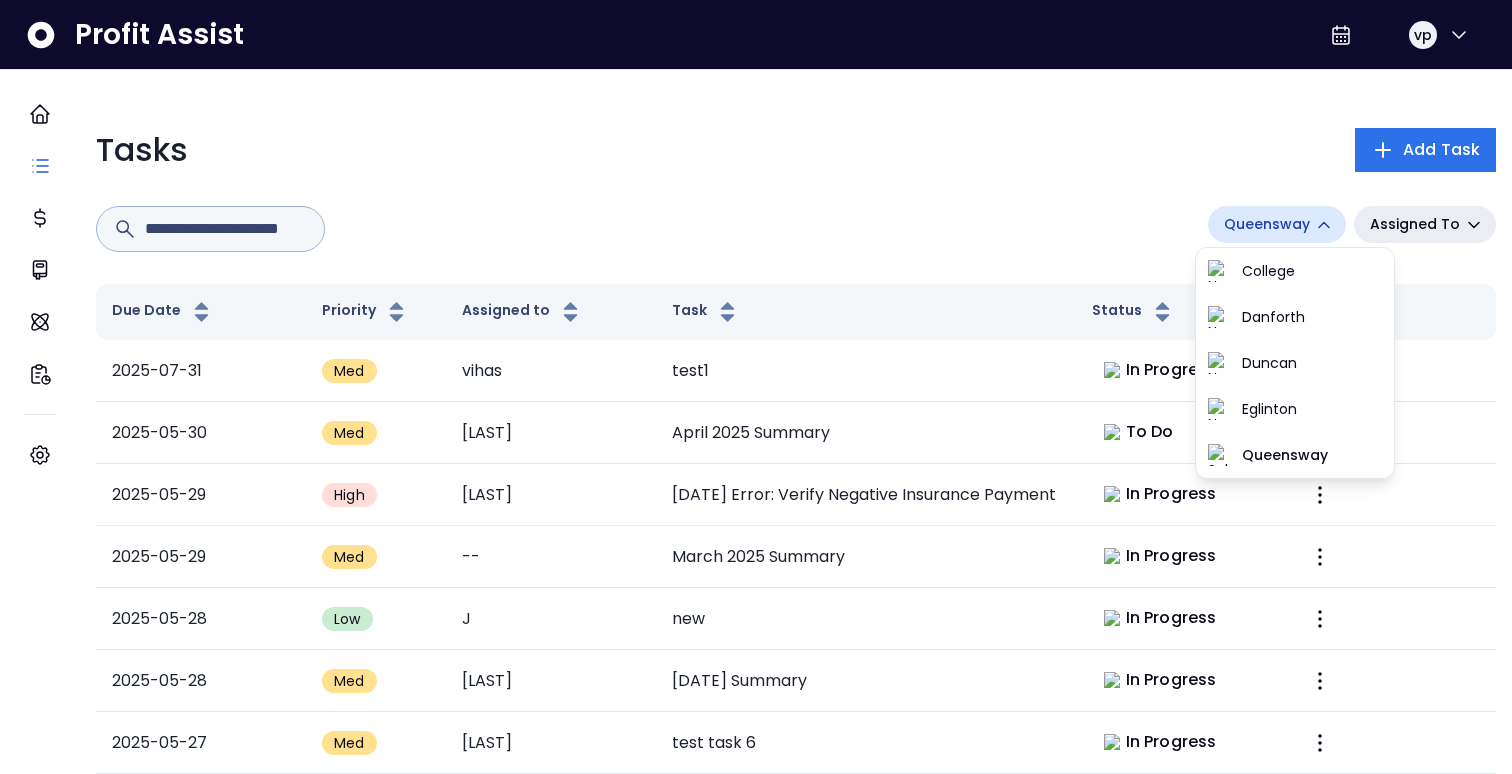 click on "Assigned To" at bounding box center [1415, 224] 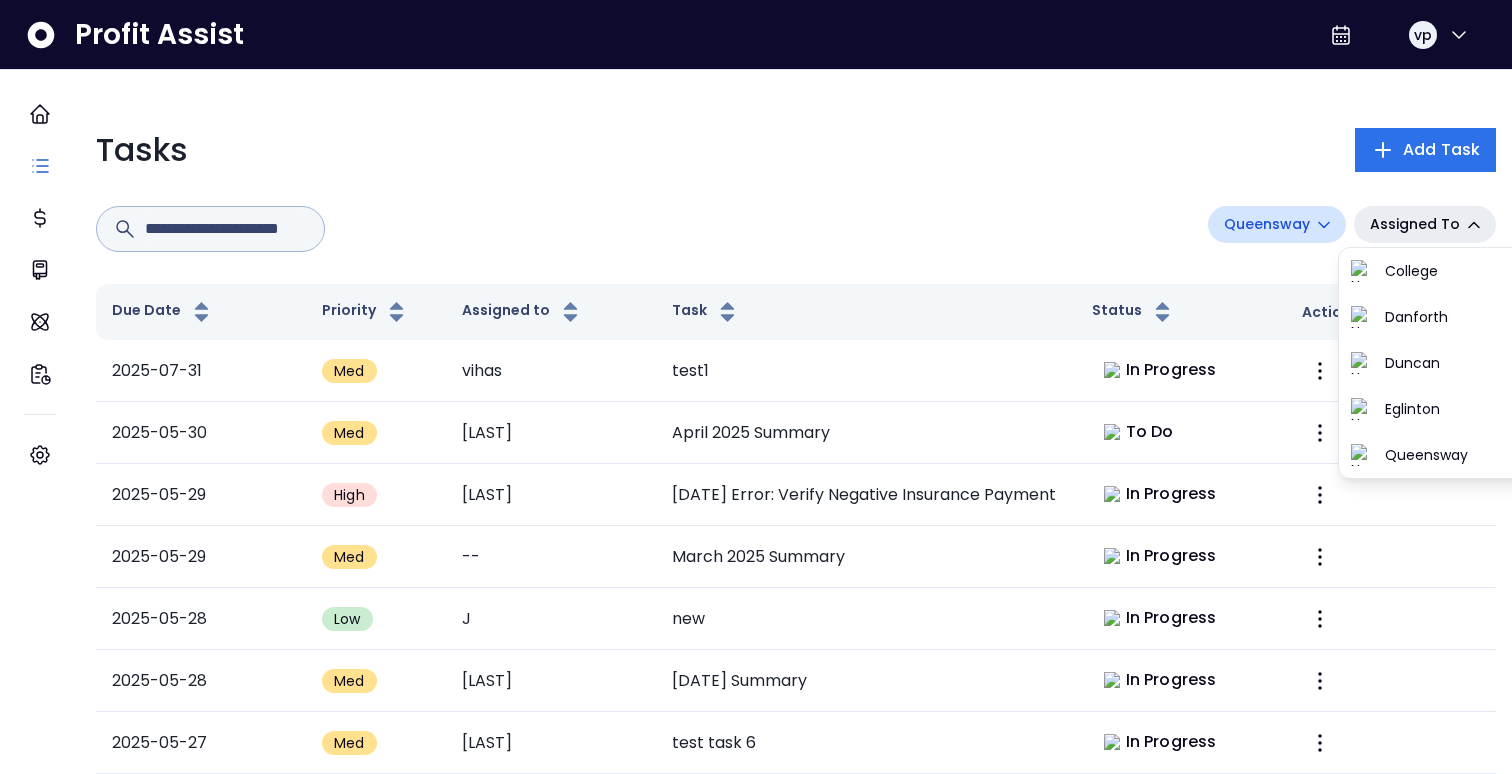 click on "Queensway" at bounding box center [1267, 224] 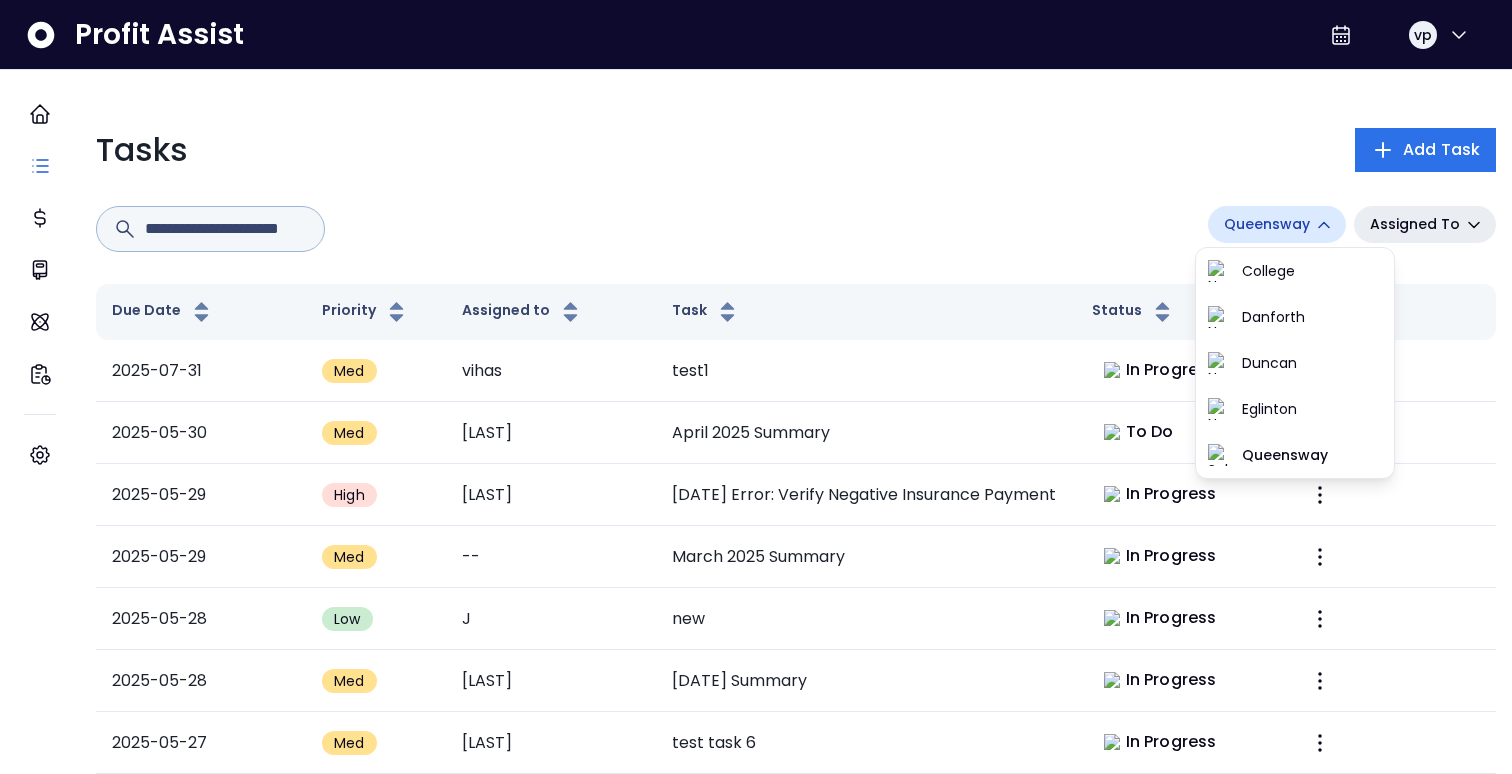 click on "Assigned To" at bounding box center (1415, 224) 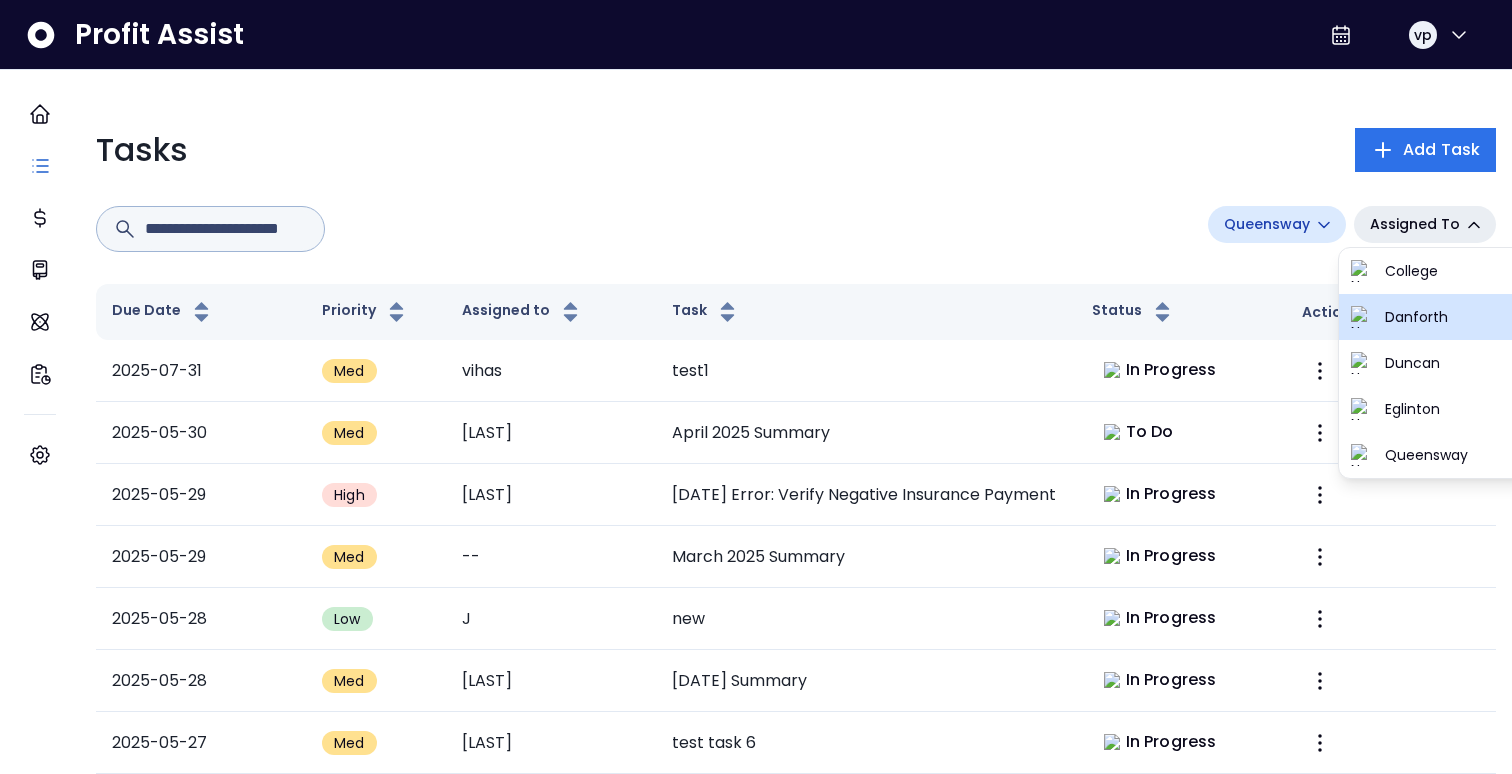 click on "Danforth" at bounding box center [1455, 317] 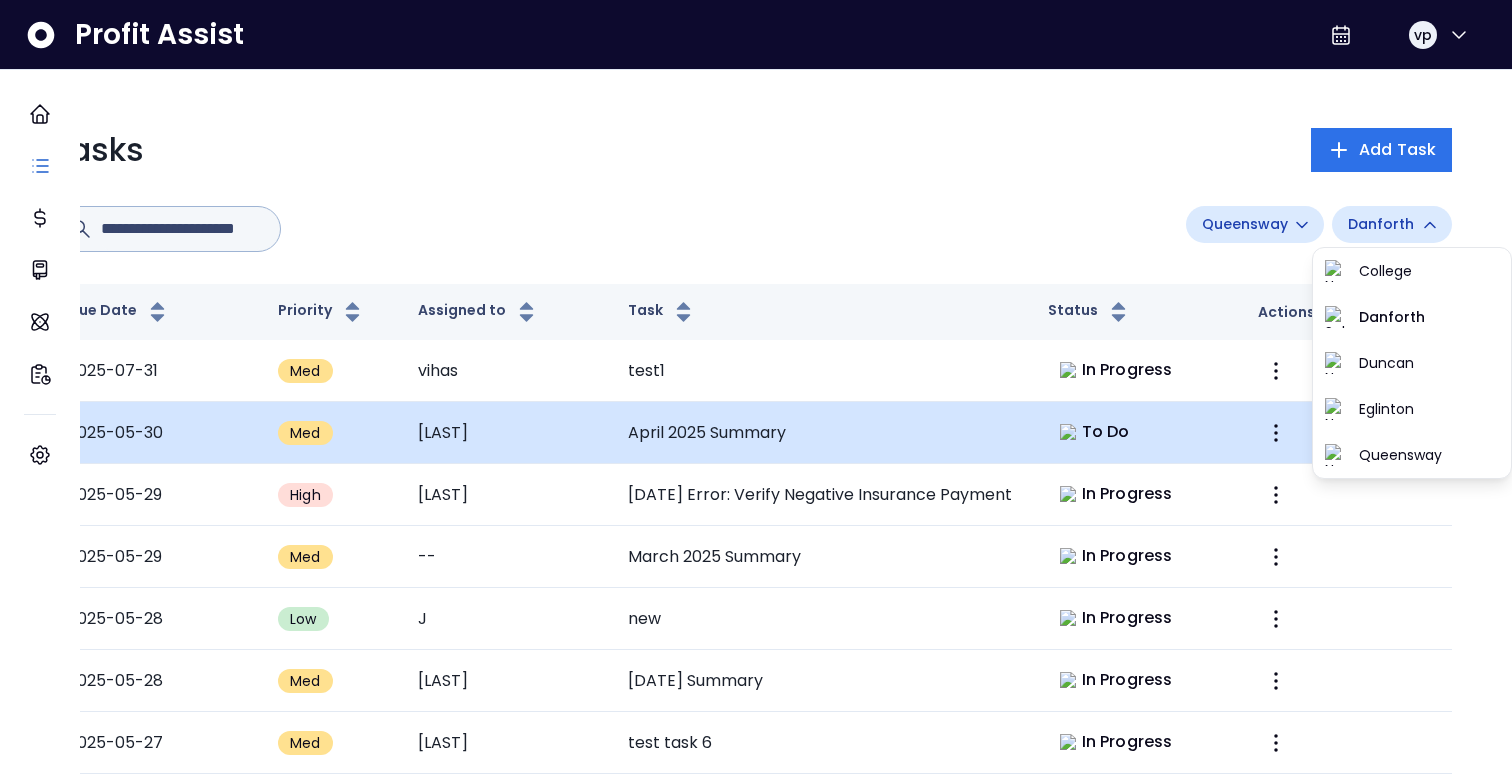 scroll, scrollTop: 0, scrollLeft: 0, axis: both 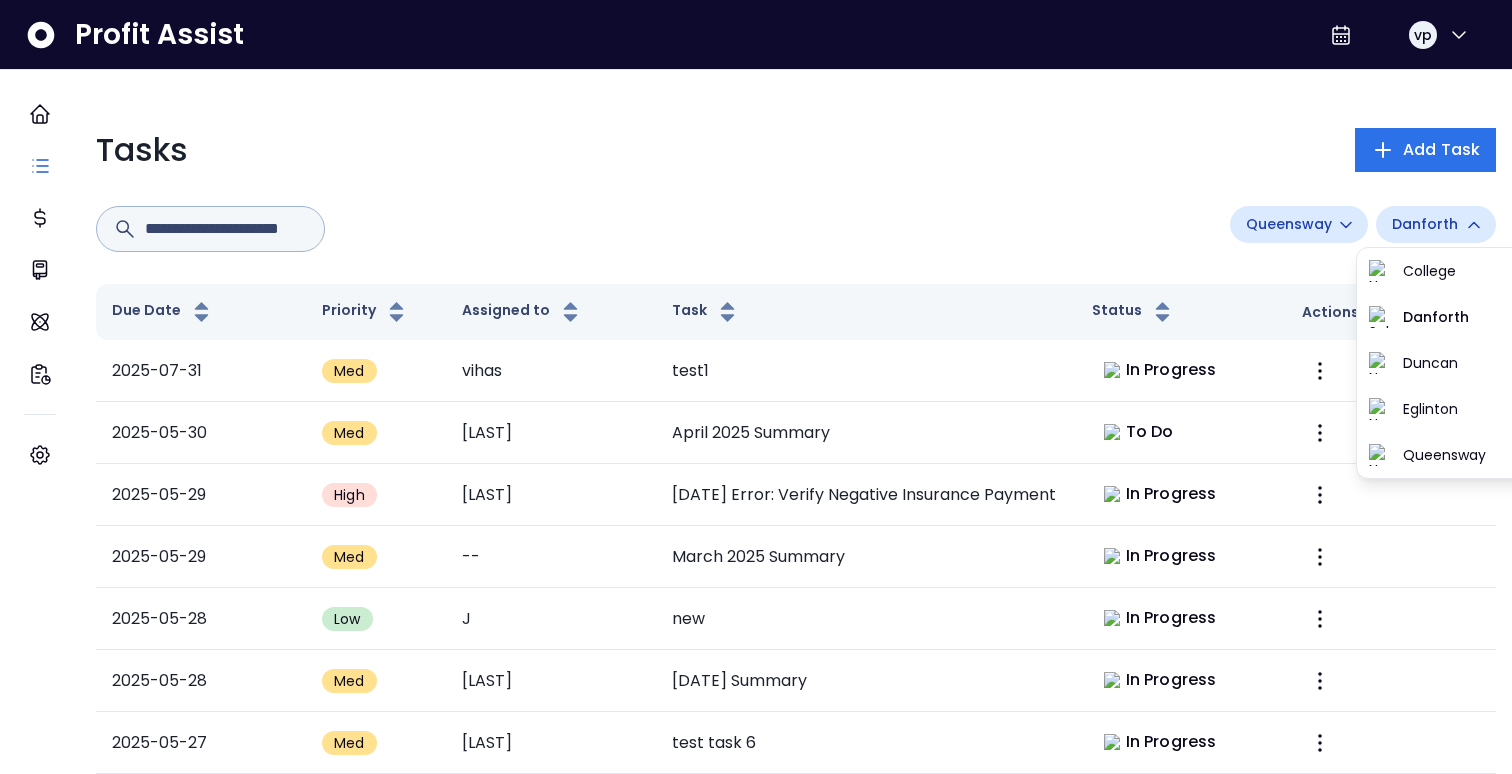 click at bounding box center (226, 229) 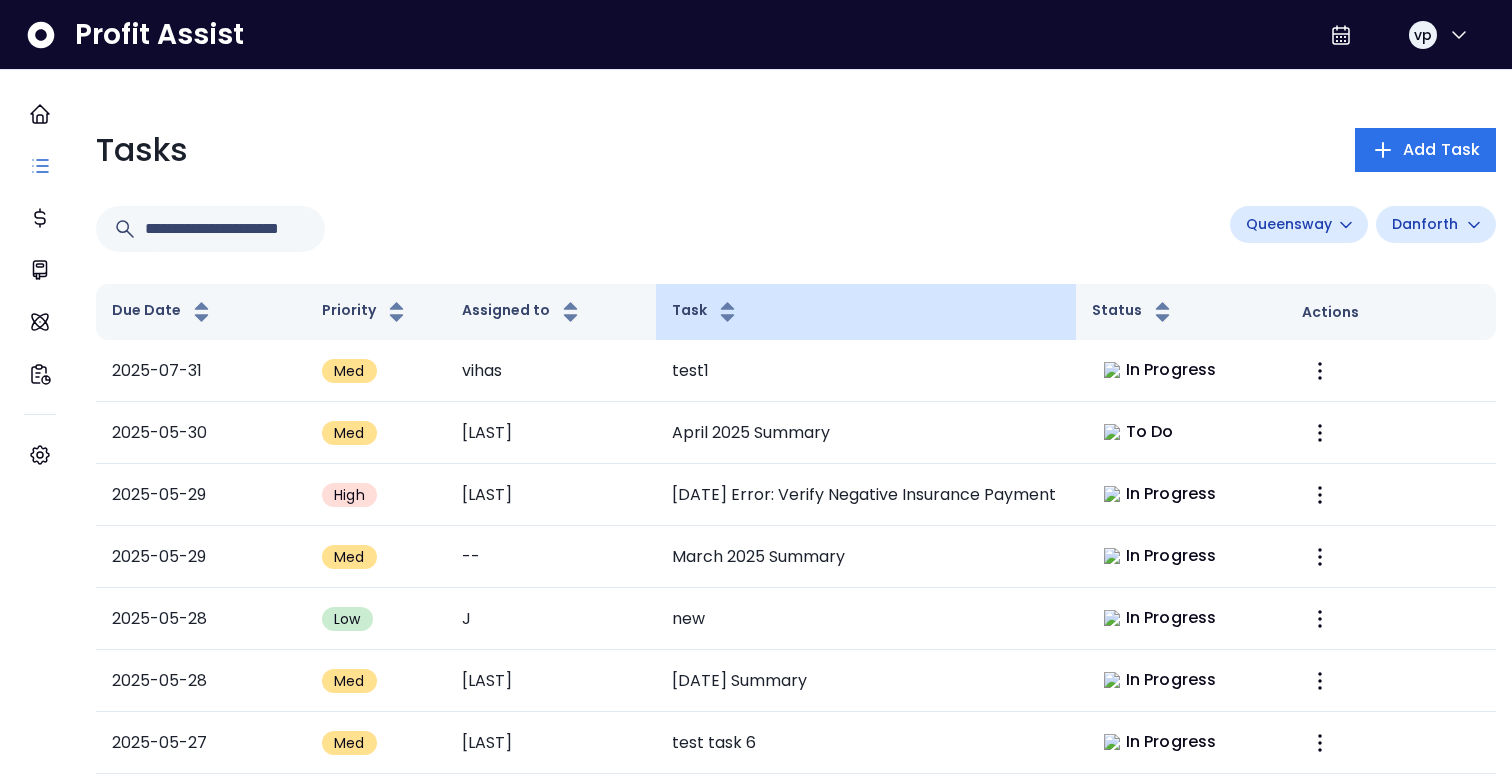 click on "Task" at bounding box center (866, 312) 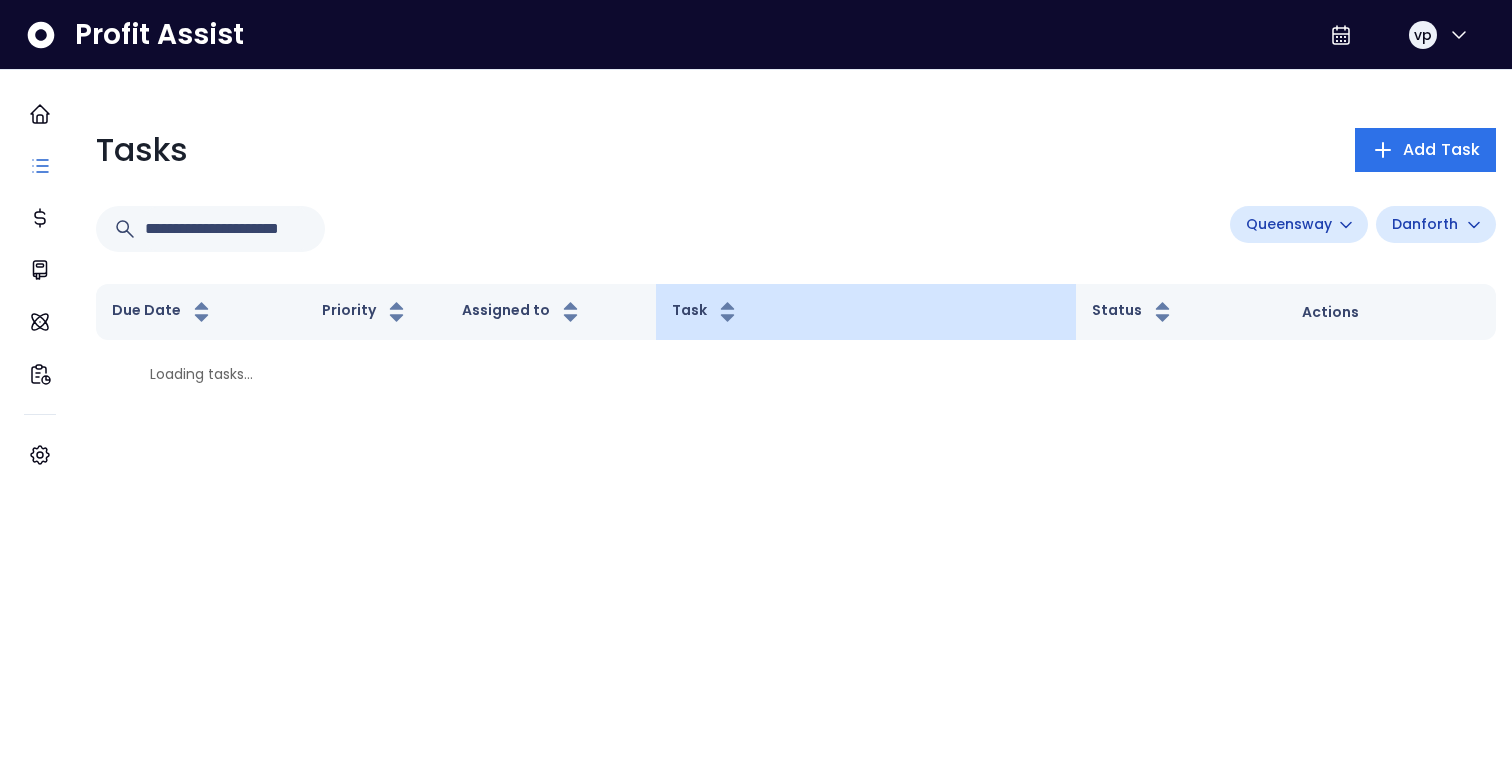 click on "Task" at bounding box center [866, 312] 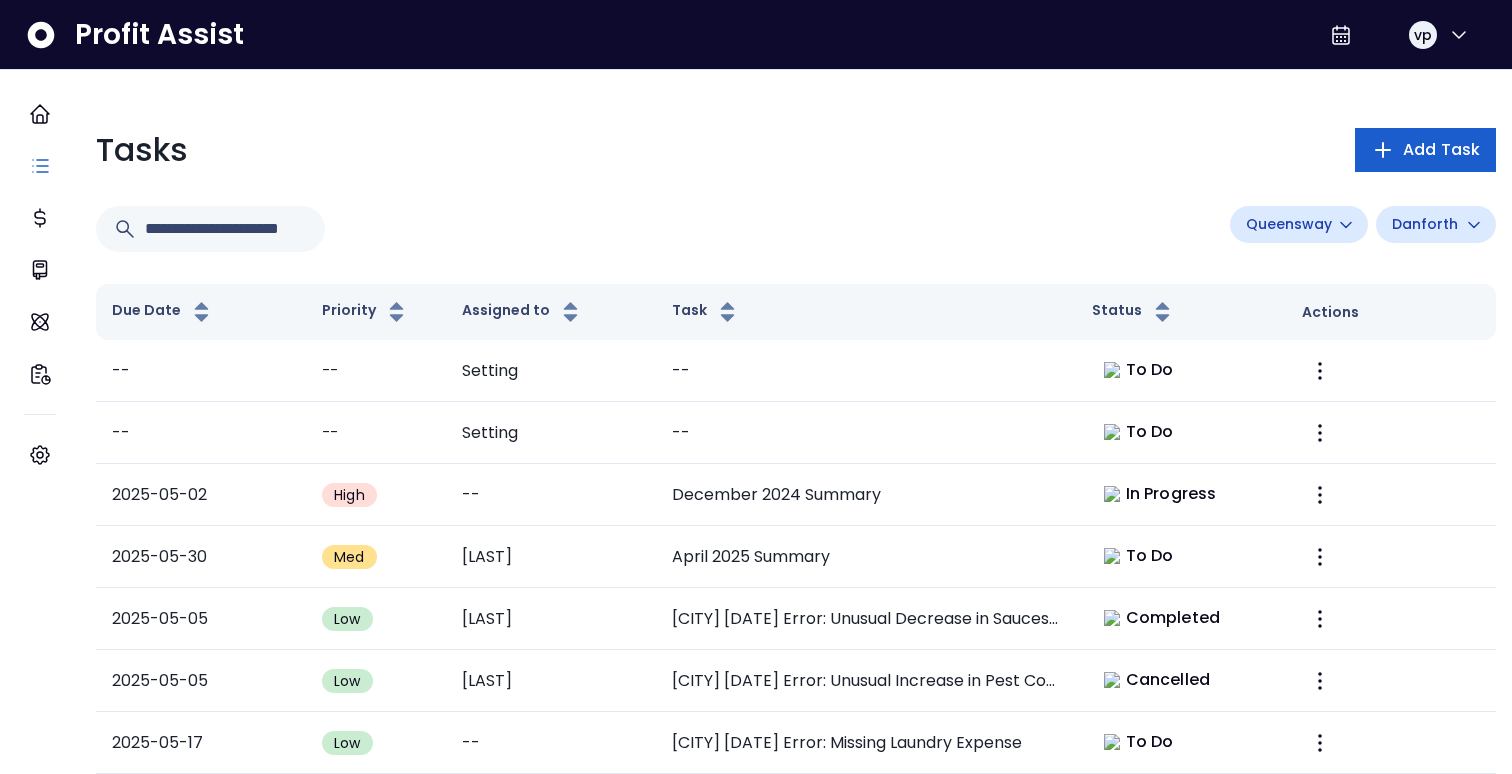 click on "Add Task" at bounding box center (1441, 150) 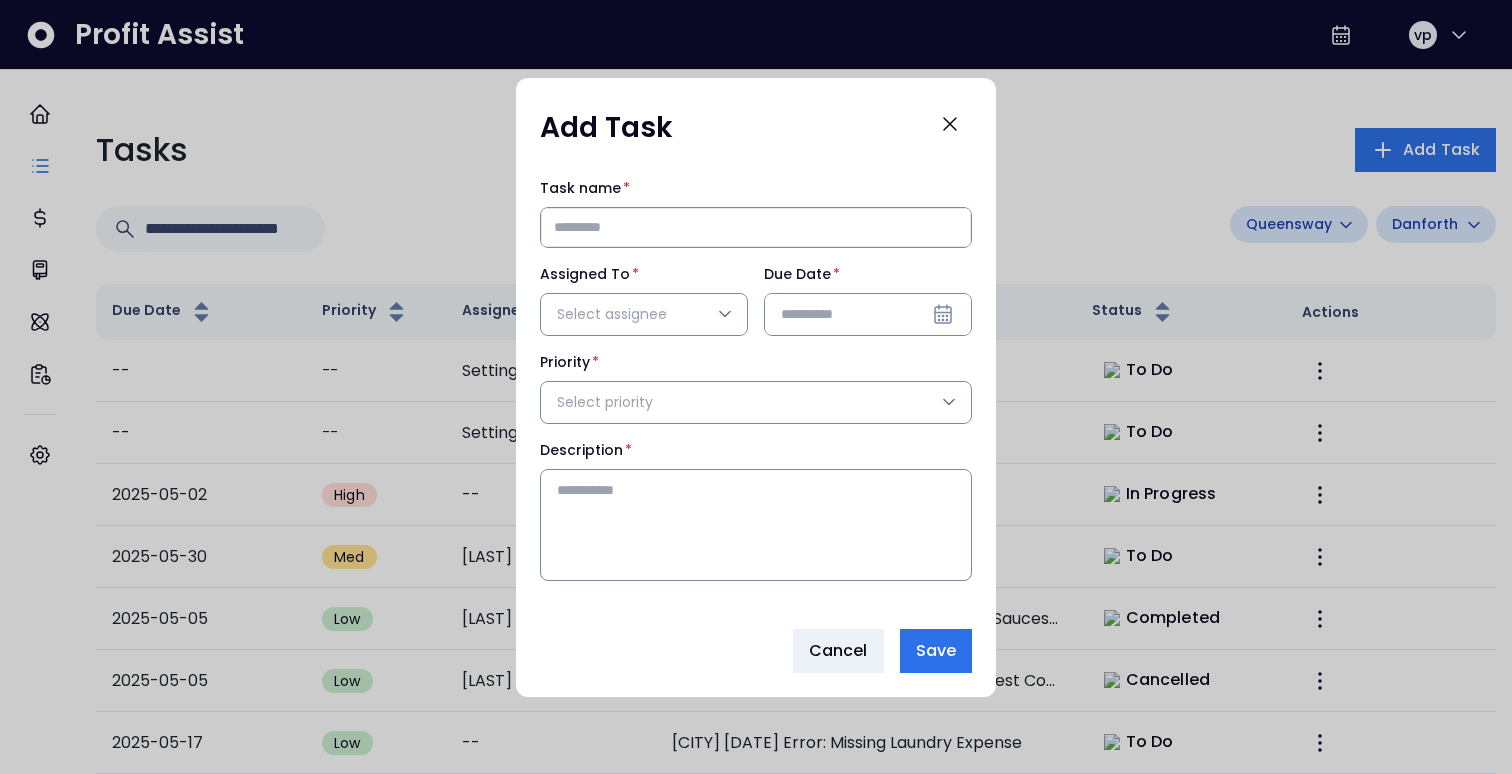 click on "Assigned To * Select assignee Due Date *" at bounding box center (756, 300) 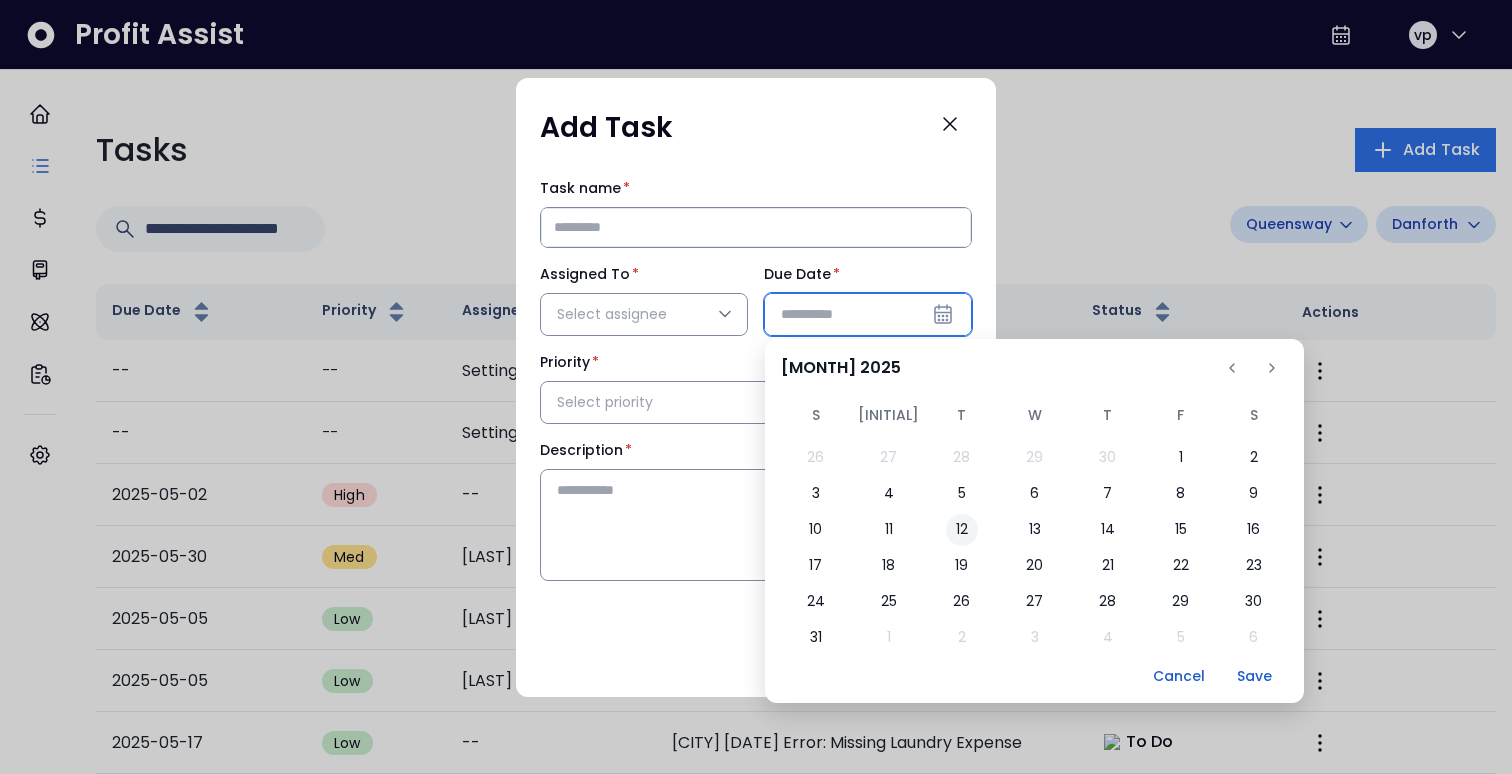 click on "12" at bounding box center [962, 530] 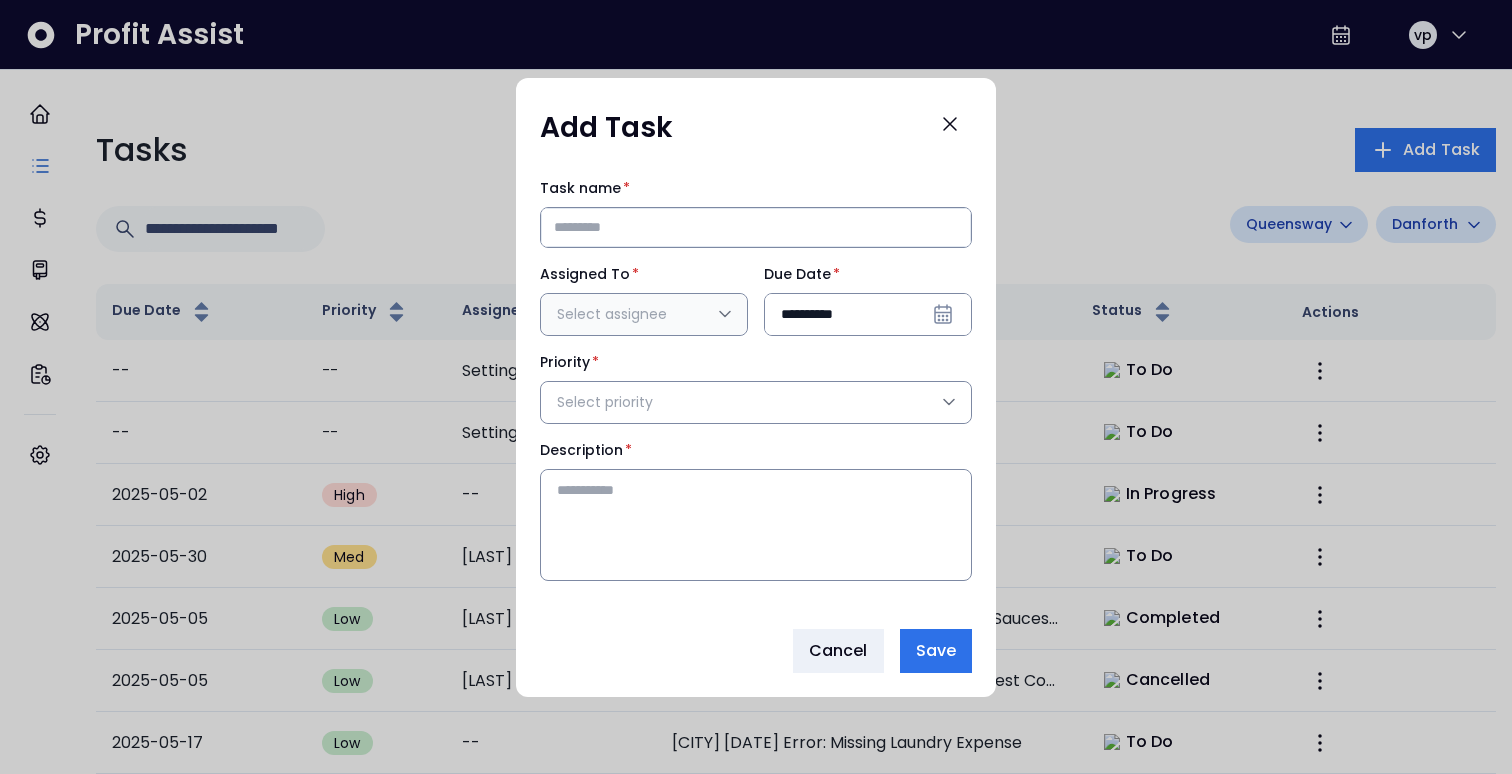 click on "Select assignee" at bounding box center [644, 314] 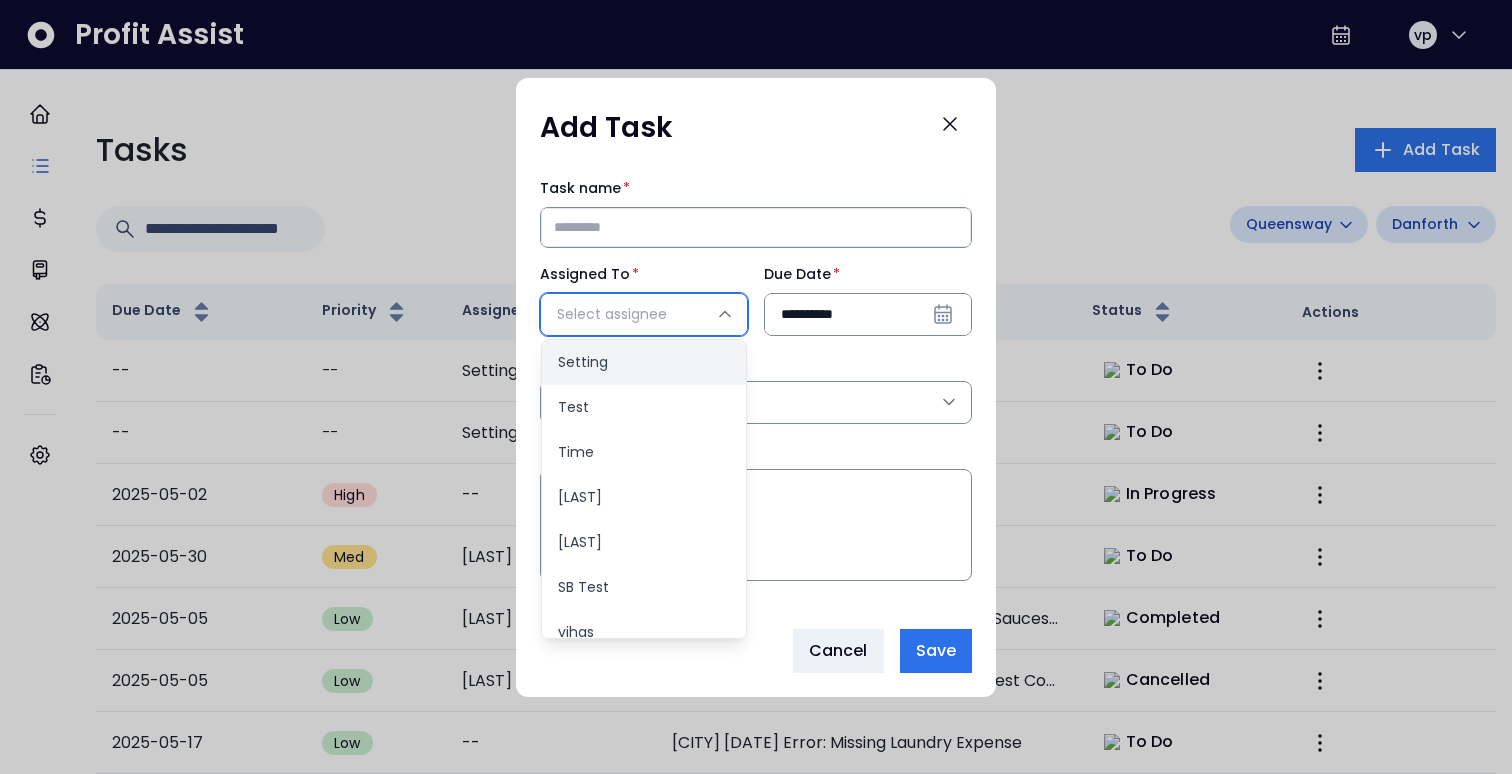 click on "Setting" at bounding box center [644, 362] 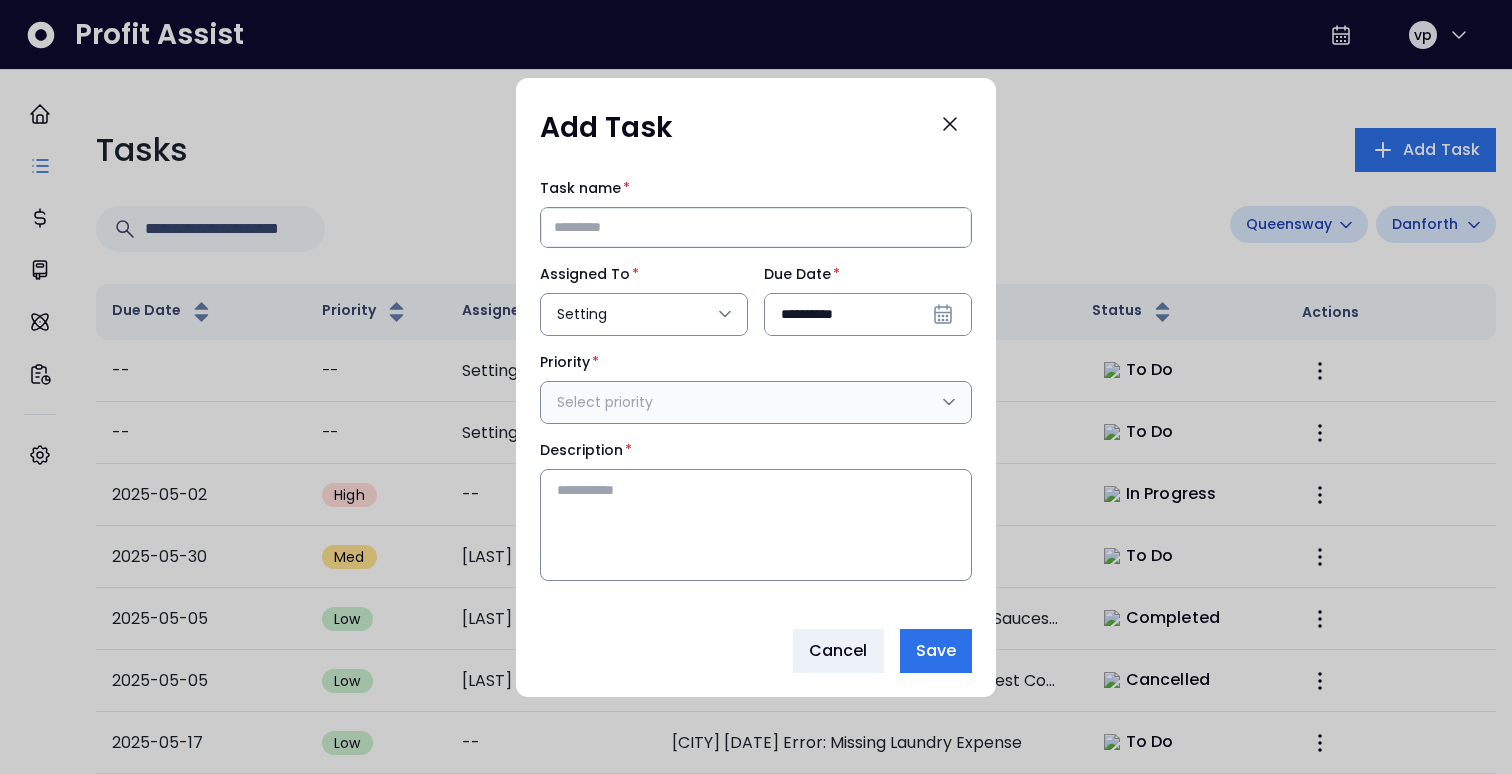 click on "Select priority" at bounding box center [746, 402] 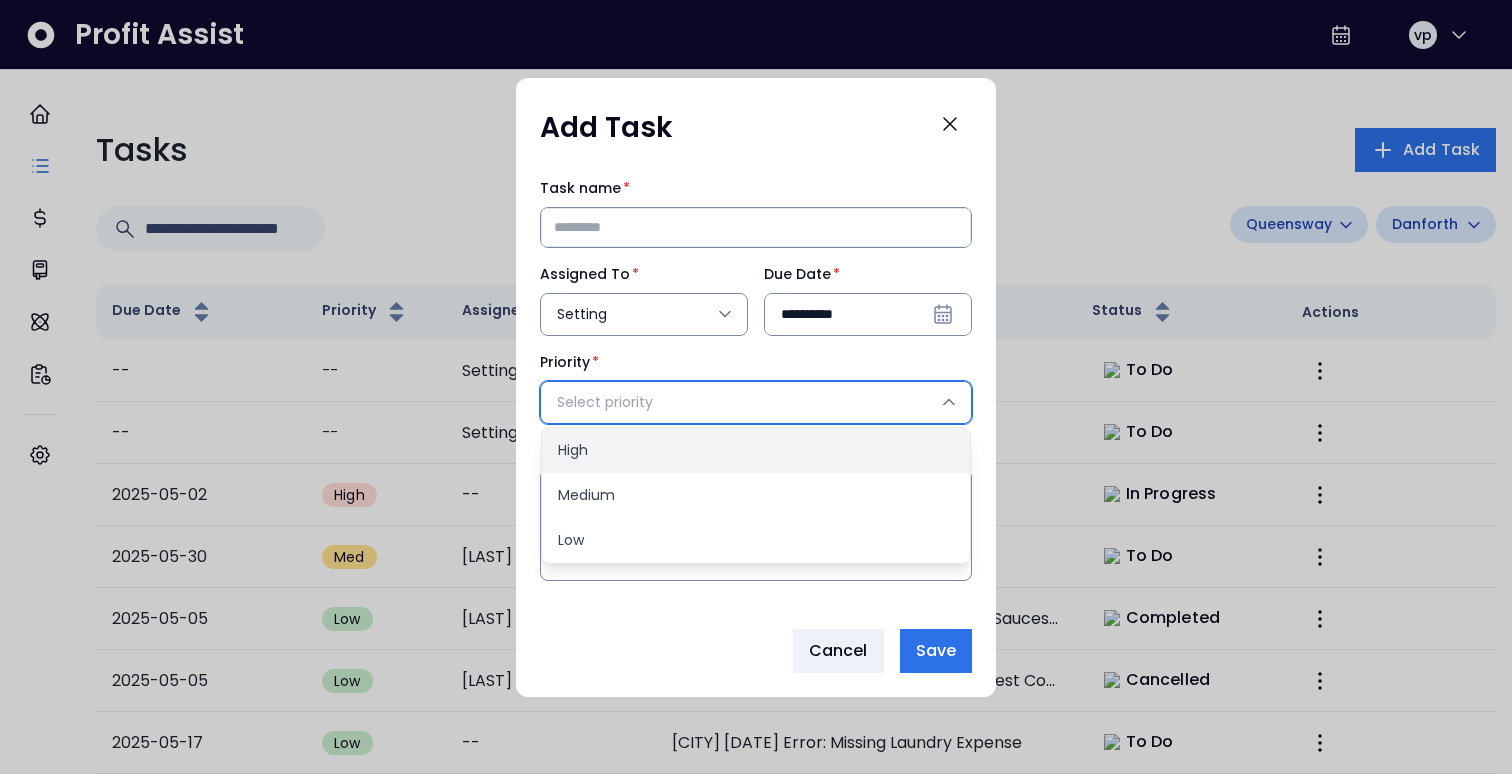click on "High" at bounding box center (756, 450) 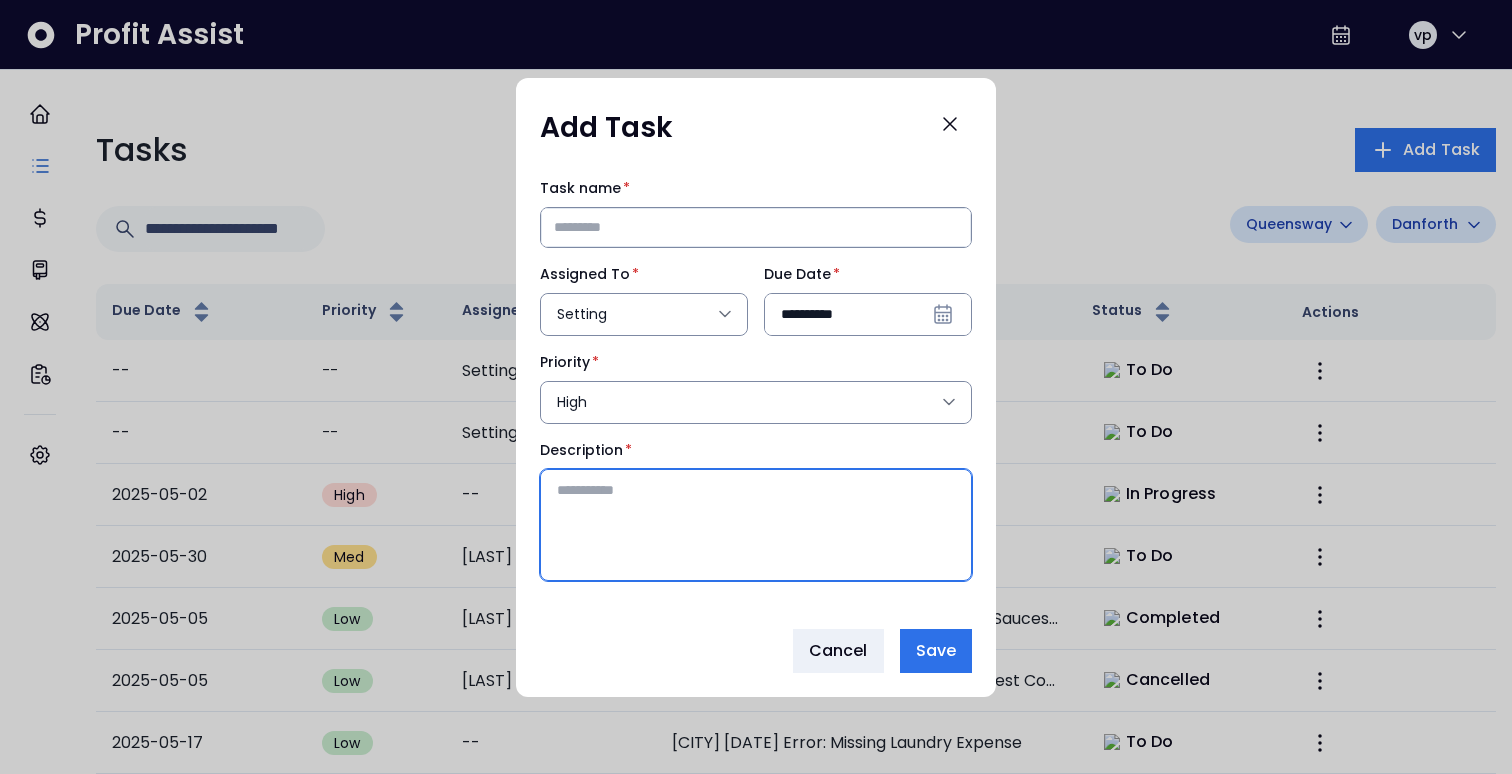 click on "Description *" at bounding box center [756, 522] 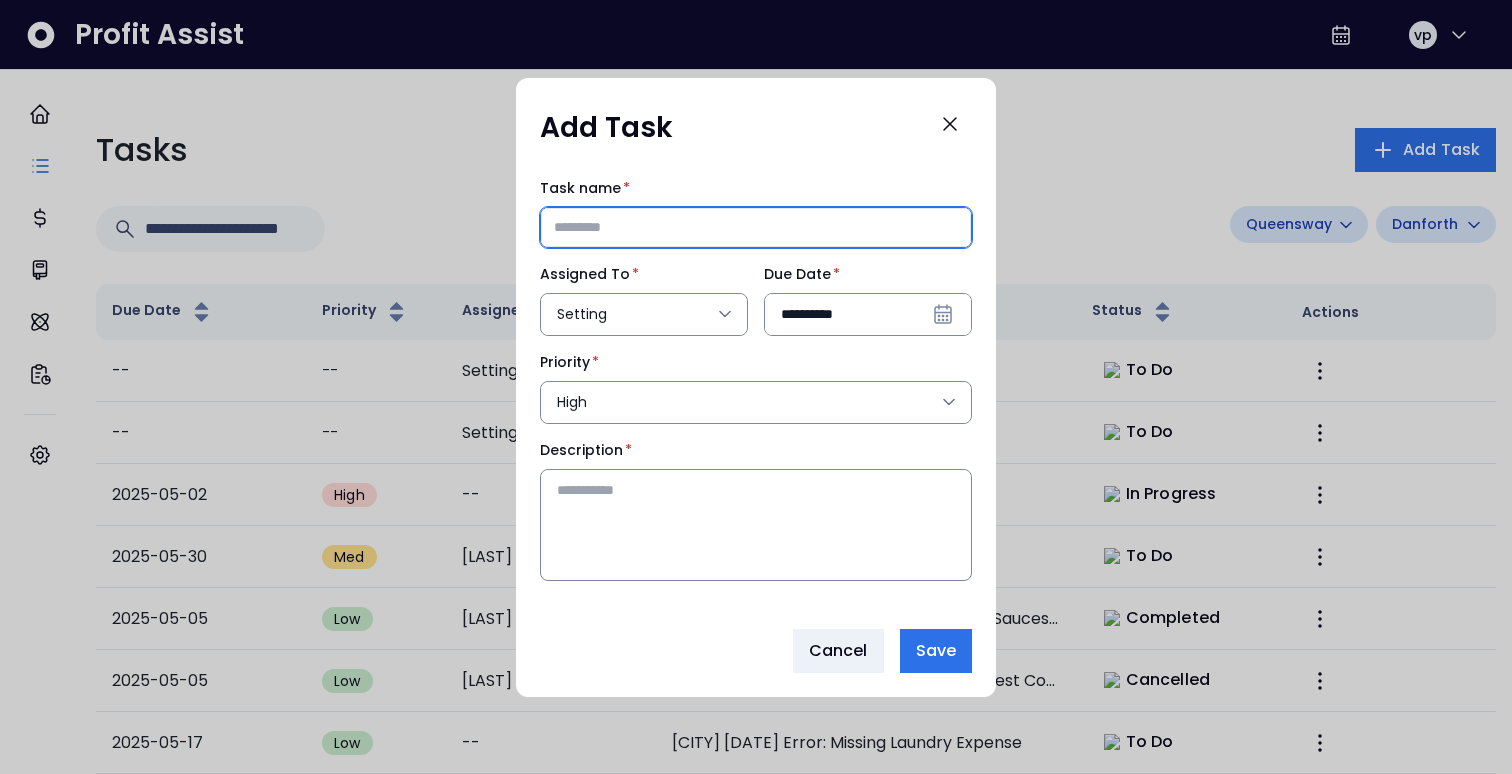 click on "Task name *" at bounding box center (756, 227) 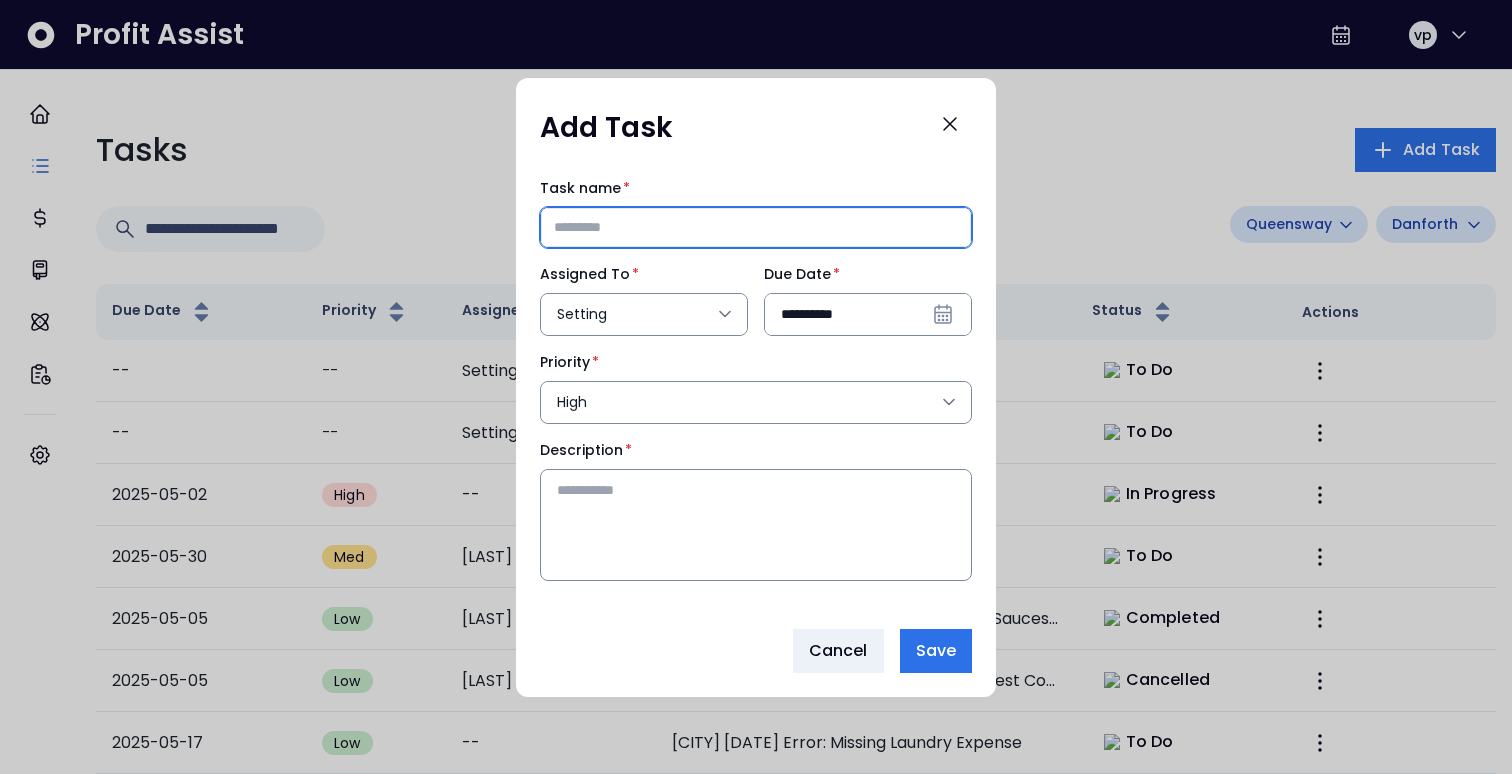 type on "****" 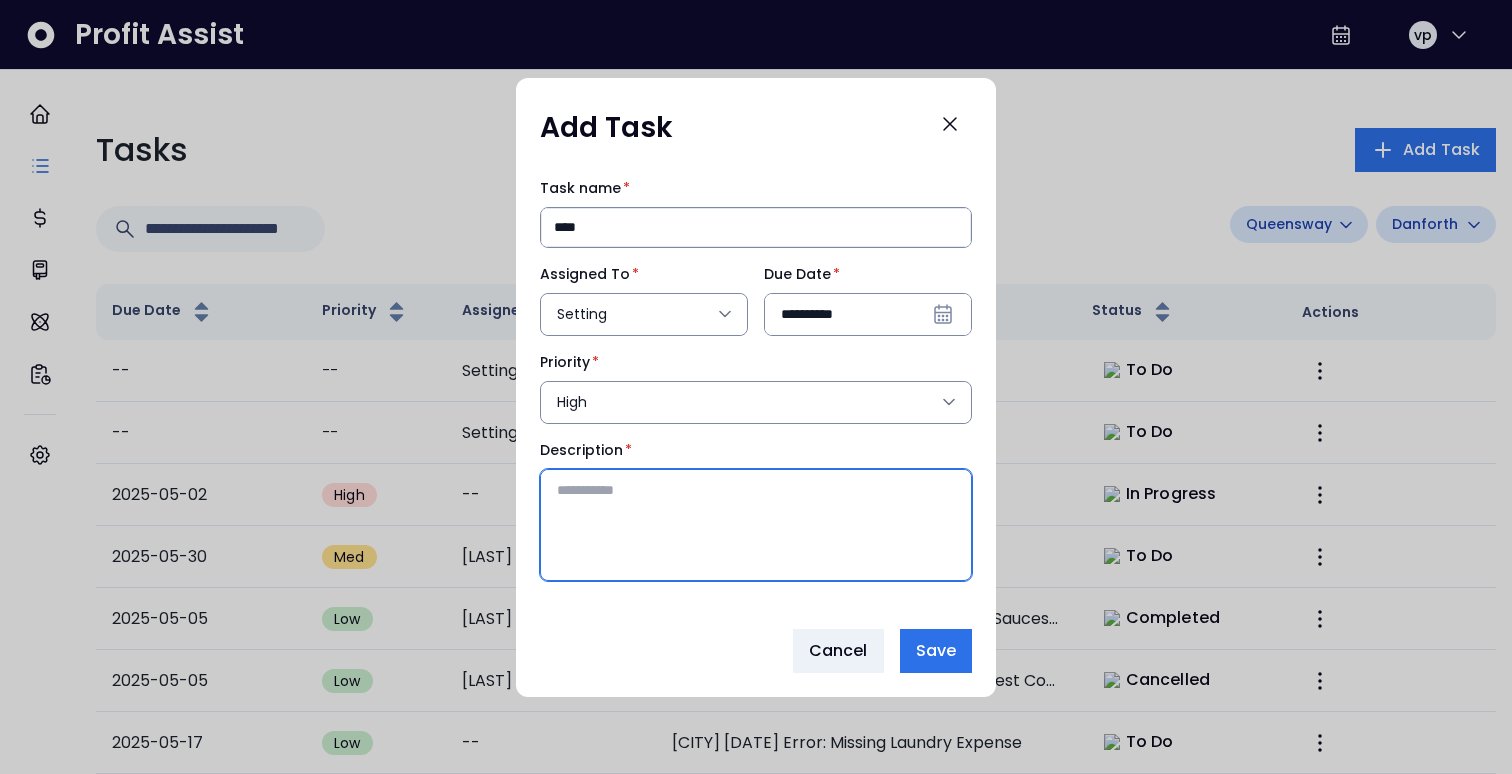 click on "Description *" at bounding box center [756, 522] 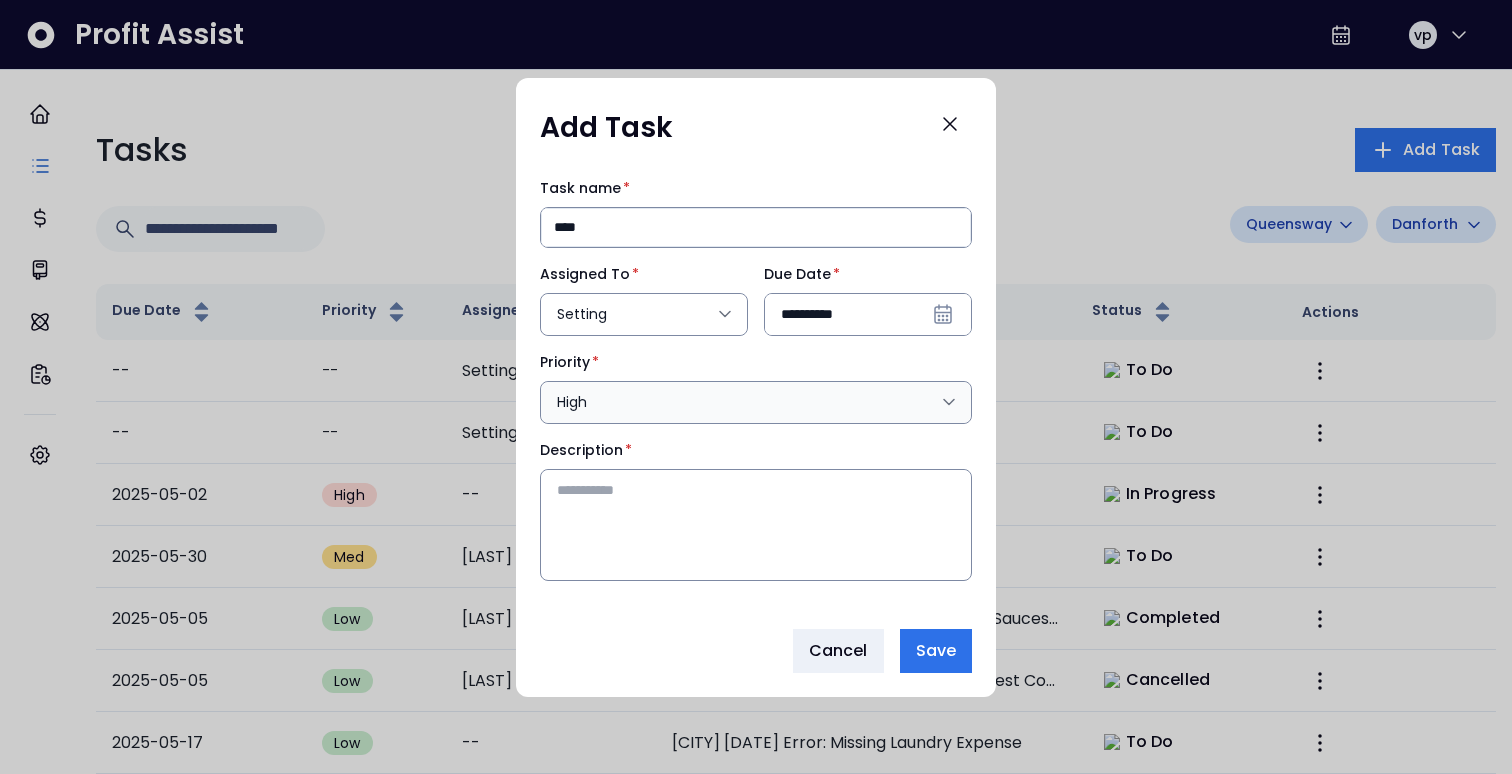 click on "High" at bounding box center [746, 402] 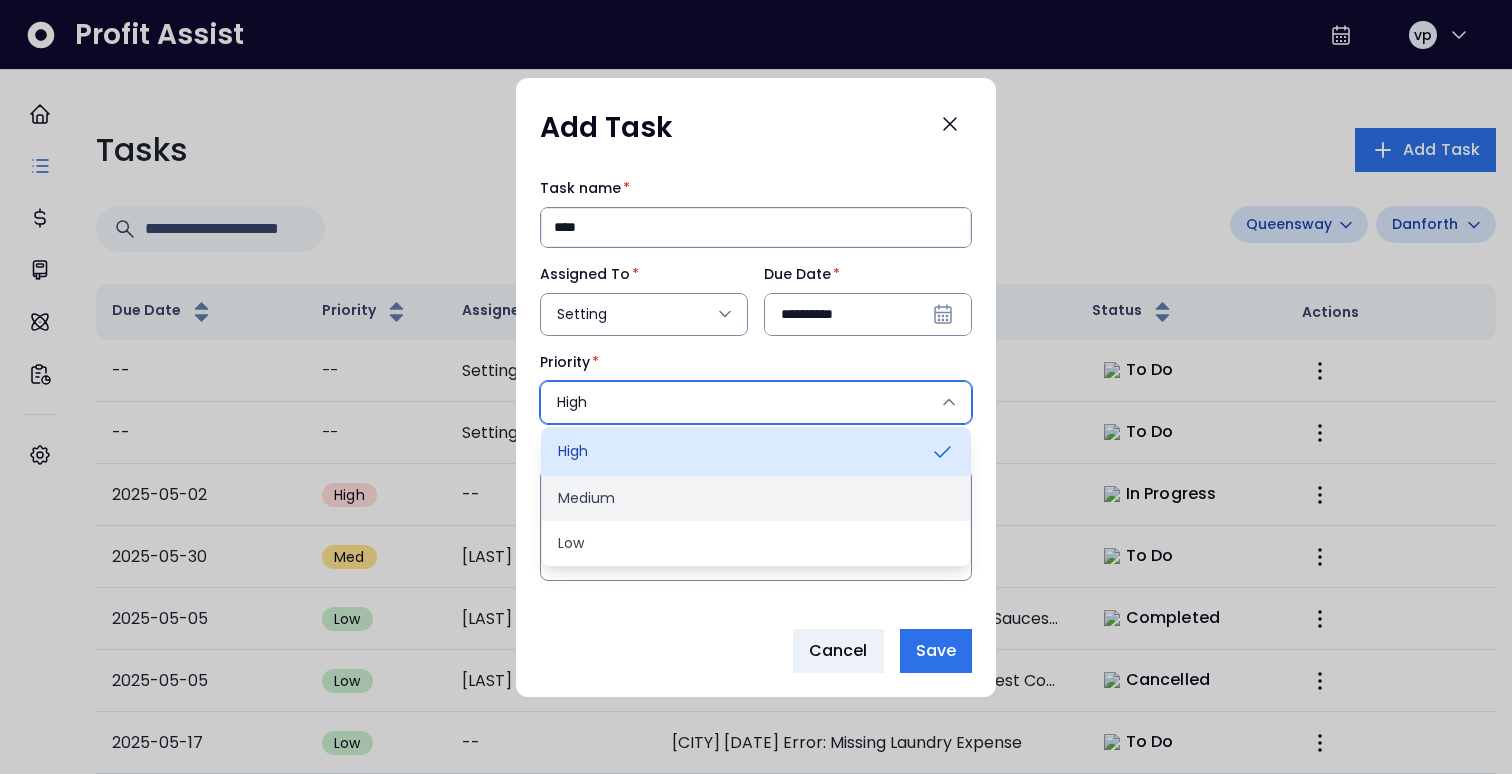 click on "Medium" at bounding box center [756, 498] 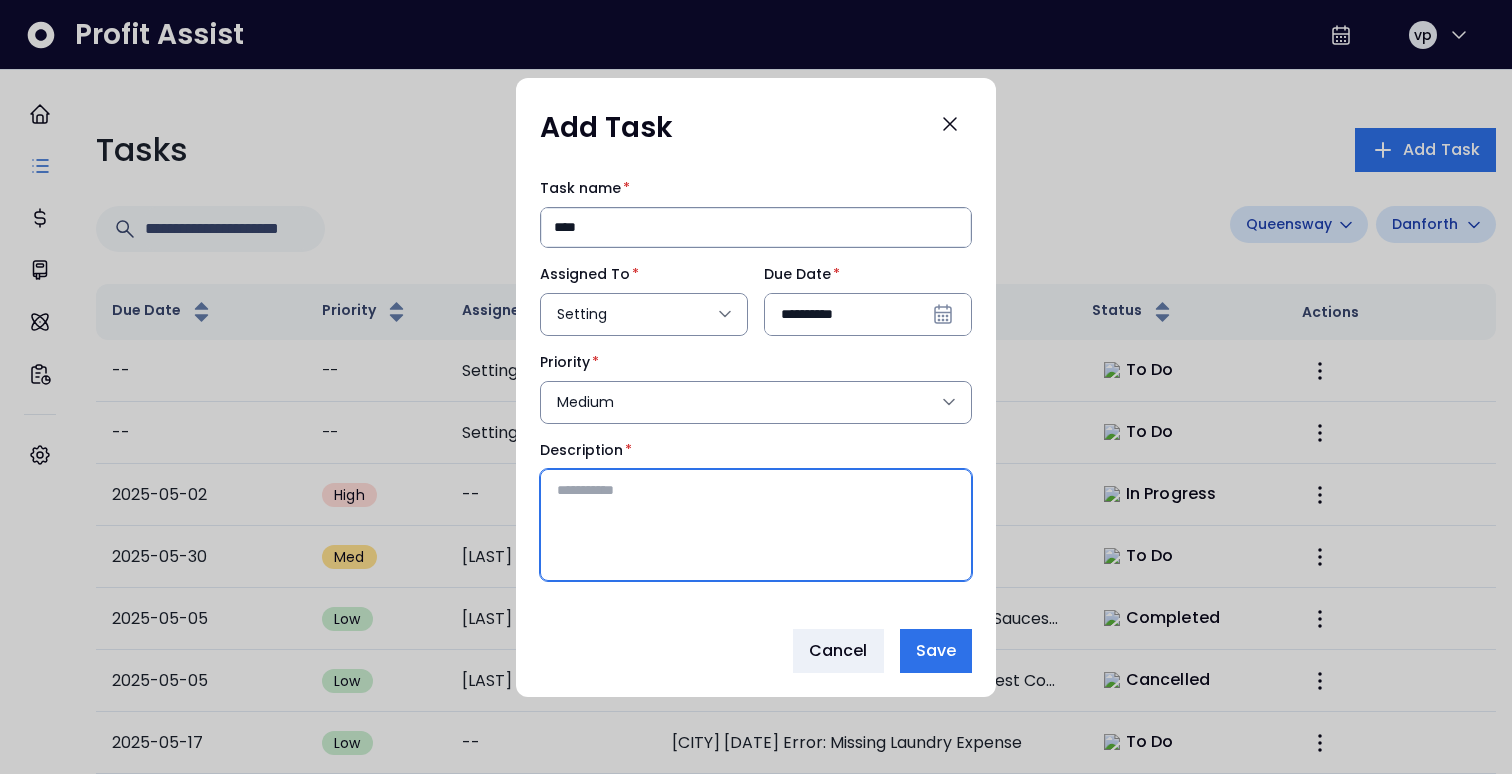 click on "Description *" at bounding box center [756, 522] 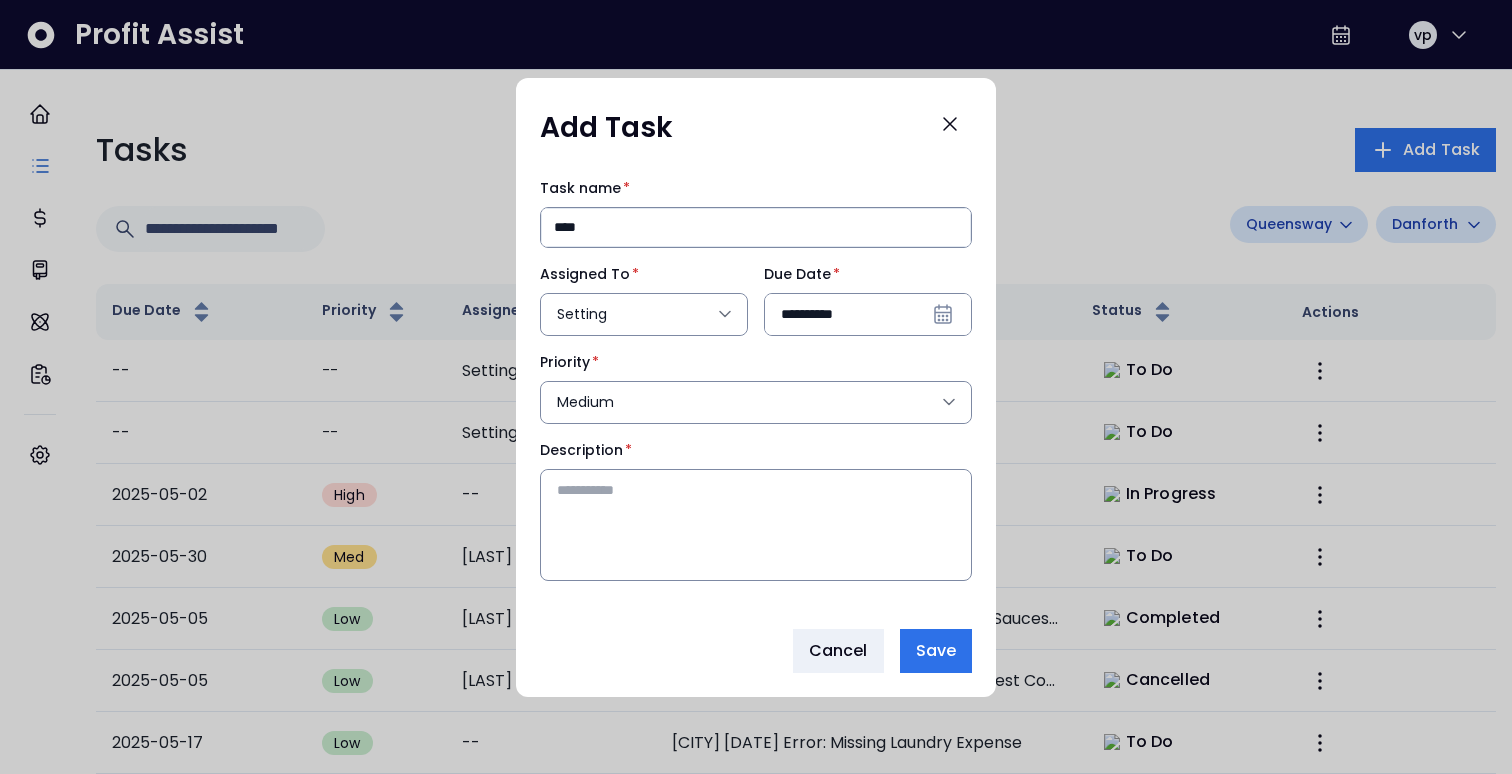 click on "**********" at bounding box center [756, 387] 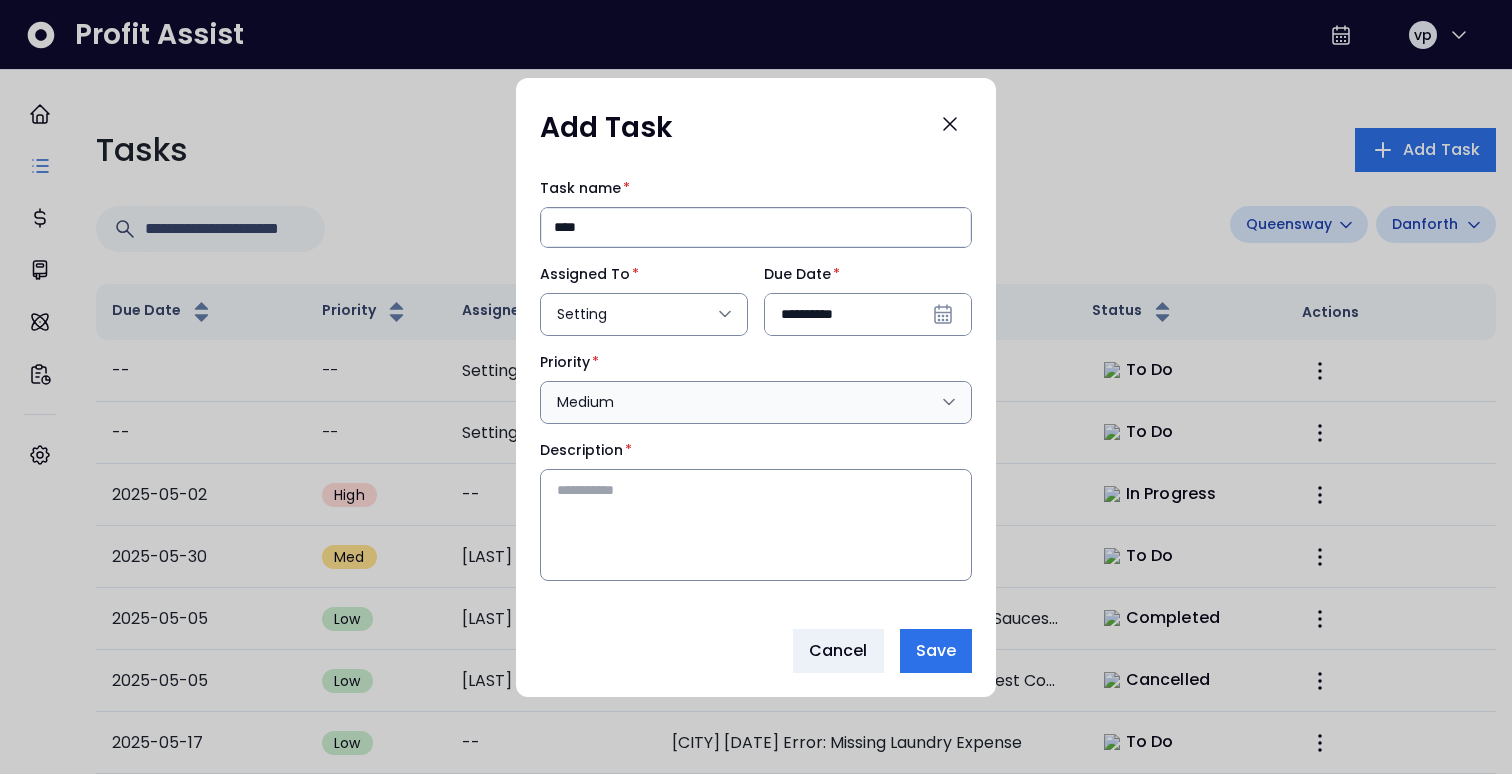 click on "Medium" at bounding box center [746, 402] 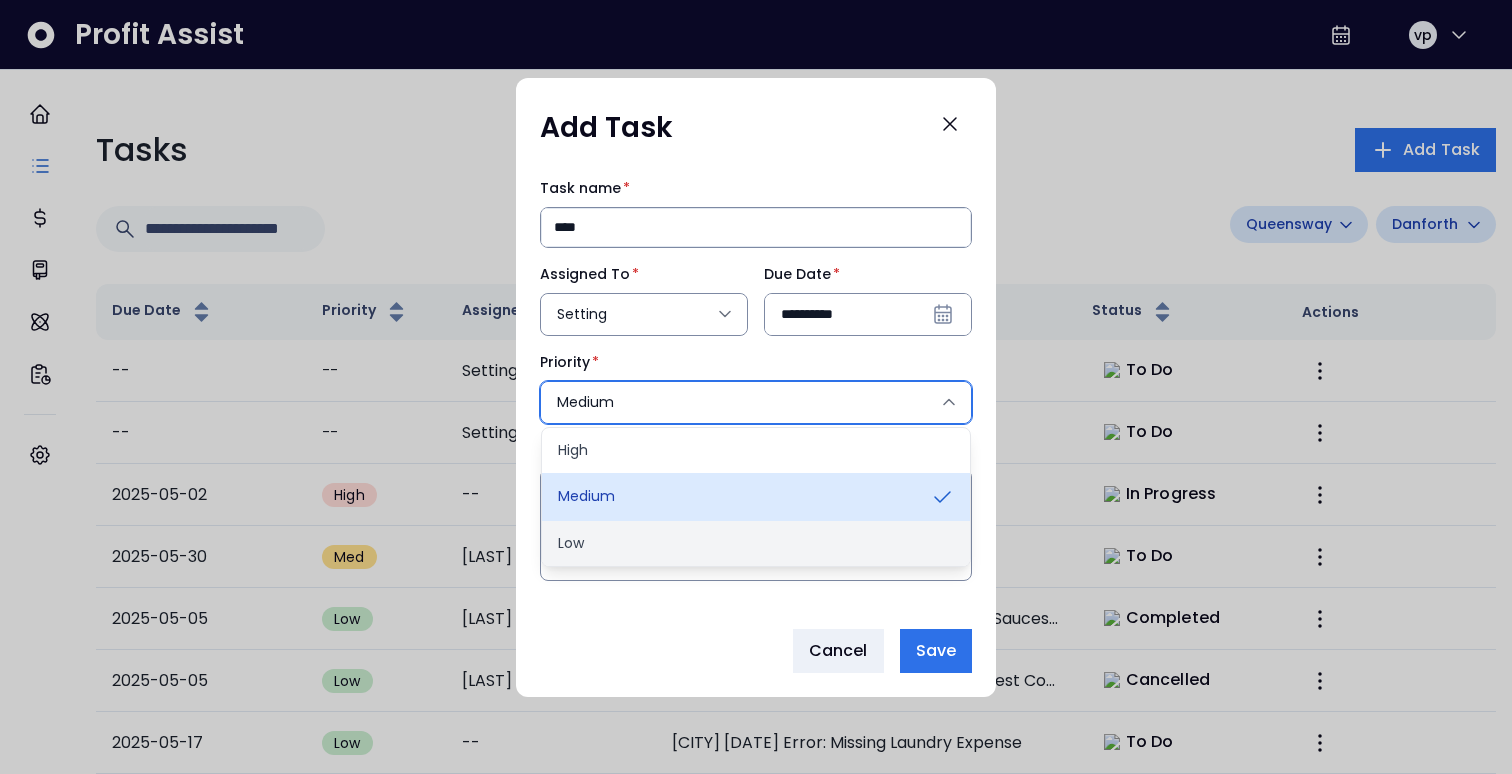 click on "Low" at bounding box center [756, 543] 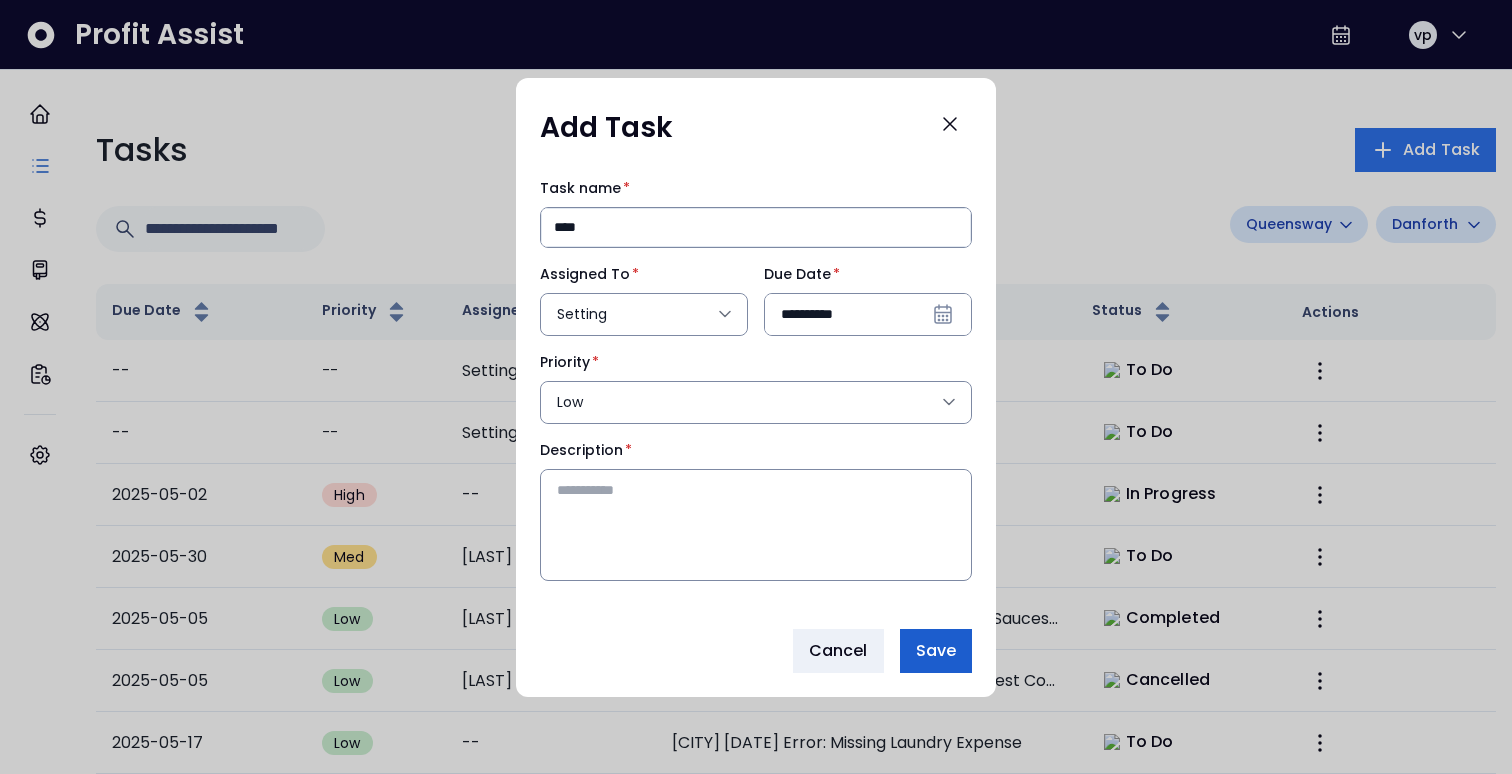 click on "Save" at bounding box center [936, 651] 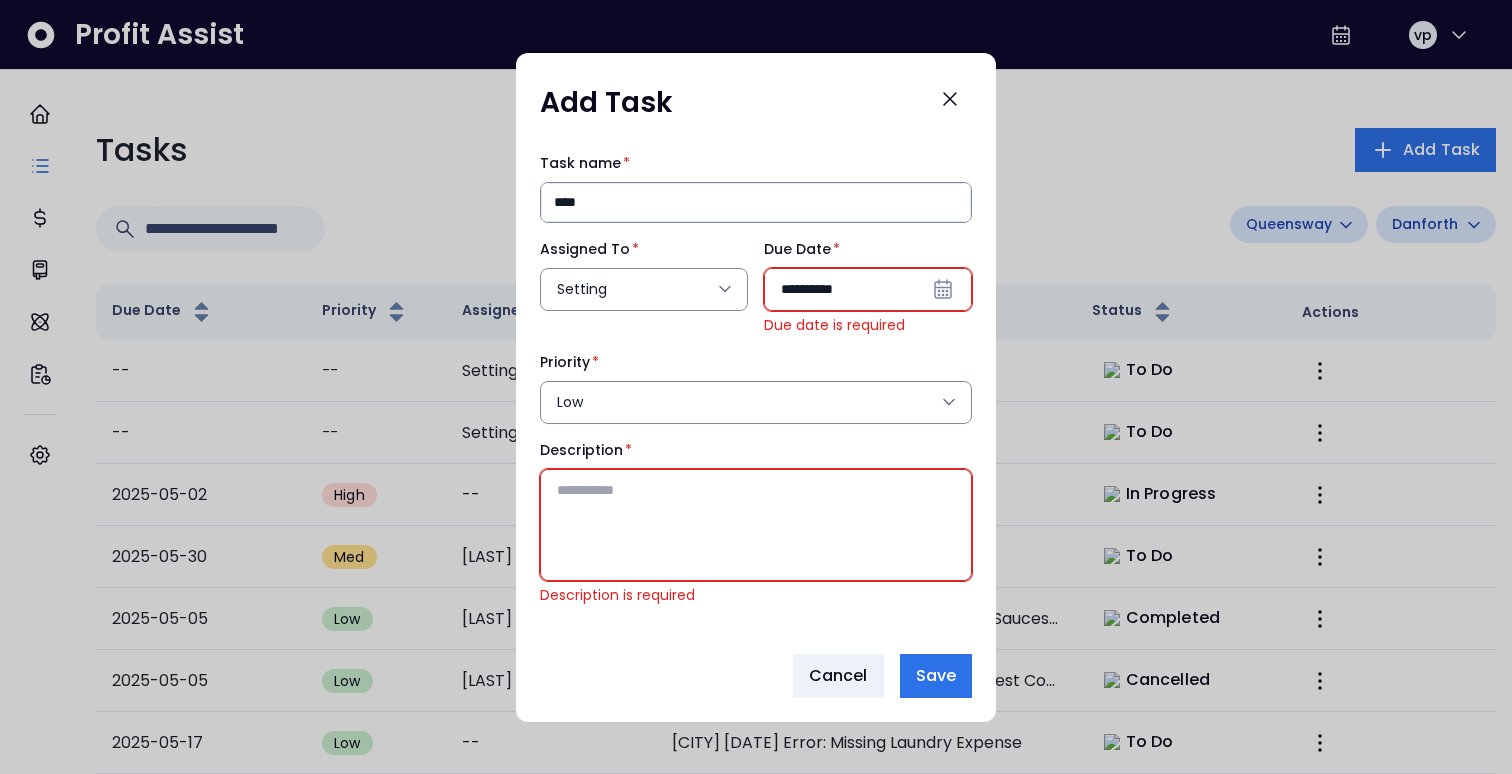 click on "**********" at bounding box center [756, 387] 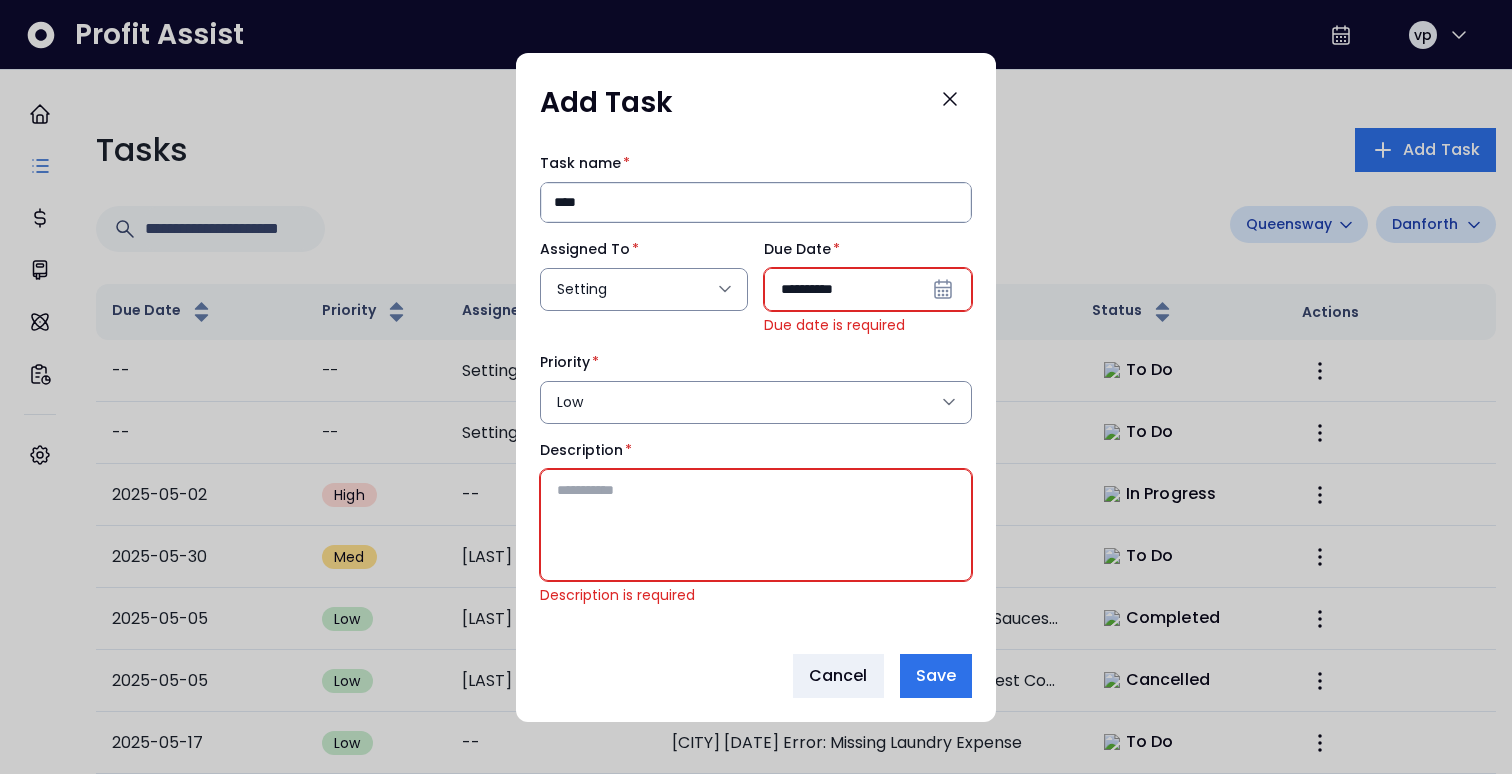 click on "**********" at bounding box center (868, 289) 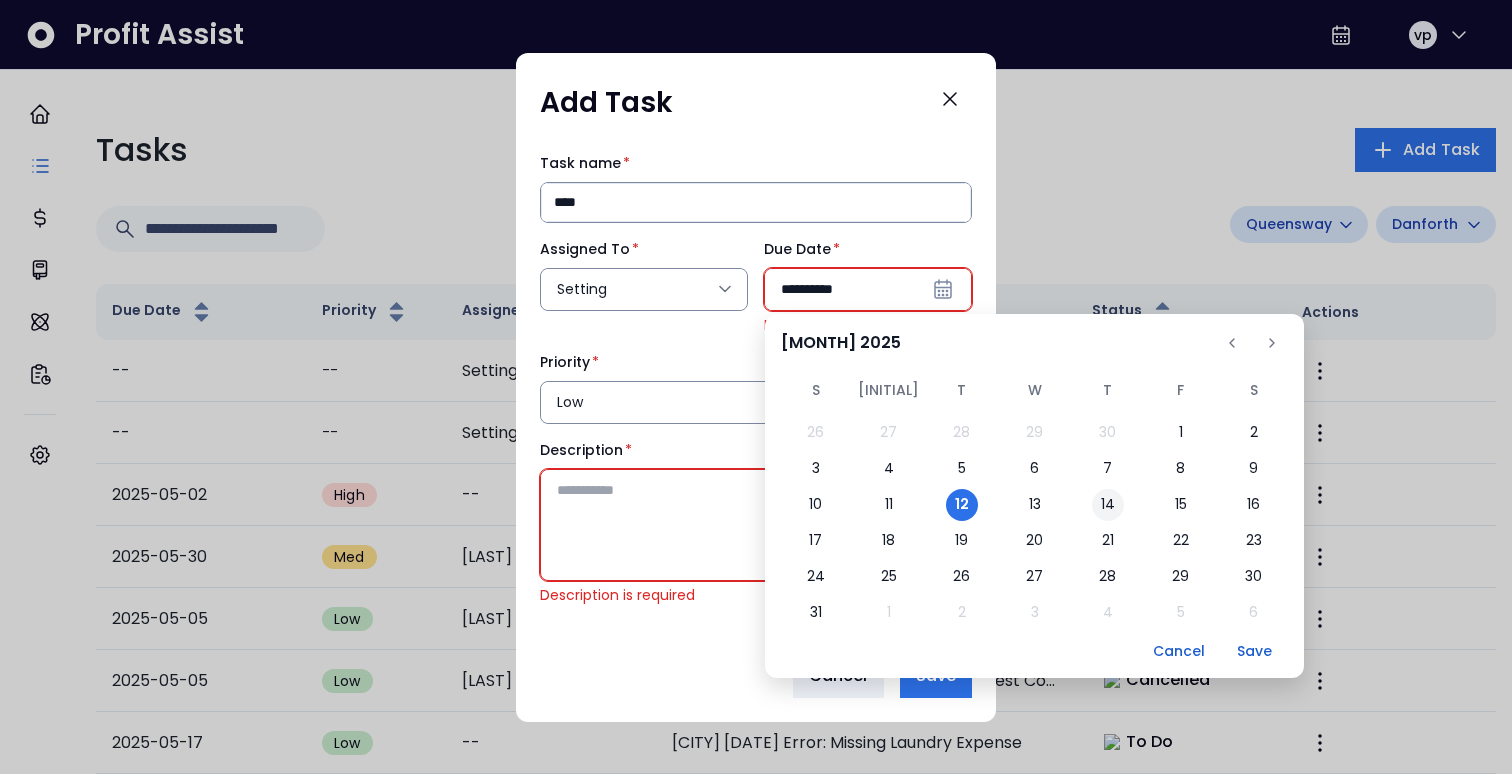 click on "14" at bounding box center (1108, 505) 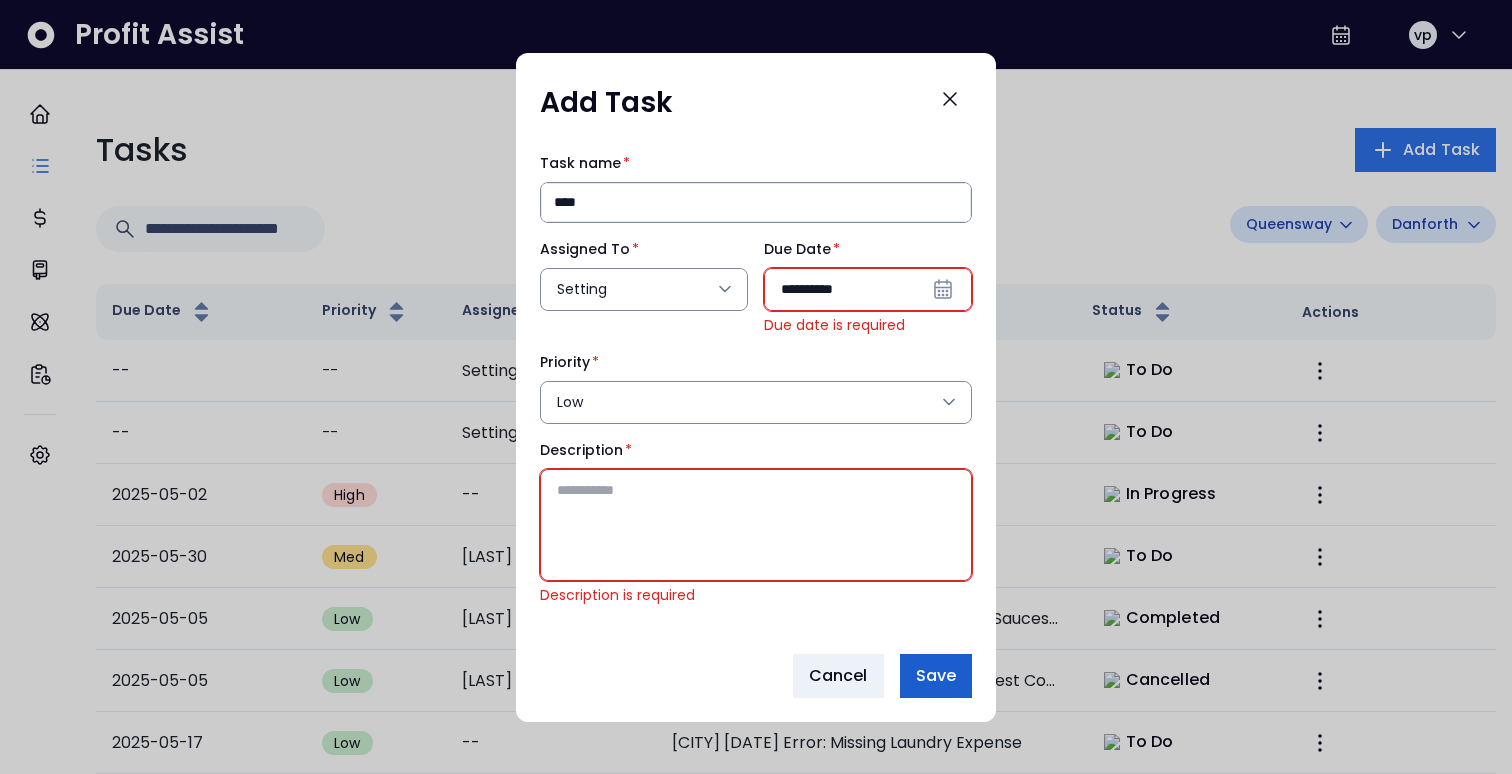 click on "Save" at bounding box center [936, 676] 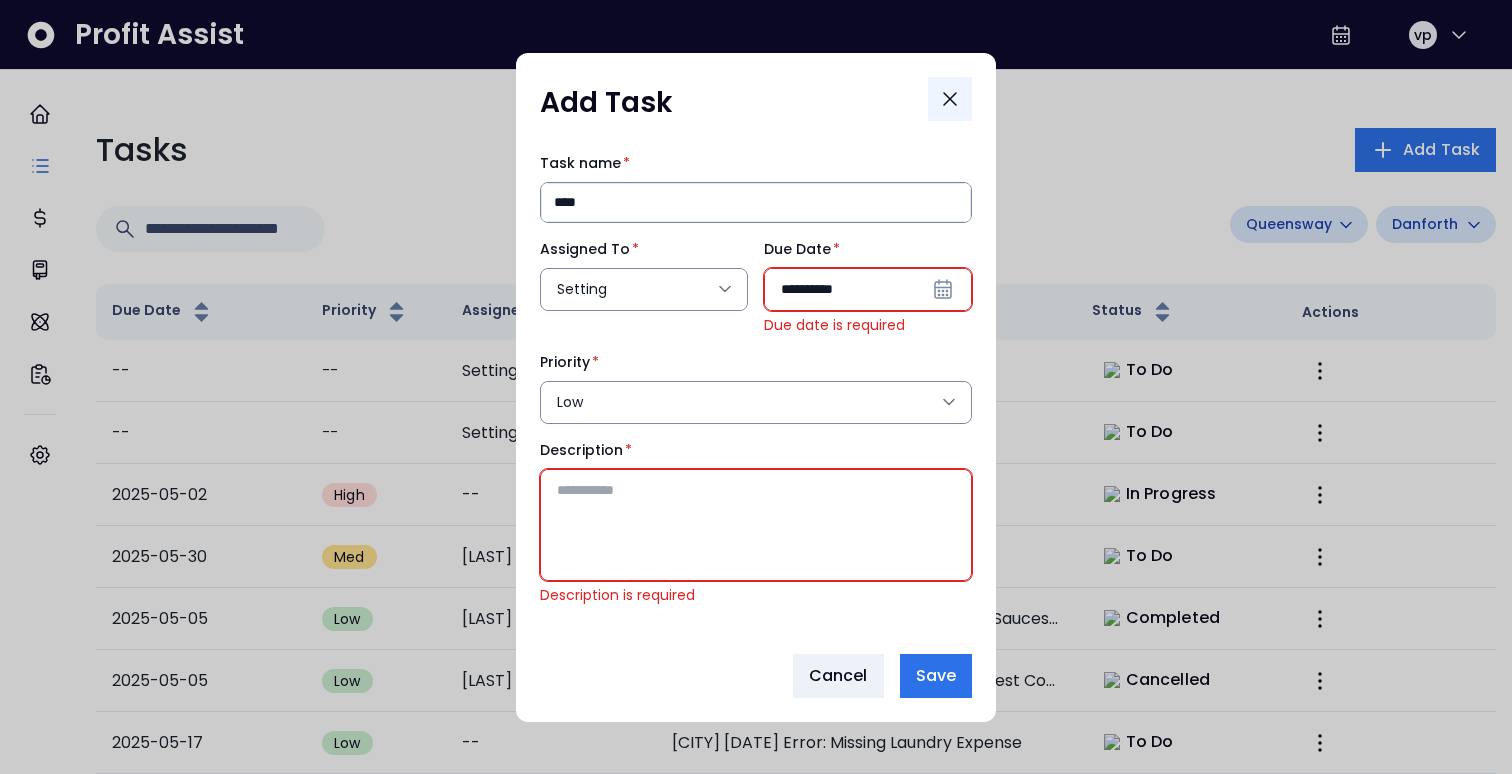 click 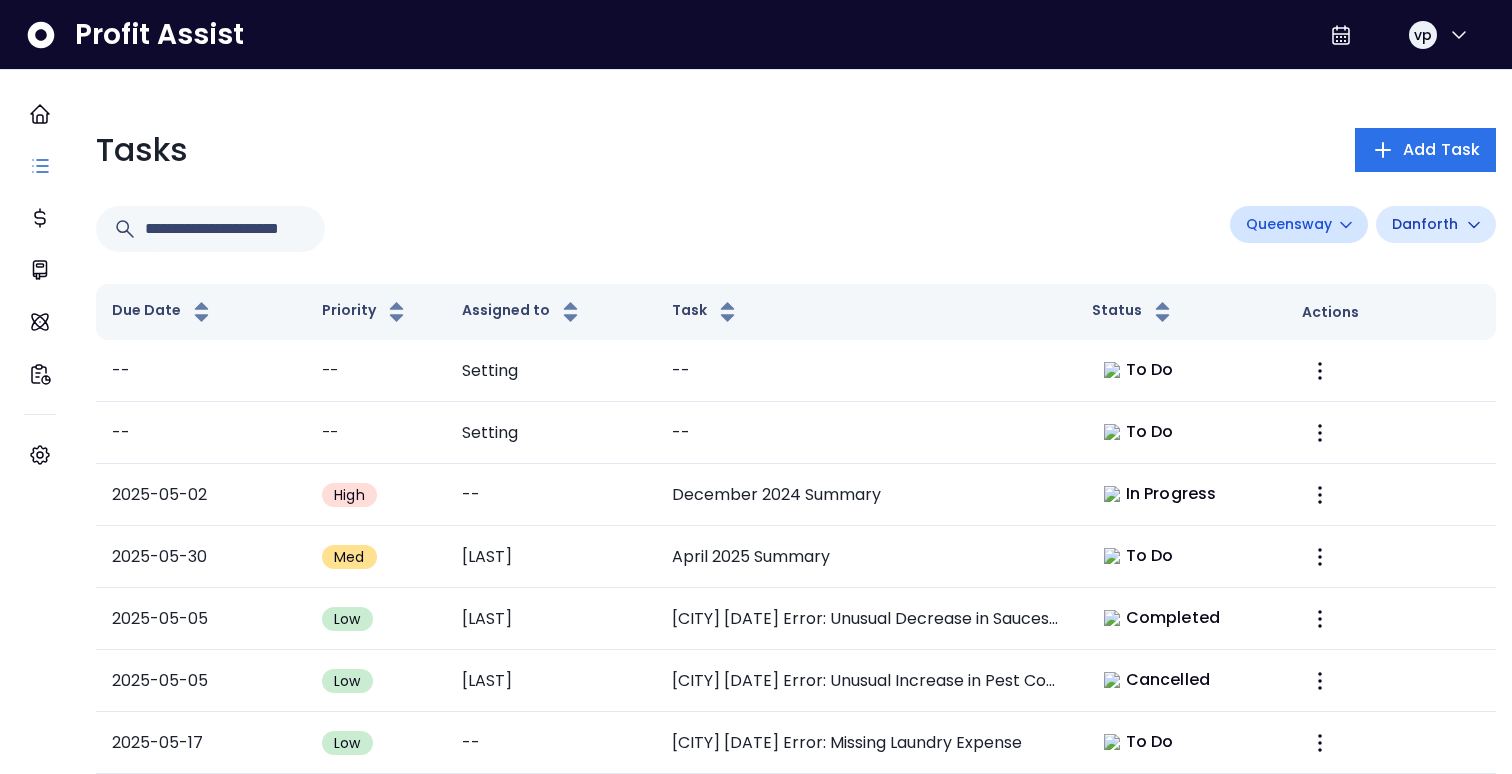 click on "Queensway" at bounding box center (1299, 224) 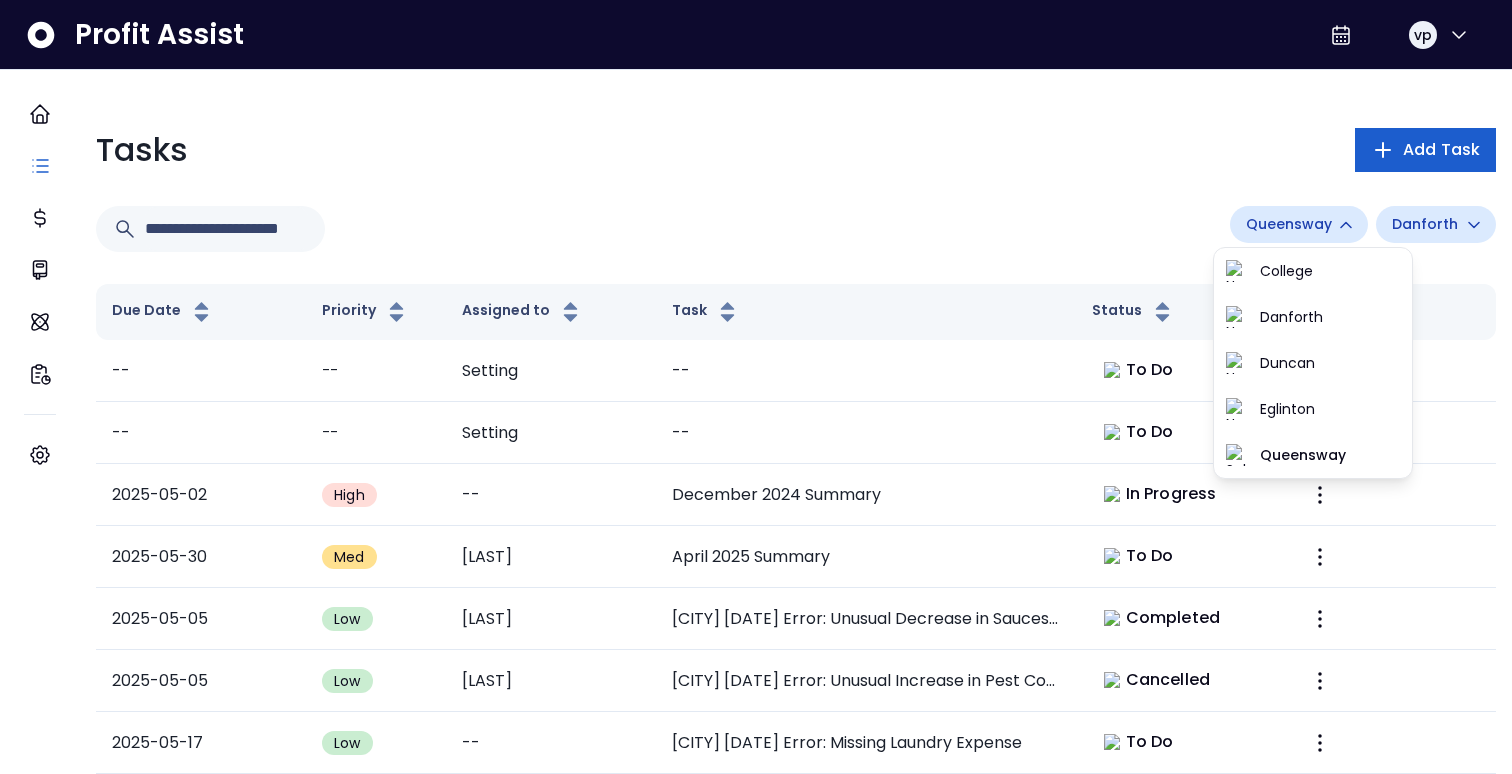 click on "Add Task" at bounding box center (1441, 150) 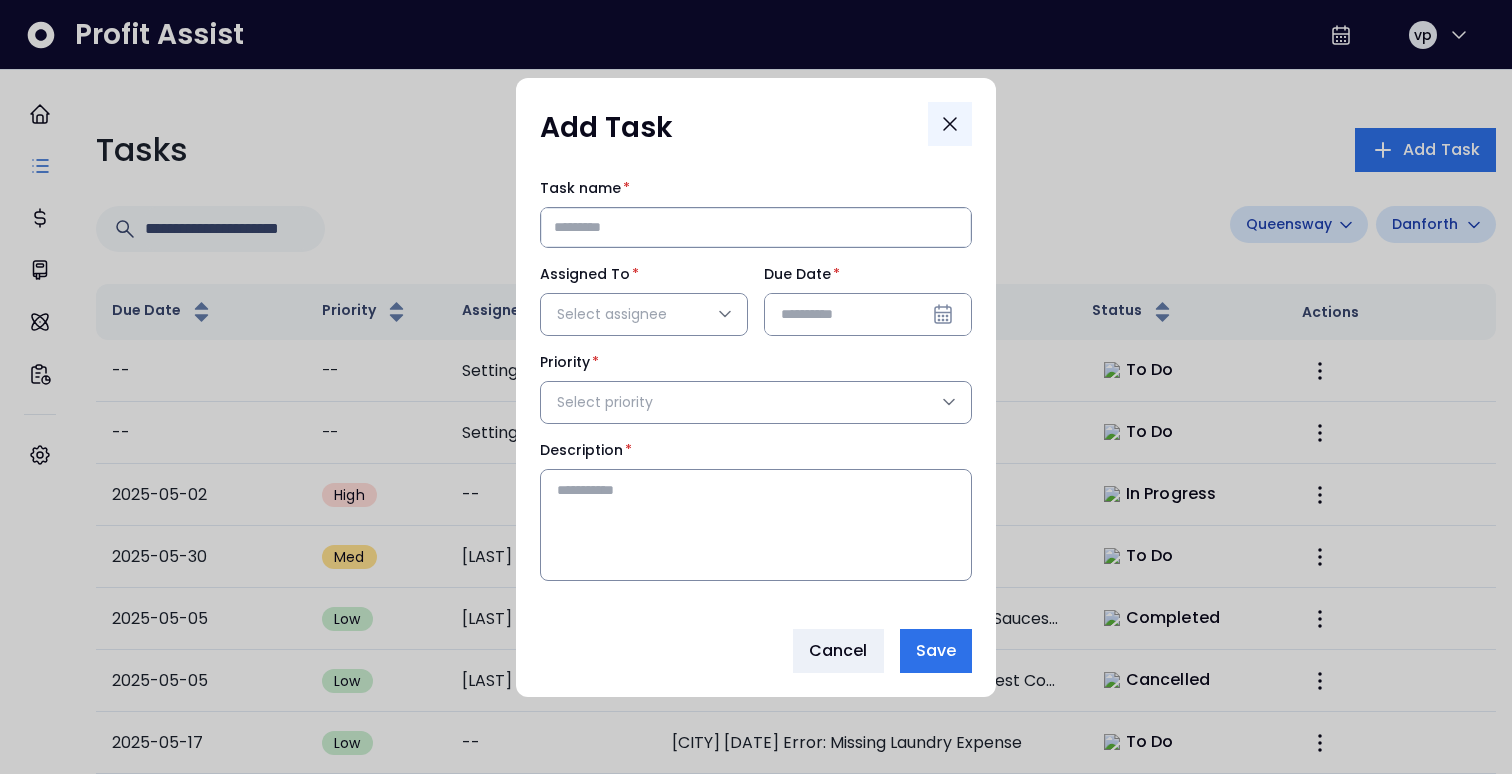 click at bounding box center (950, 124) 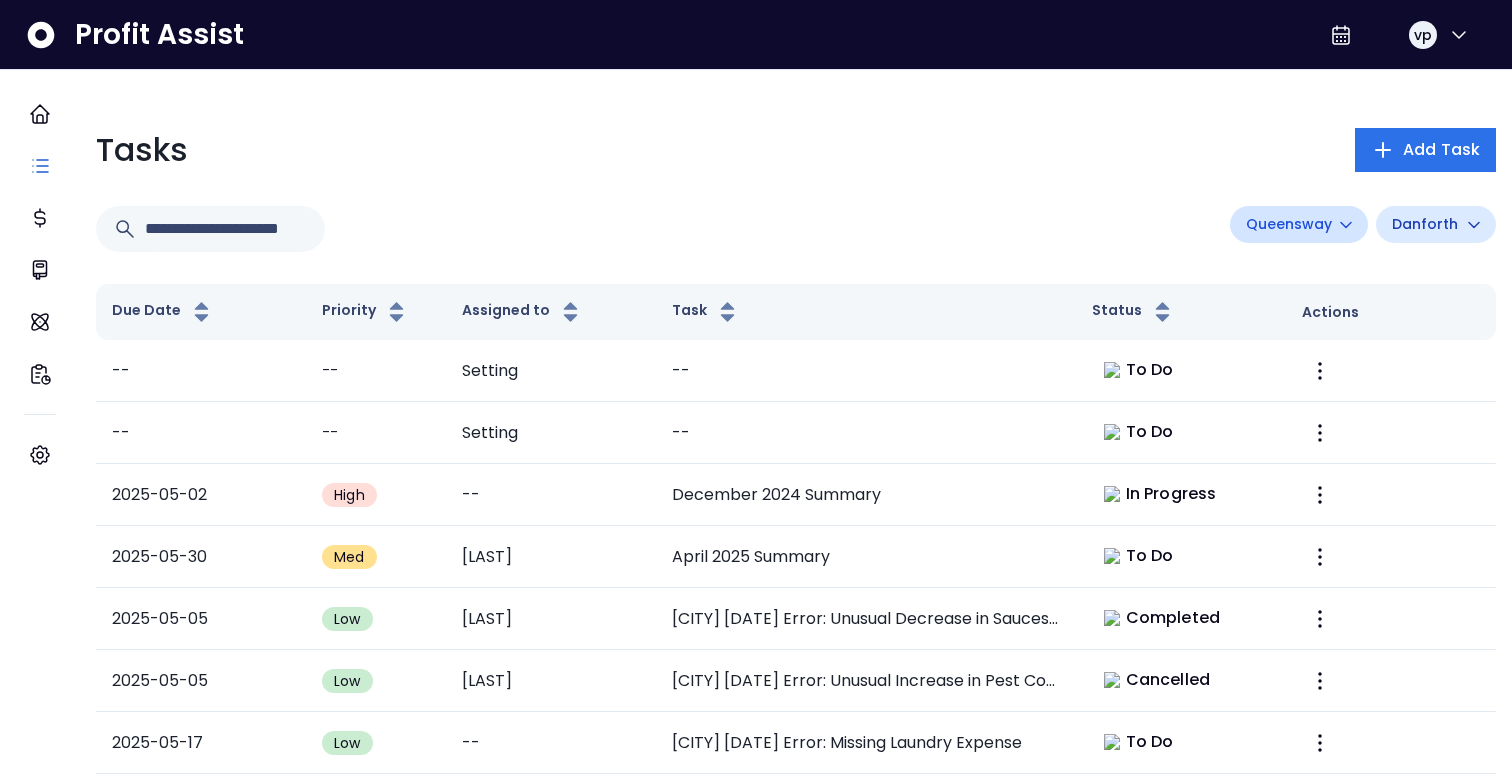 click on "Queensway" at bounding box center [1299, 224] 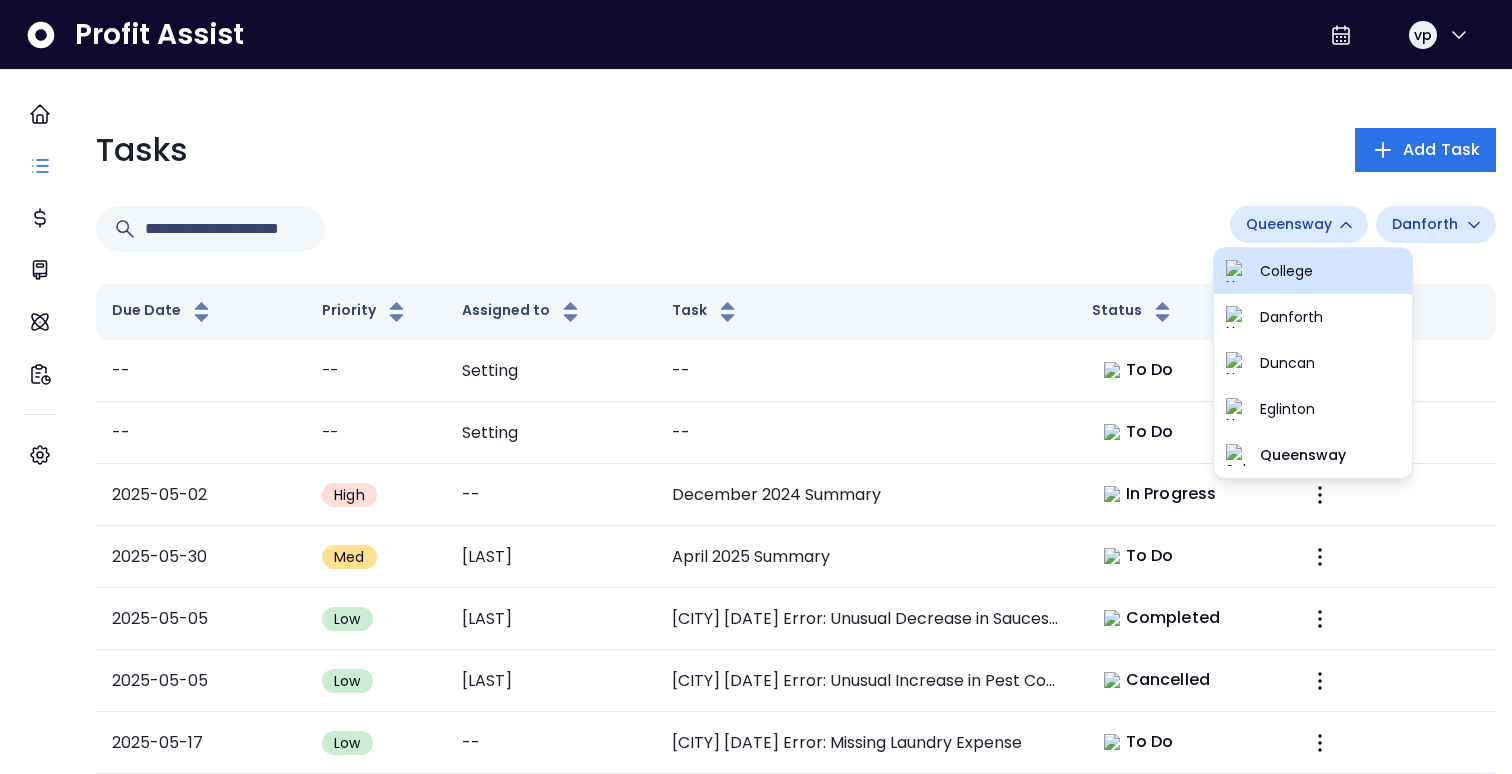 click on "College" at bounding box center [1313, 271] 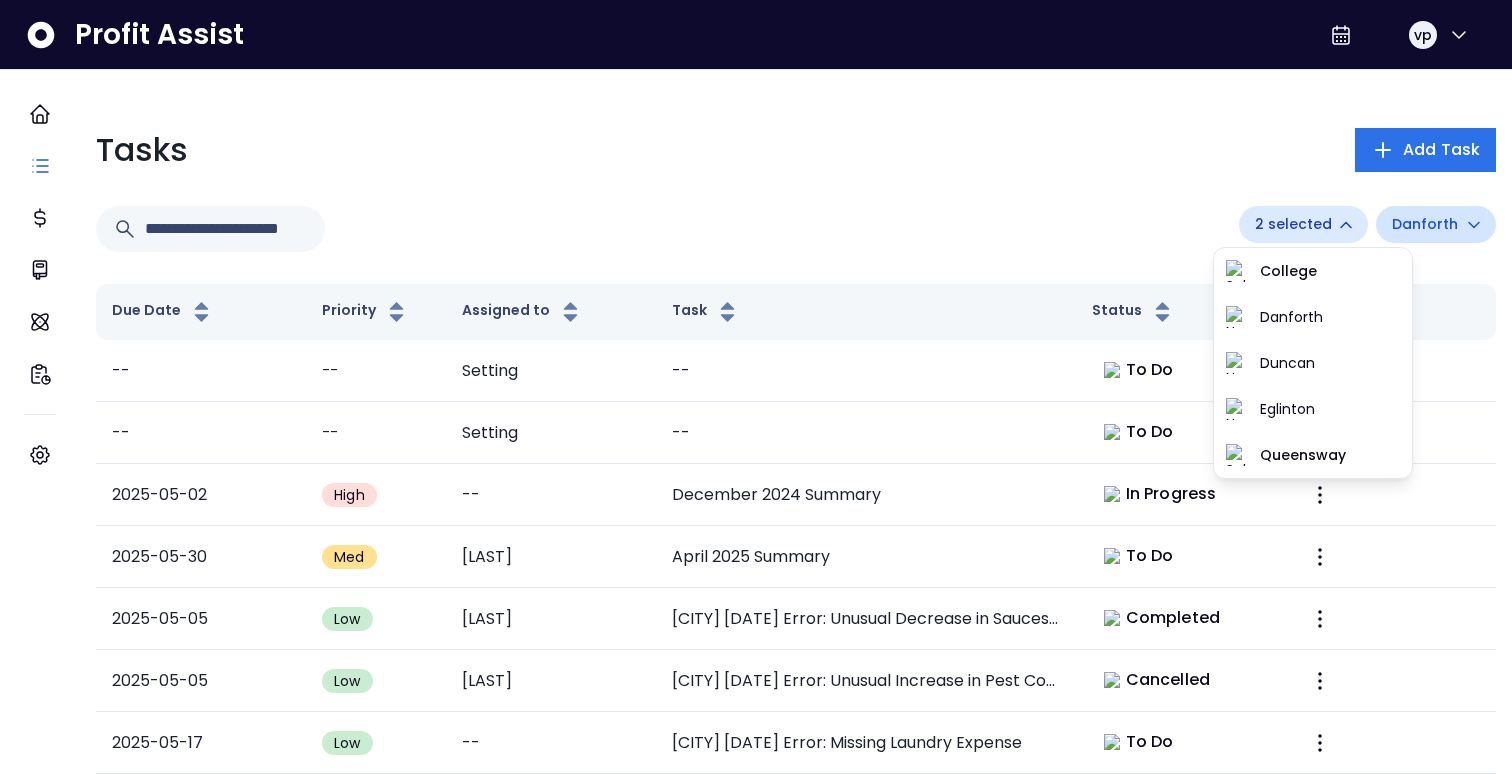 click on "Danforth" at bounding box center [1436, 224] 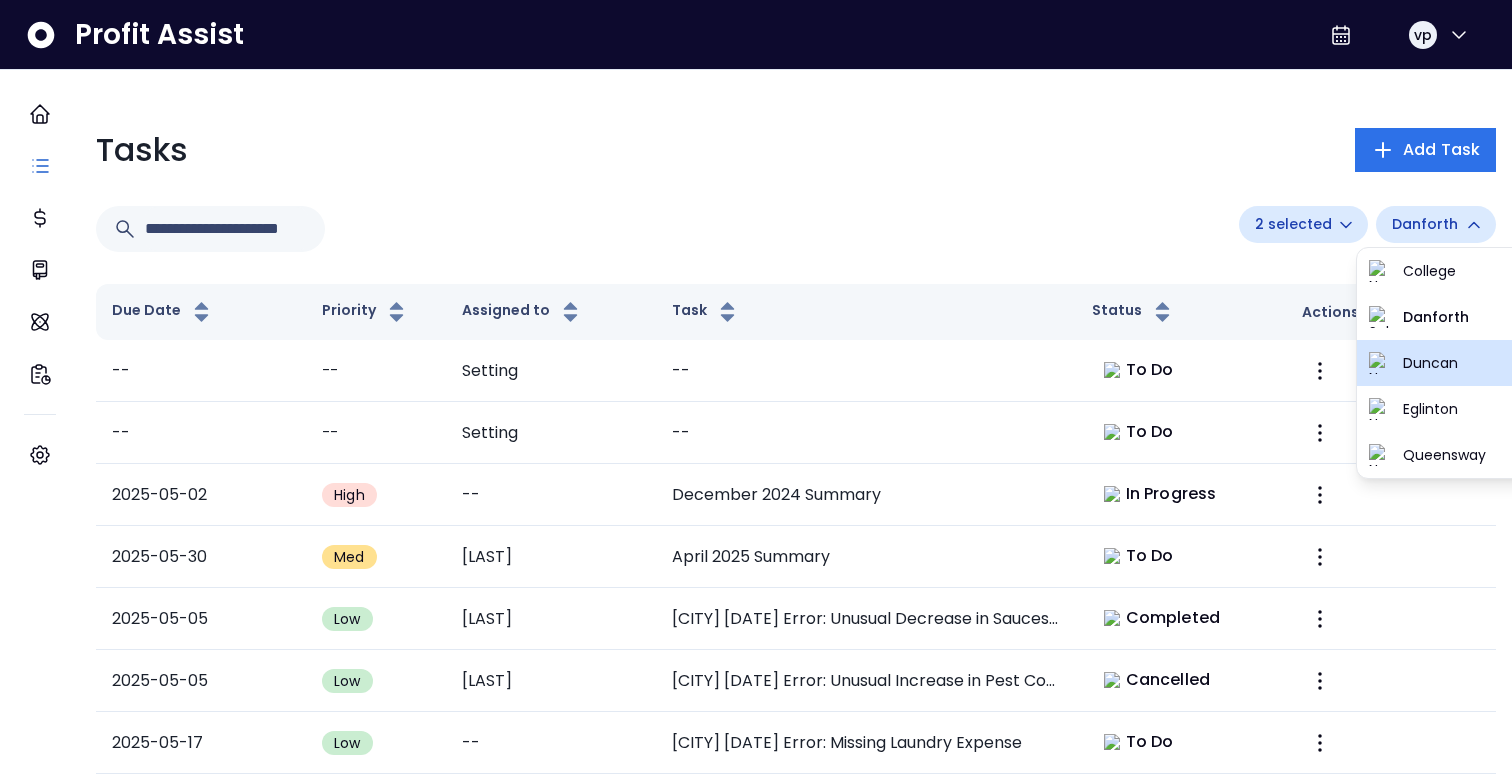 click on "Duncan" at bounding box center [1456, 363] 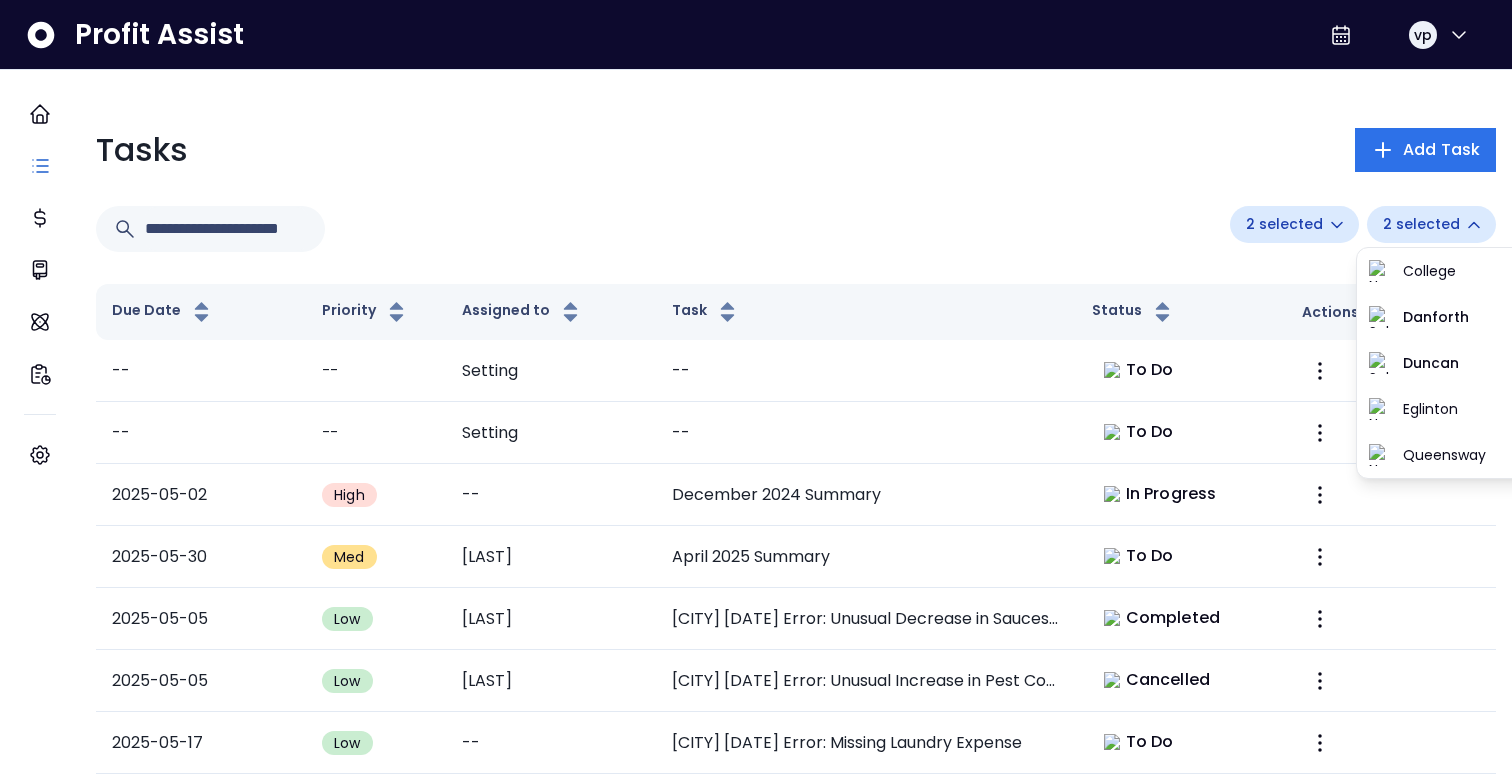 click on "Tasks Add Task 2 selected 2 selected Due Date Priority Assigned to Task Status Actions -- -- Setting -- To Do -- -- Setting -- To Do 2025-05-02 High --  December 2024 Summary In Progress 2025-05-30 Med Justin April 2025 Summary To Do 2025-05-05 Low Hardik Downtown Toledo March 2025 Error: Unusual Decrease in Sauces Expense Completed 2025-05-05 Low Hardik Downtown Toledo March 2025 Error: Unusual Increase in Pest Control Cancelled 2025-05-17 Low -- Boca Raton April 2025 Error: Missing Laundry Expense To Do 2025-05-17 Low -- Boynton Beach April 2025 Error: Missing Pest Control Expense To Do 2025-05-17 Med -- Boynton Beach March 2025 Savings: Nice savings of $115 on Produce! In Progress 2025-05-17 High -- Commissary April 2025 Error: Negative Paper & Packaging Expense To Do 2025-05-13 Med Jordan December 2024 Error: Software & Apps Expense Spike To Do 2025-05-05 High -- Downtown Toledo March 2025 Summary In Progress 2025-04-29 Med Justin Error Report Cancelled 2025-05-10 Med Wilson Example task To Do 2025-05-28" at bounding box center (796, 1938) 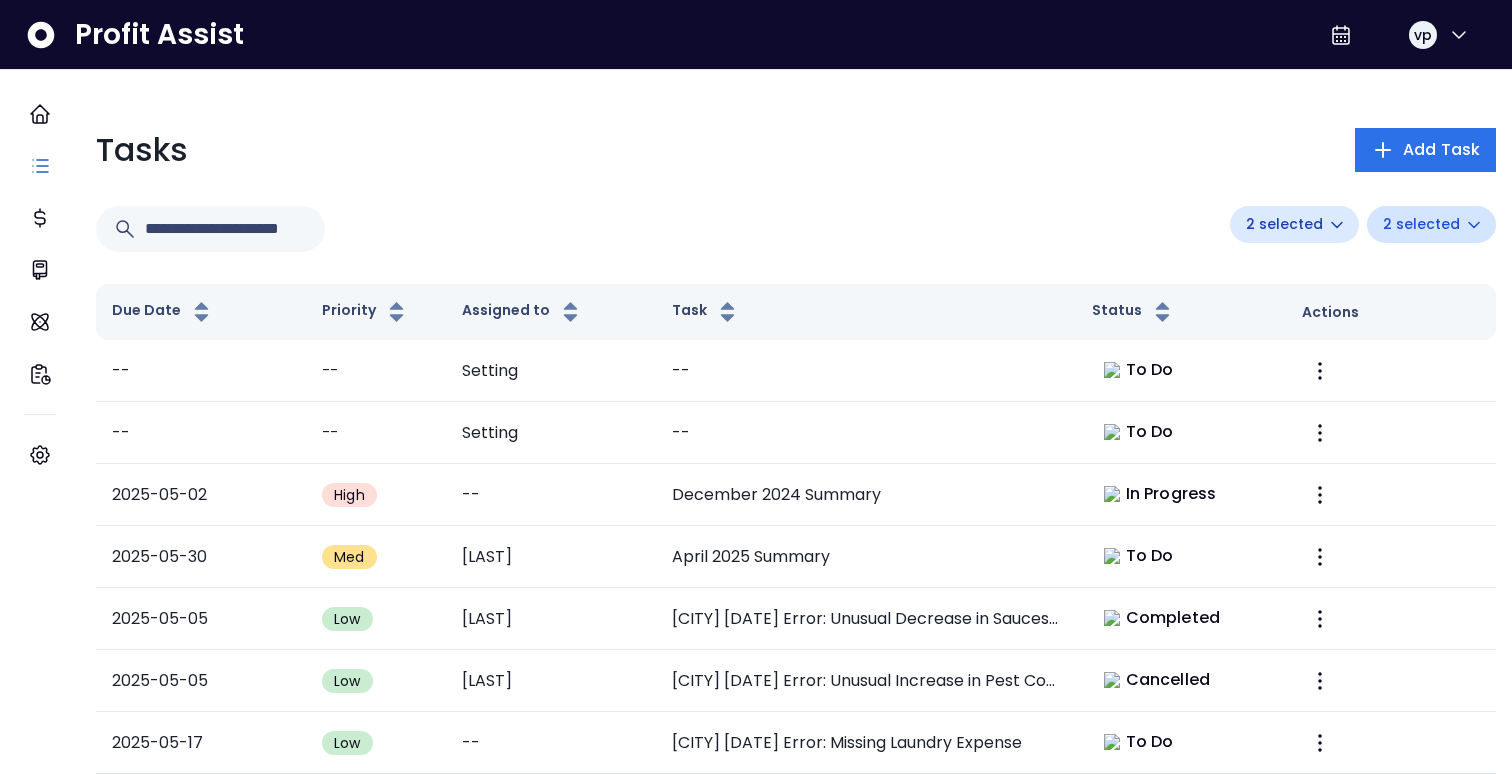 click on "2 selected" at bounding box center [1421, 224] 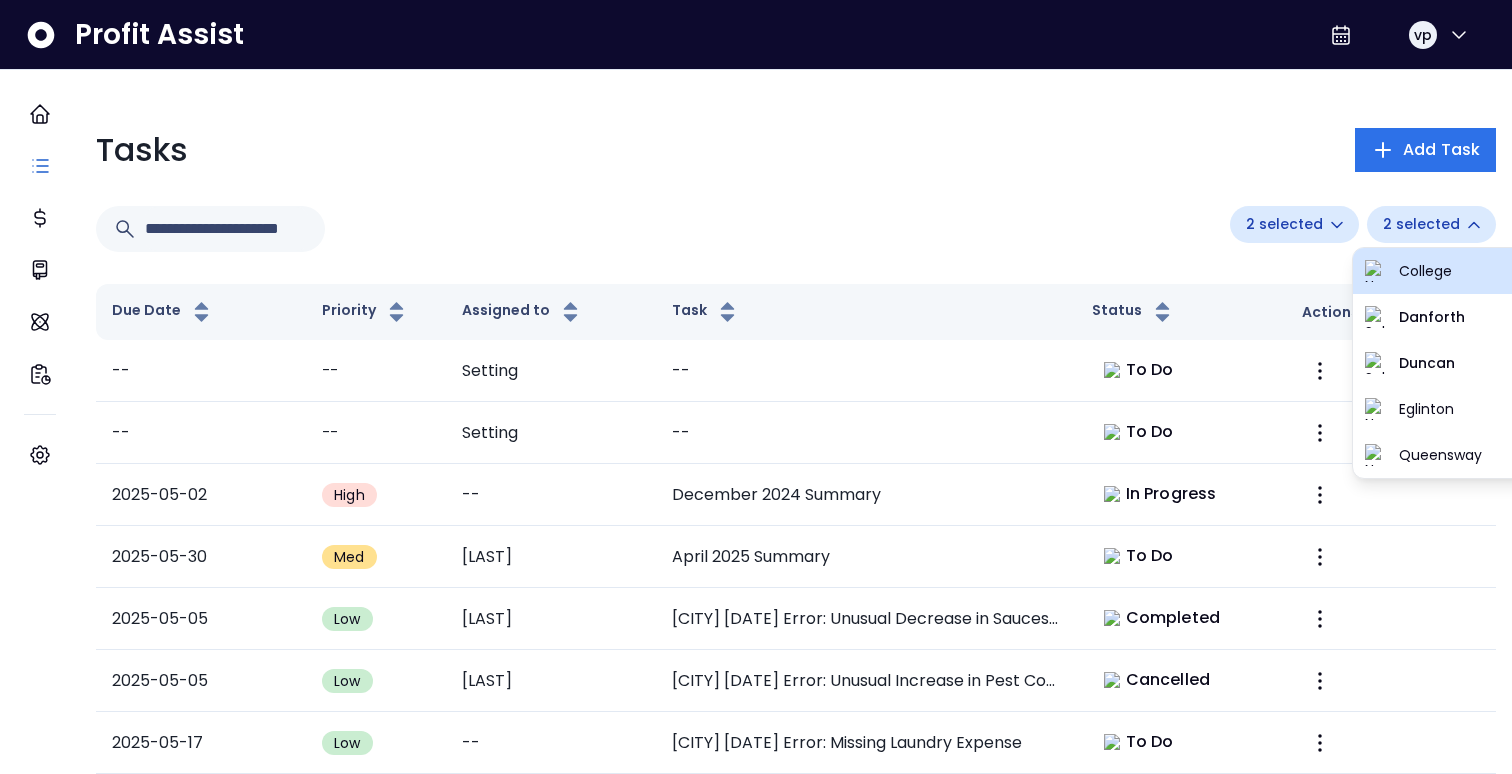 click at bounding box center (1376, 271) 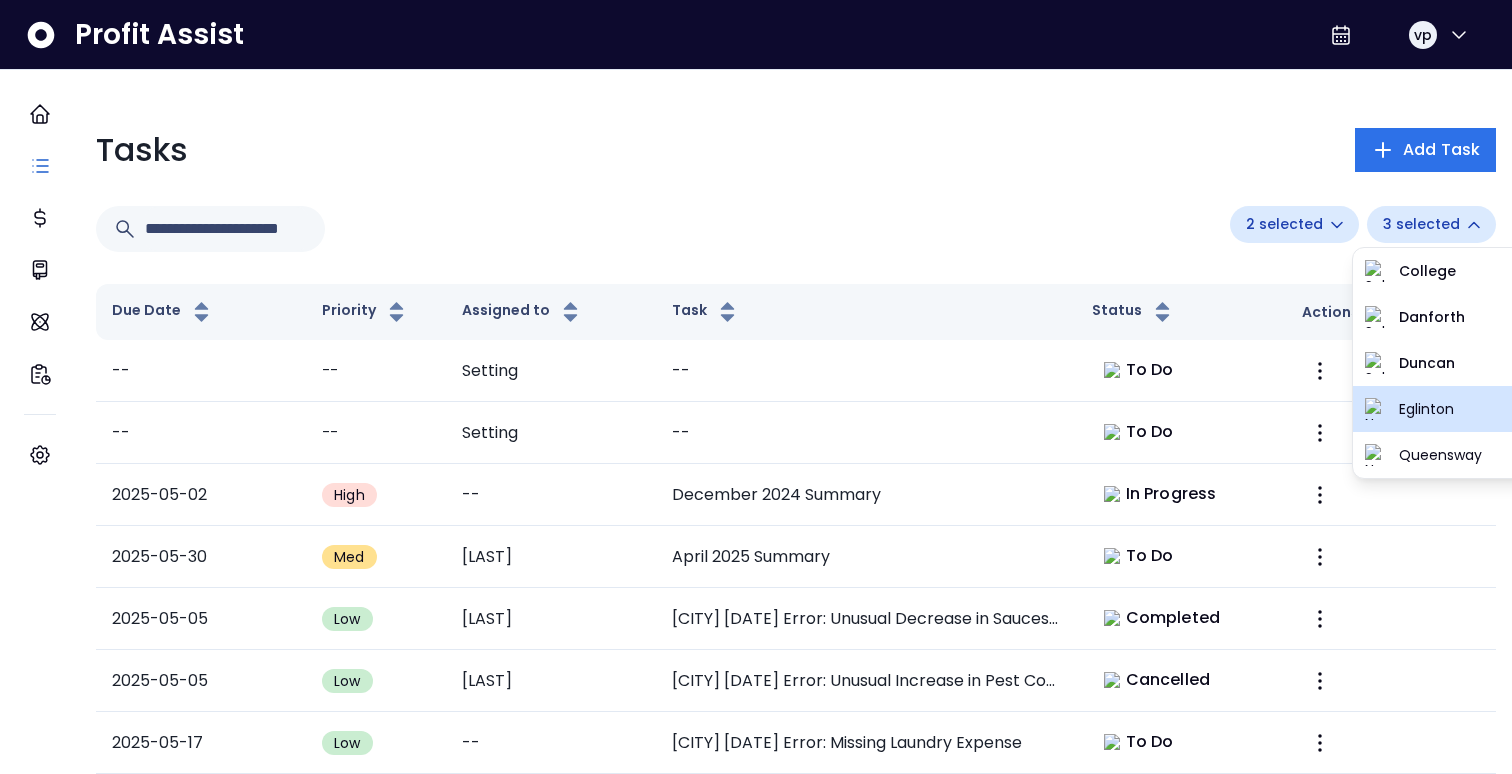 click at bounding box center (1376, 409) 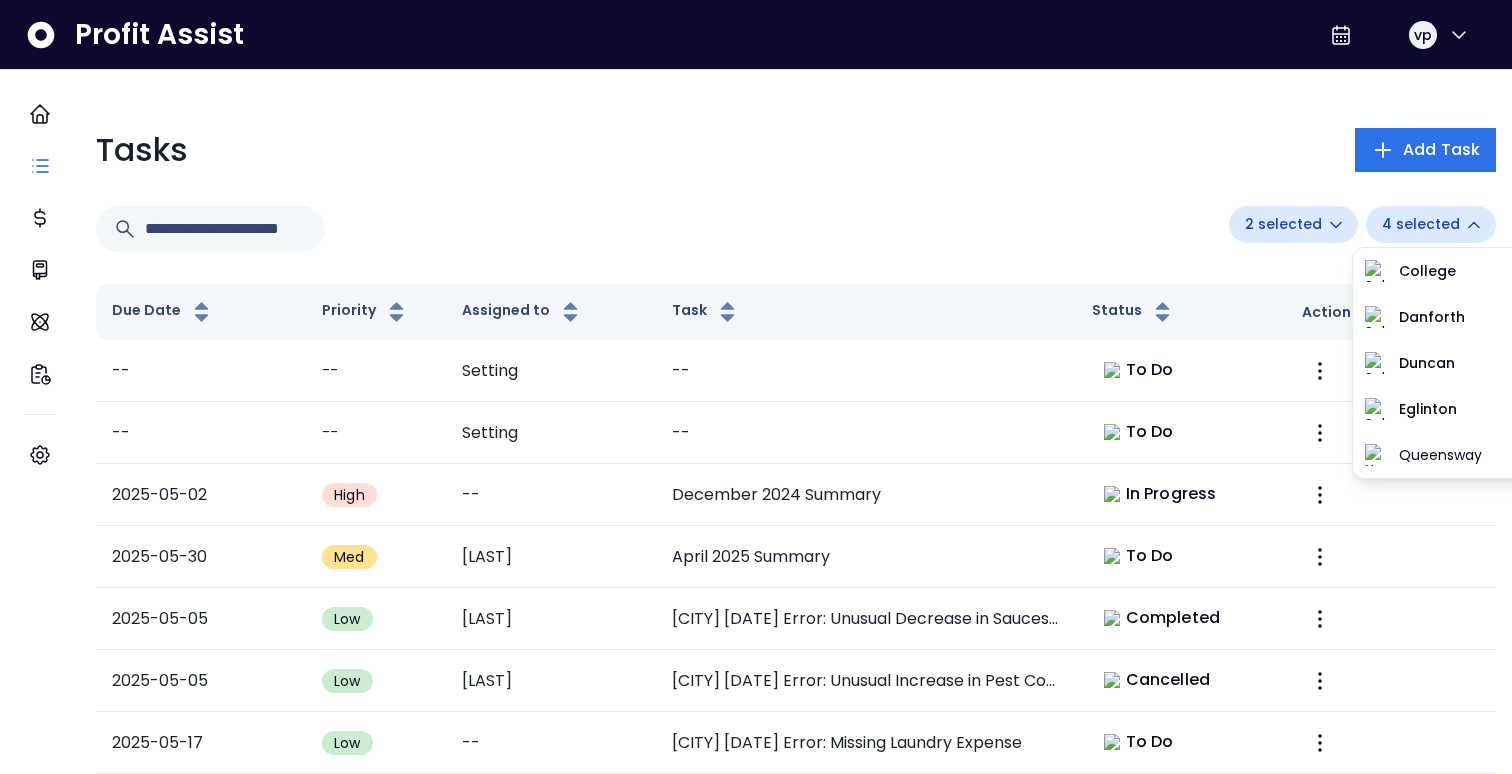 click on "2 selected 4 selected" at bounding box center [796, 237] 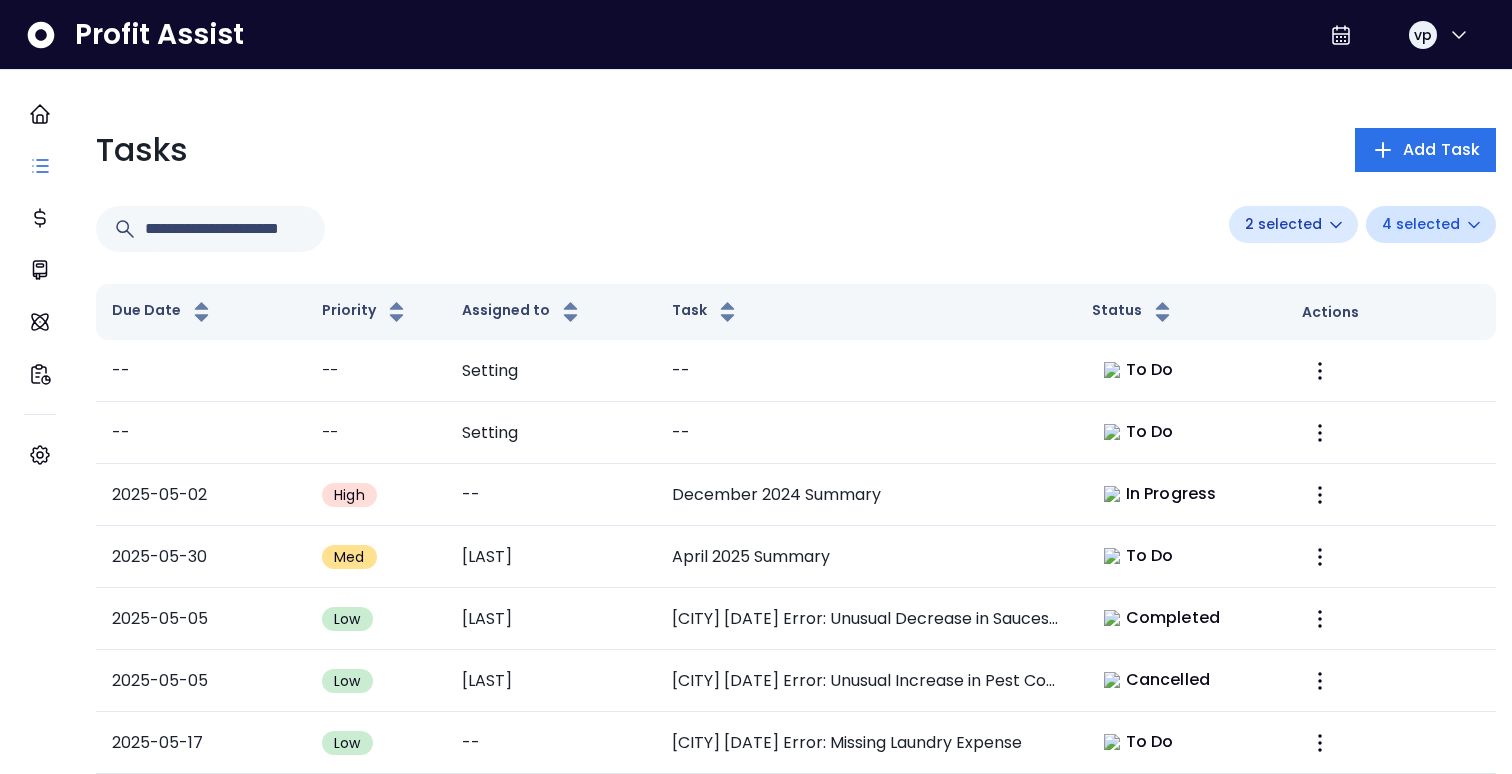 click on "4 selected" at bounding box center (1421, 224) 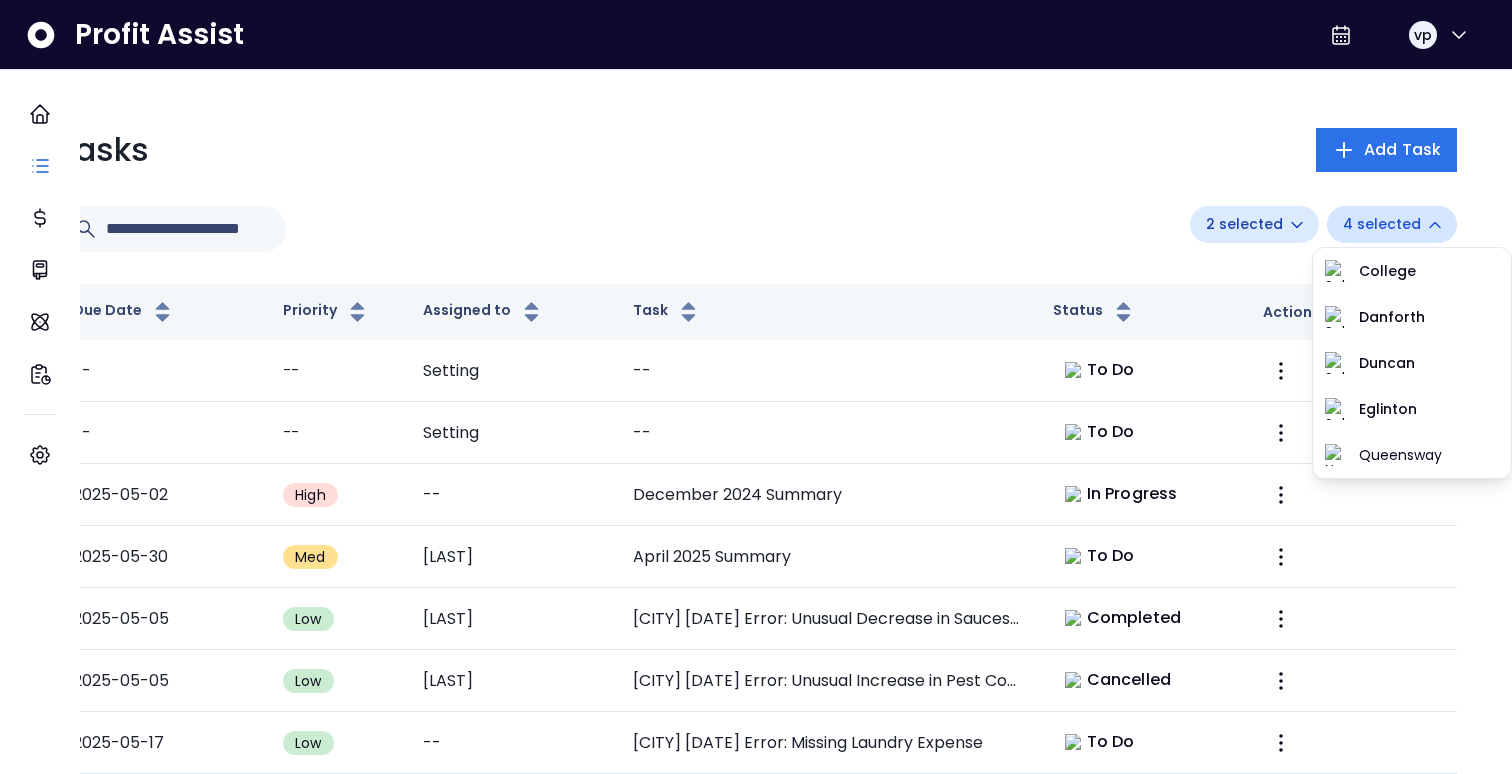 scroll, scrollTop: 0, scrollLeft: 0, axis: both 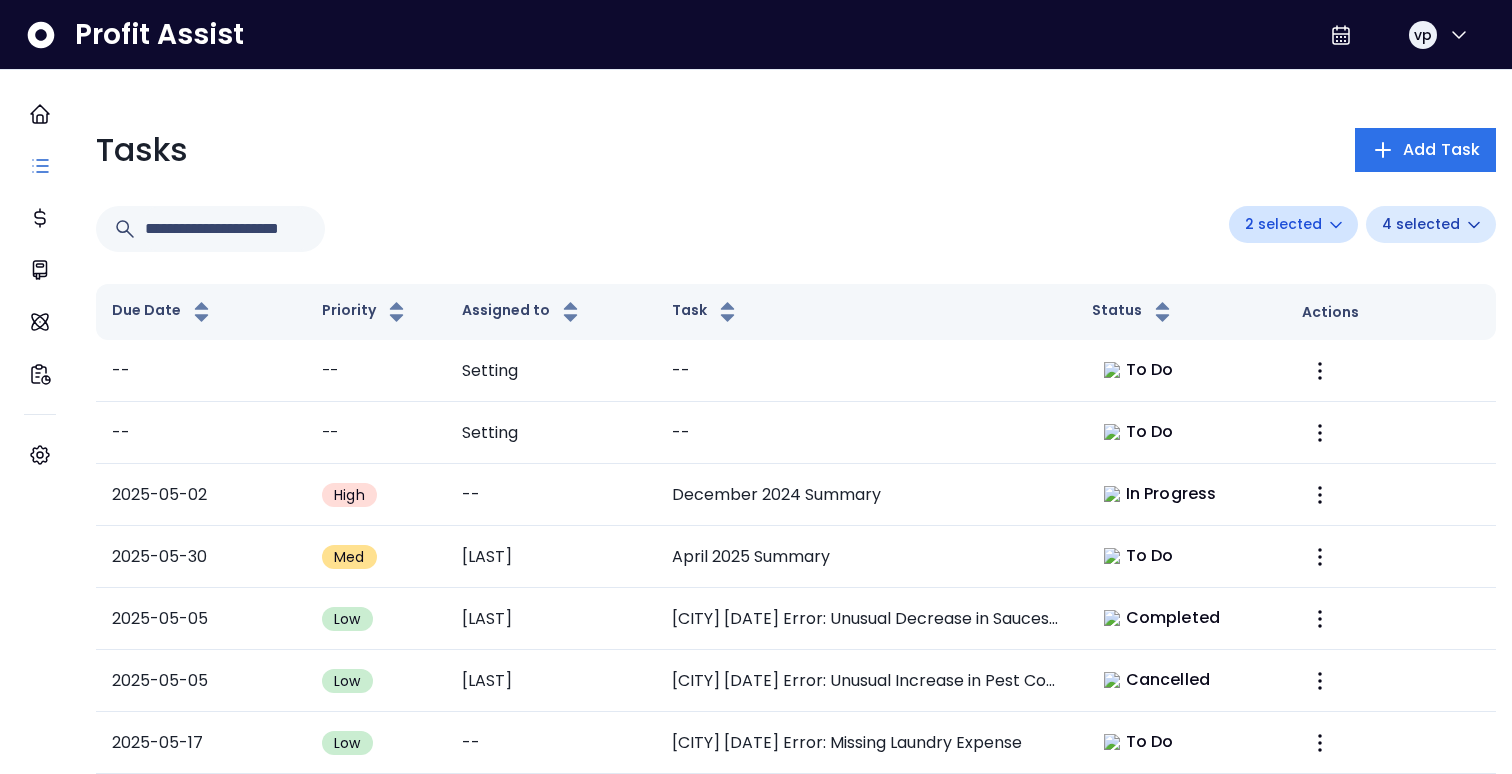 click on "2 selected" at bounding box center (1283, 224) 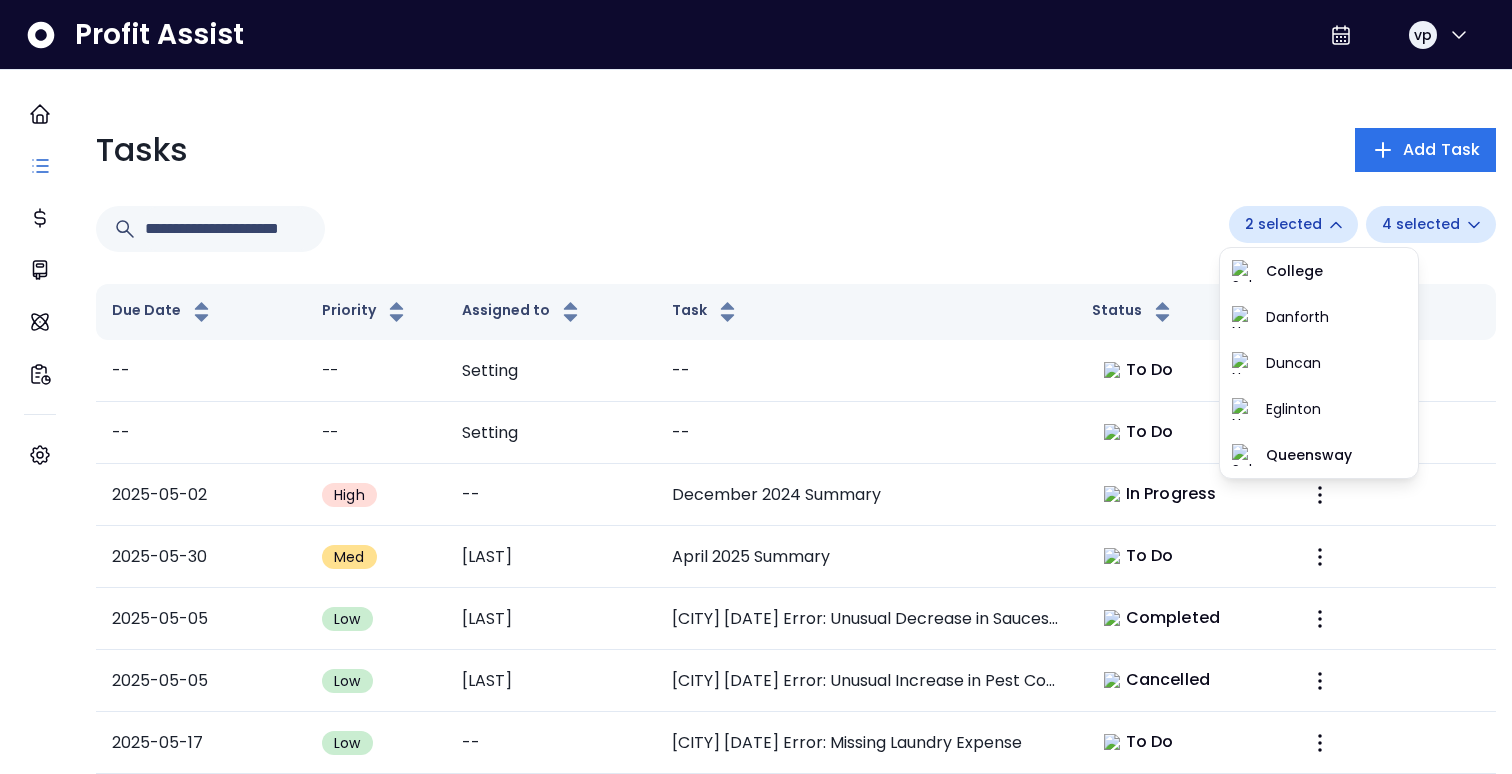 click on "2 selected 4 selected" at bounding box center [796, 237] 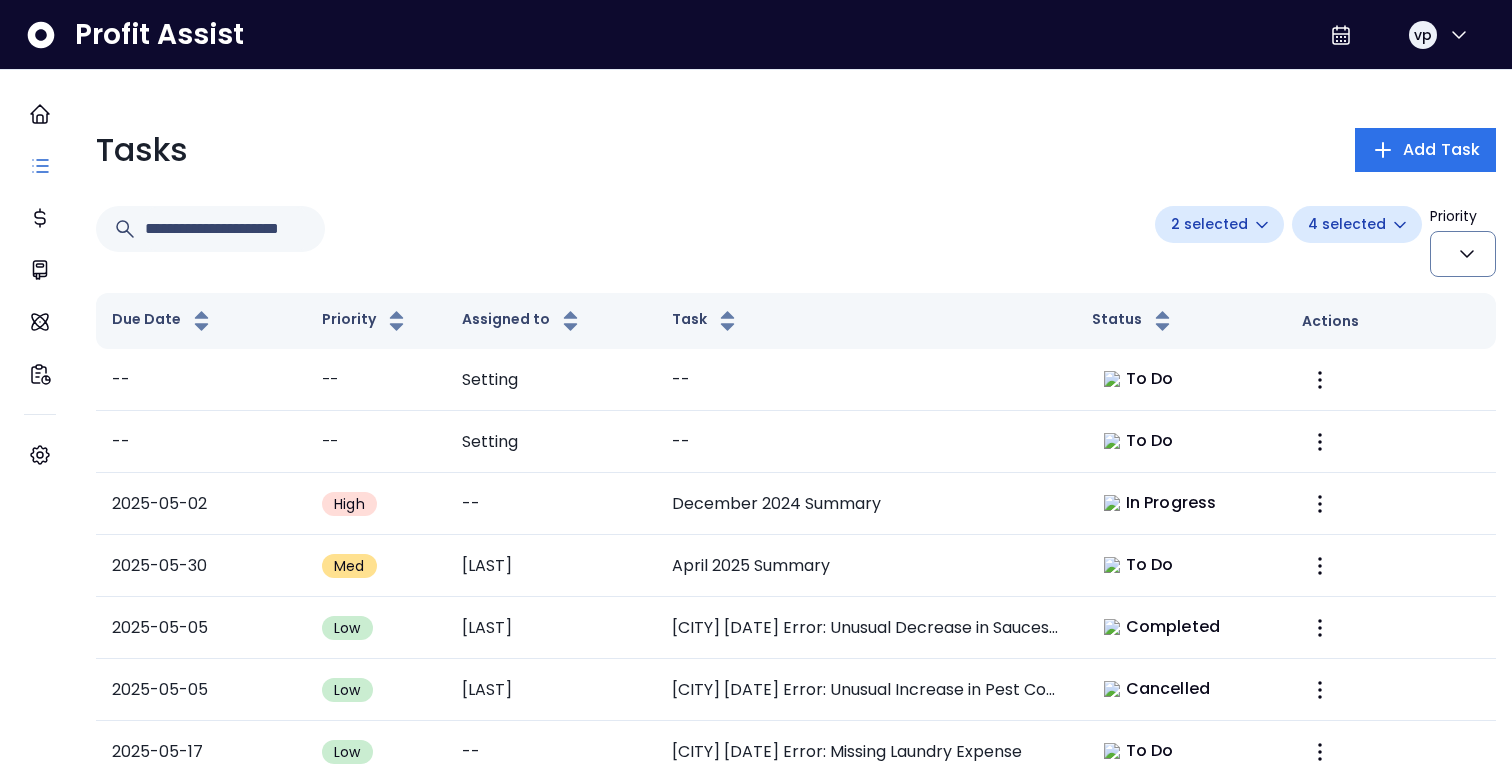 click 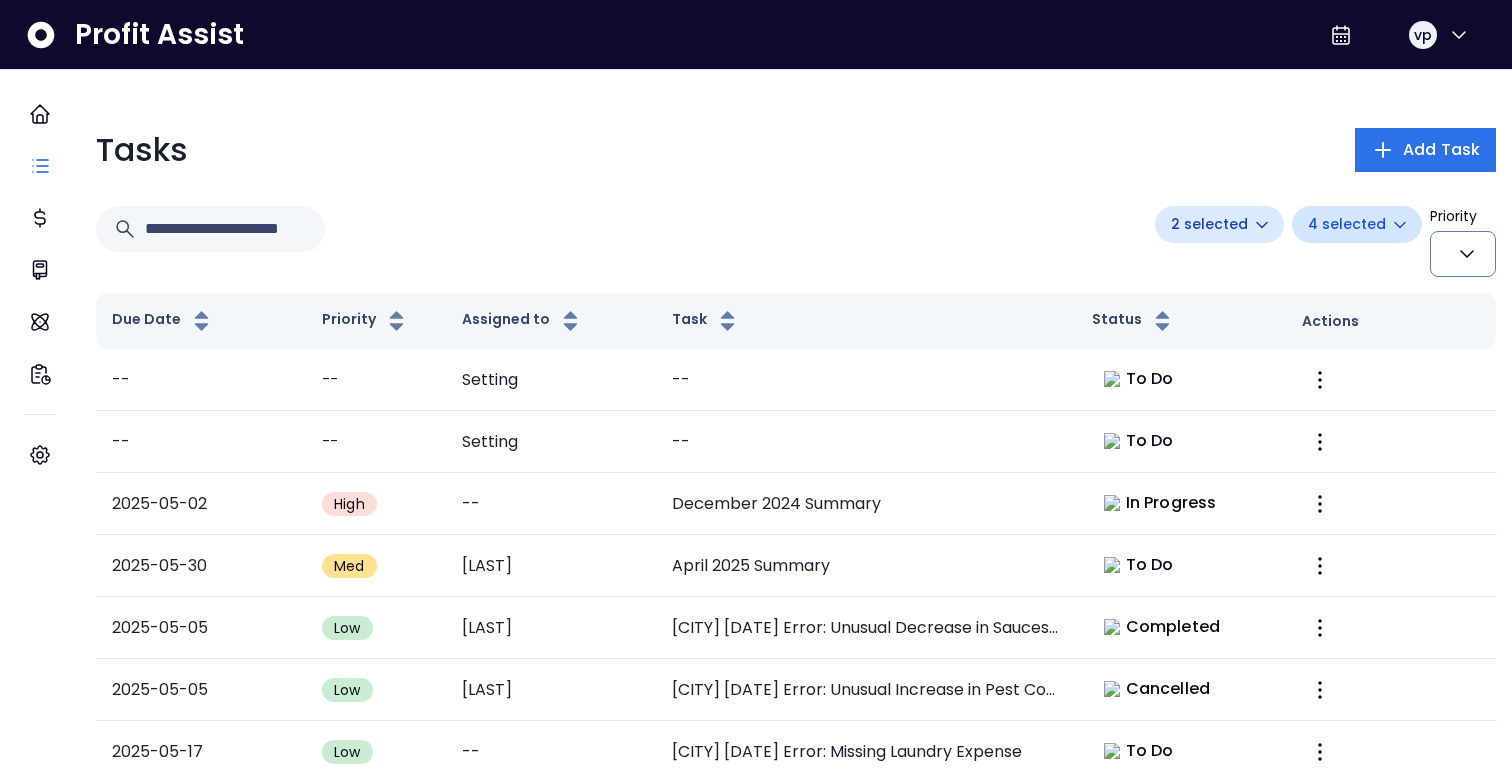 click on "4 selected" at bounding box center (1347, 224) 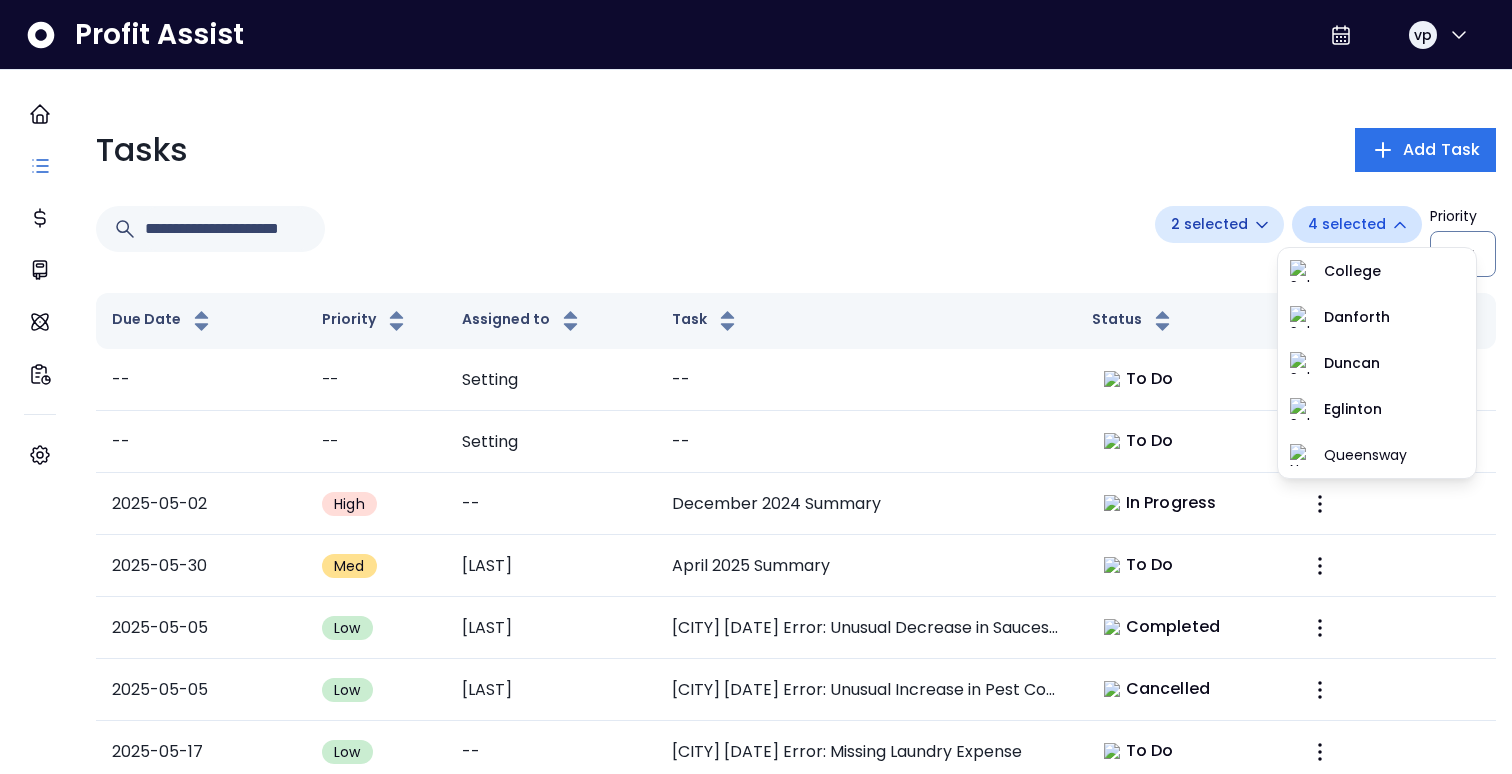 click on "4 selected" at bounding box center [1347, 224] 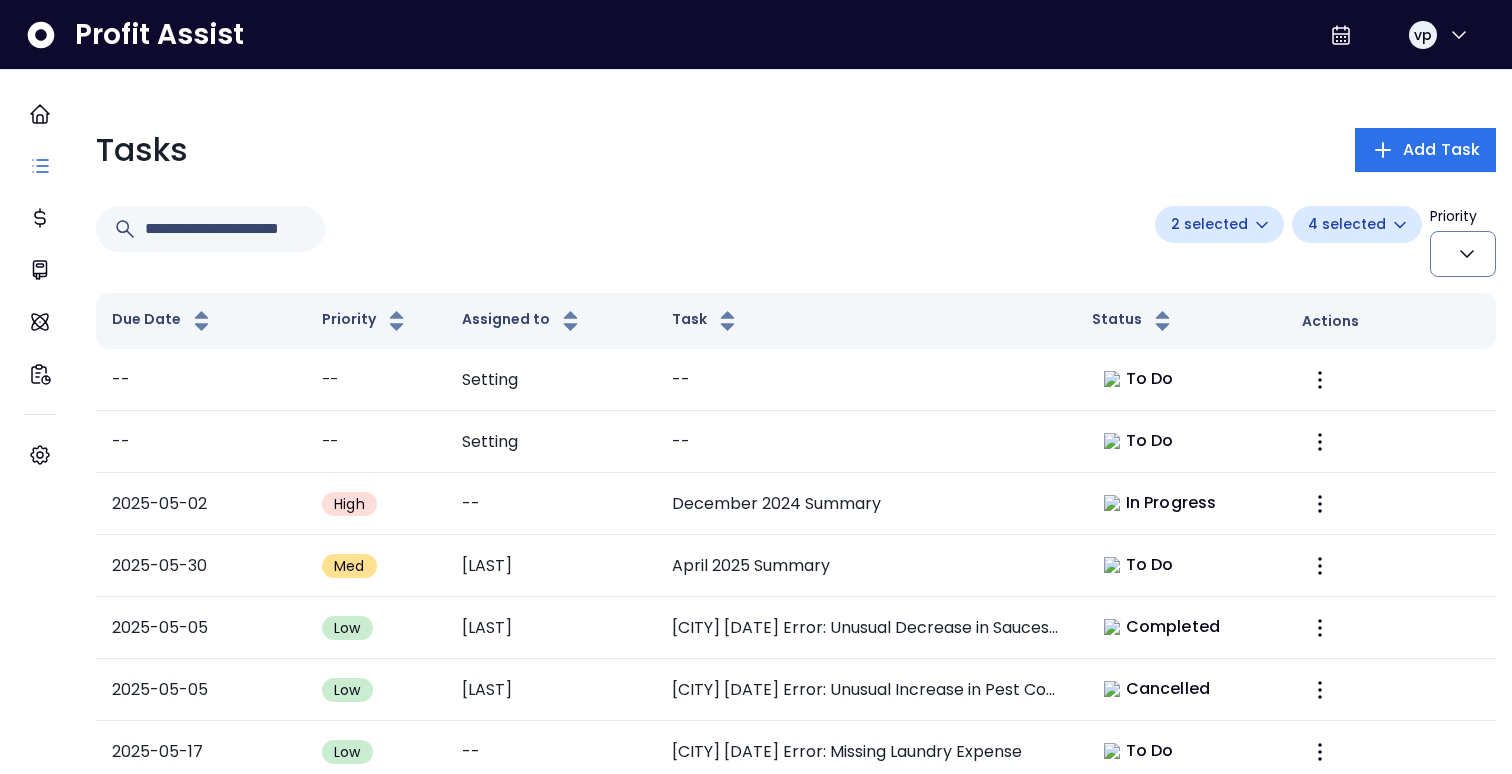 click 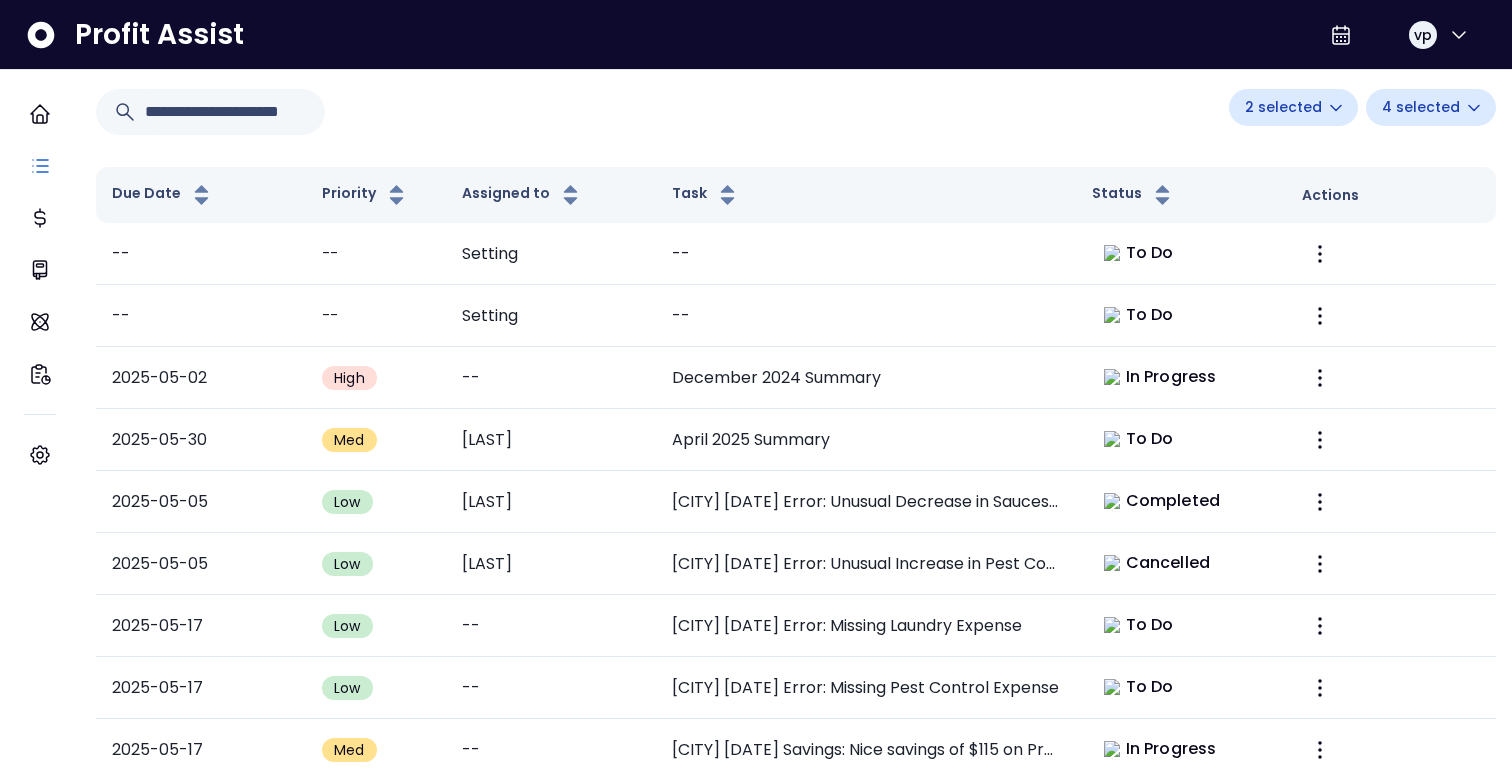 scroll, scrollTop: 0, scrollLeft: 0, axis: both 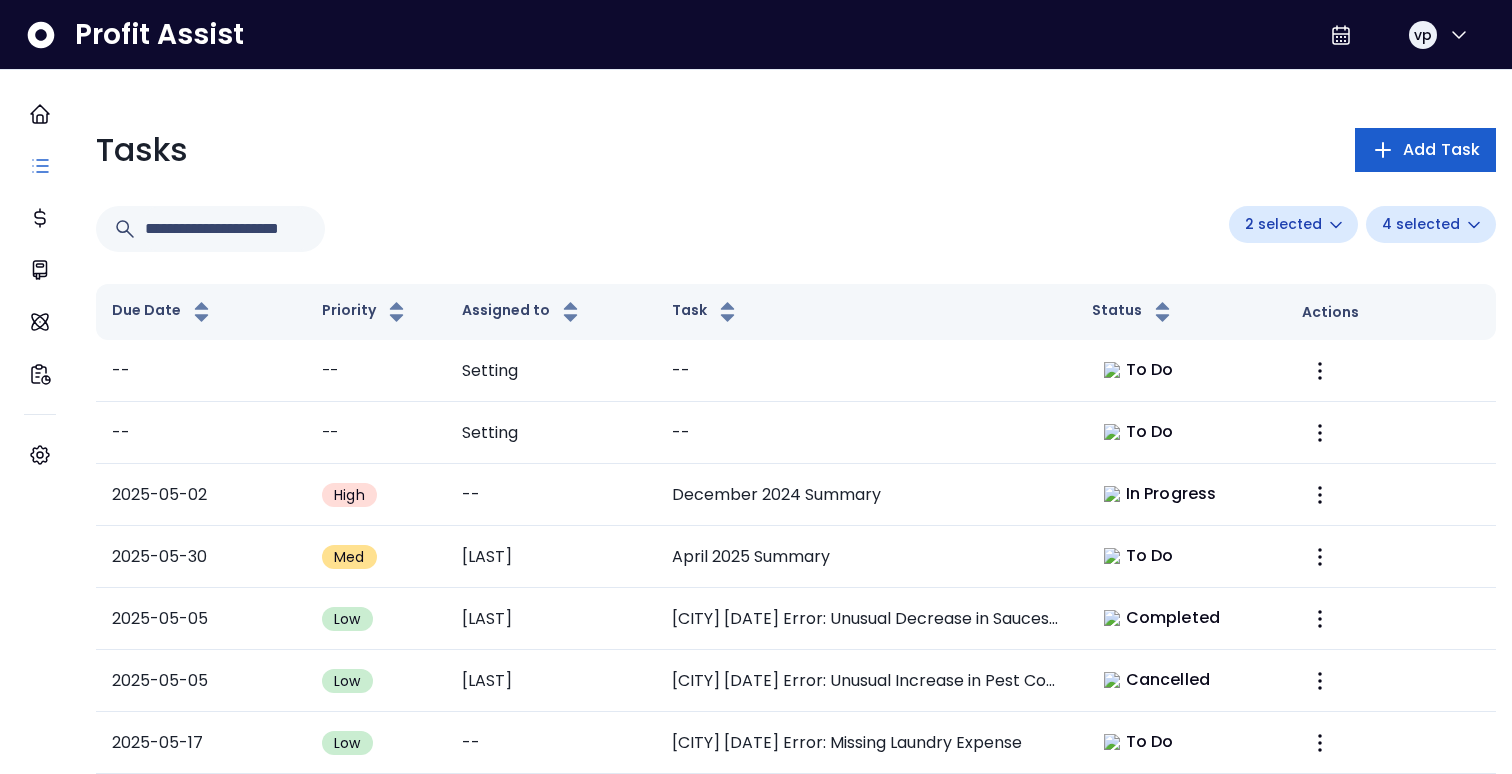click on "Add Task" at bounding box center [1441, 150] 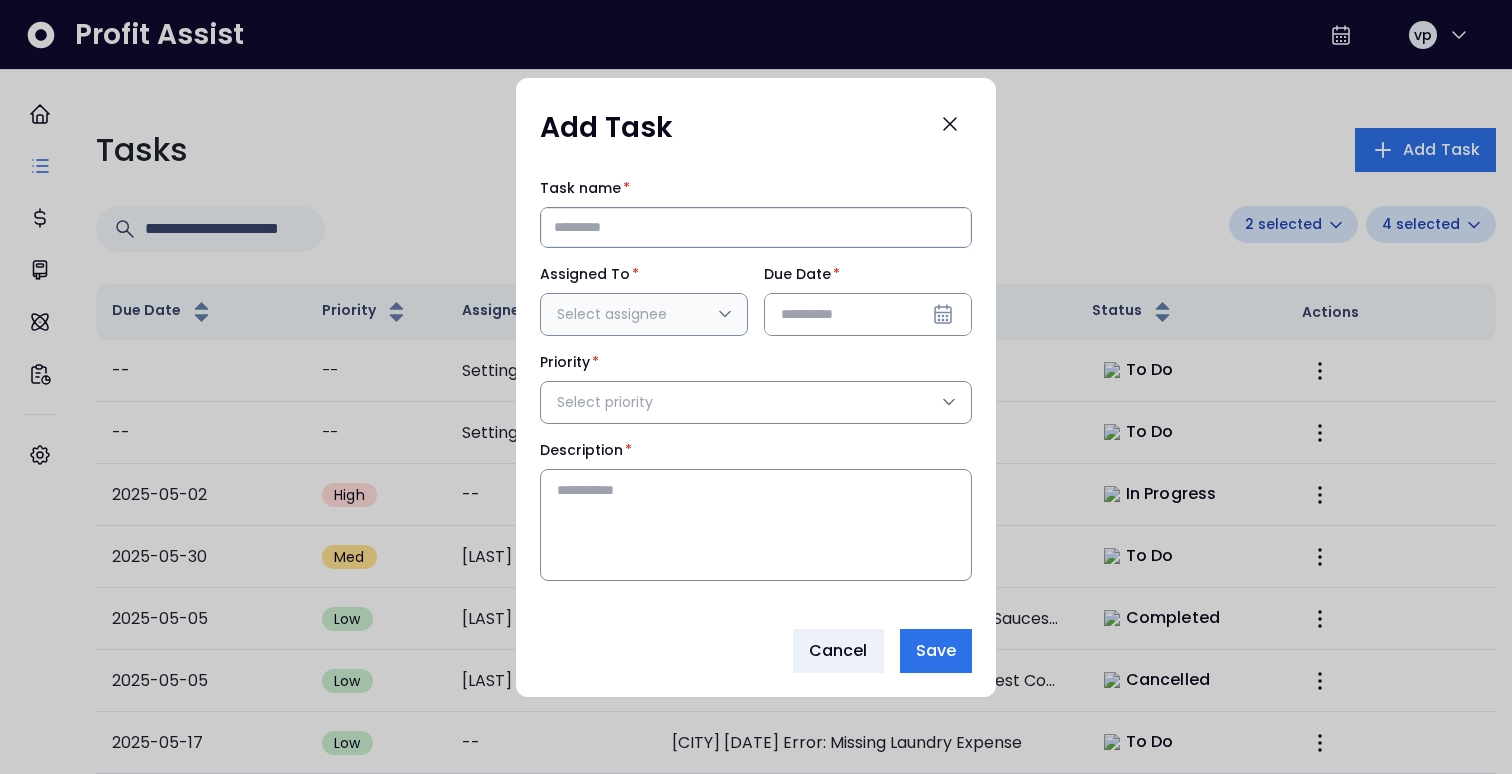 click on "Select assignee" at bounding box center [634, 314] 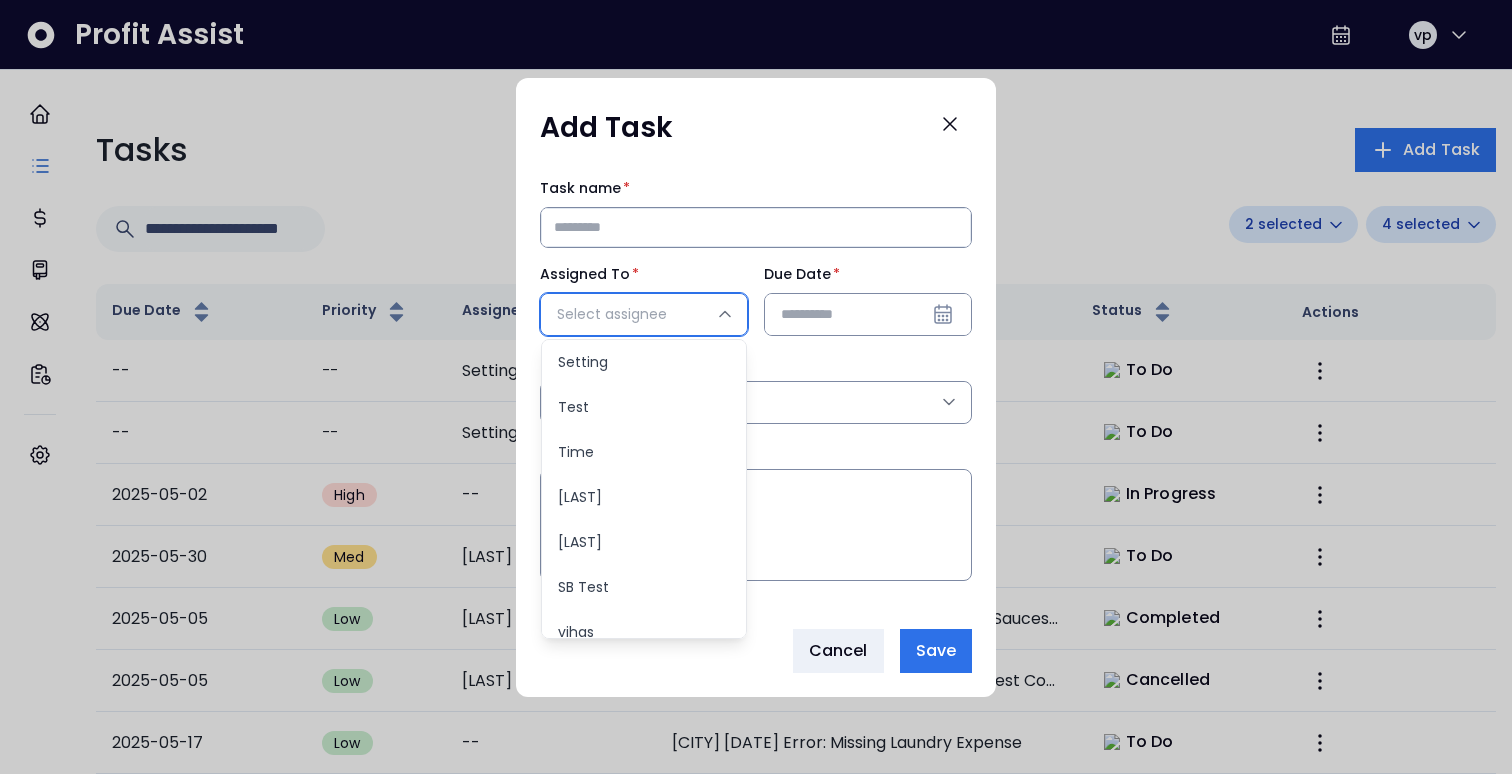 click on "Assigned To *" at bounding box center [644, 274] 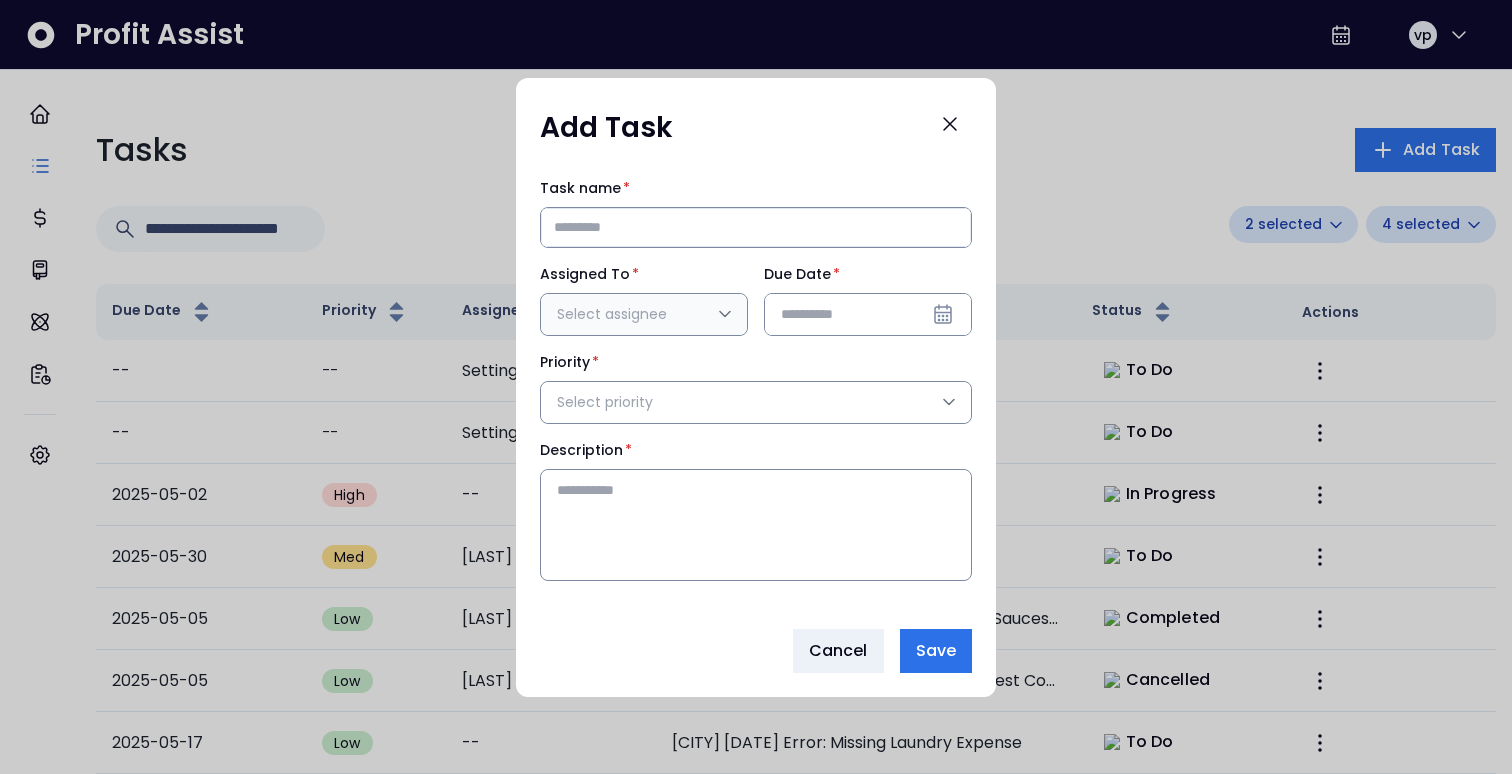 click on "Select assignee" at bounding box center [634, 314] 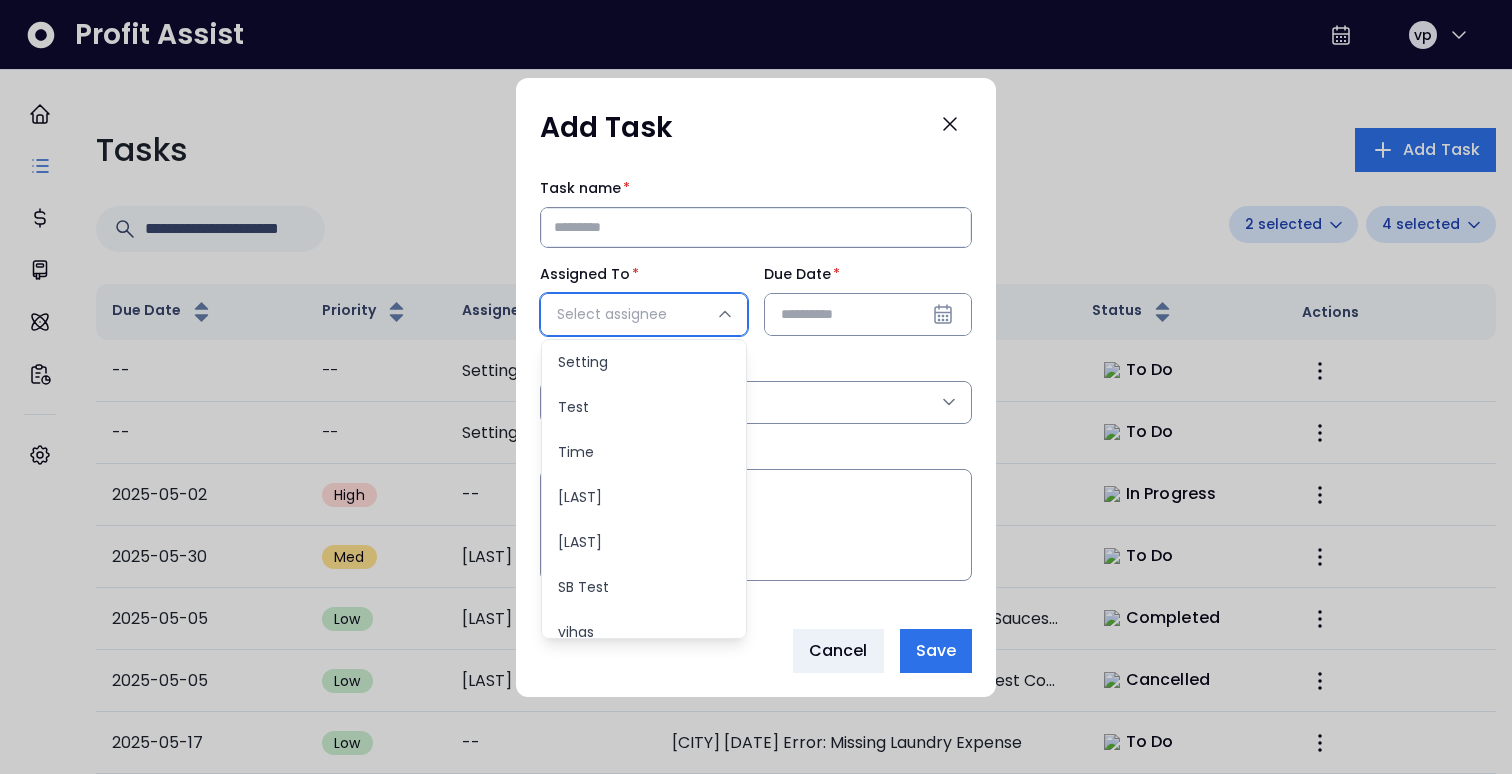 click on "Select assignee" at bounding box center (634, 314) 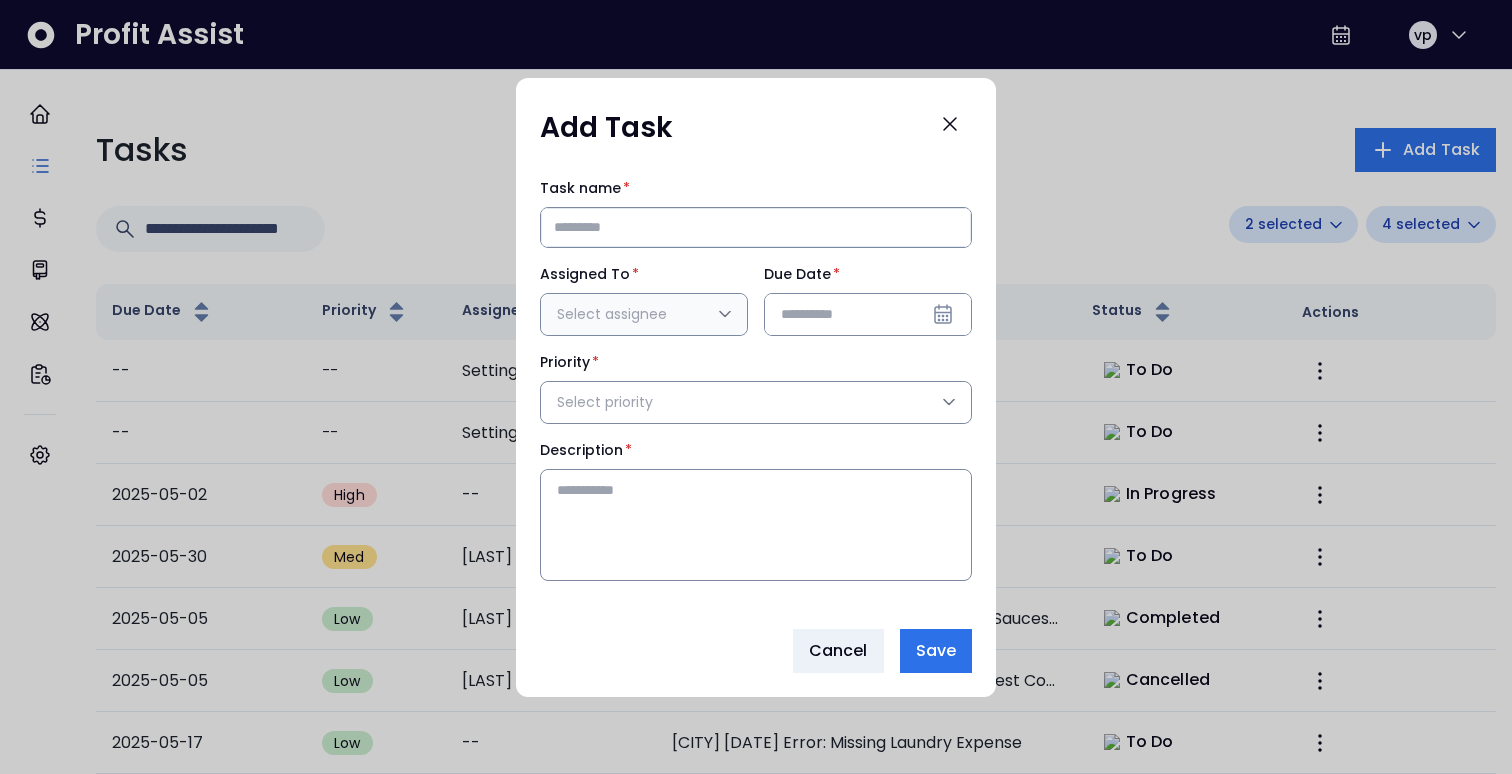 click on "Select assignee" at bounding box center (634, 314) 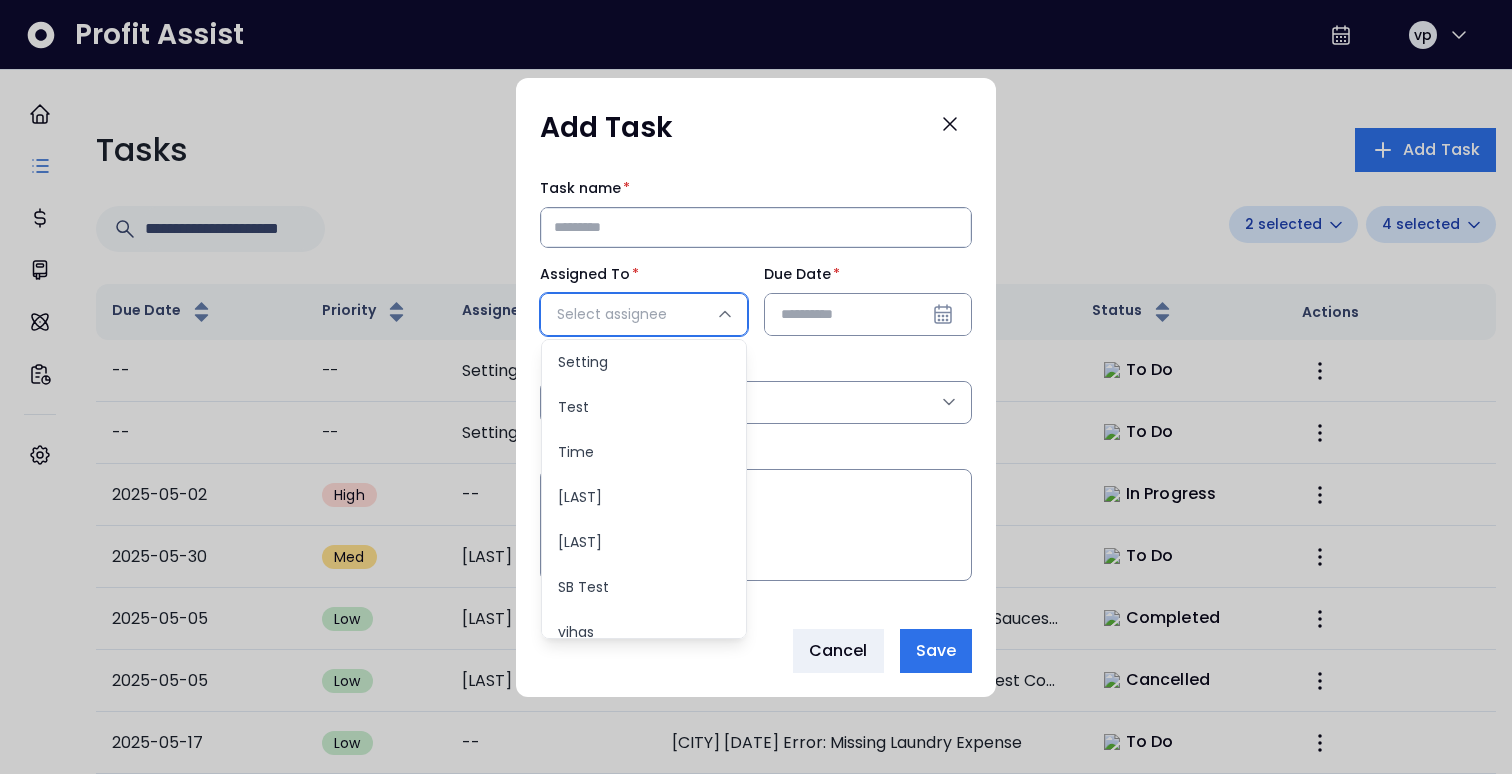 click on "Select assignee" at bounding box center (634, 314) 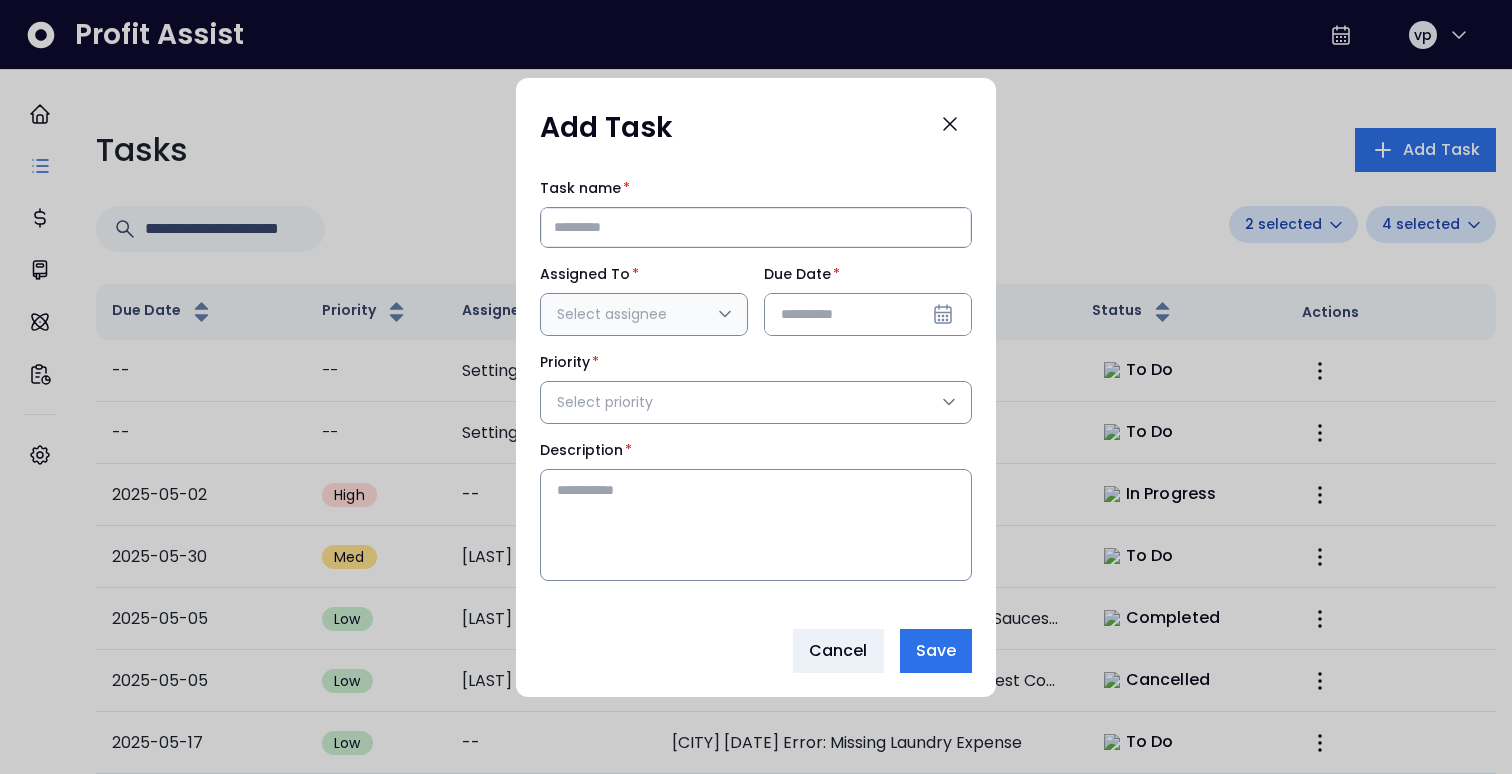 click on "Select assignee" at bounding box center (634, 314) 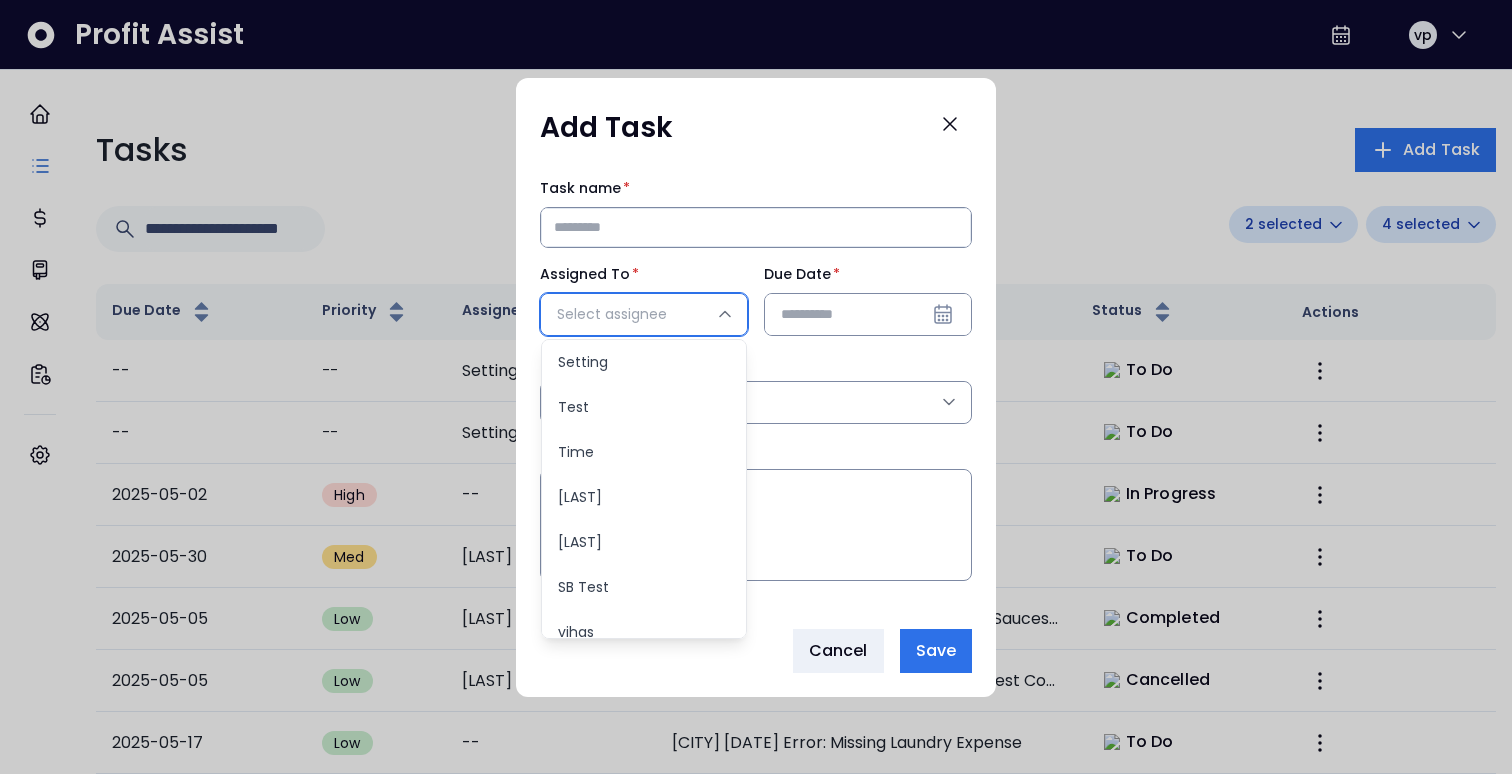 click on "Select assignee" at bounding box center (634, 314) 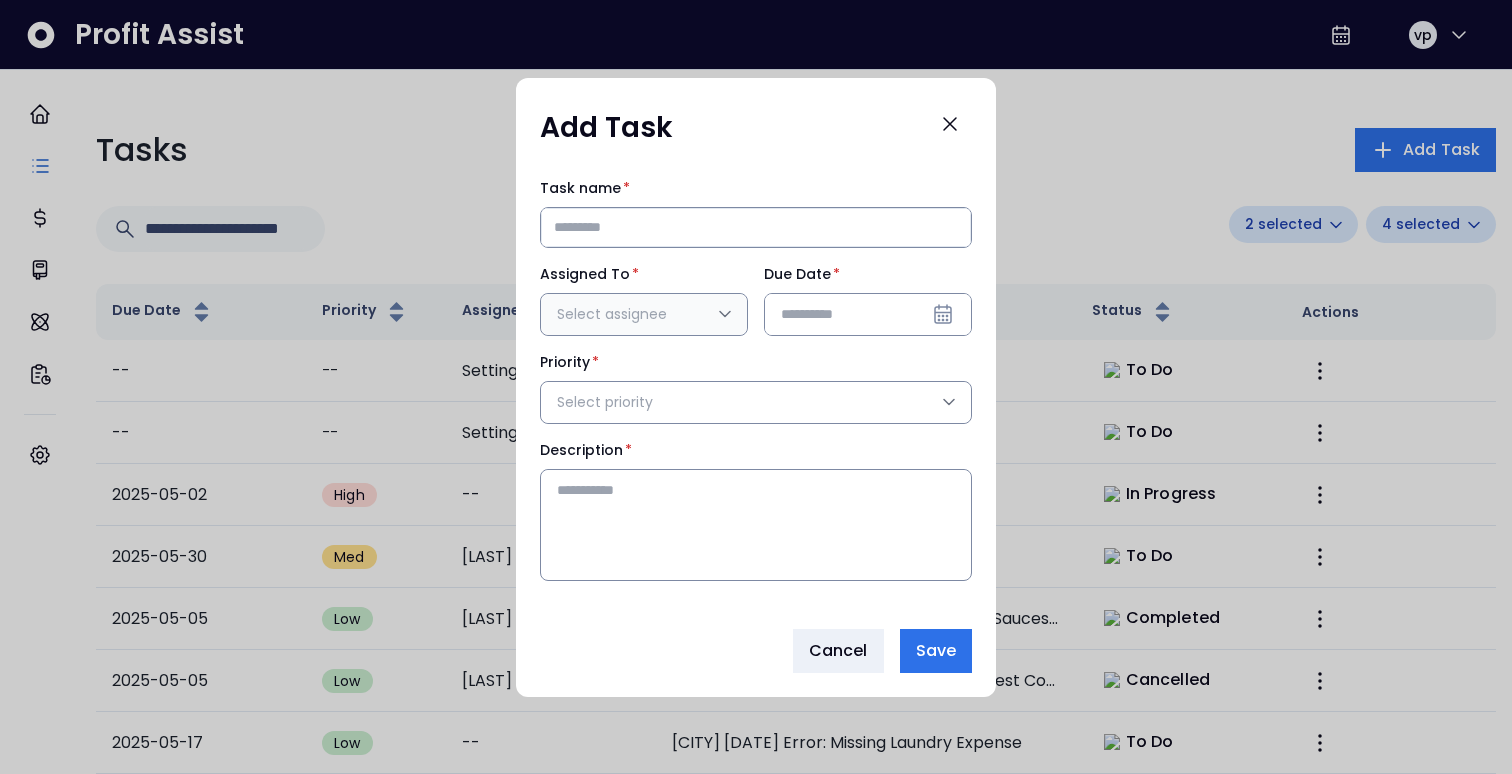 click on "Select assignee" at bounding box center [634, 314] 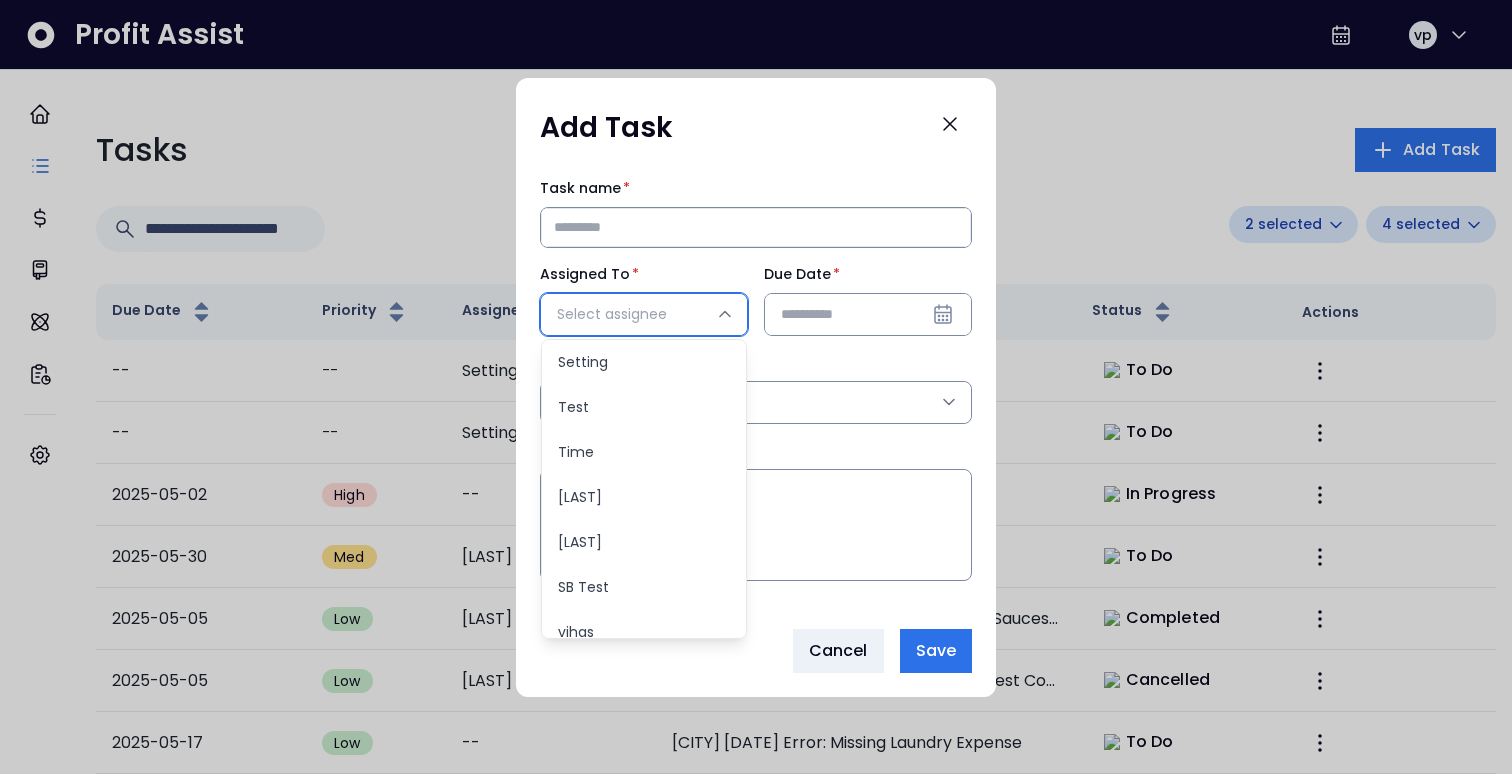 click on "Select assignee" at bounding box center (634, 314) 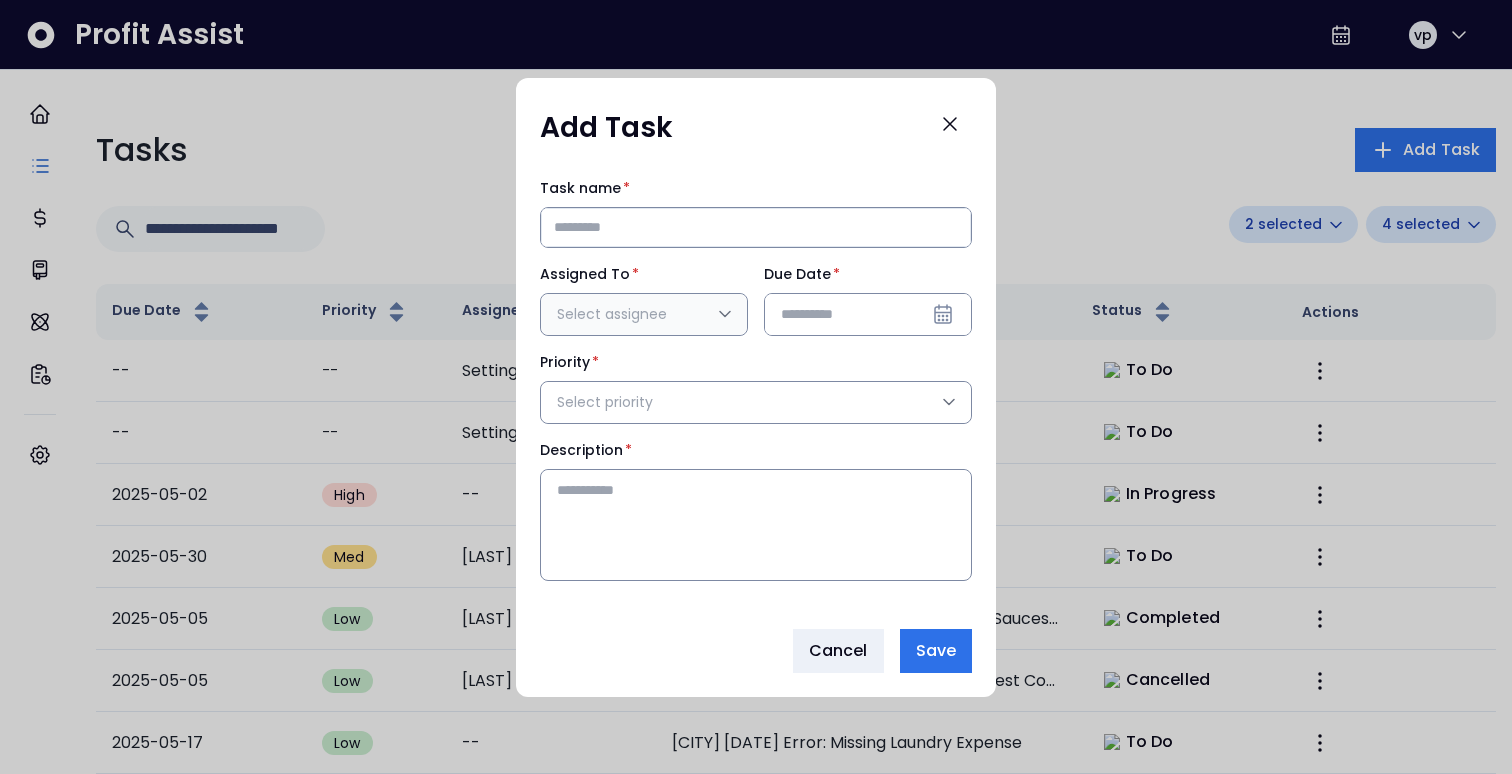 click on "Select assignee" at bounding box center [634, 314] 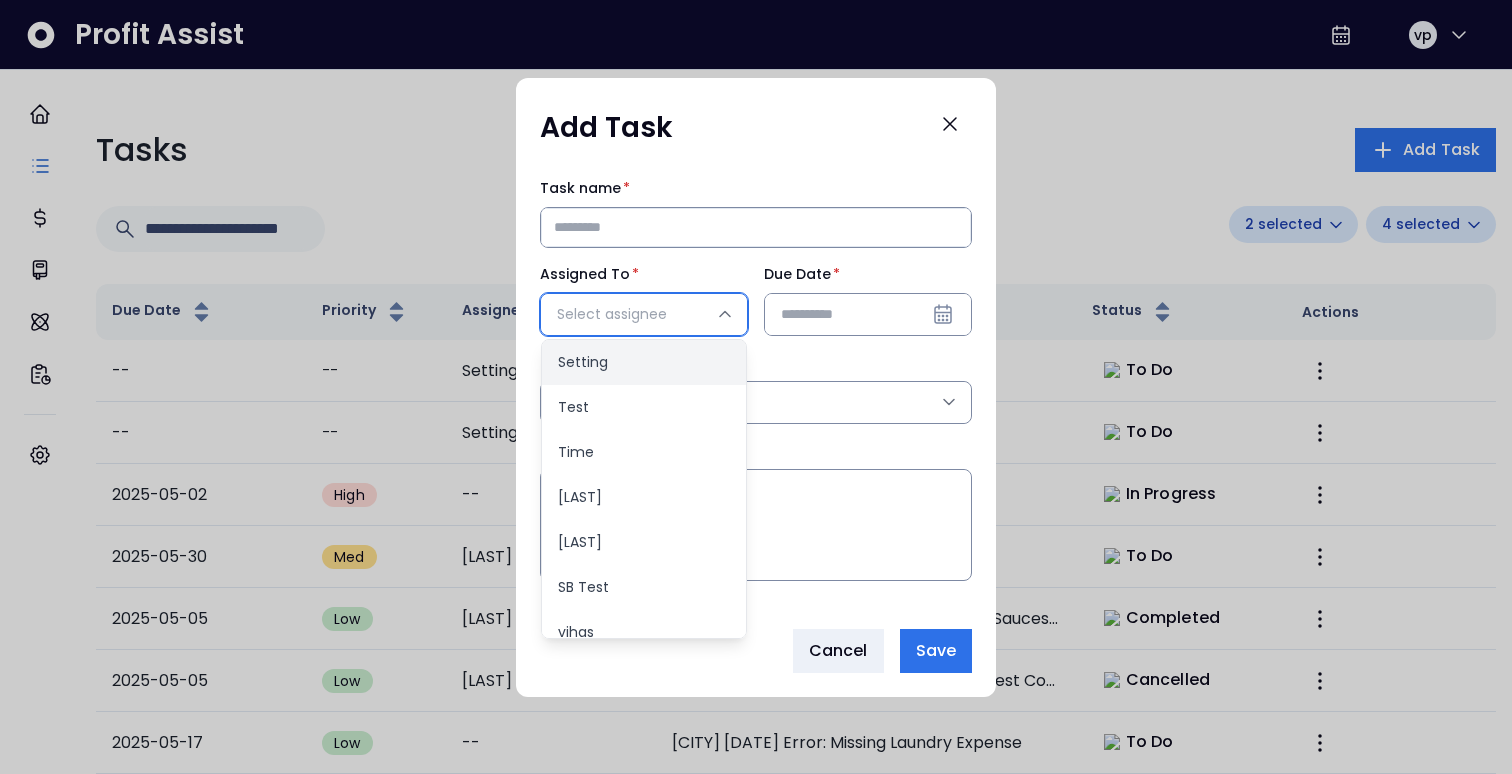 click on "Setting" at bounding box center [644, 362] 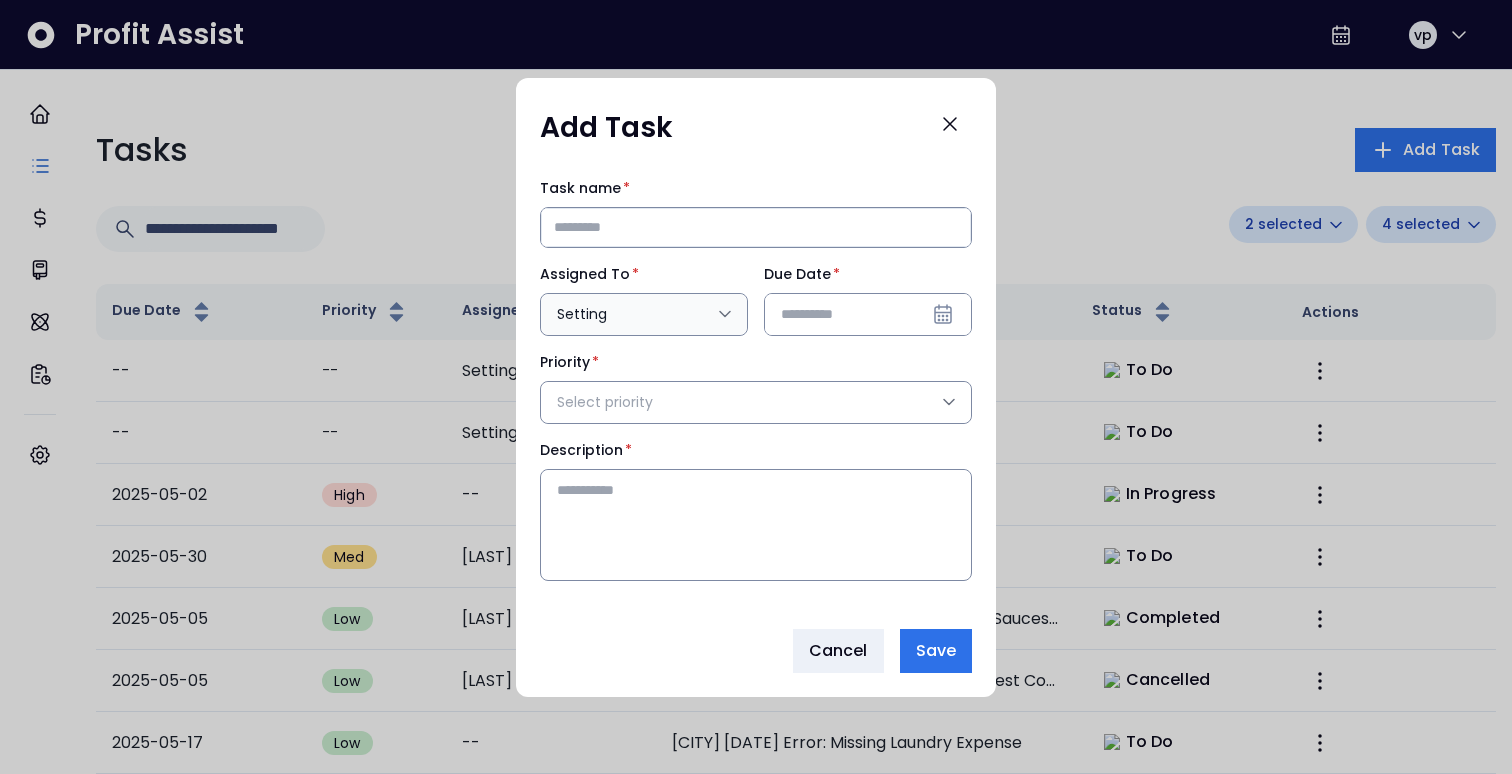 click on "Setting" at bounding box center [644, 314] 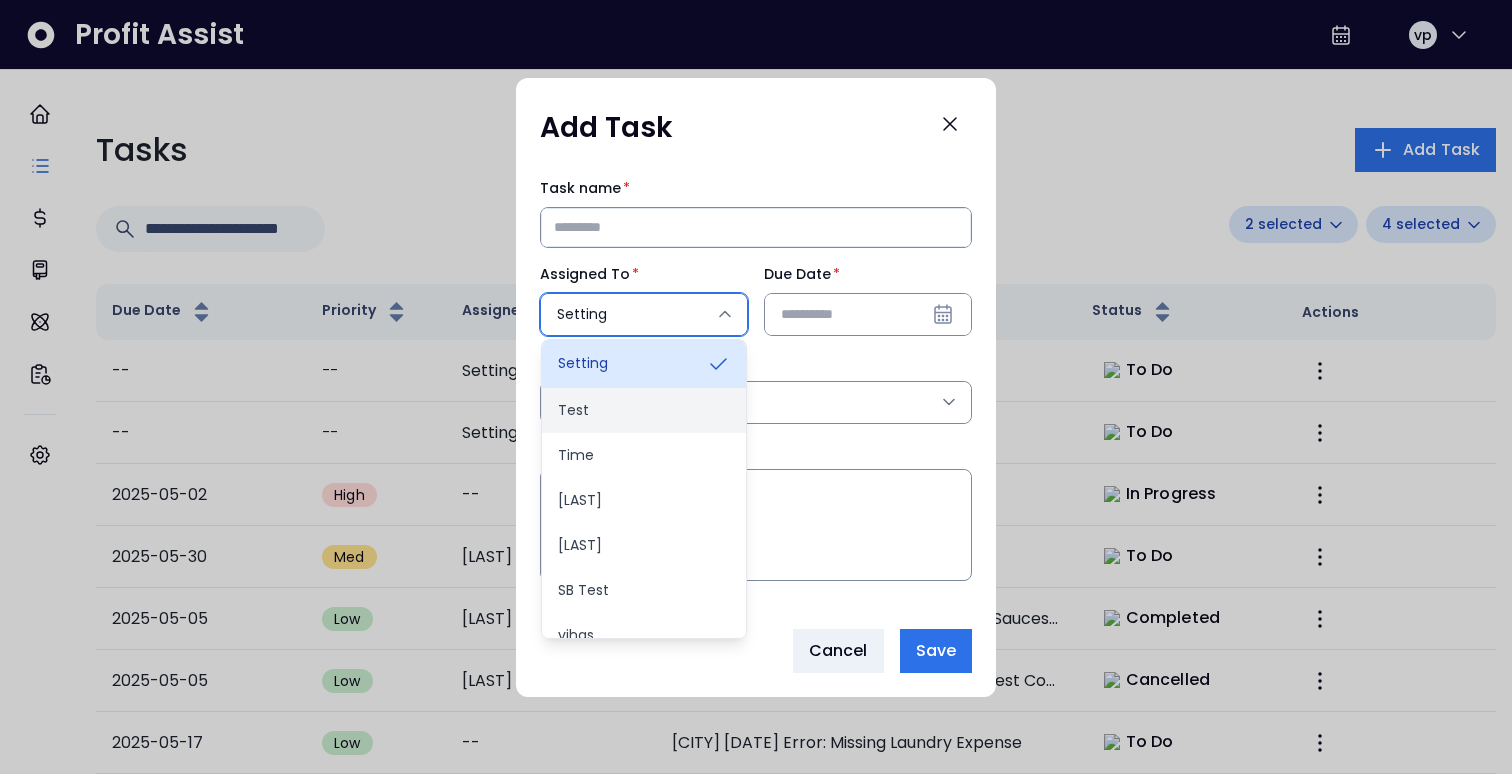 click on "Test" at bounding box center (644, 410) 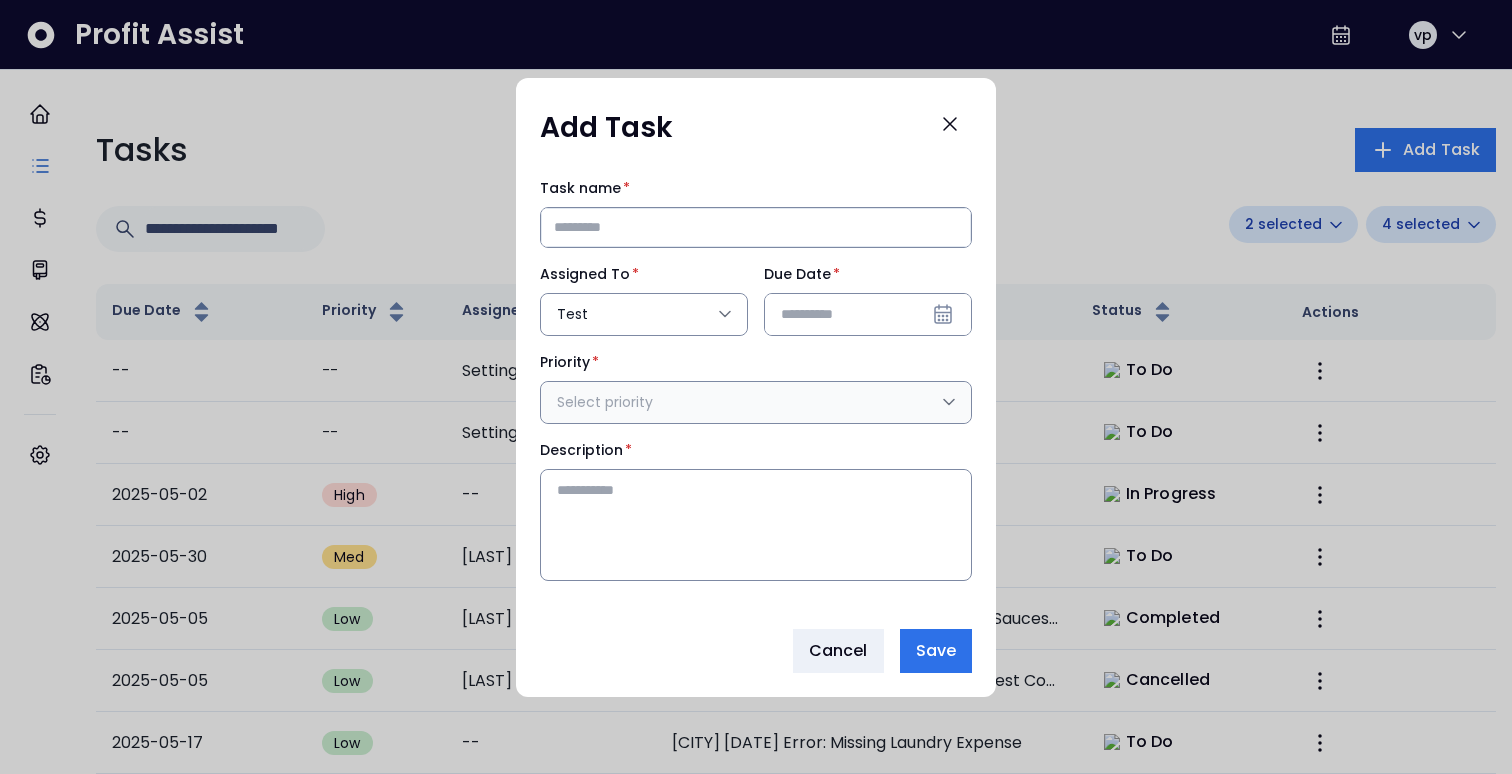 click on "Select priority" at bounding box center (746, 402) 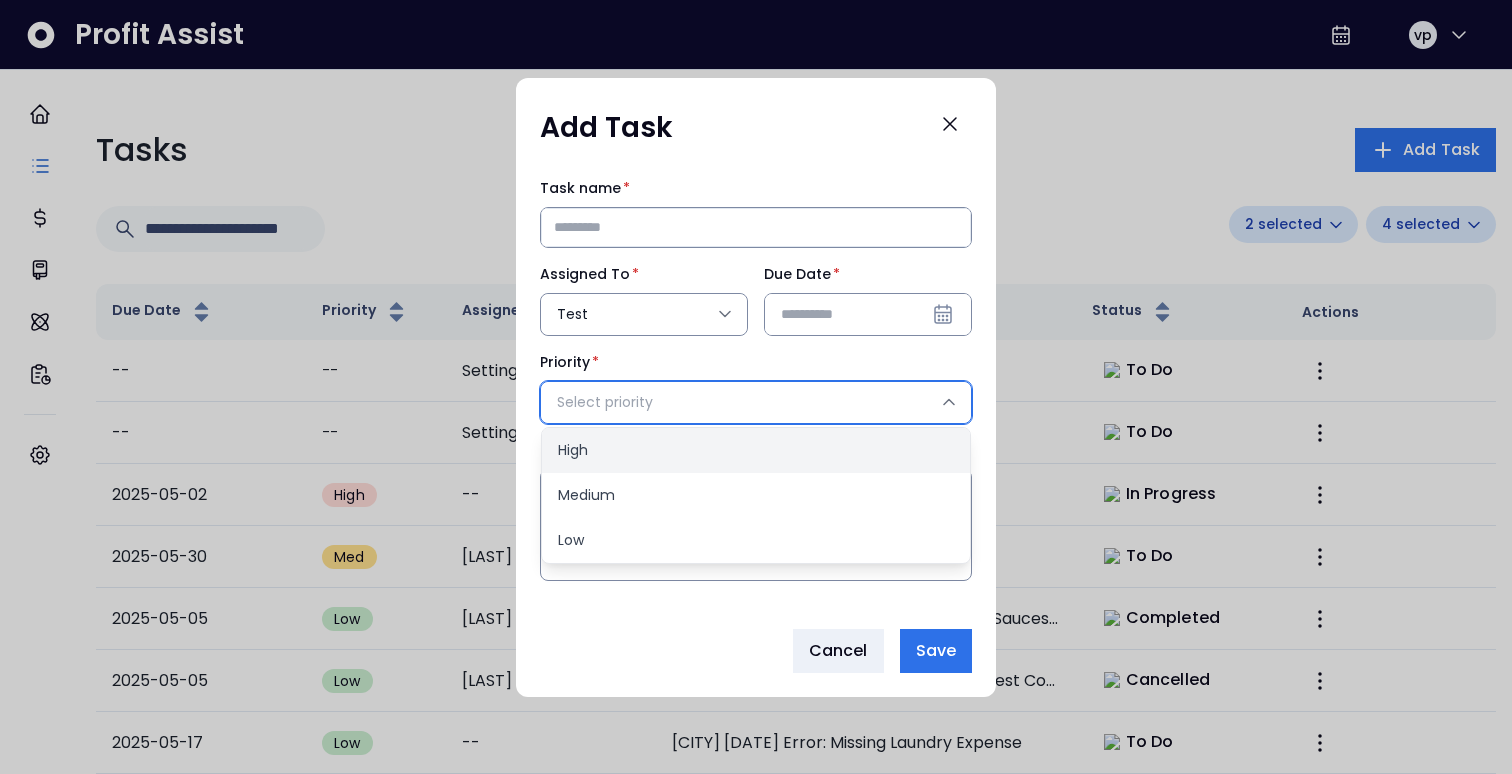 click on "High" at bounding box center [756, 450] 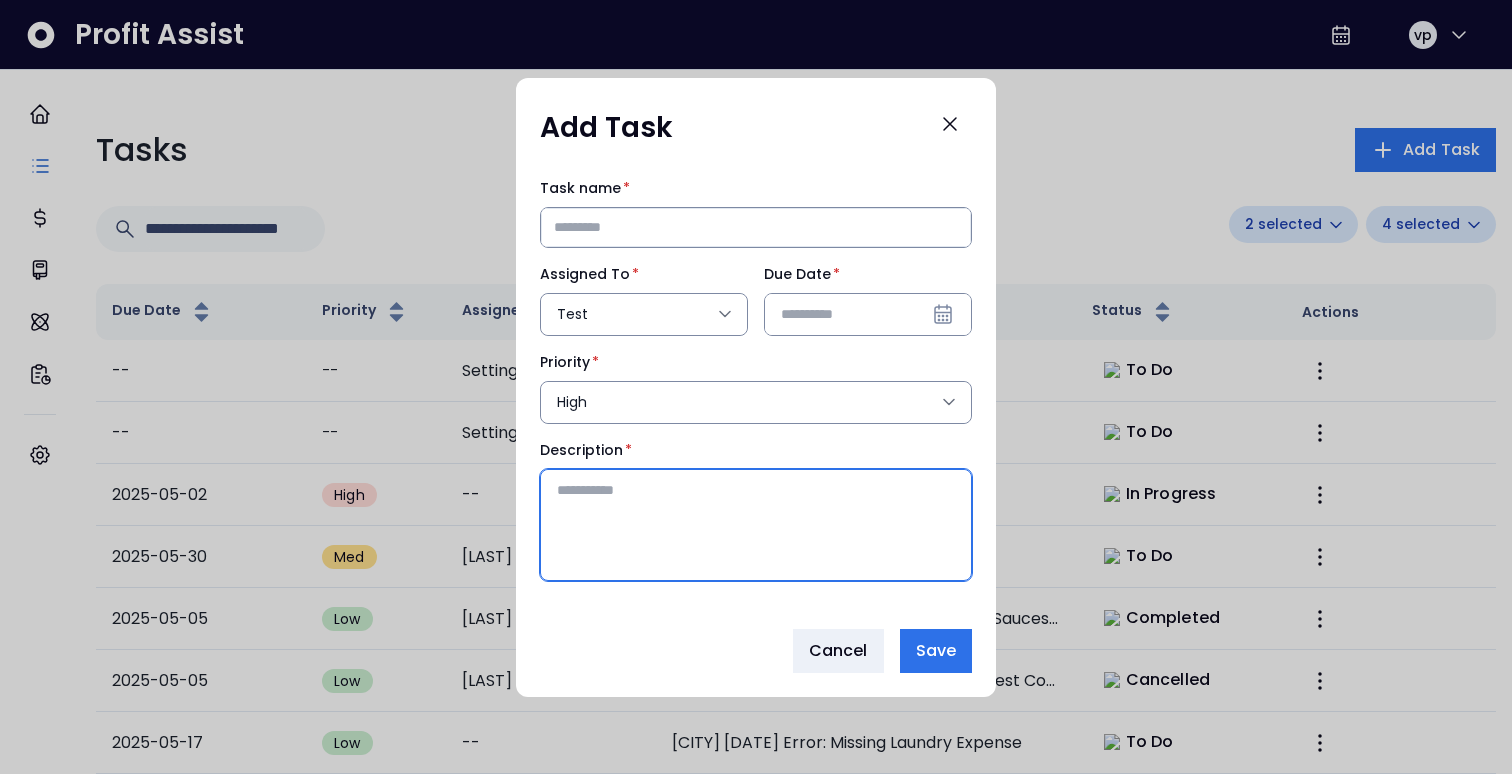 click on "Description *" at bounding box center [756, 522] 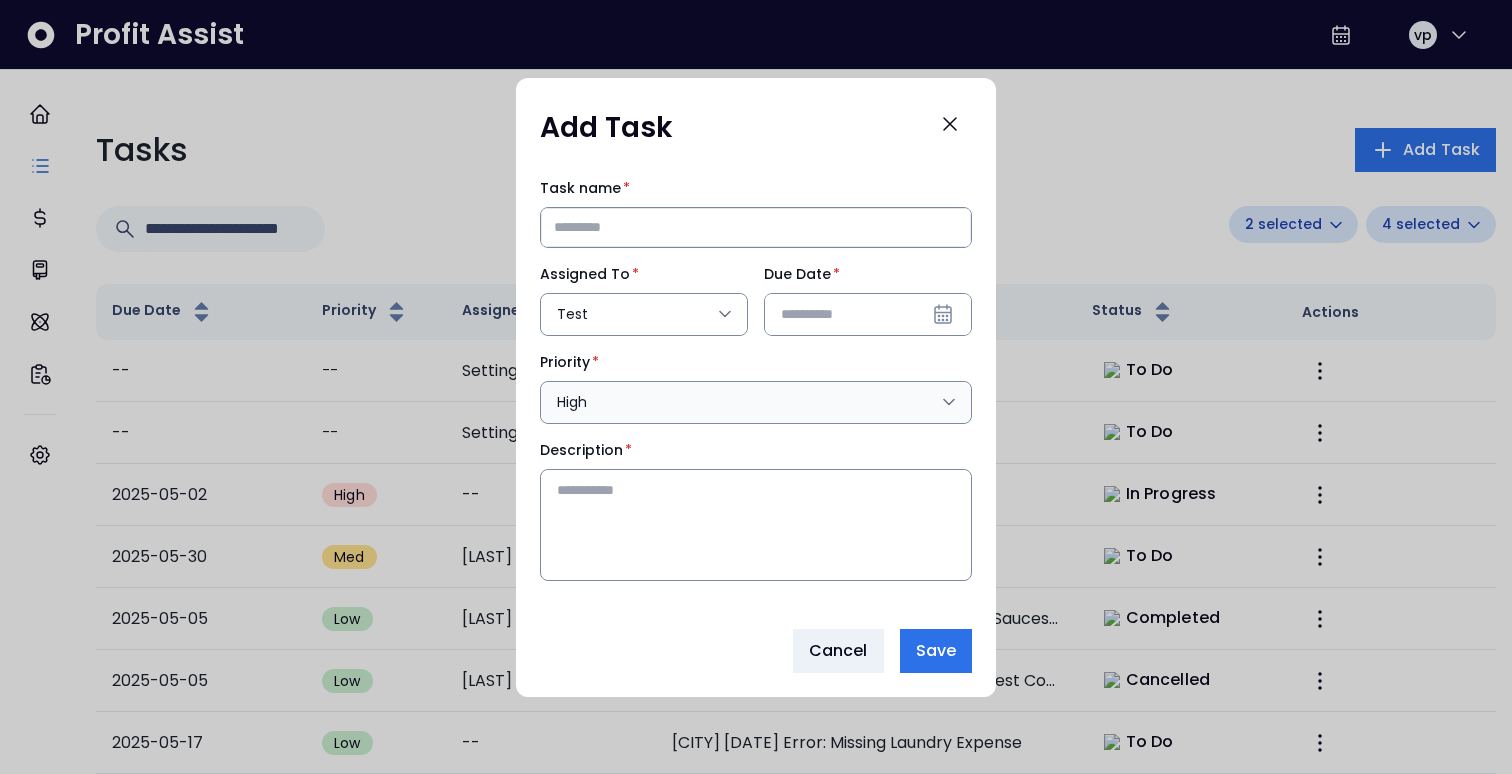 click on "High" at bounding box center [746, 402] 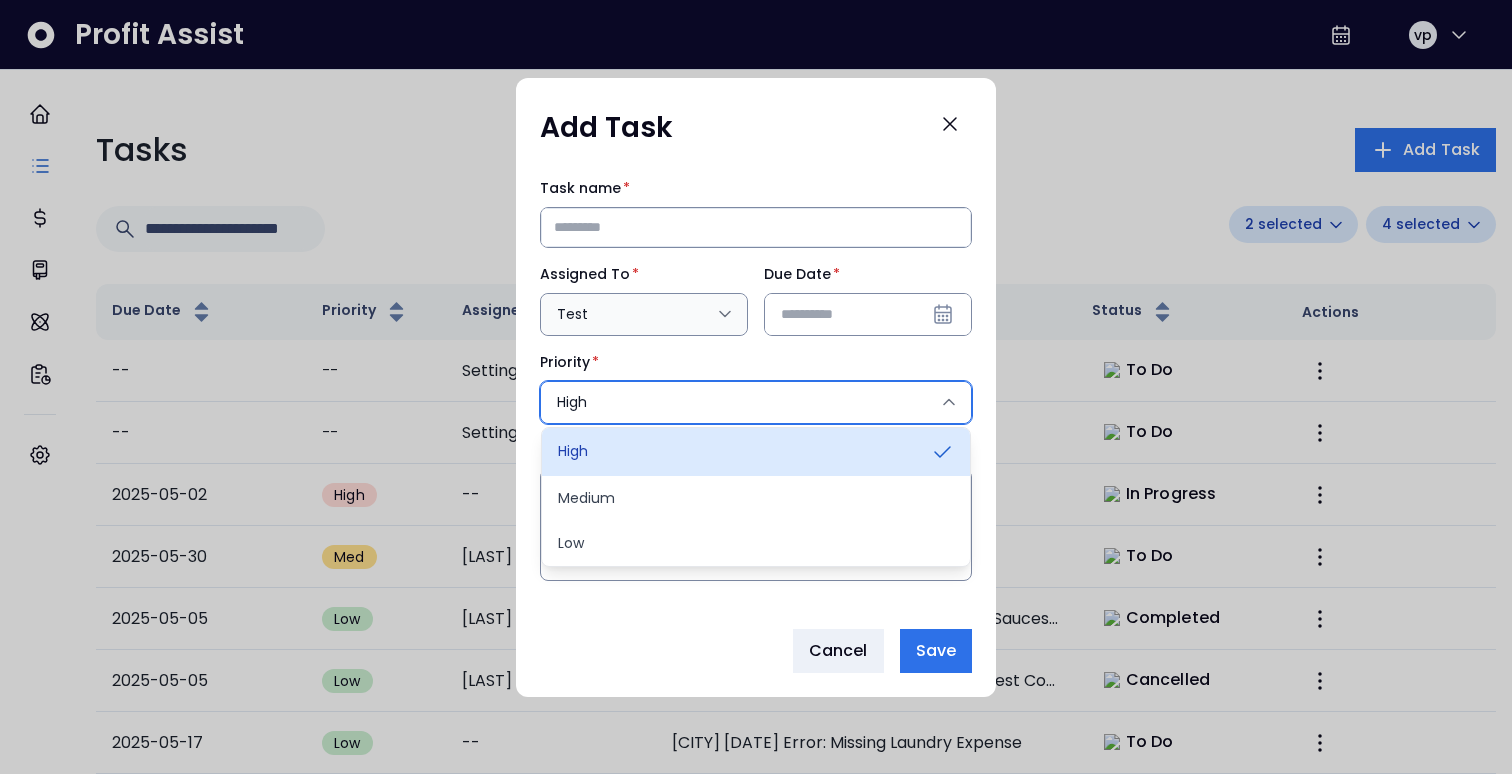 click on "Test" at bounding box center [634, 314] 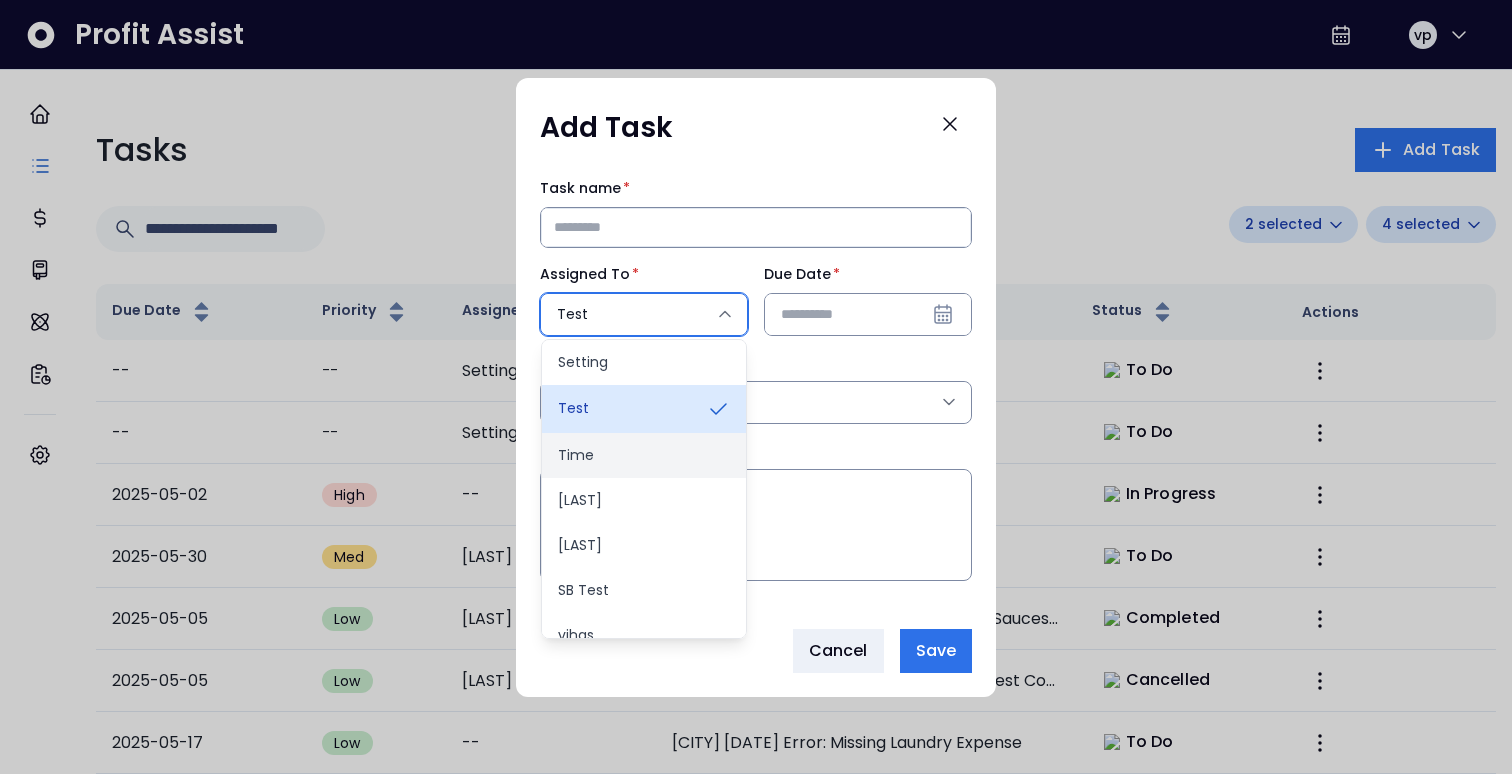 click on "Time" at bounding box center [644, 455] 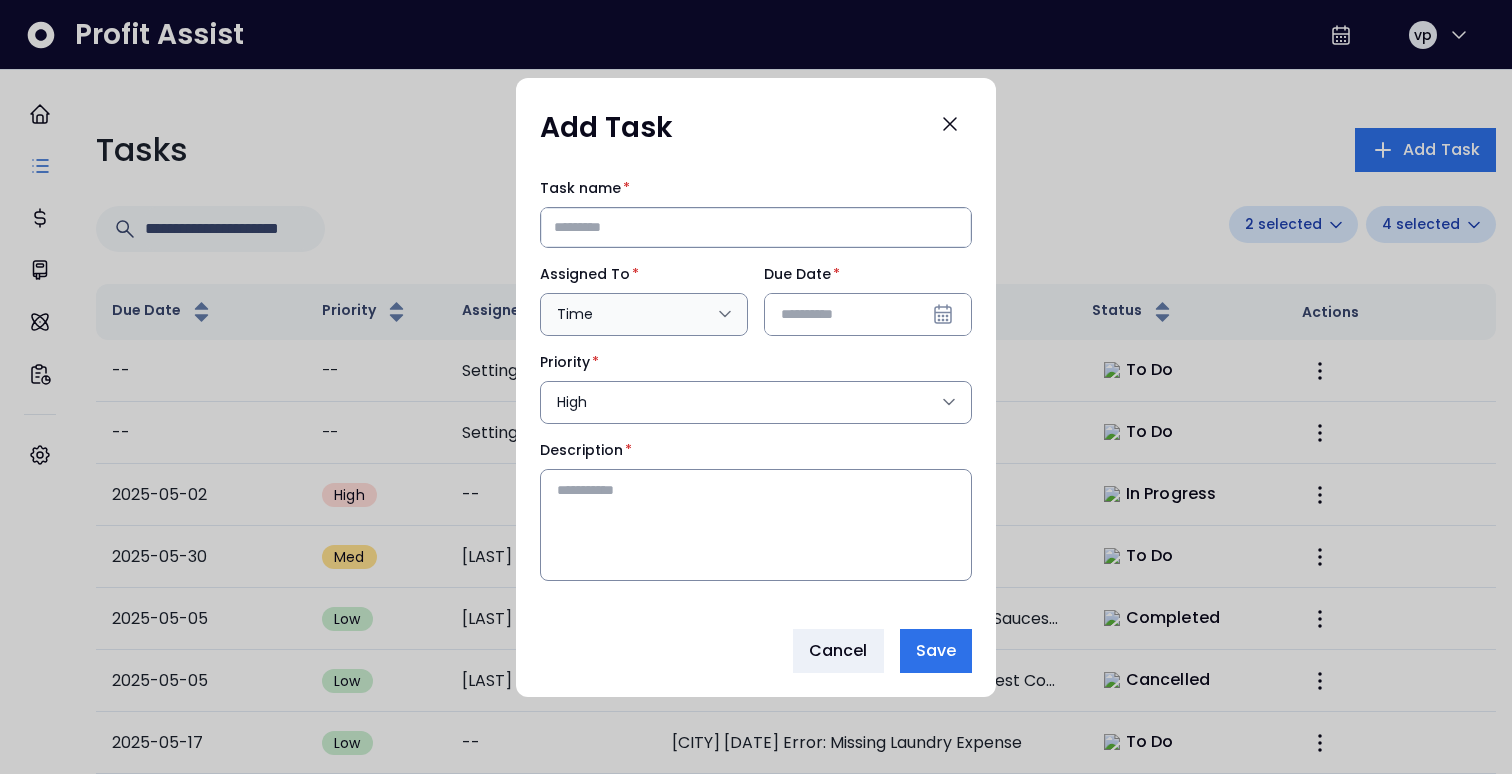 click on "Time" at bounding box center (634, 314) 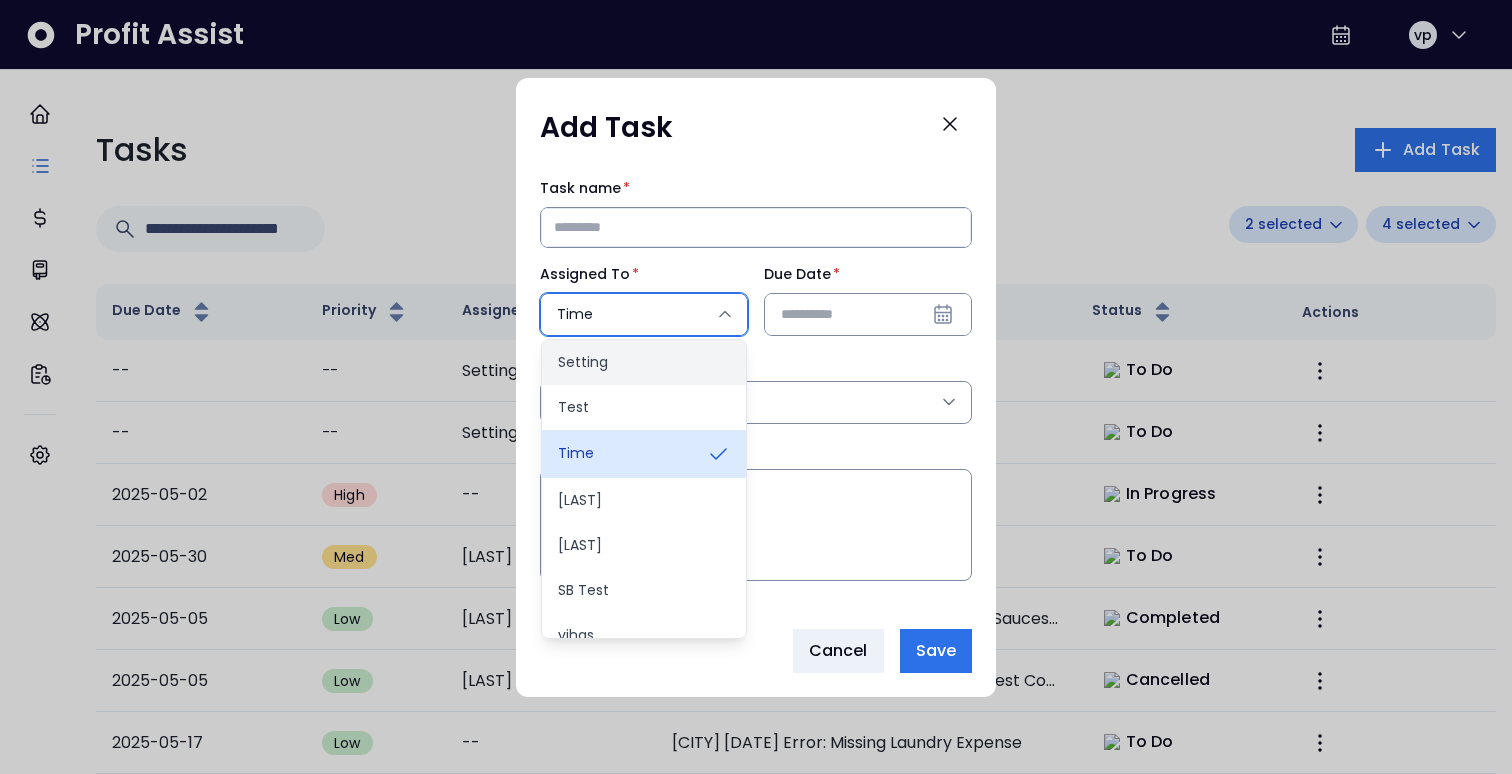 click on "Setting" at bounding box center (644, 362) 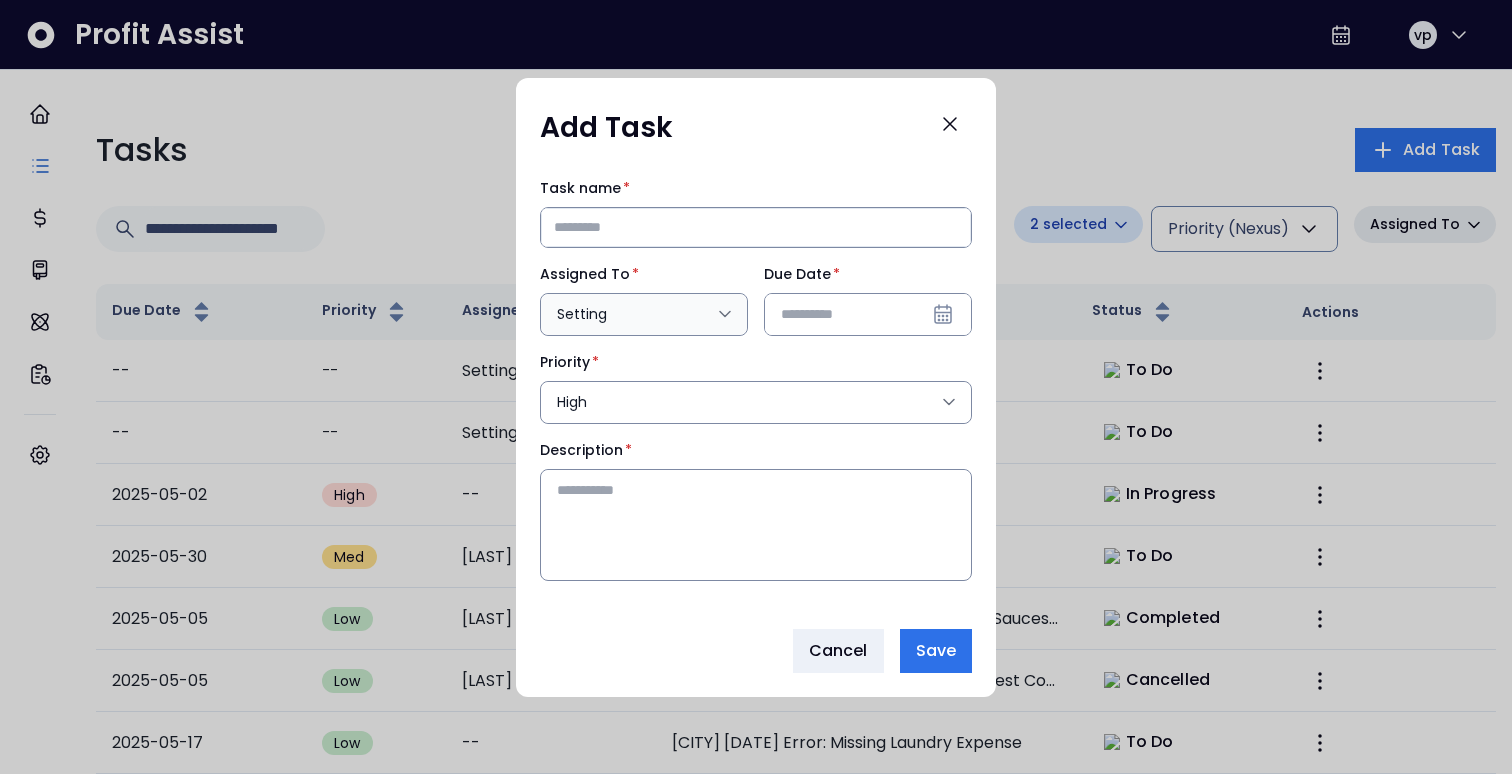 click on "Setting" at bounding box center [644, 314] 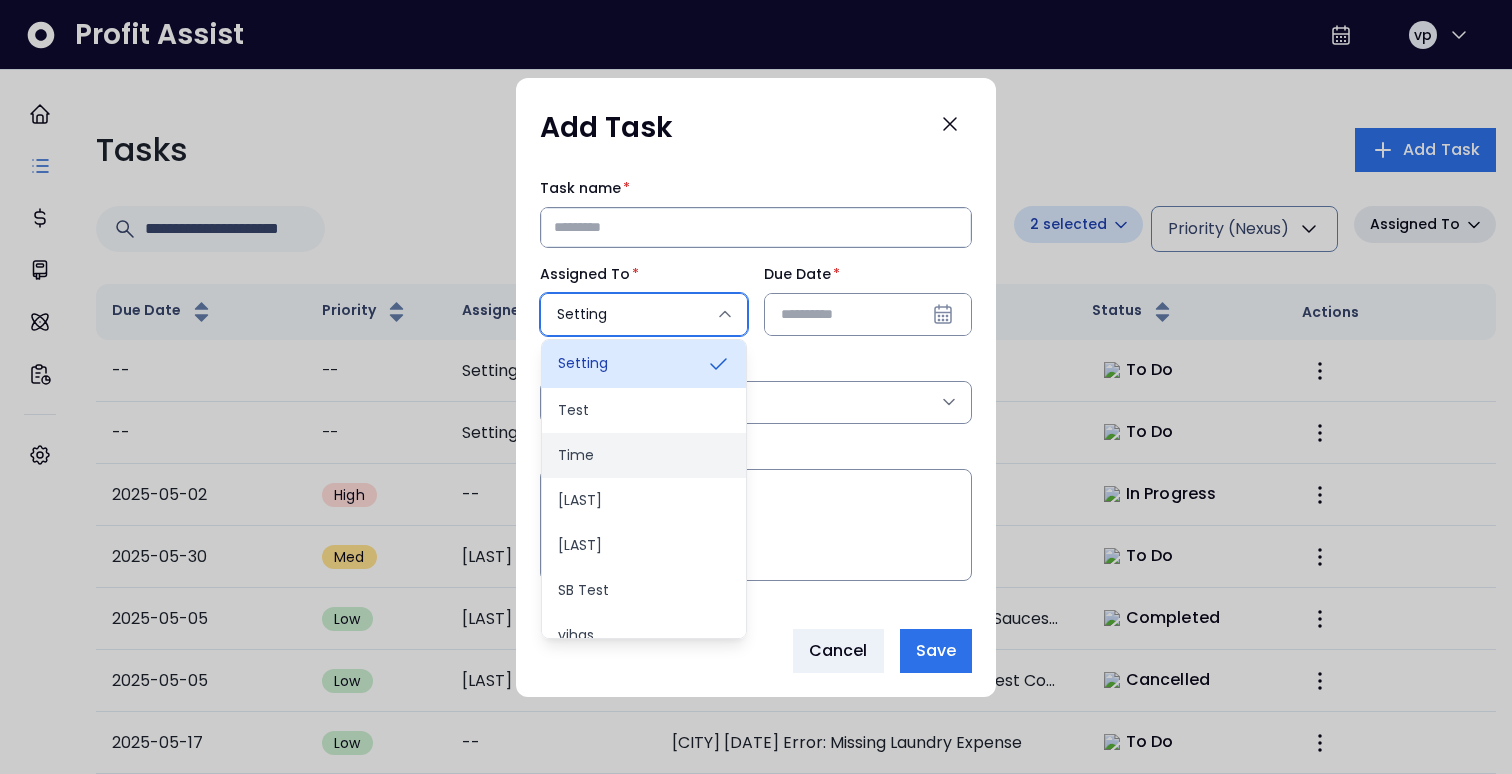 click on "Time" at bounding box center [644, 455] 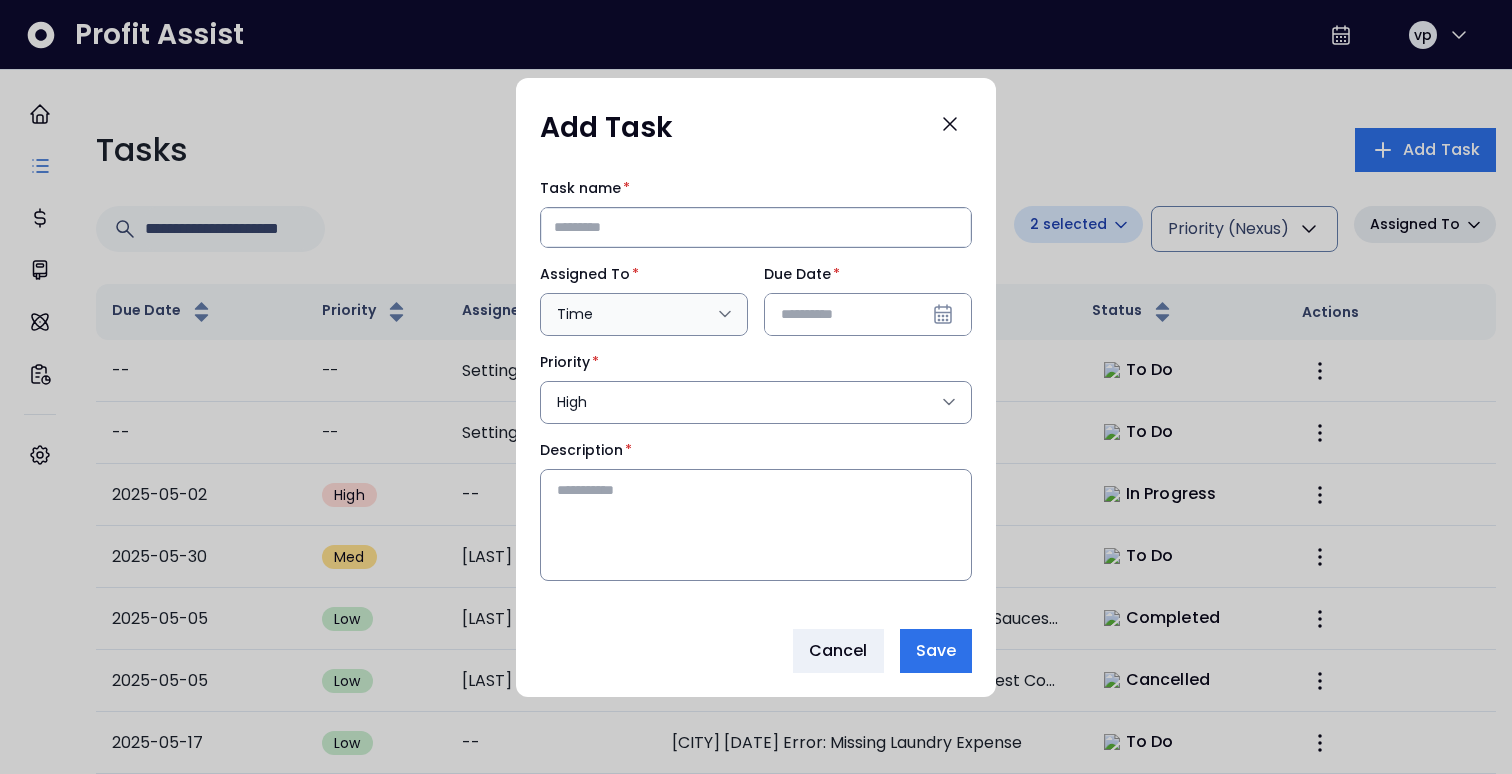 click on "Time" at bounding box center (634, 314) 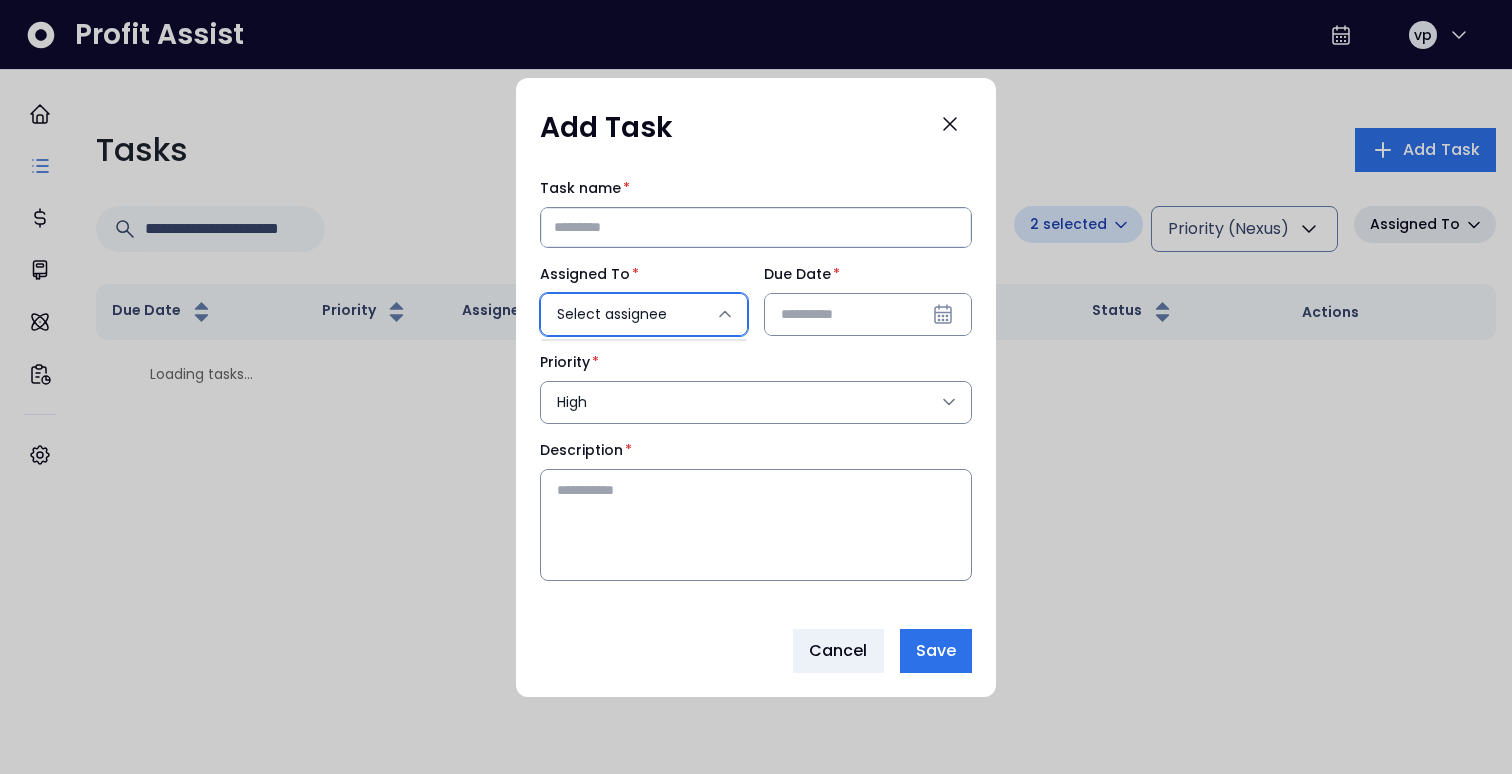 click on "Priority * High" at bounding box center (756, 388) 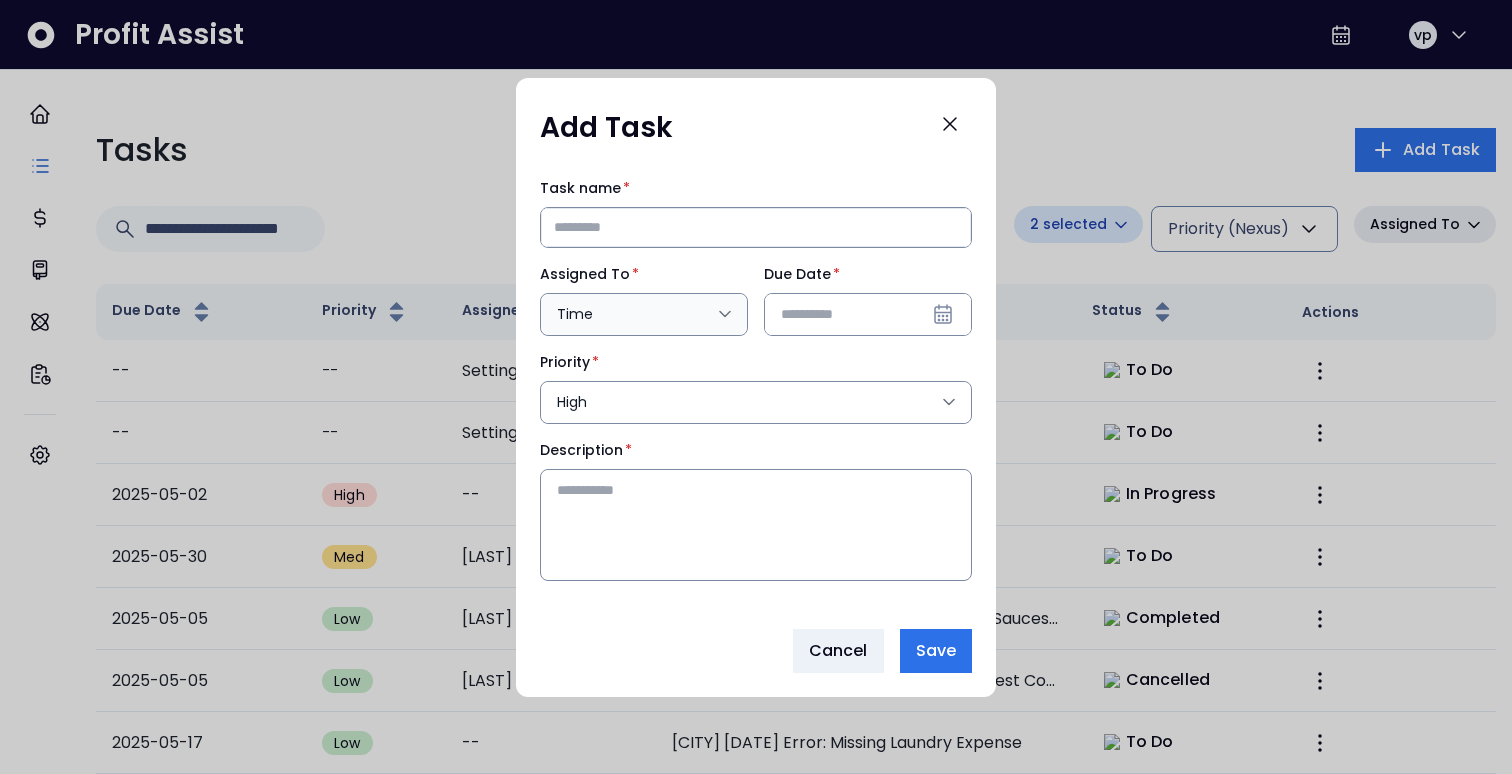 click on "Time" at bounding box center [634, 314] 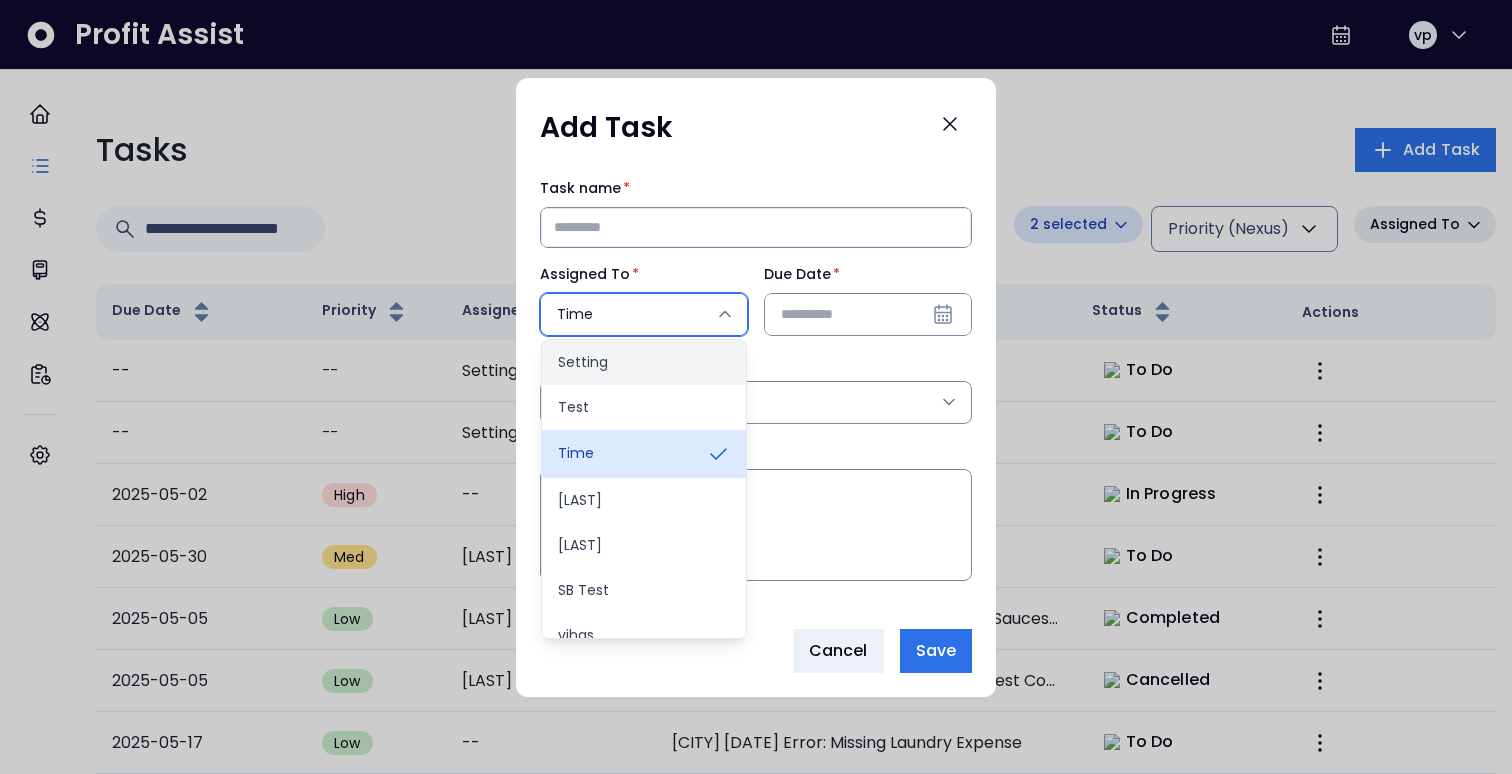 click on "Setting" at bounding box center (644, 362) 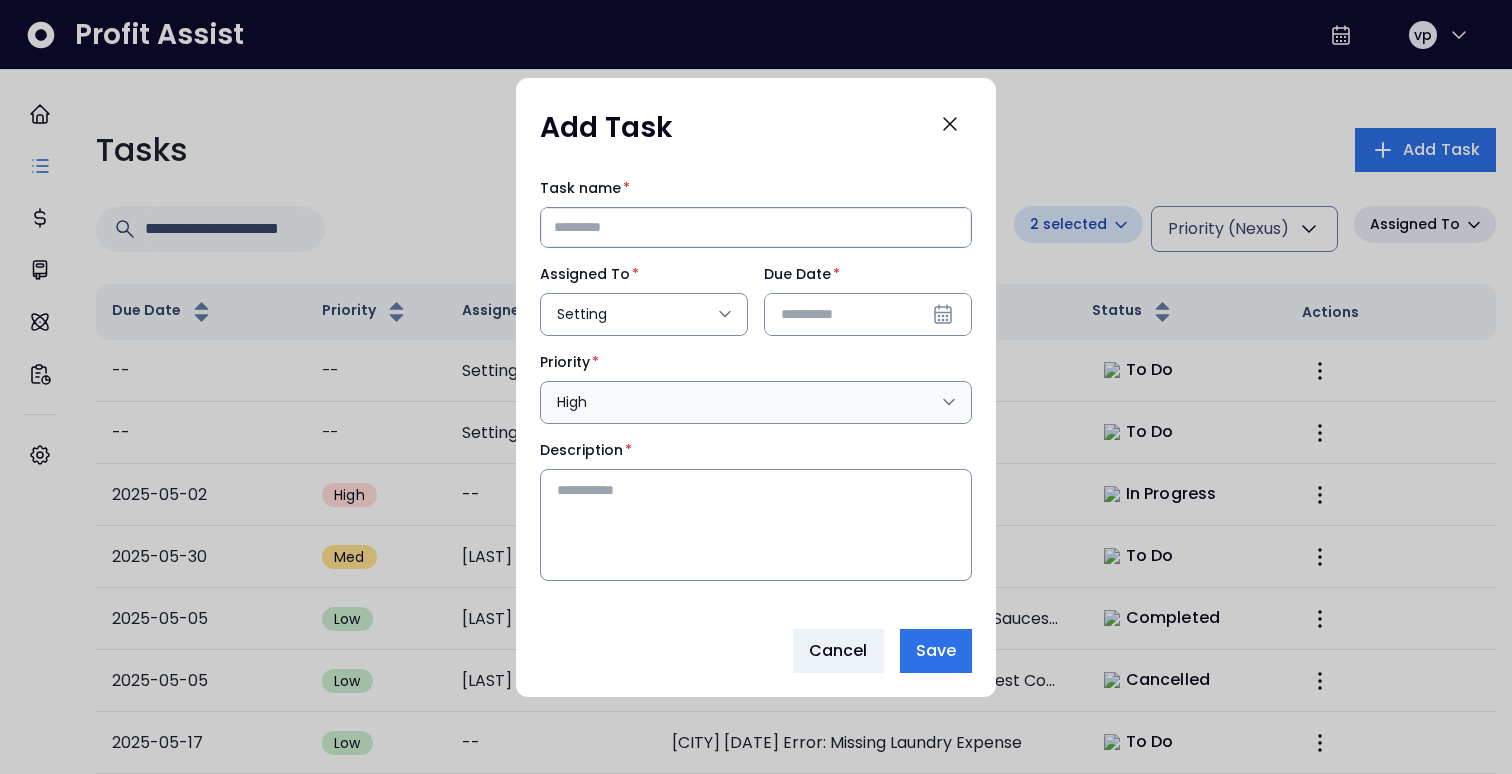 click on "High" at bounding box center [746, 402] 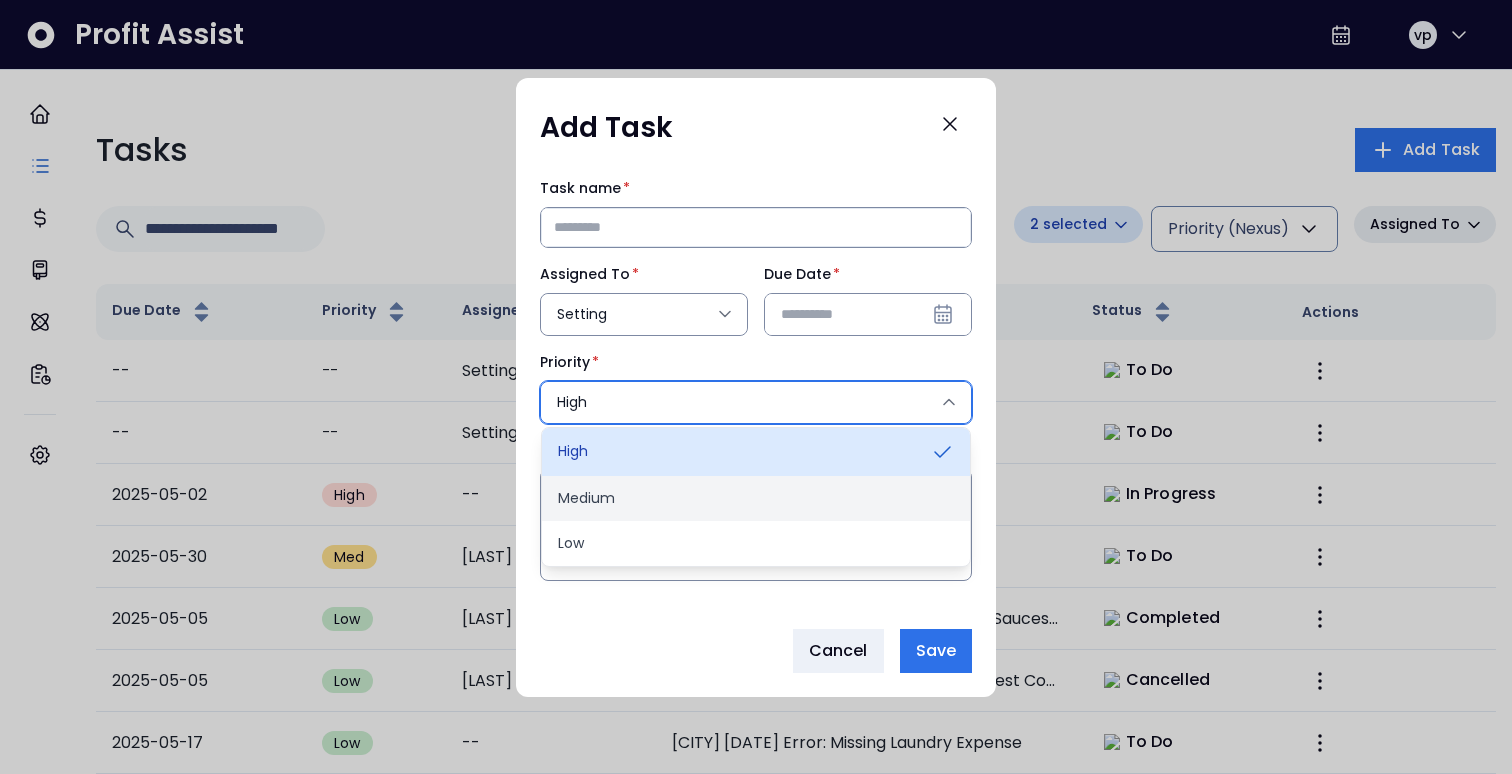 click on "Medium" at bounding box center [756, 498] 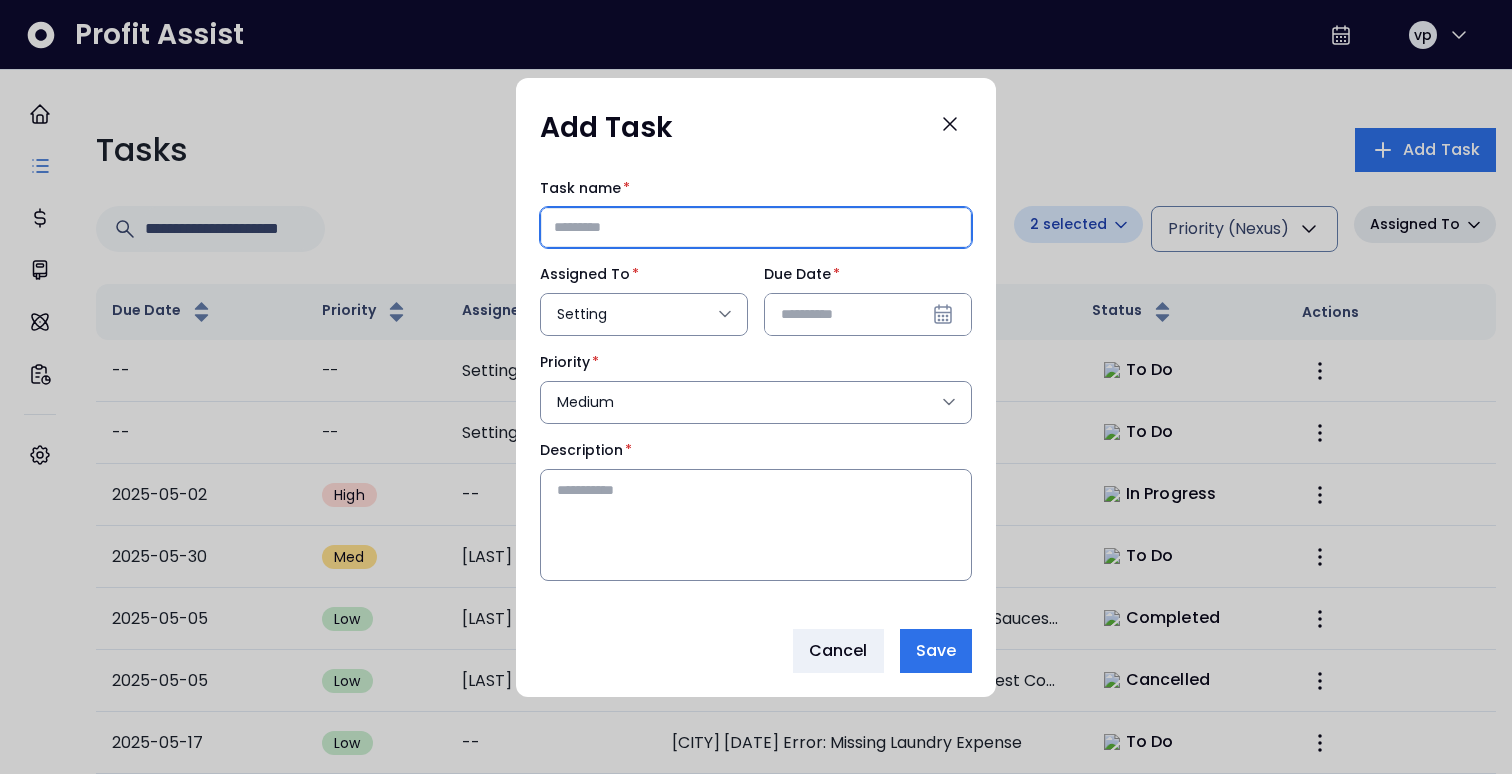 click on "Task name *" at bounding box center [756, 227] 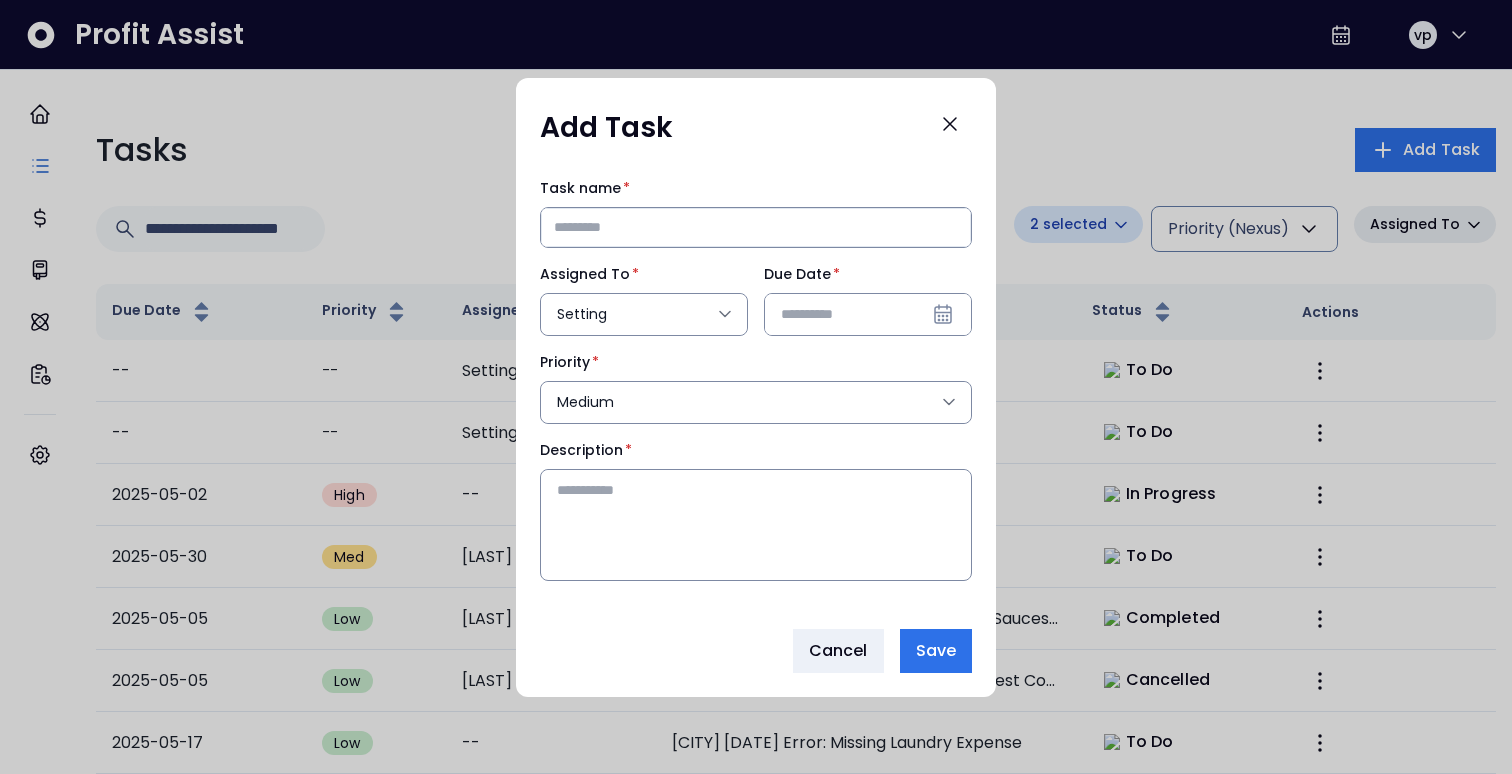 click on "Task name *" at bounding box center (756, 188) 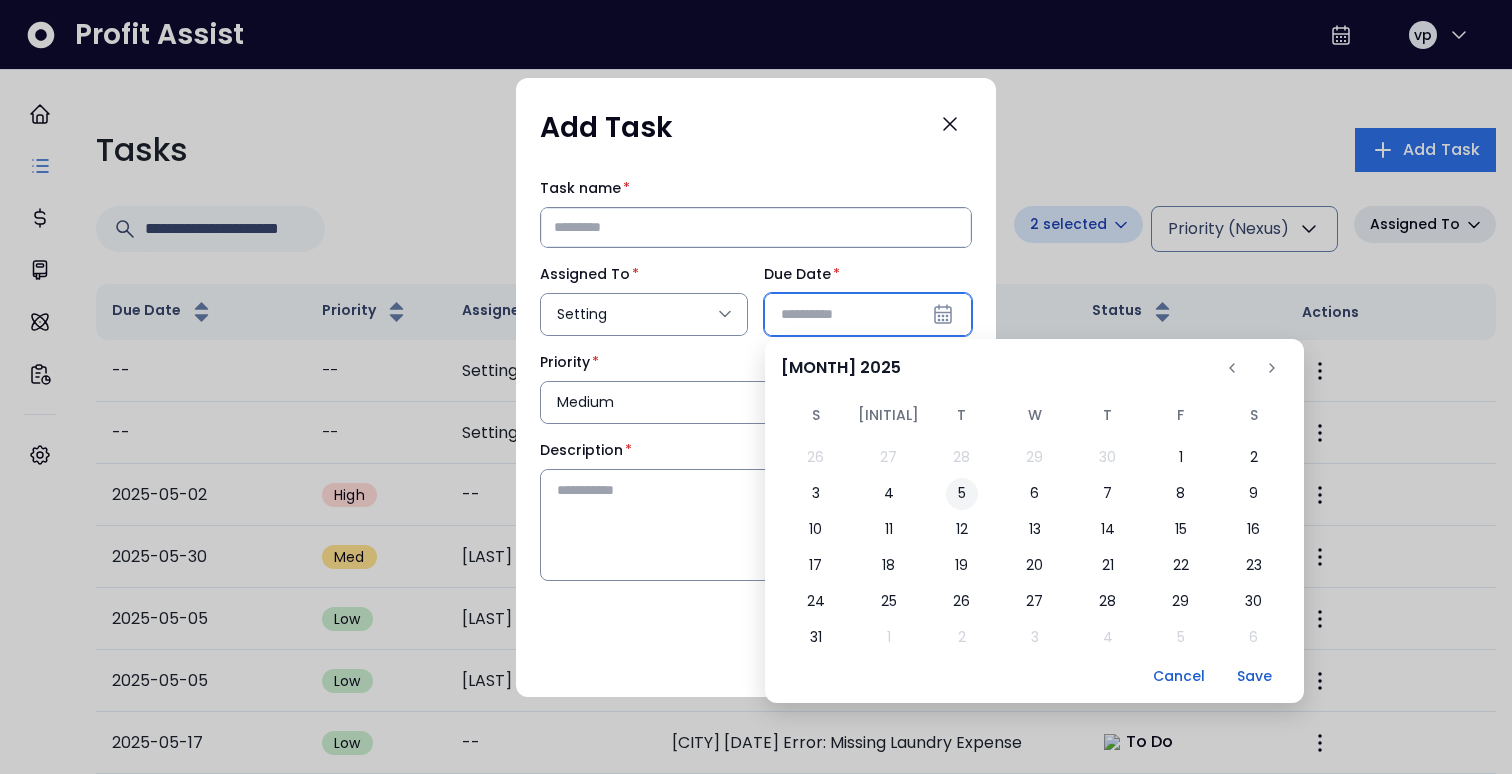 click on "5" at bounding box center [962, 494] 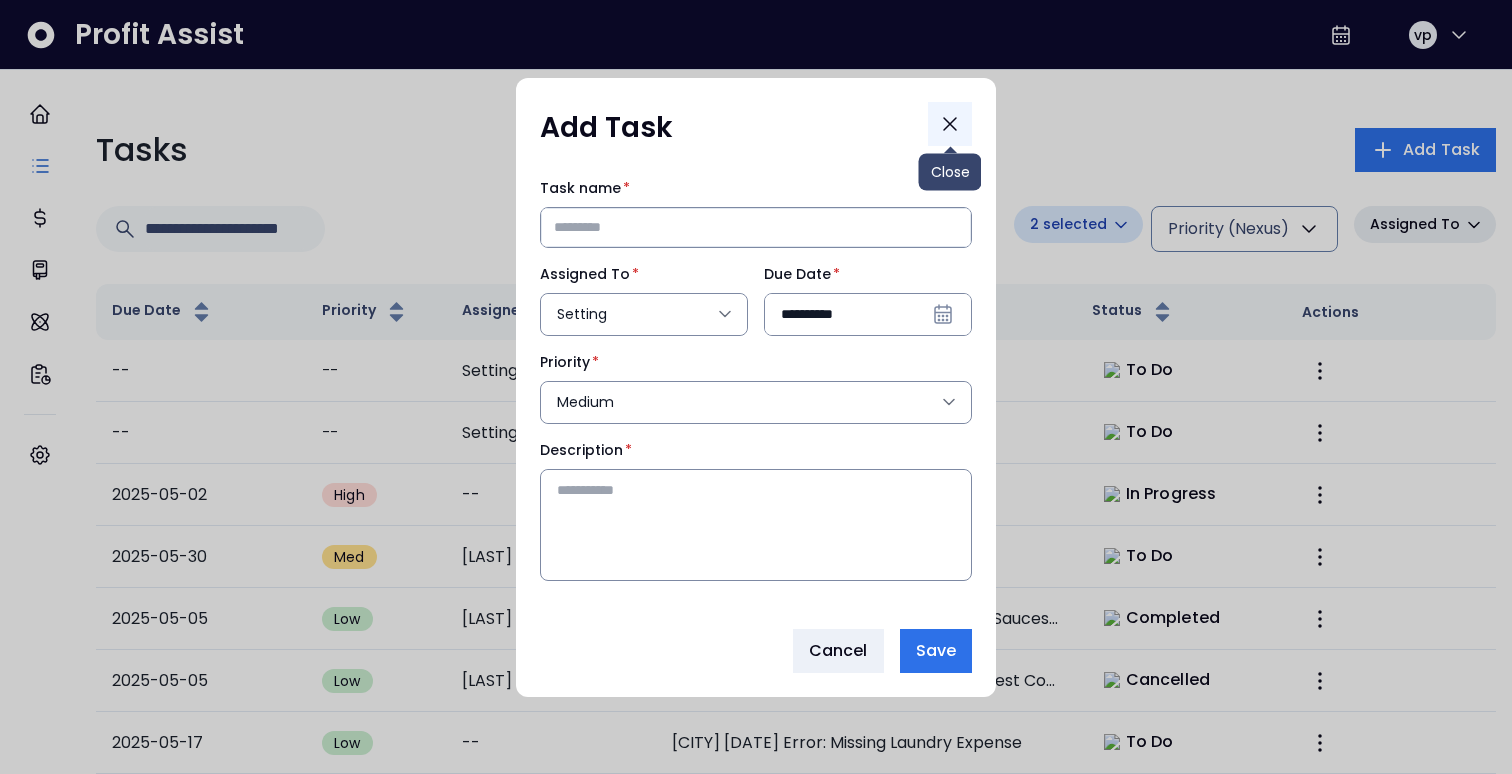 click at bounding box center (950, 124) 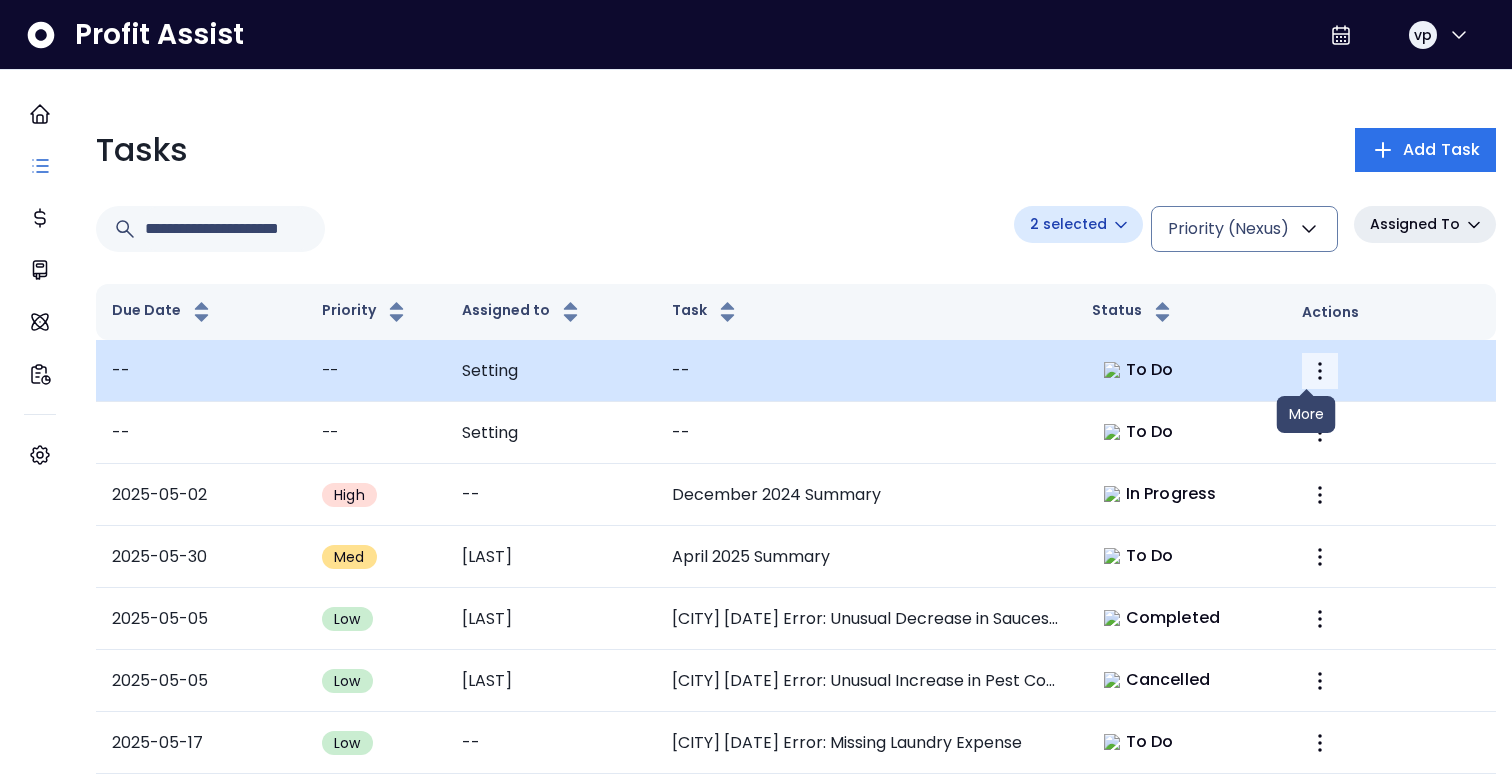 click 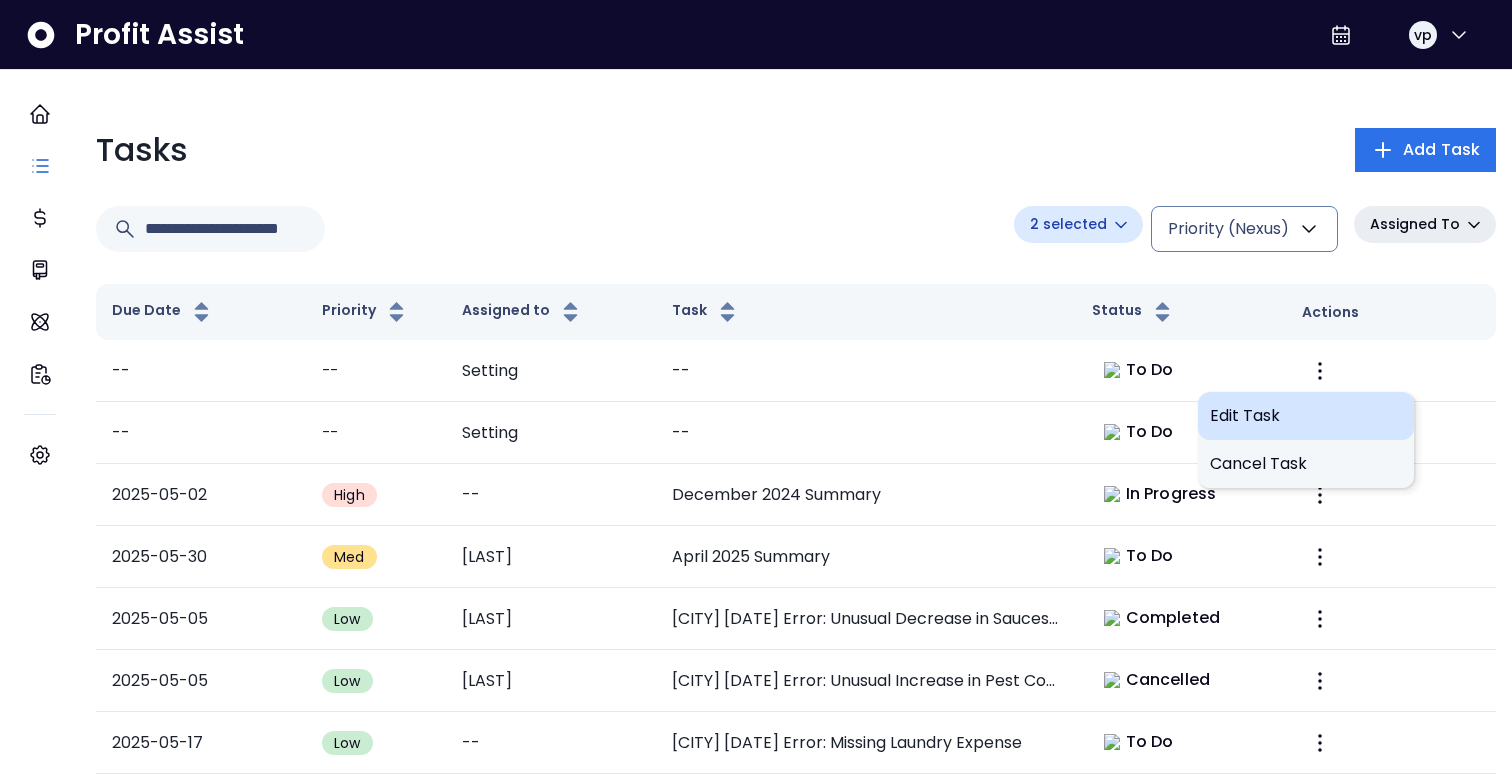 click on "Edit Task" at bounding box center (1306, 416) 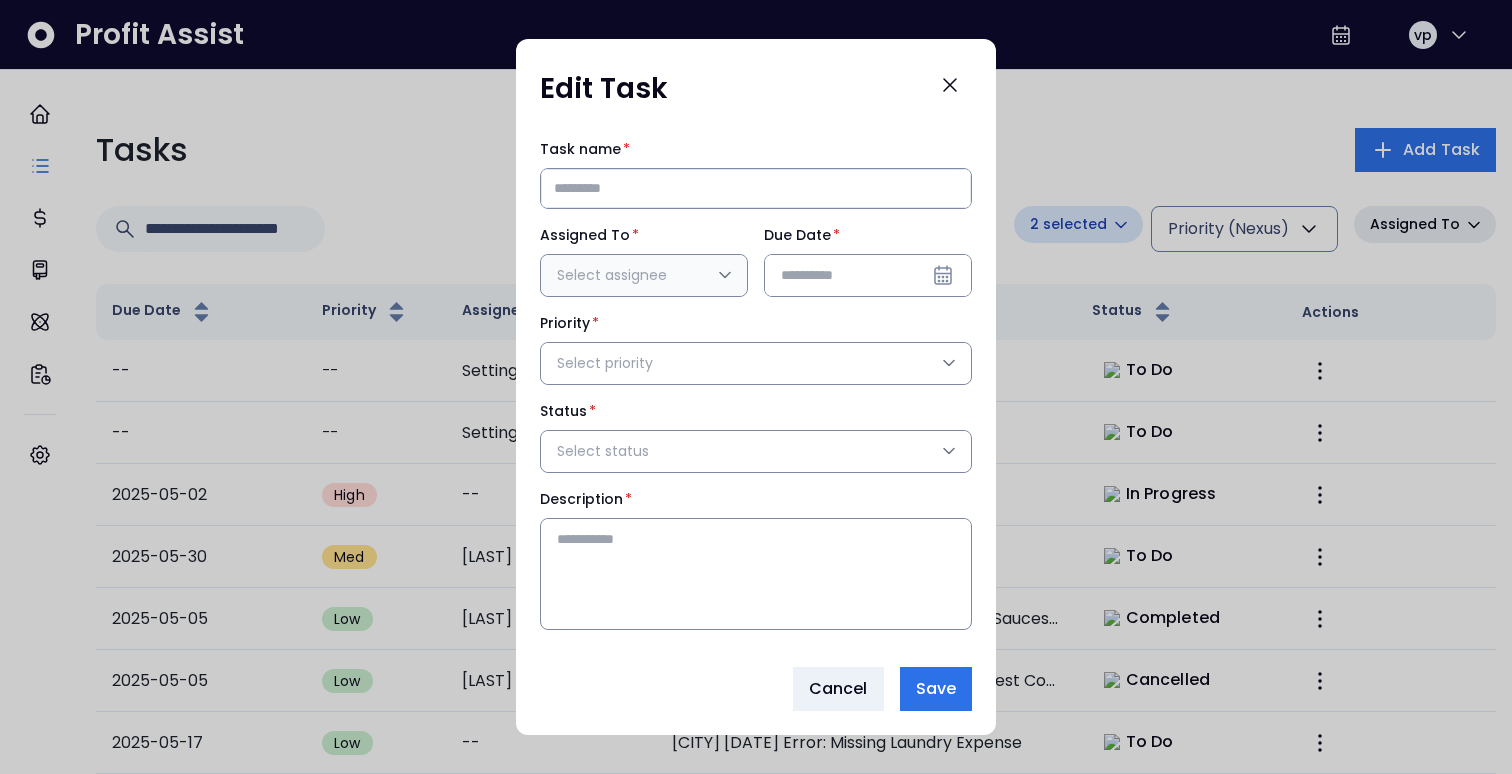 click on "Select assignee" at bounding box center [634, 275] 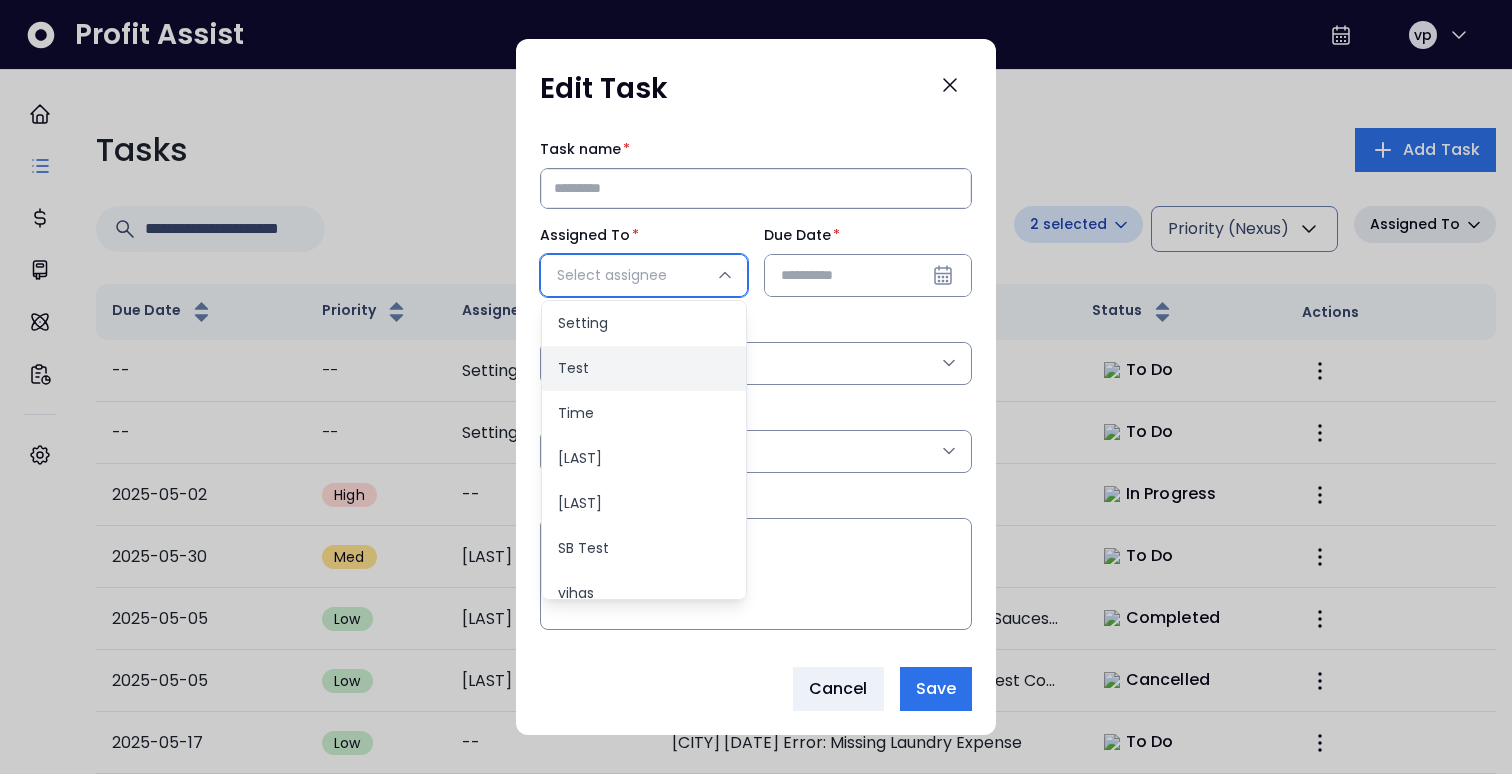 type 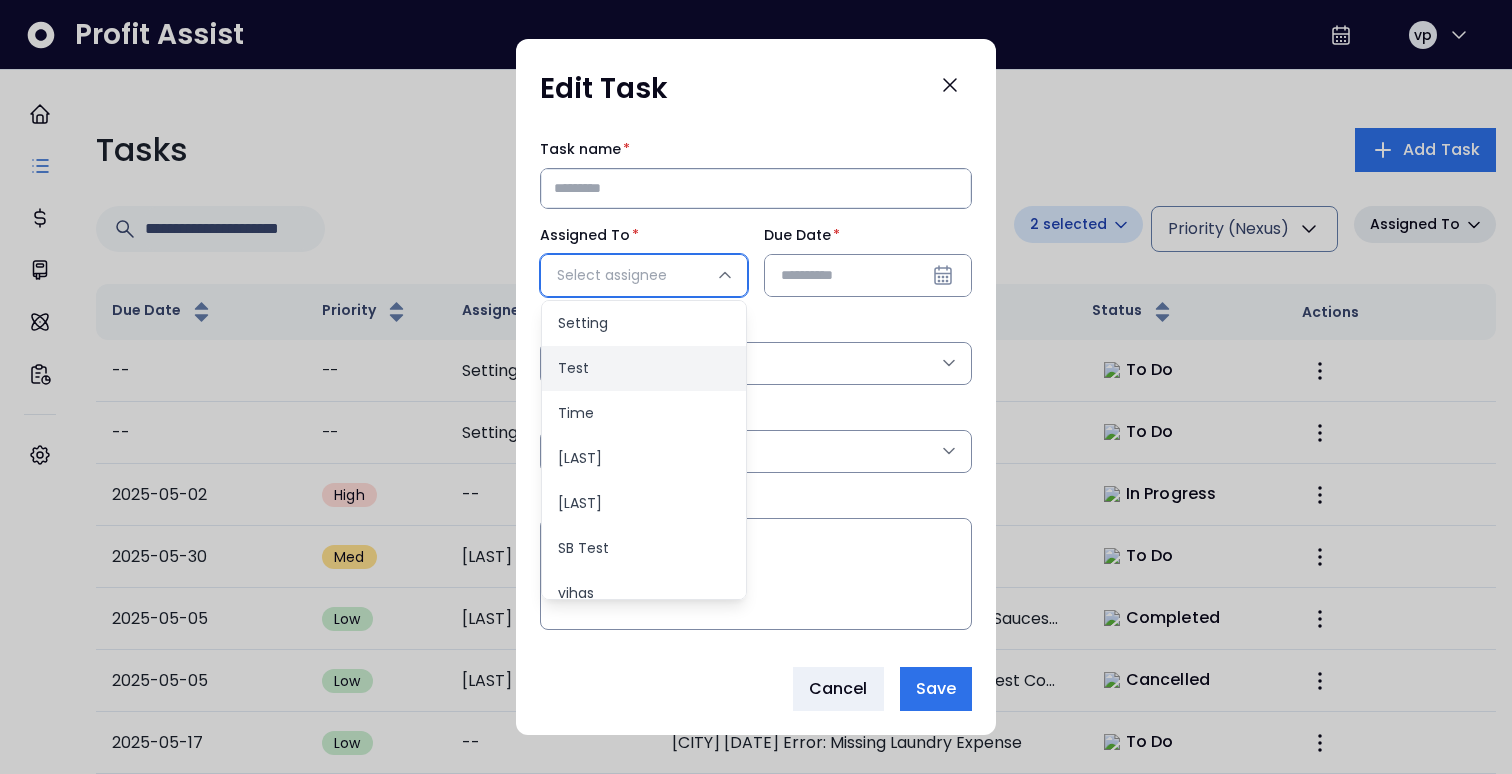 click on "Test" at bounding box center (644, 368) 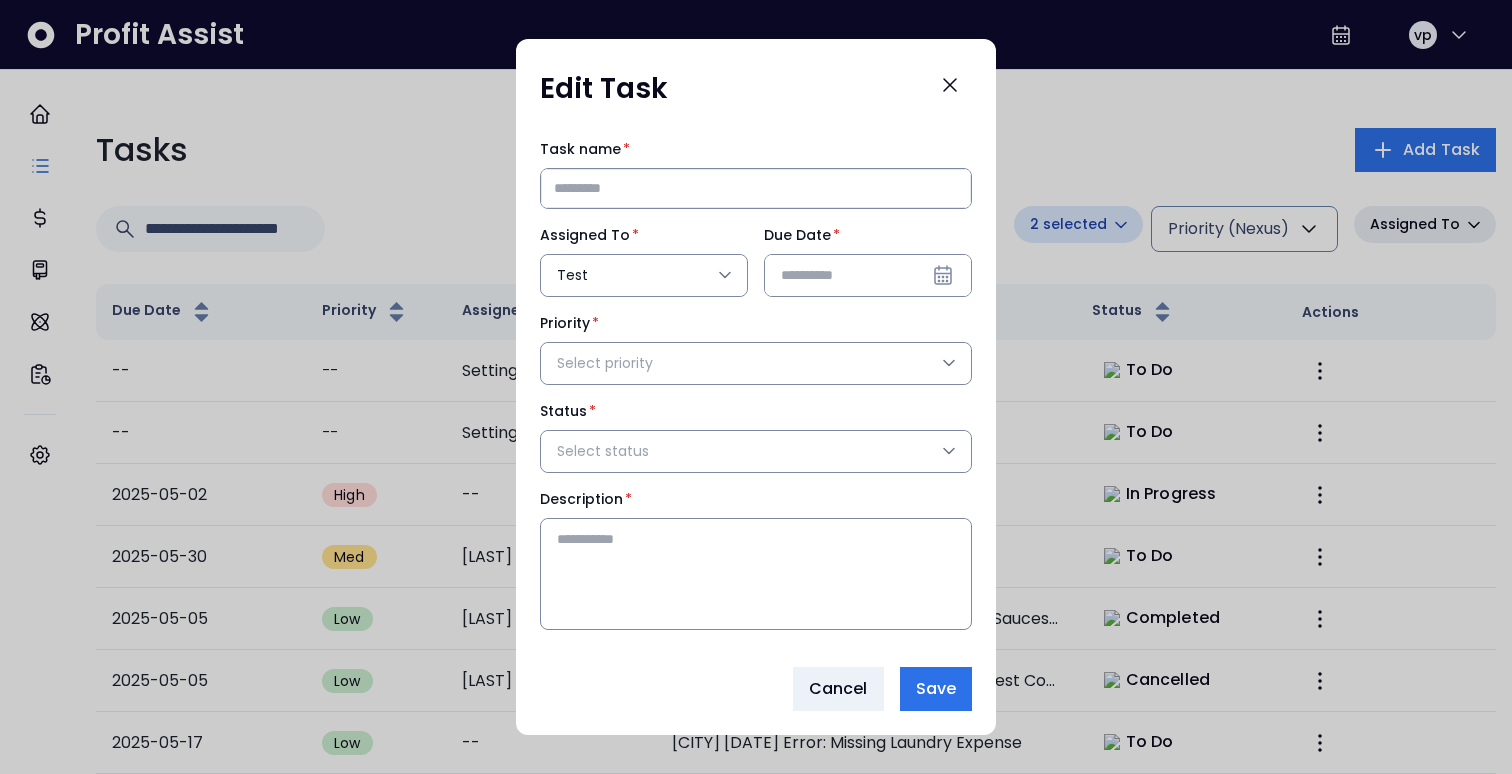 click on "Select priority" at bounding box center (746, 363) 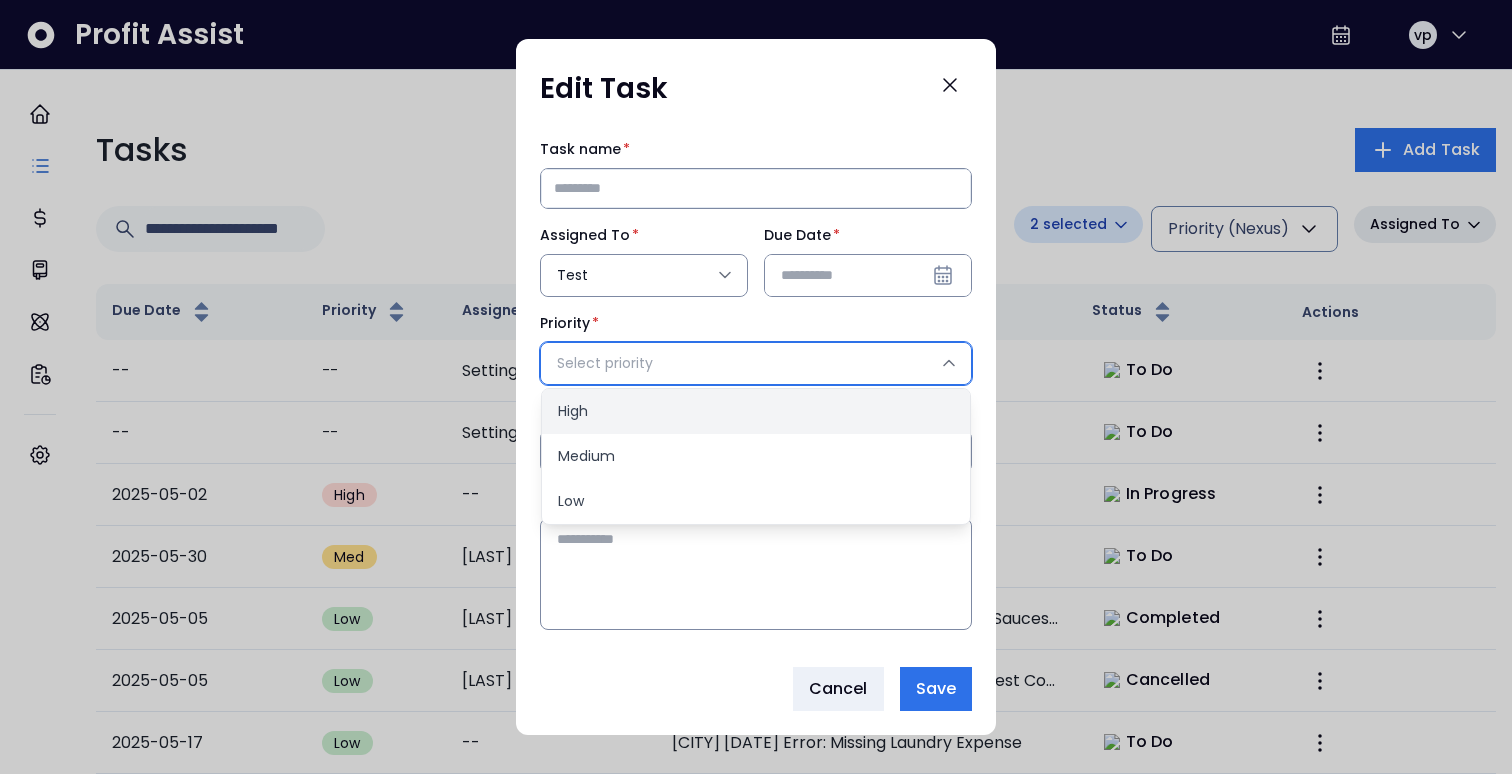 click on "High" at bounding box center (756, 411) 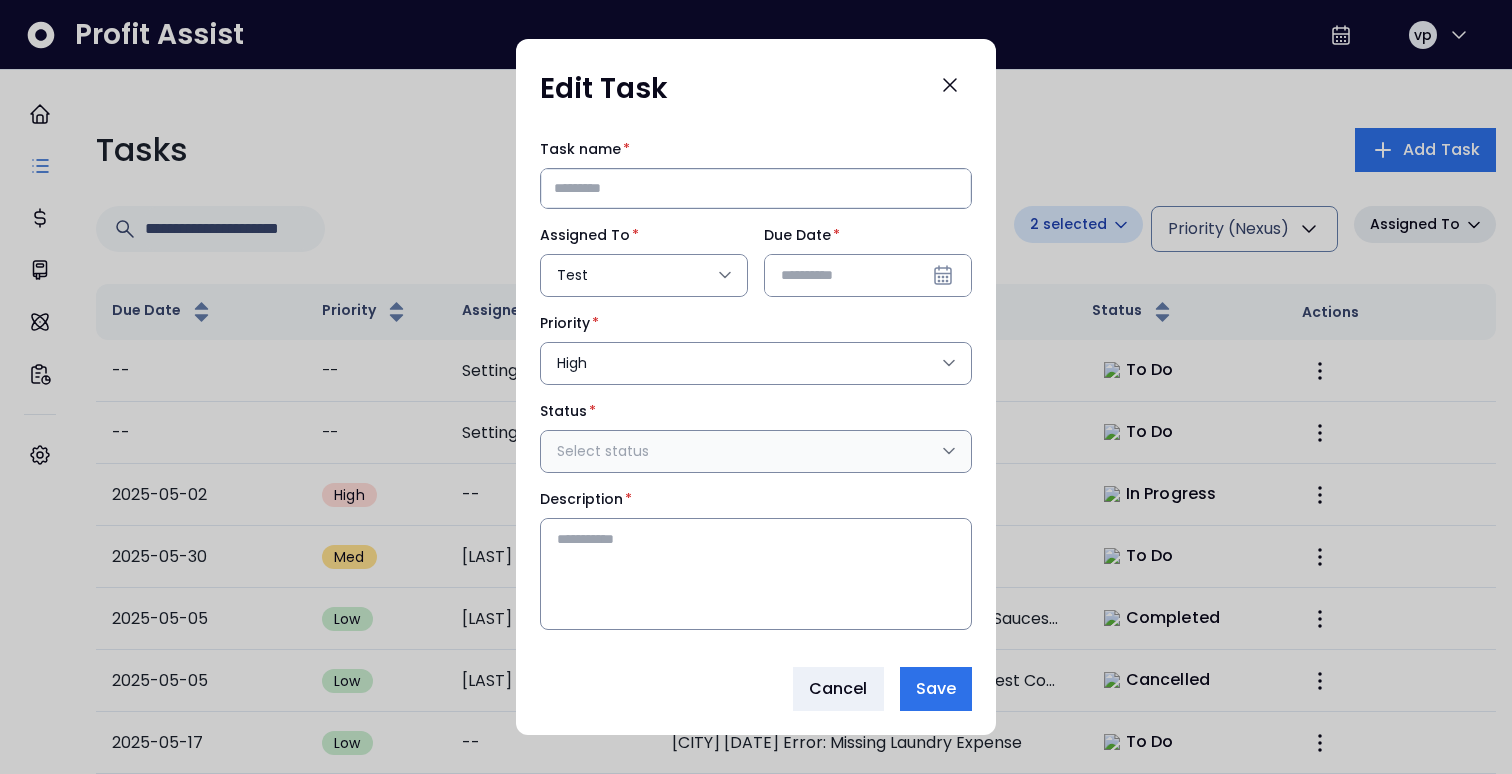 click on "Select status" at bounding box center (756, 451) 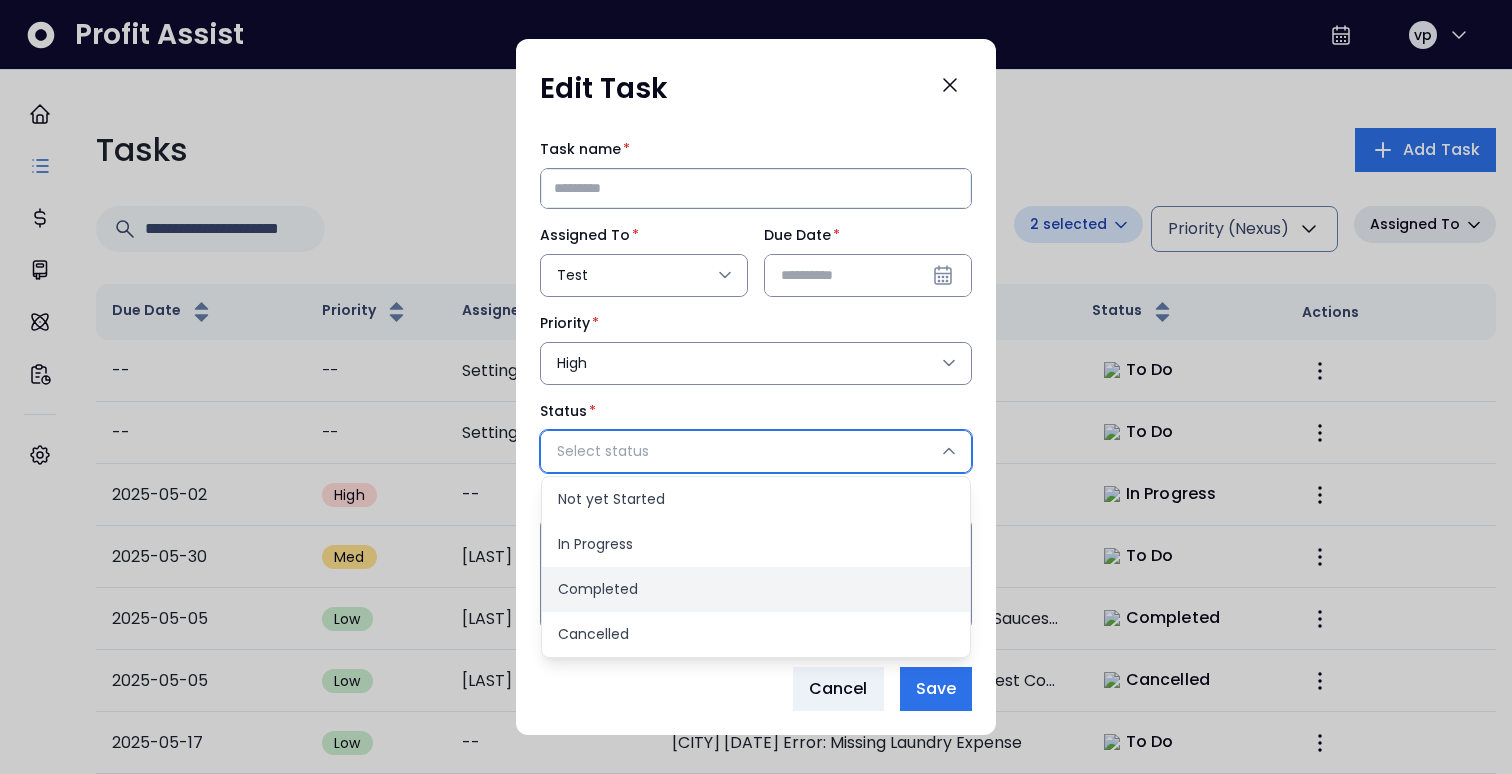 click on "Completed" at bounding box center (756, 589) 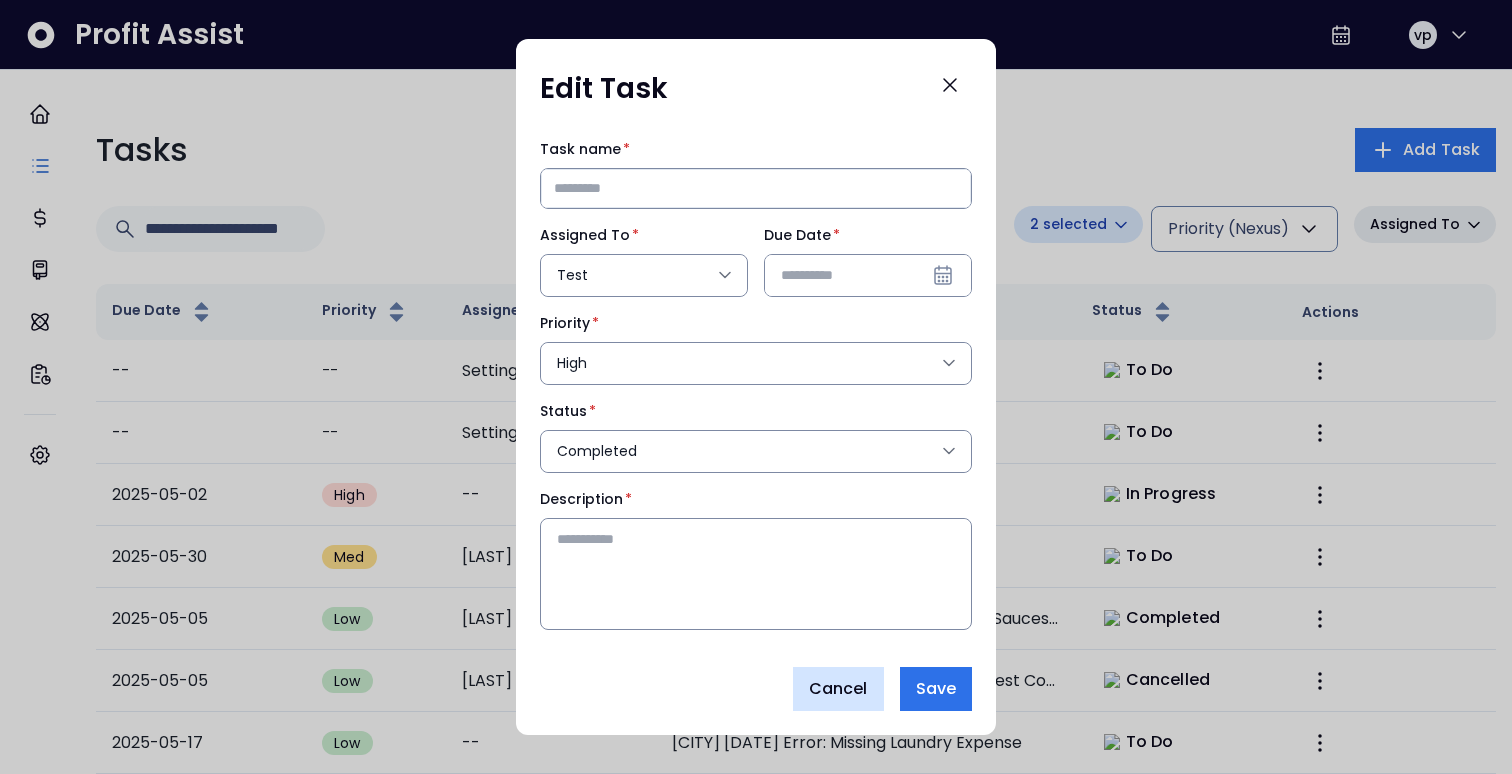 click on "Cancel" at bounding box center [838, 689] 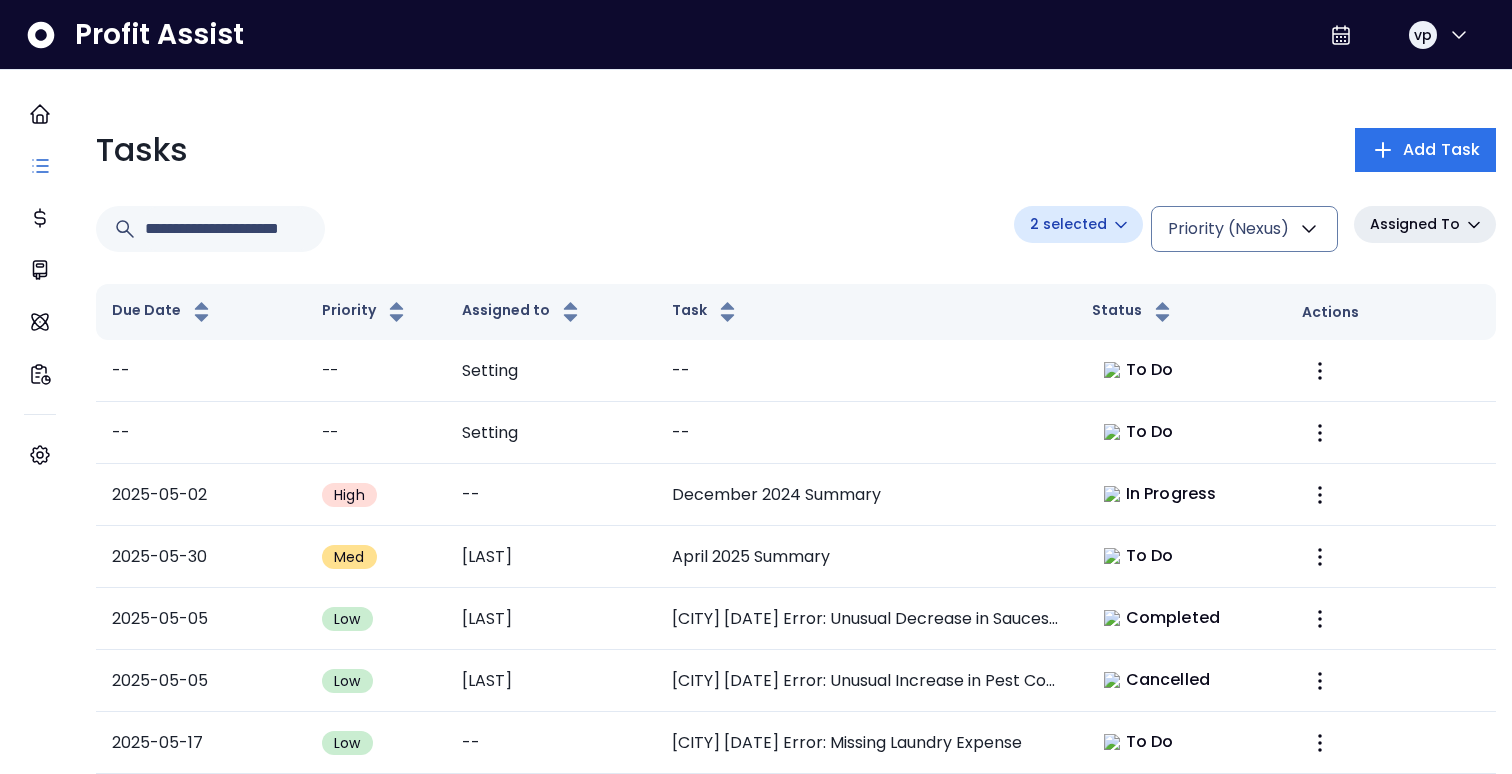 click on "Tasks Add Task 2 selected Priority (Nexus) College Danforth Duncan Eglinton Queensway Assigned To Due Date Priority Assigned to Task Status Actions -- -- Setting -- To Do -- -- Setting -- To Do 2025-05-02 High --  December 2024 Summary In Progress 2025-05-30 Med Justin April 2025 Summary To Do 2025-05-05 Low Hardik Downtown Toledo March 2025 Error: Unusual Decrease in Sauces Expense Completed 2025-05-05 Low Hardik Downtown Toledo March 2025 Error: Unusual Increase in Pest Control Cancelled 2025-05-17 Low -- Boca Raton April 2025 Error: Missing Laundry Expense To Do 2025-05-17 Low -- Boynton Beach April 2025 Error: Missing Pest Control Expense To Do 2025-05-17 Med -- Boynton Beach March 2025 Savings: Nice savings of $115 on Produce! In Progress 2025-05-17 High -- Commissary April 2025 Error: Negative Paper & Packaging Expense To Do 2025-05-13 Med Jordan December 2024 Error: Software & Apps Expense Spike To Do 2025-05-05 High -- Downtown Toledo March 2025 Summary In Progress 2025-04-29 Med Justin Error Report J" at bounding box center (796, 1938) 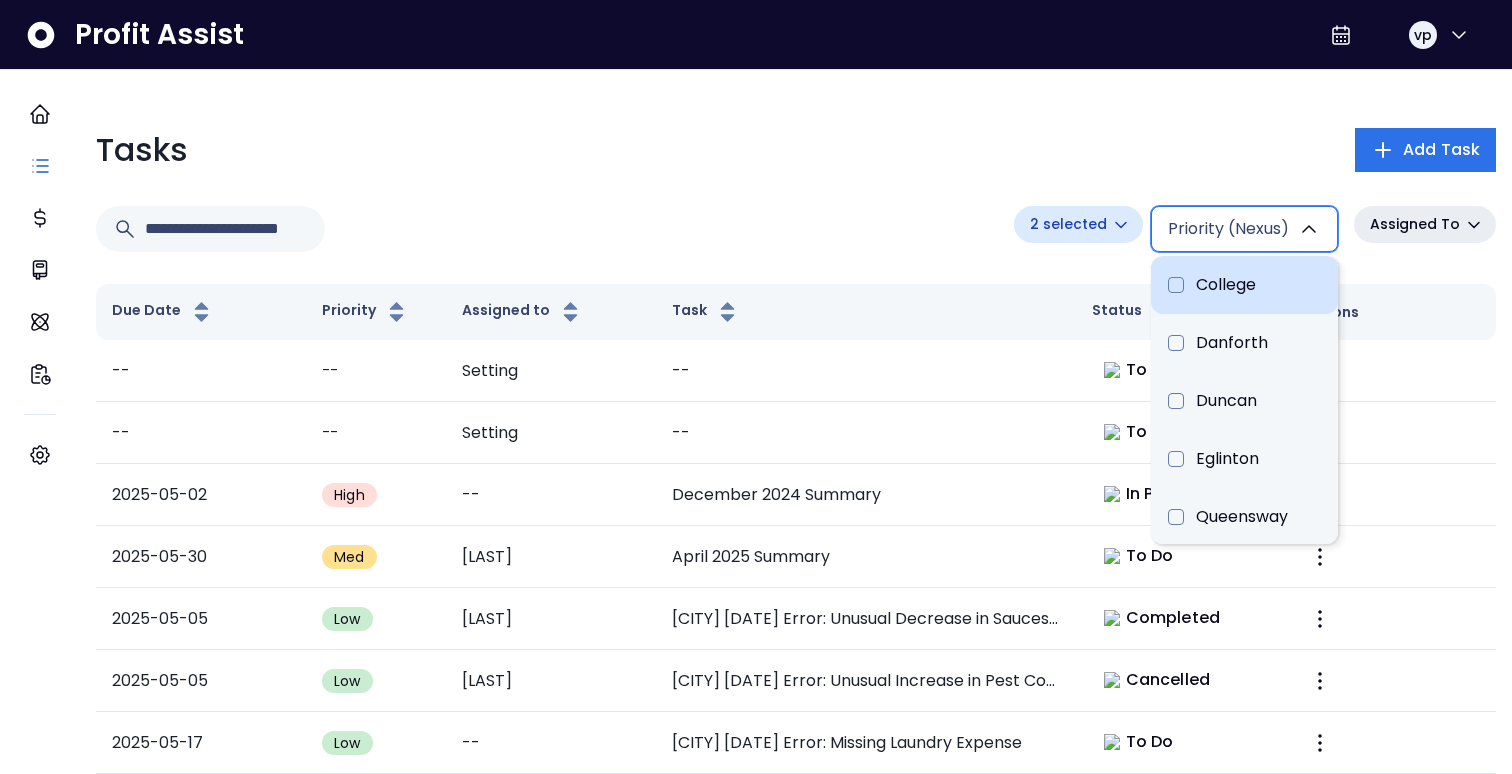 click on "College" at bounding box center [1244, 285] 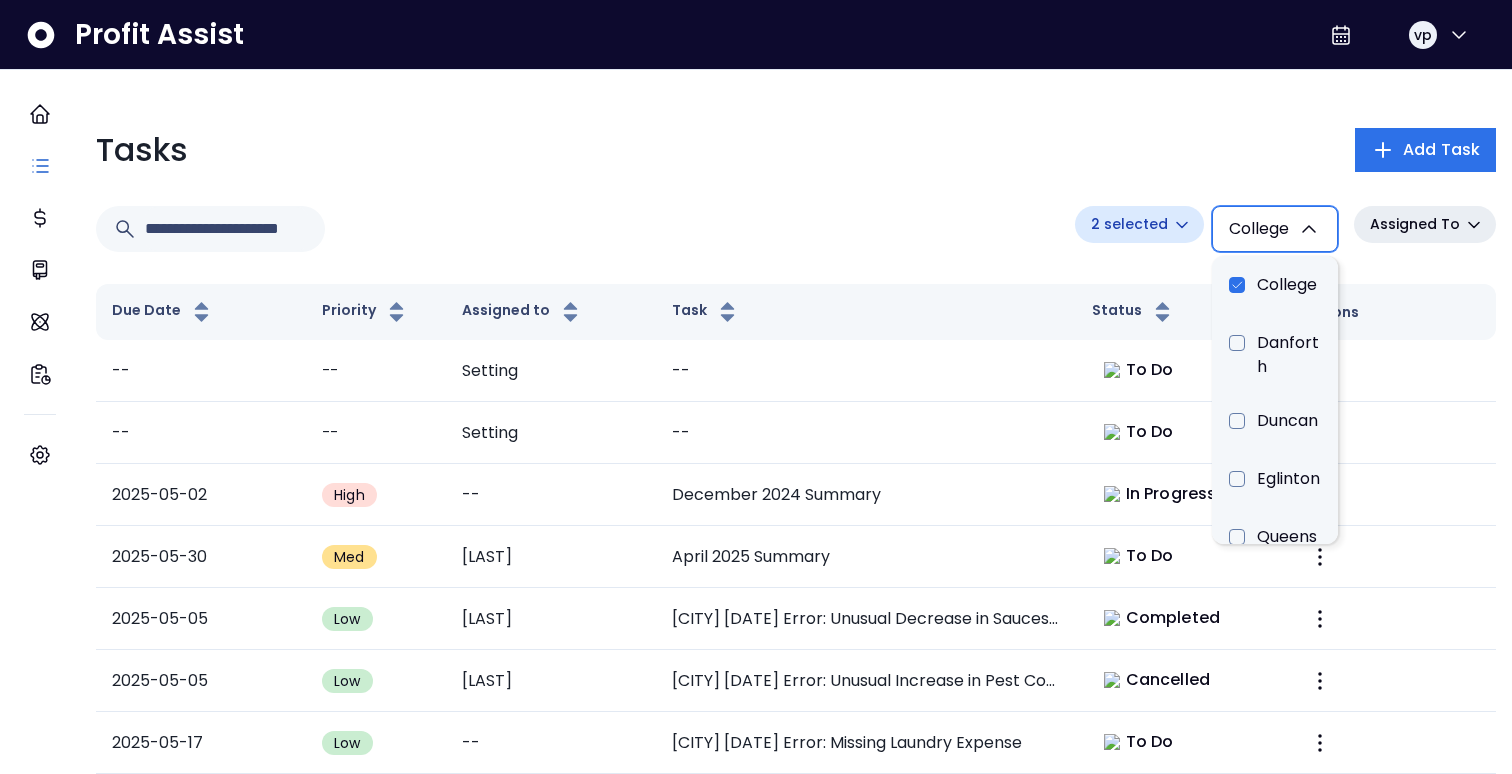 click on "College" at bounding box center [1259, 229] 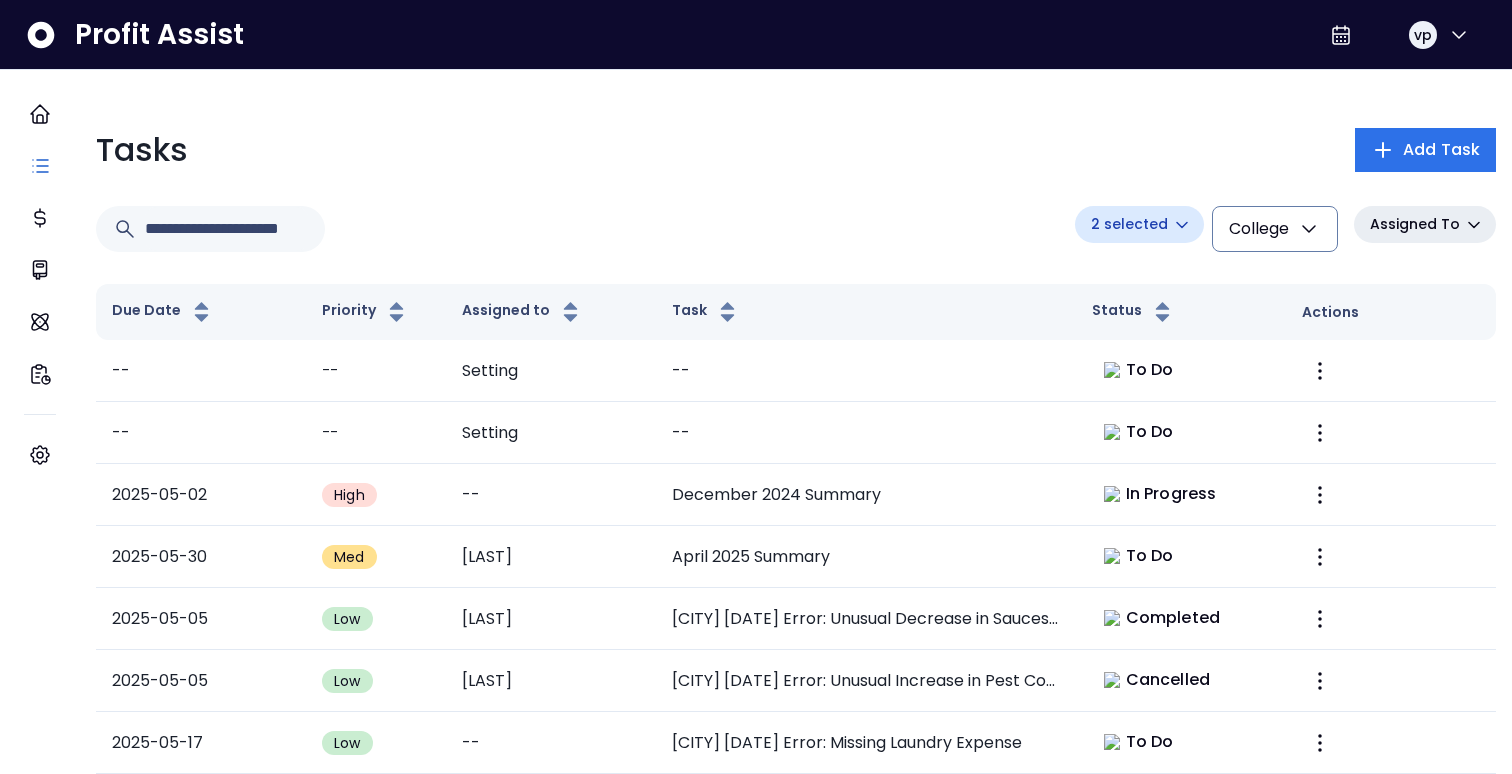 click on "College" at bounding box center [1275, 229] 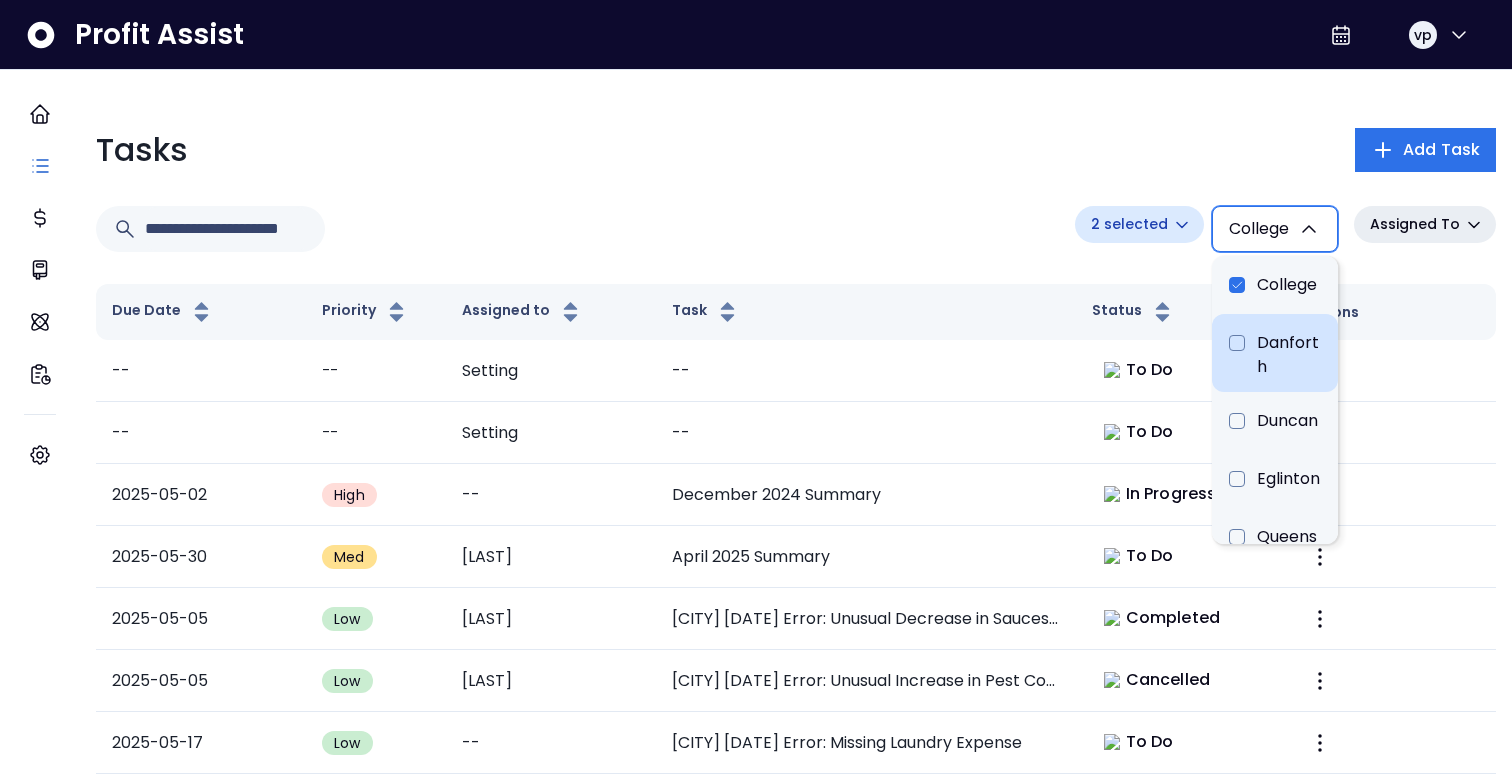 click on "Danforth" at bounding box center [1275, 353] 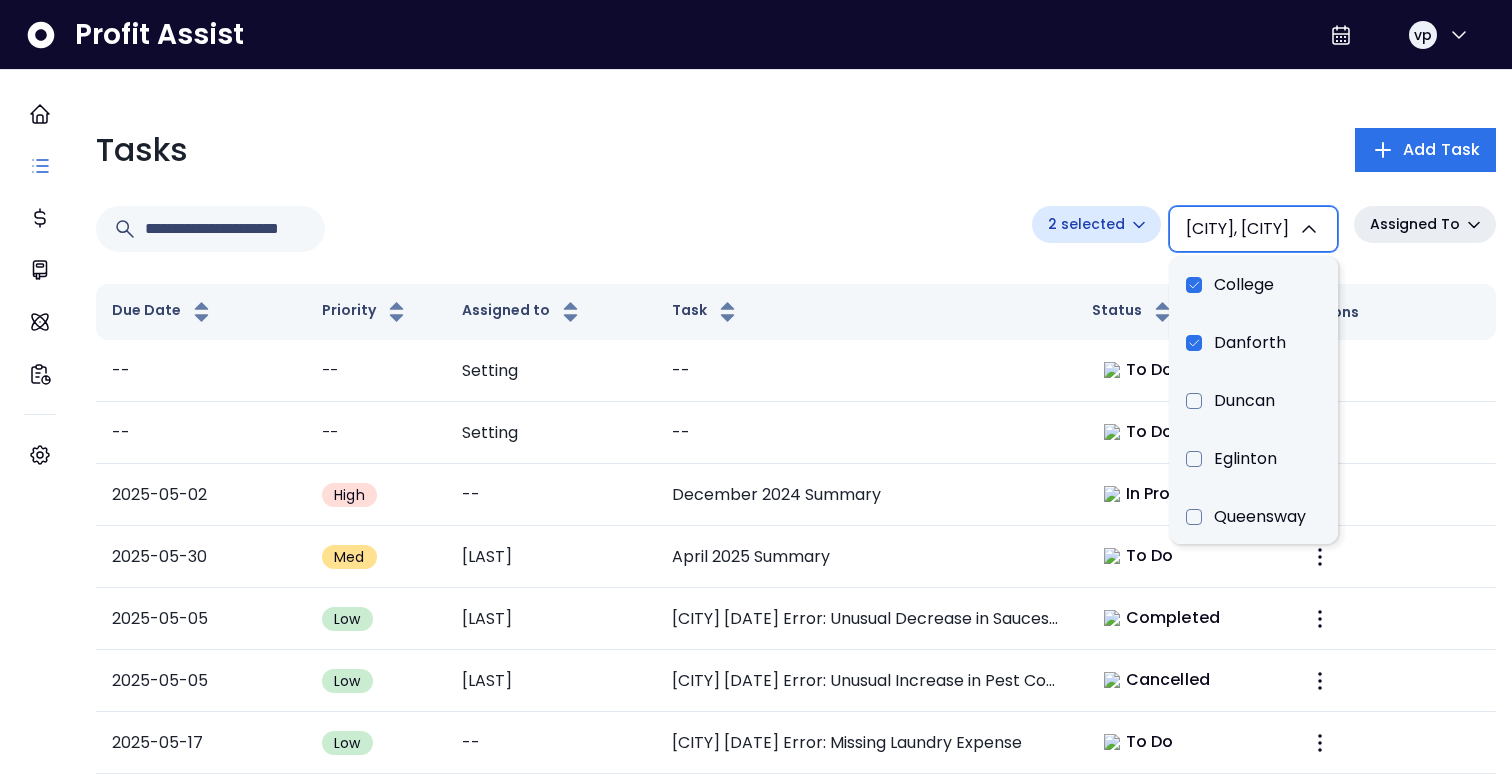click on "Assigned To" at bounding box center (1415, 224) 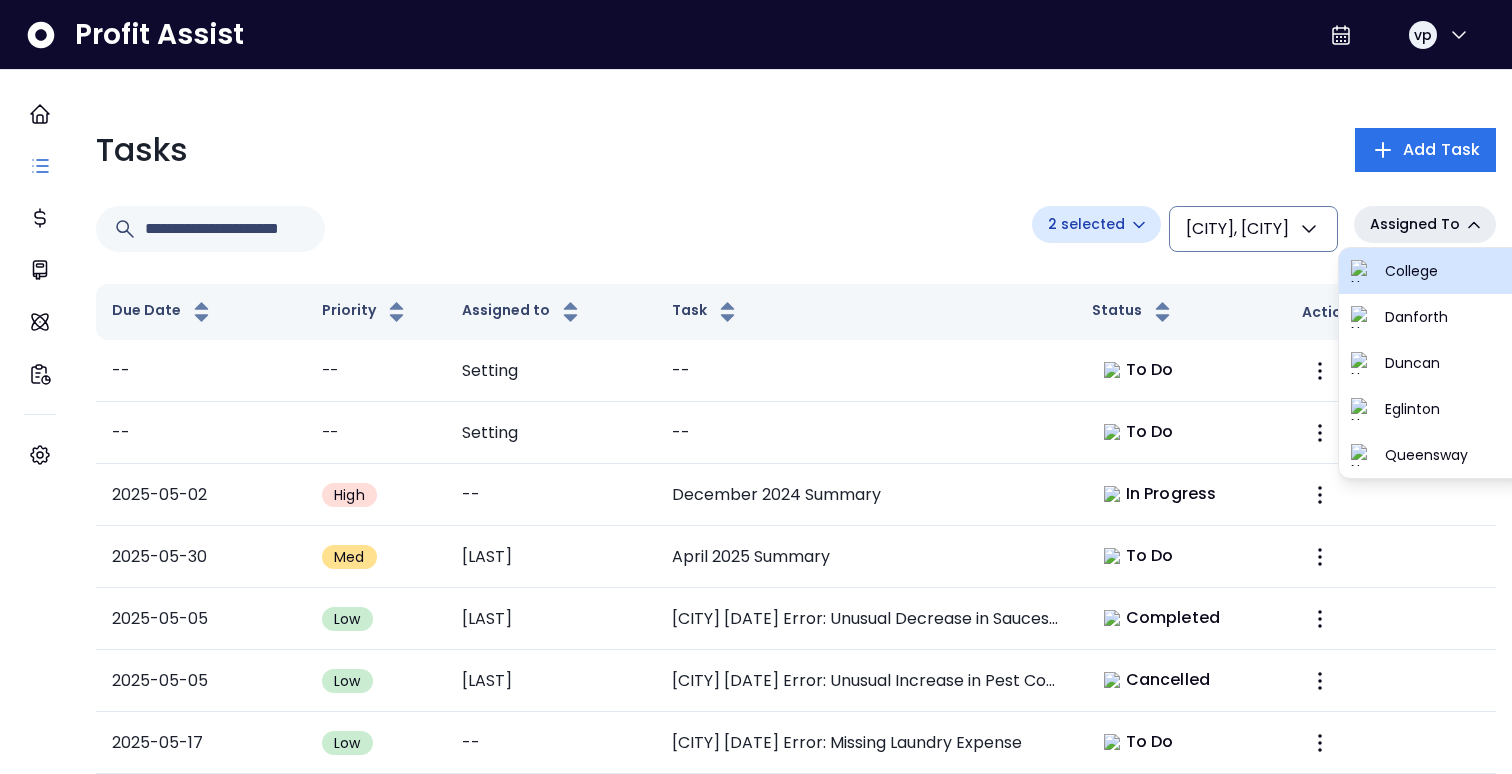 click on "College" at bounding box center (1455, 271) 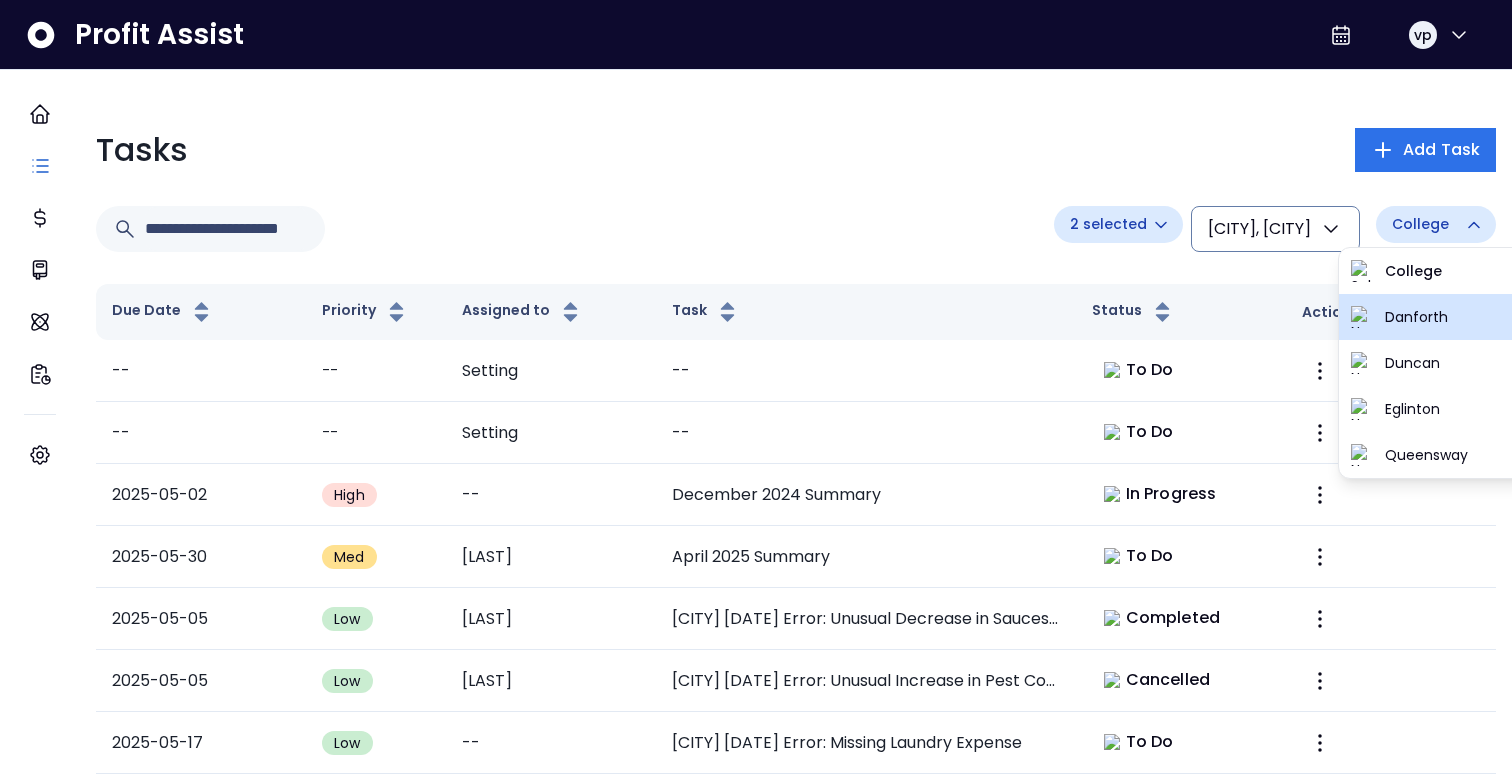 click on "Danforth" at bounding box center [1438, 317] 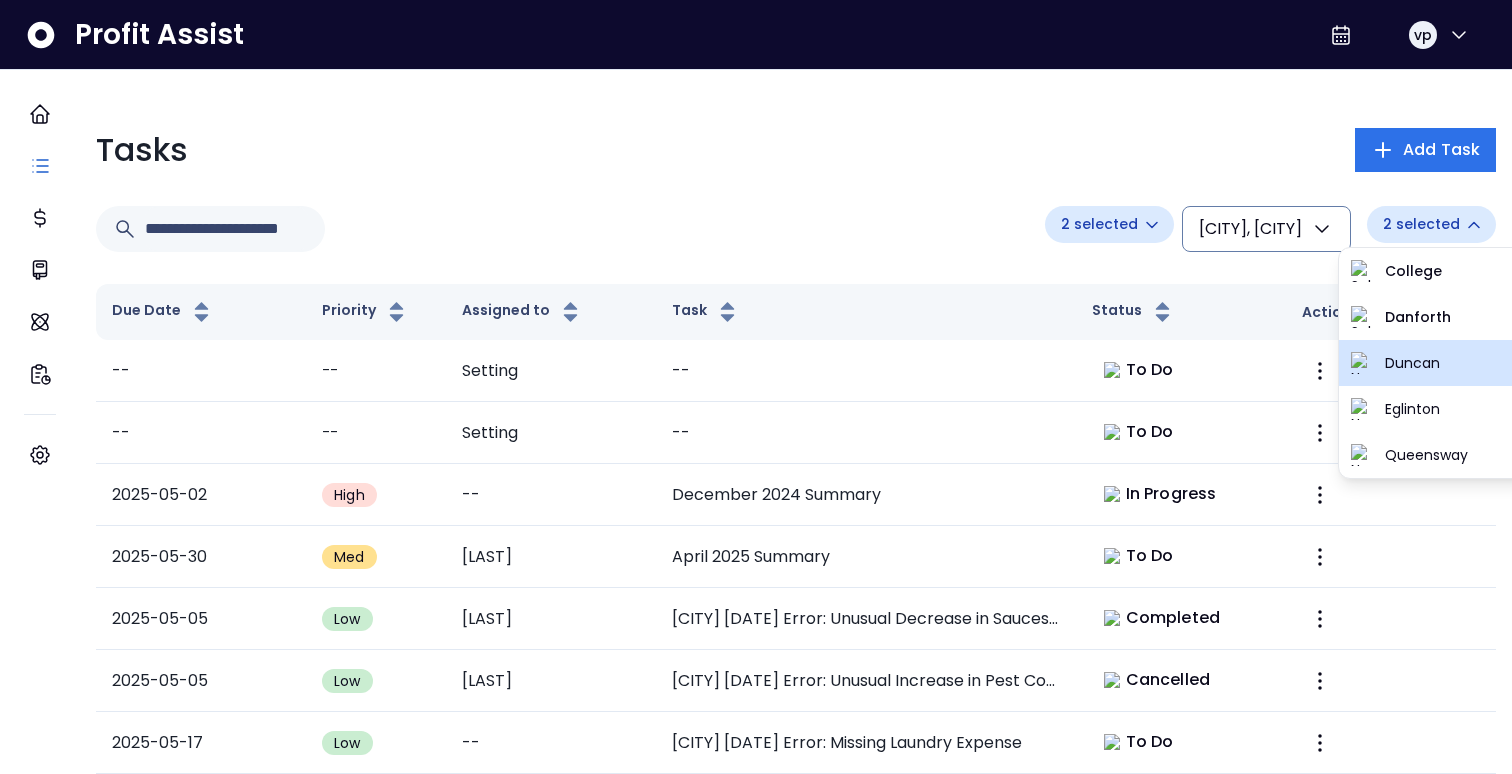 click at bounding box center [1362, 363] 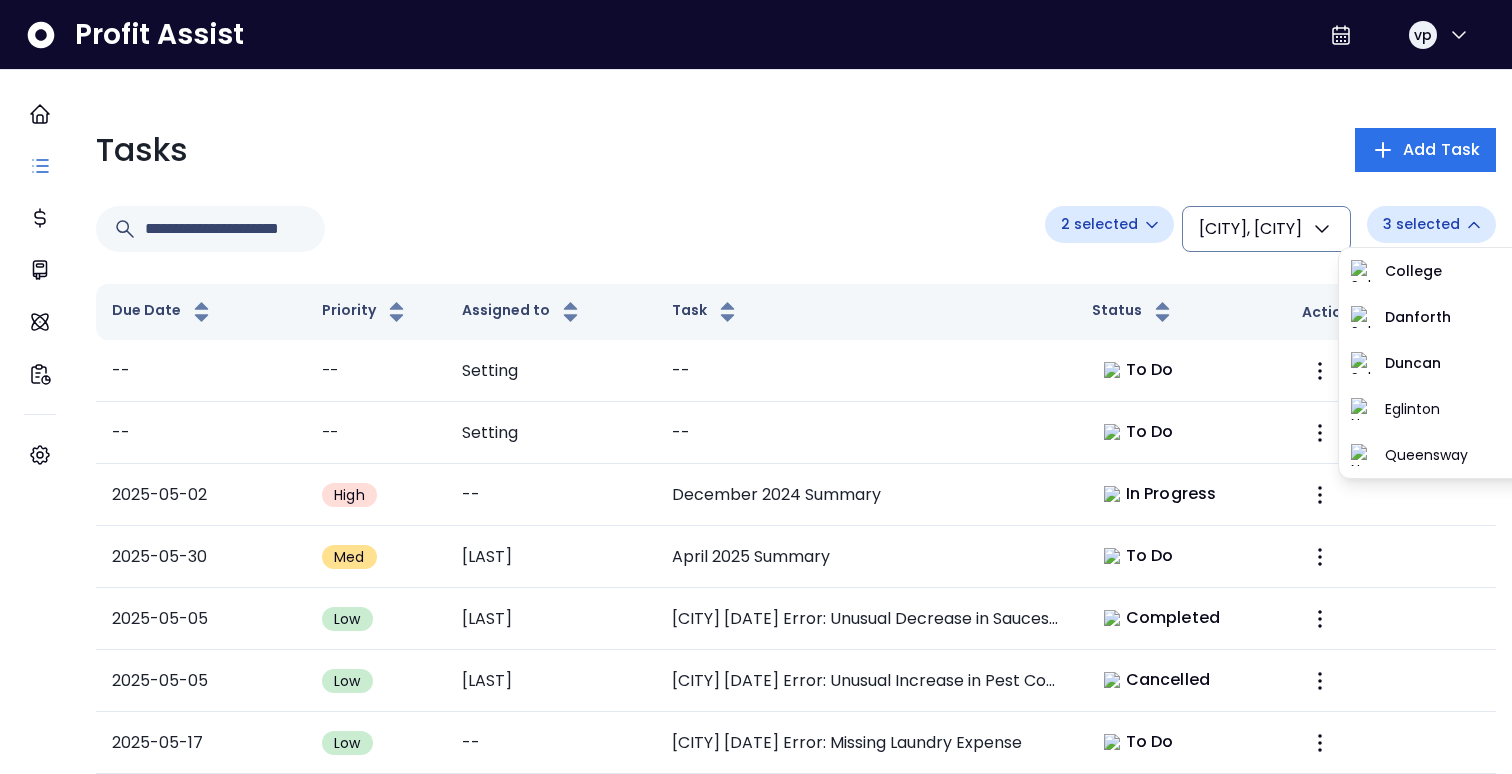 click on "College, Danforth" at bounding box center [1250, 229] 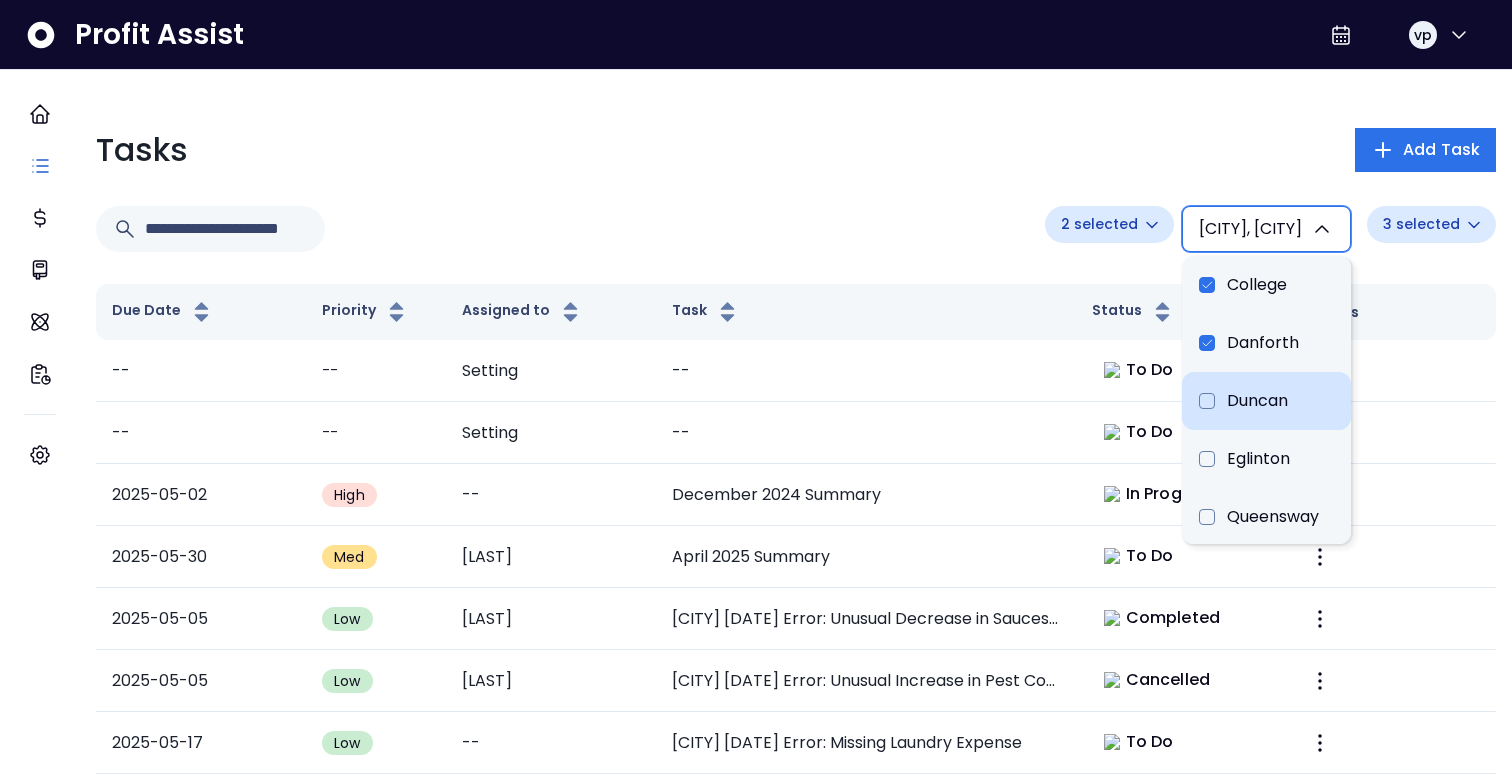 click on "Duncan" at bounding box center [1266, 401] 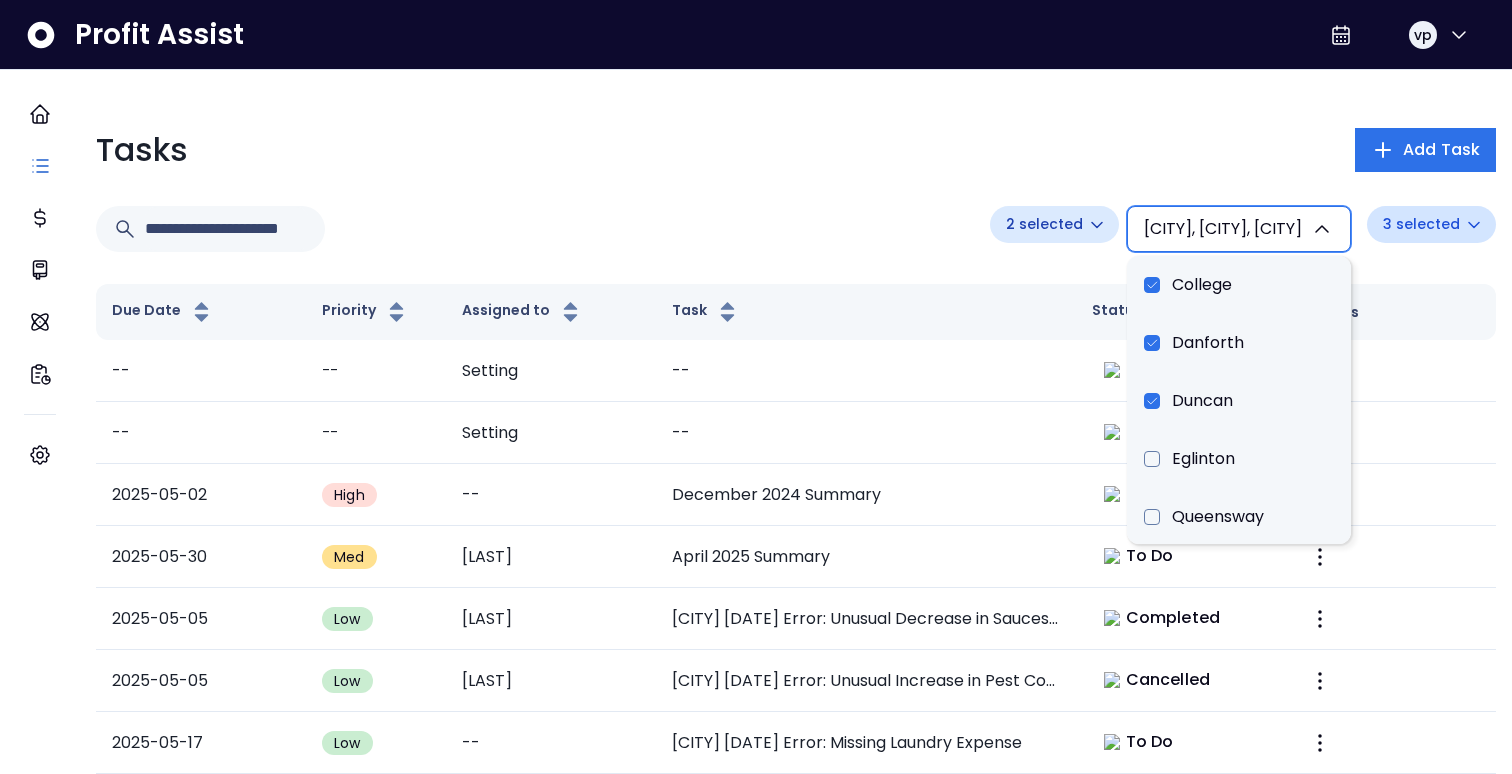 click on "3 selected" at bounding box center [1431, 224] 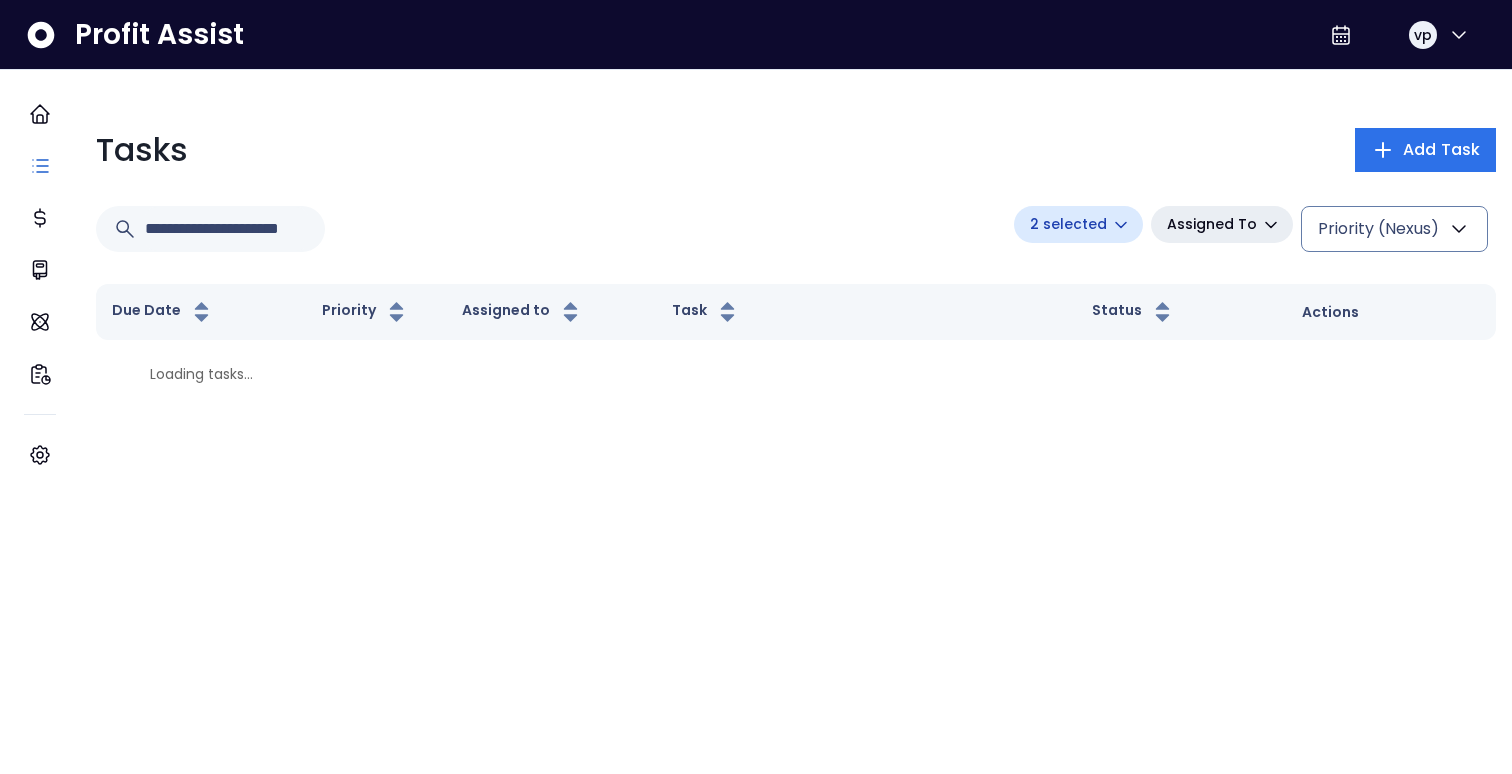 click on "Priority (Nexus)" at bounding box center [1378, 229] 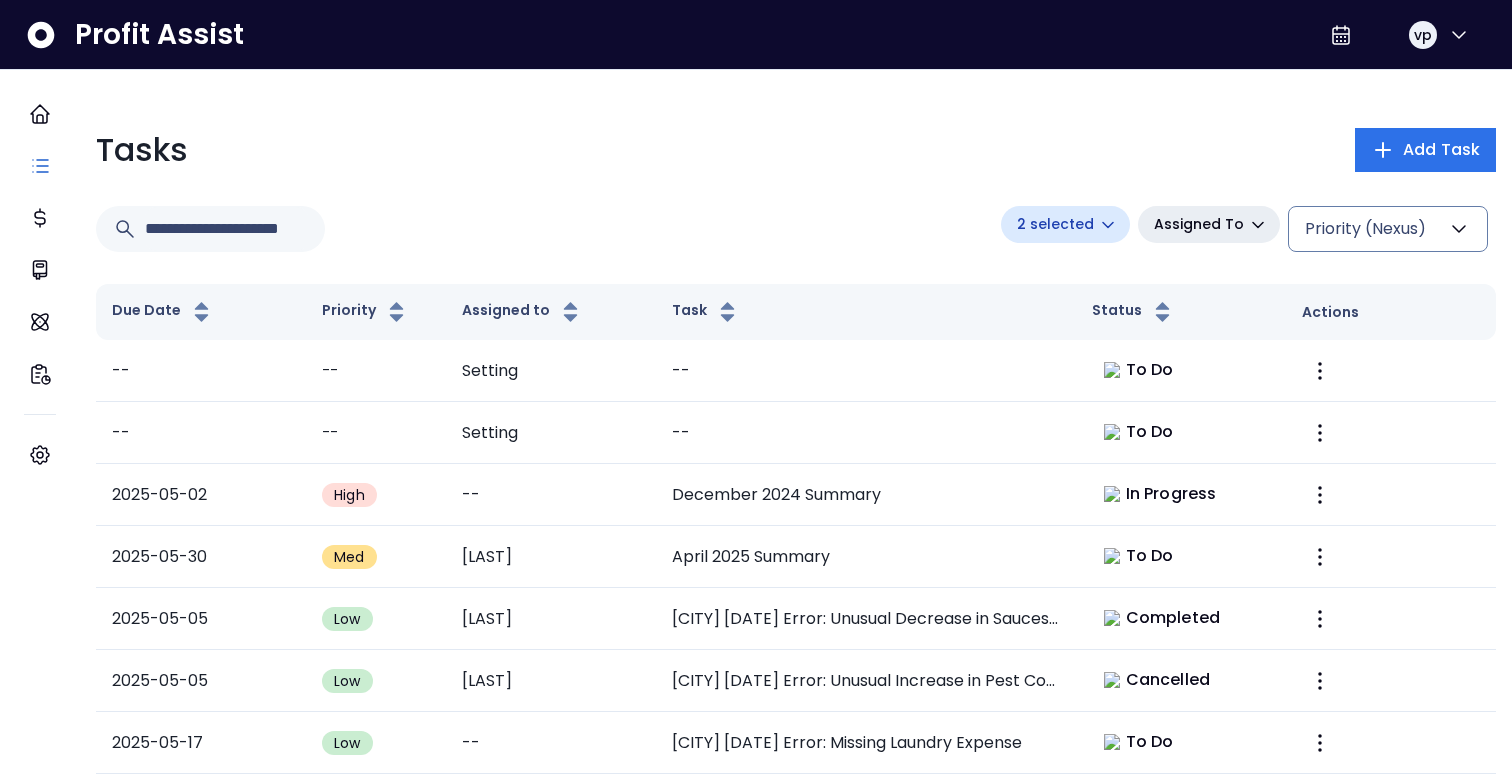 click on "Priority (Nexus)" at bounding box center (1388, 229) 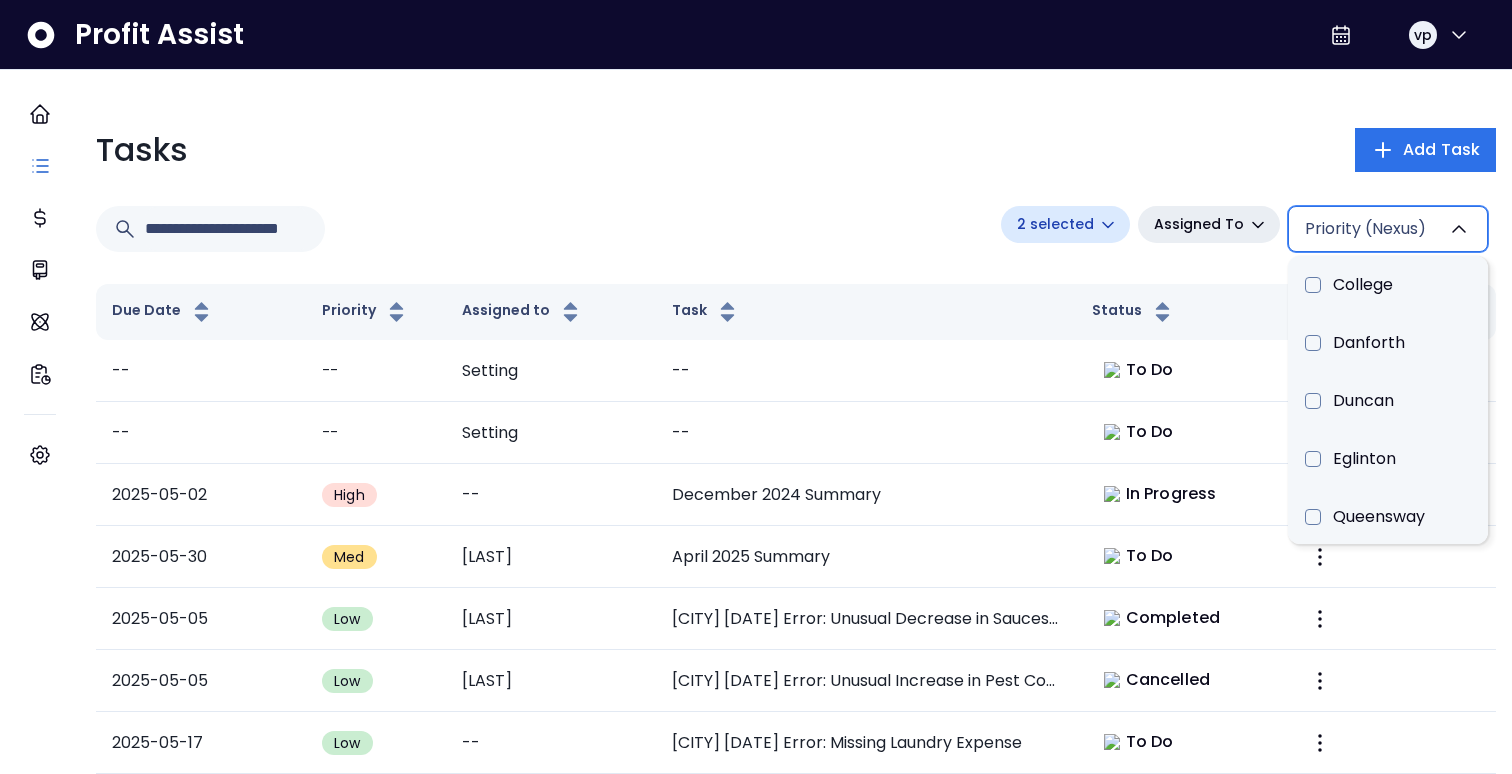 click on "Priority (Nexus)" at bounding box center [1388, 229] 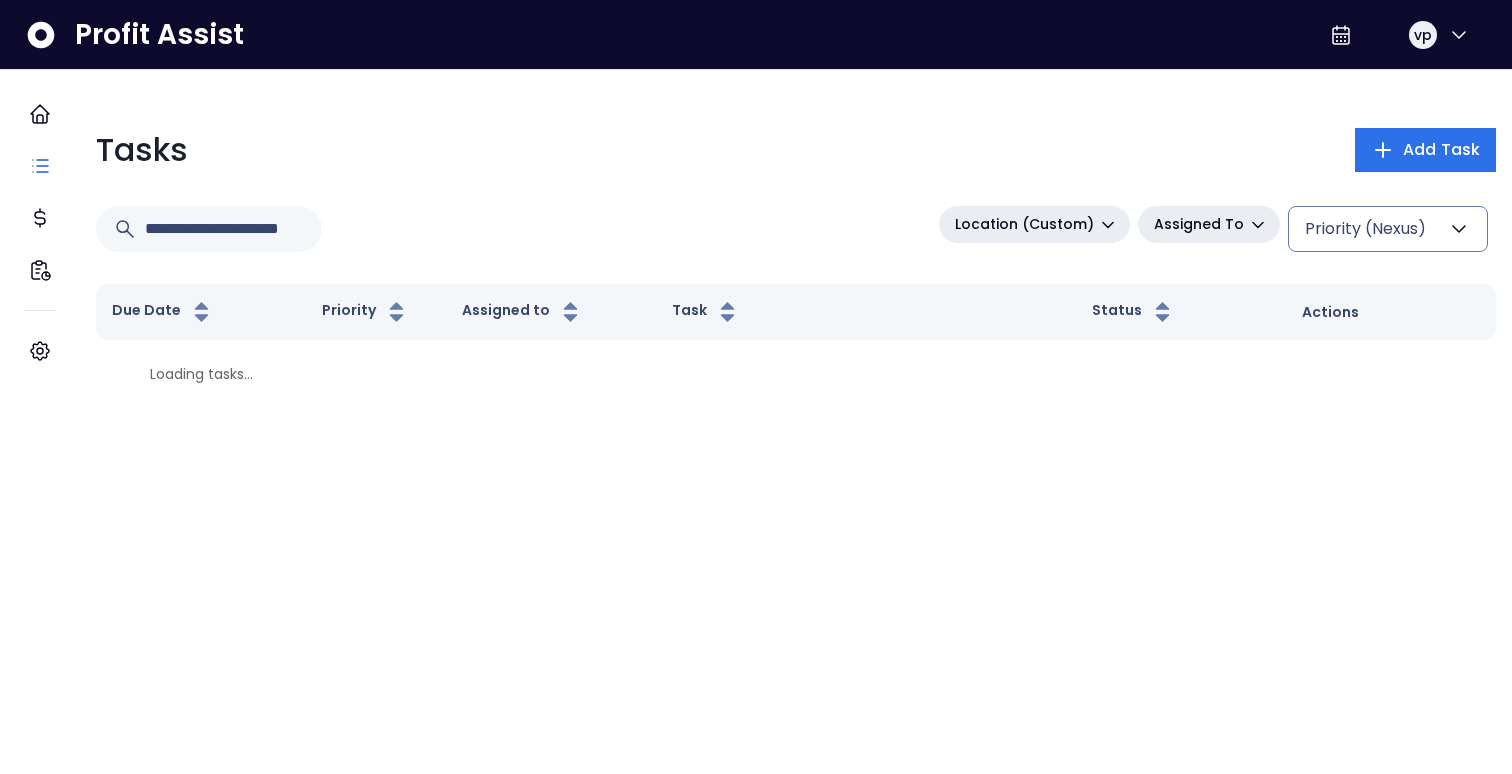 scroll, scrollTop: 0, scrollLeft: 0, axis: both 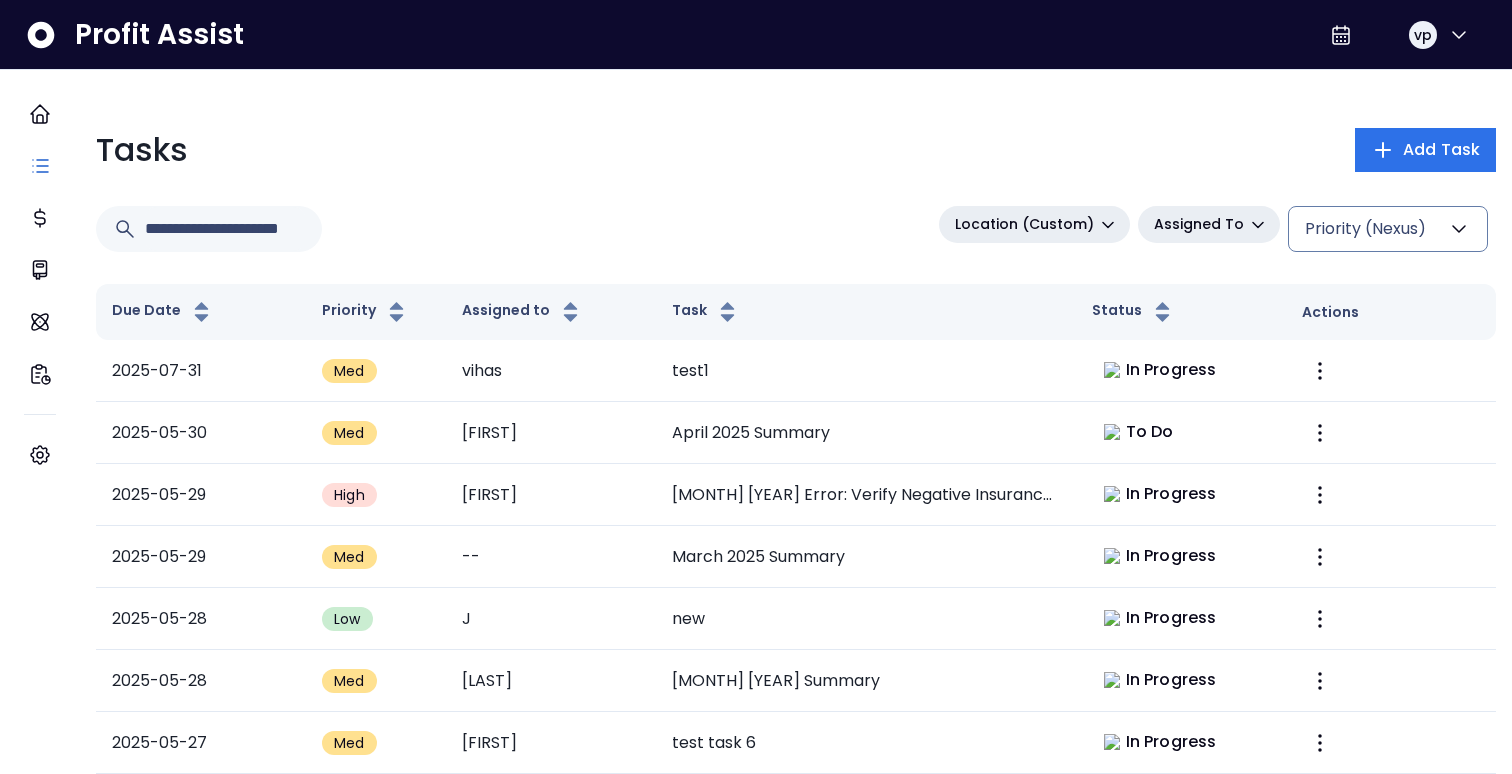 click 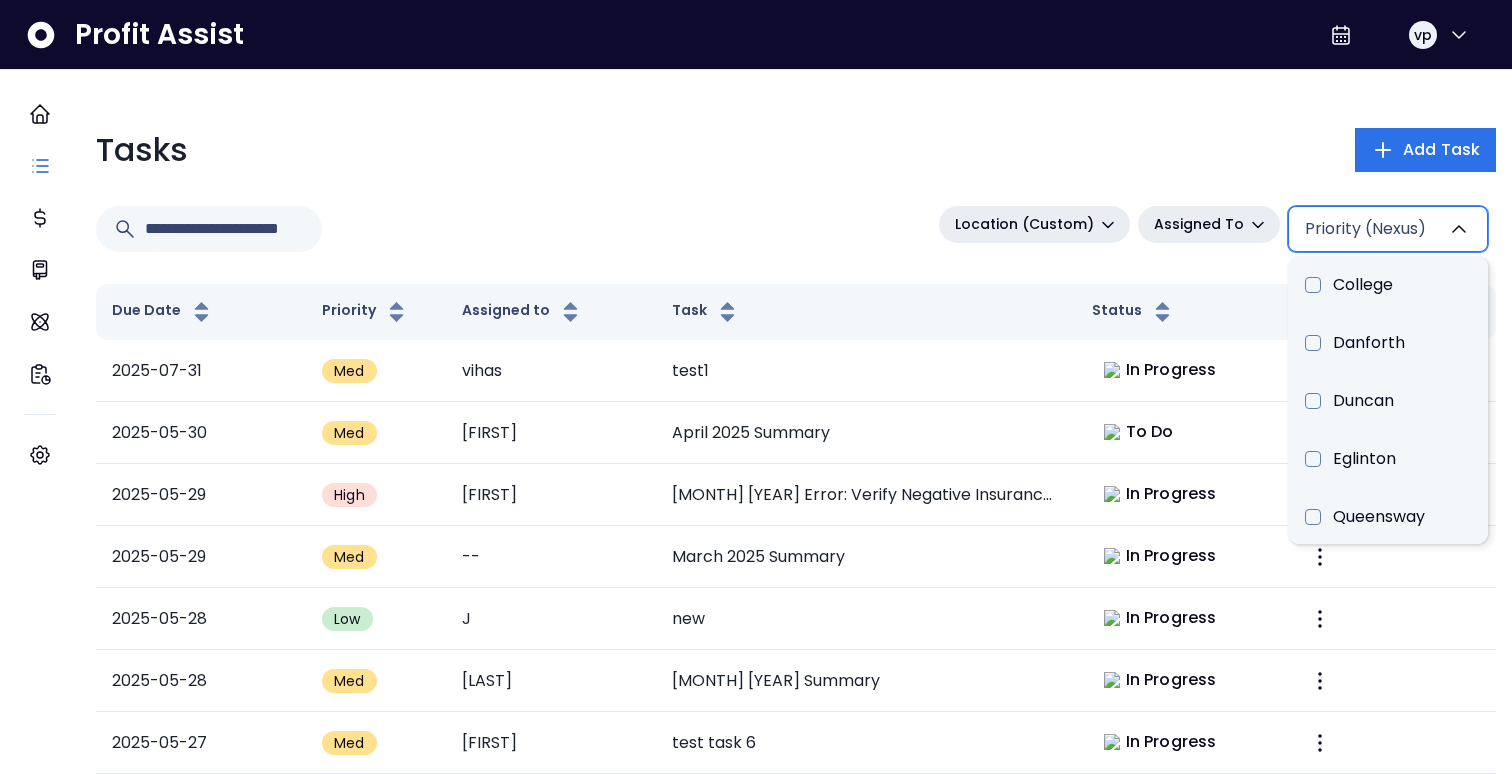 type 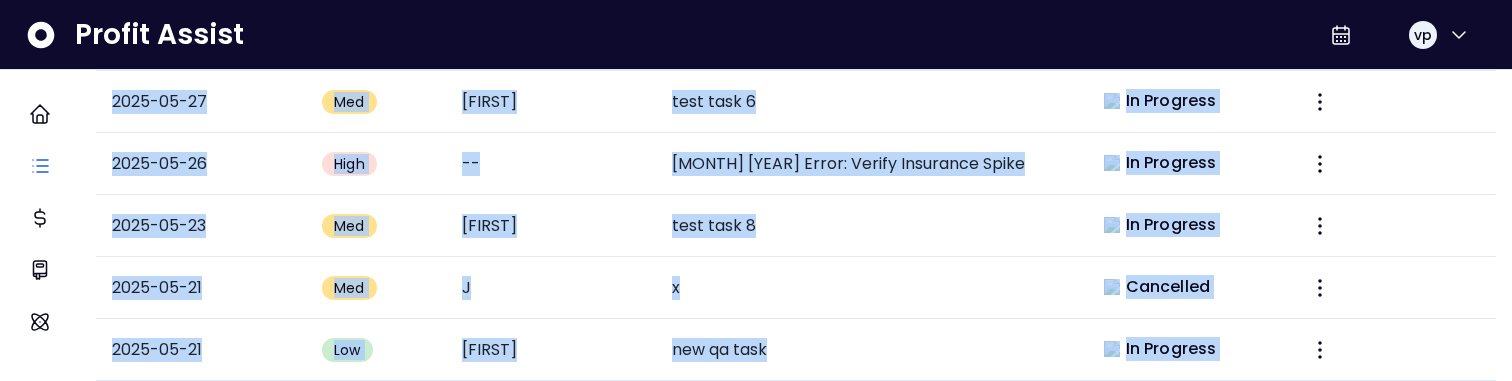 scroll, scrollTop: 889, scrollLeft: 0, axis: vertical 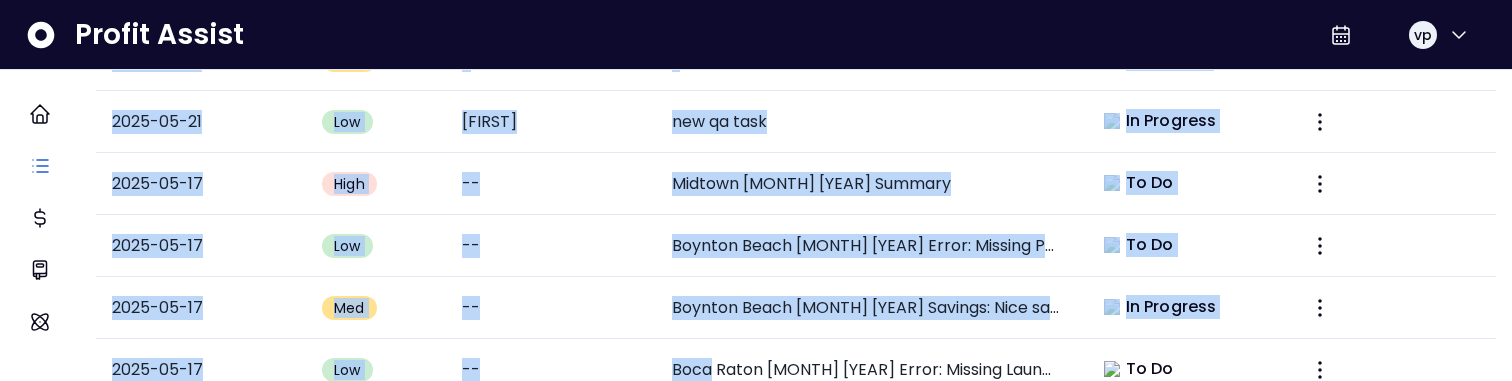 drag, startPoint x: 768, startPoint y: 369, endPoint x: 714, endPoint y: 385, distance: 56.32051 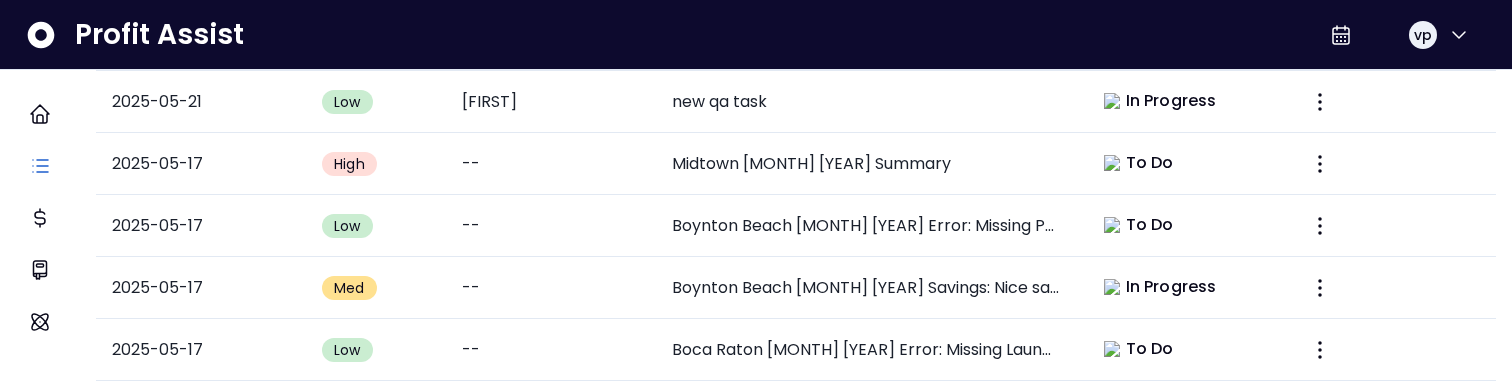 click on "Tasks Add Task Location (Custom) Assigned To Priority (Nexus) College Danforth Duncan Eglinton Queensway Due Date Priority Assigned to Task Status Actions 2025-07-31 Med vihas test1 In Progress 2025-05-30 Med Justin April 2025 Summary To Do 2025-05-29 High Justin November 2024 Error: Verify Negative Insurance Payment In Progress 2025-05-29 Med -- March 2025 Summary In Progress 2025-05-28 Low J new In Progress 2025-05-28 Med Paige February 2025 Summary In Progress 2025-05-27 Med Justin test task 6  In Progress 2025-05-26 High -- January 2025 Error: Verify Insurance Spike In Progress 2025-05-23 Med Justin test task 8 In Progress 2025-05-21 Med J x Cancelled 2025-05-21 Low Justin new qa task In Progress 2025-05-17 High -- Midtown March 2025 Summary To Do 2025-05-17 Low -- Boynton Beach April 2025 Error: Missing Pest Control Expense To Do 2025-05-17 Med -- Boynton Beach March 2025 Savings: Nice savings of $115 on Produce! In Progress 2025-05-17 Low -- Boca Raton April 2025 Error: Missing Laundry Expense To Do --" at bounding box center [796, 1029] 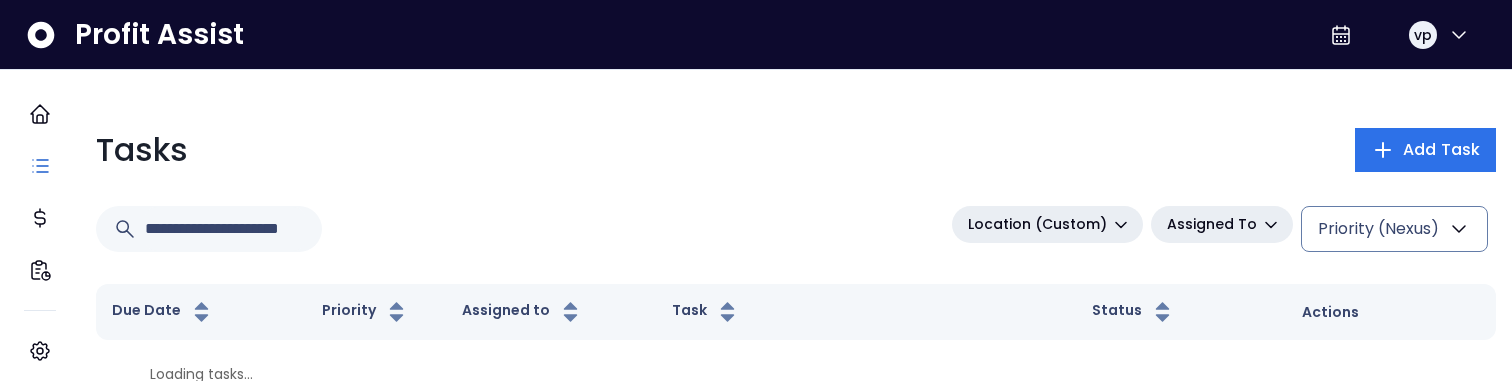 scroll, scrollTop: 0, scrollLeft: 0, axis: both 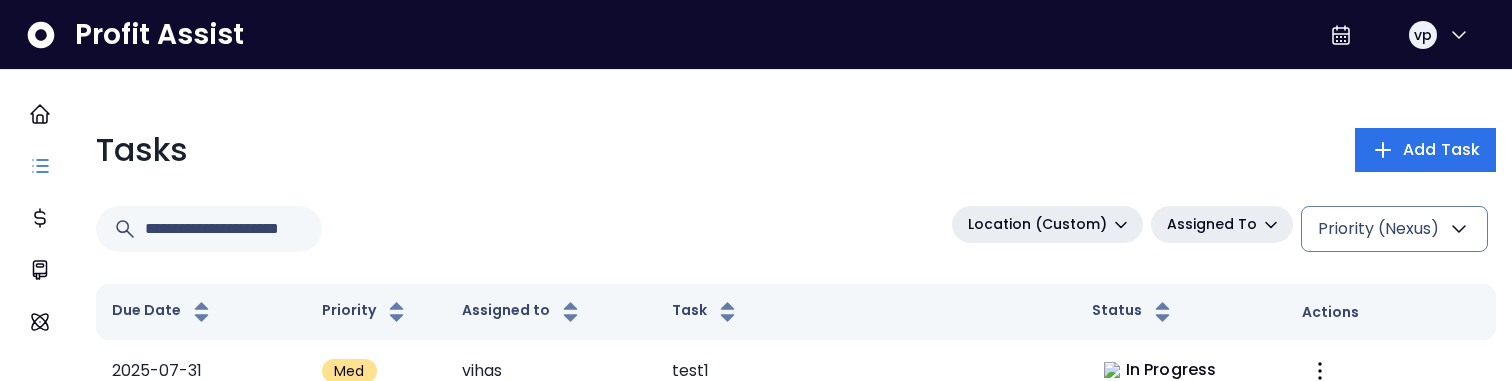 click on "Priority (Nexus)" at bounding box center [1394, 229] 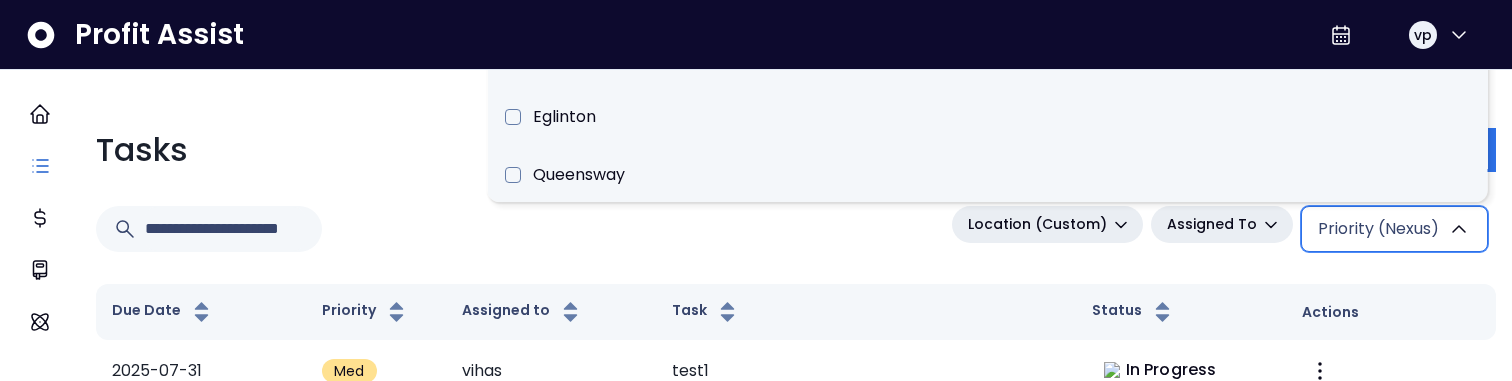 click on "Priority (Nexus)" at bounding box center [1394, 229] 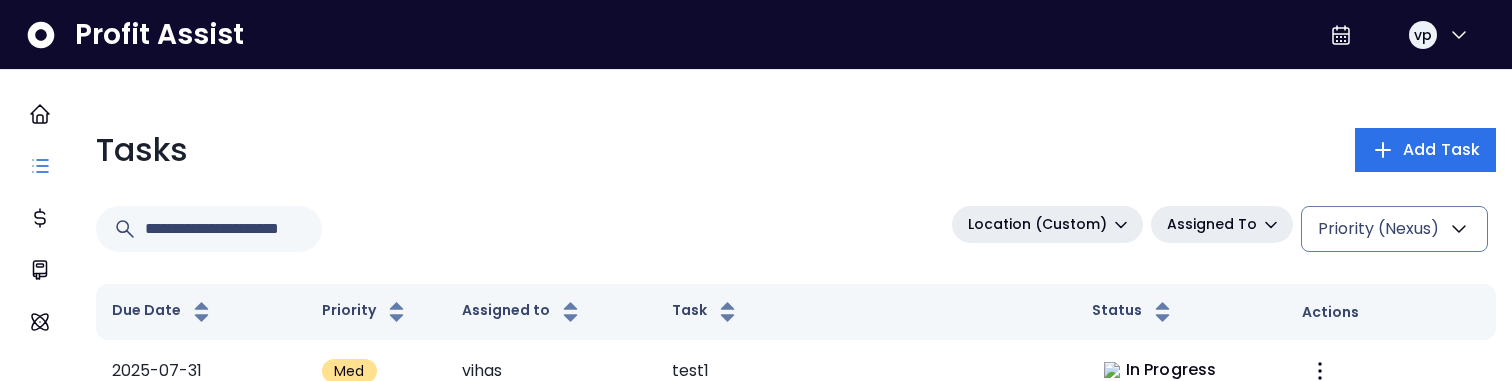 click on "Priority (Nexus)" at bounding box center [1394, 229] 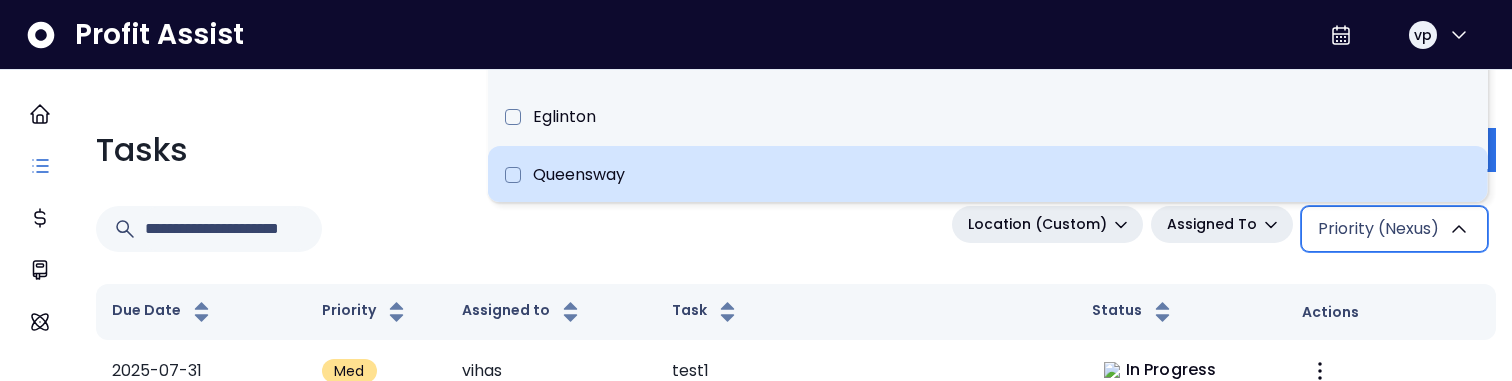 click on "Queensway" at bounding box center [988, 175] 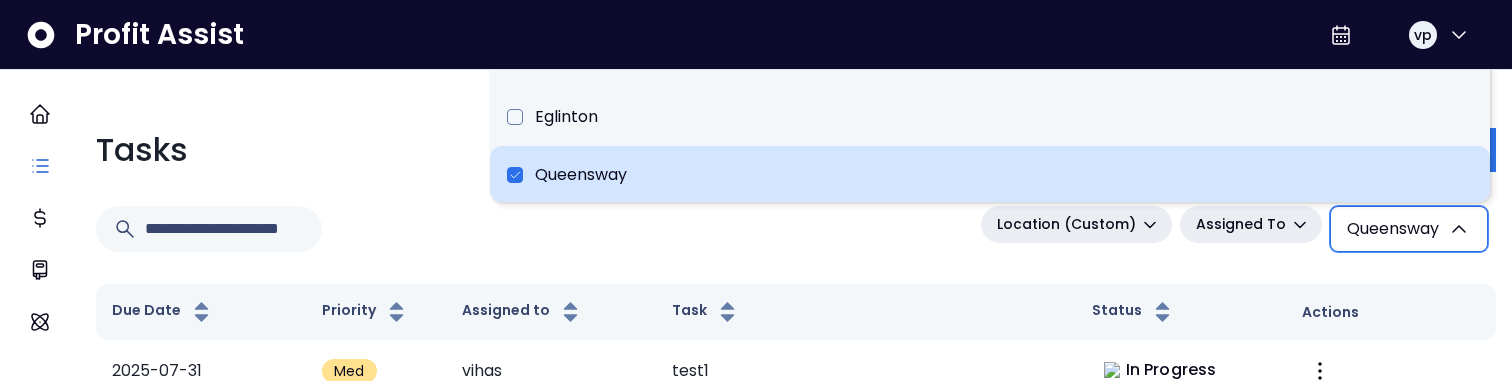 scroll, scrollTop: 2, scrollLeft: 0, axis: vertical 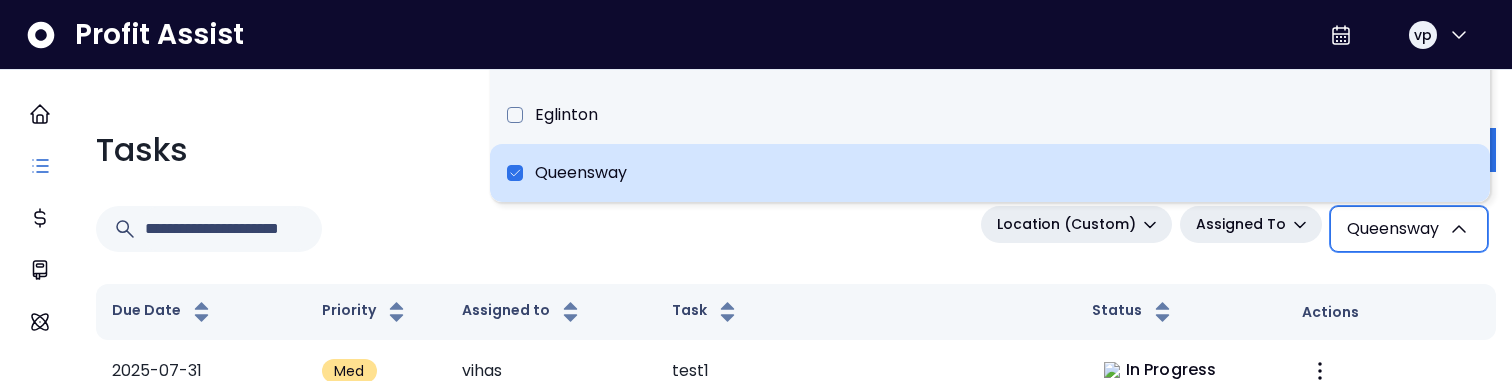 type 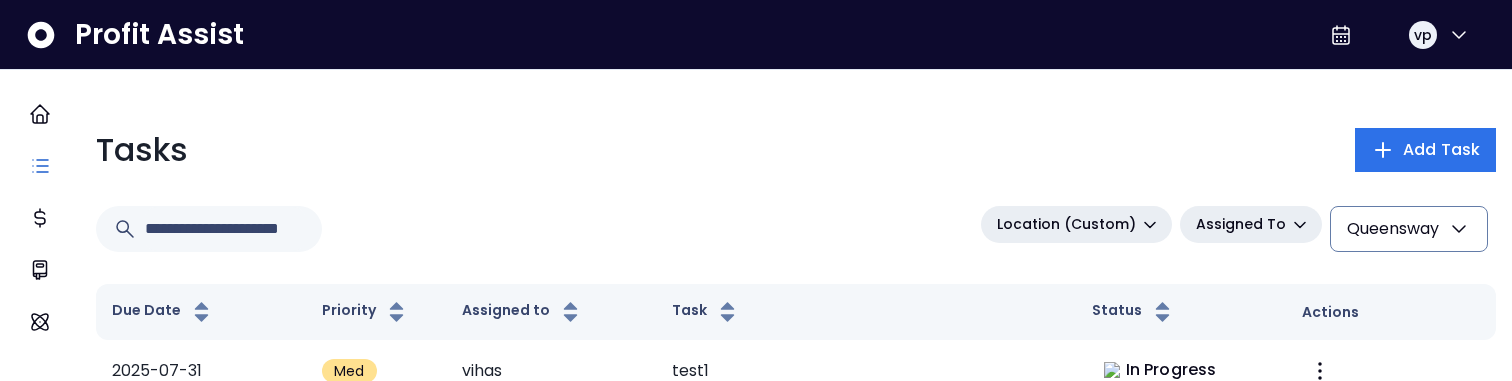 scroll, scrollTop: 0, scrollLeft: 0, axis: both 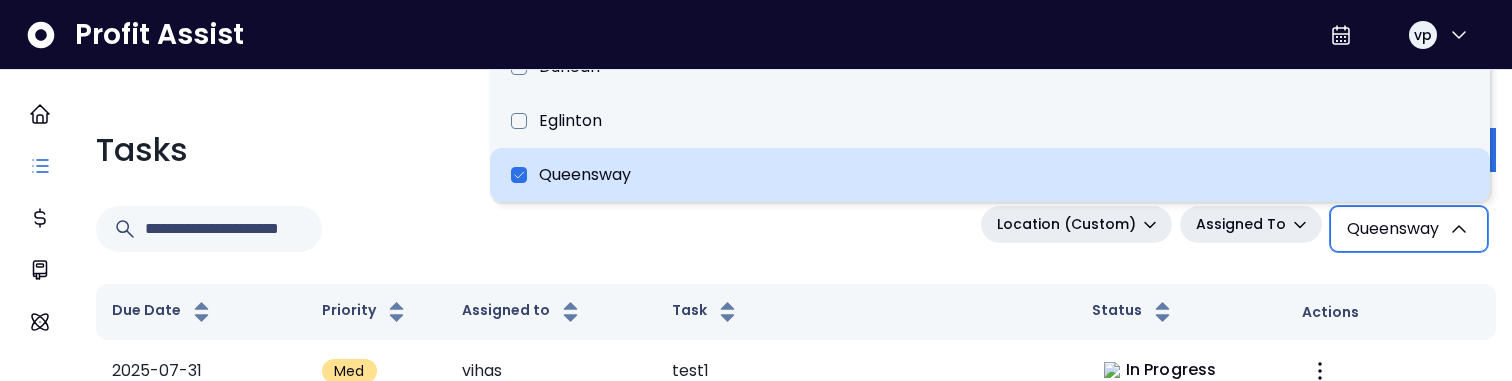 click on "Queensway" at bounding box center (990, 175) 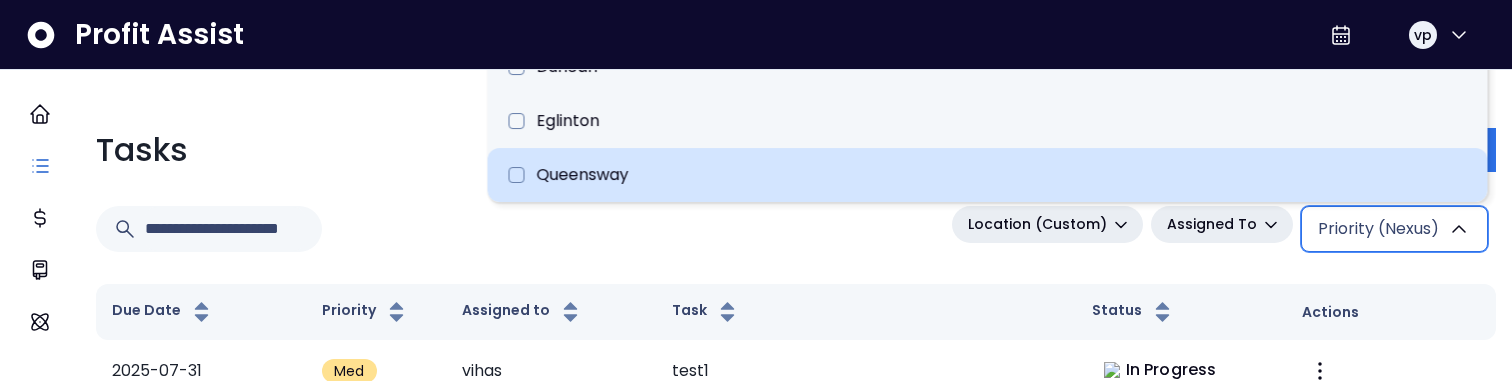 click on "Queensway" at bounding box center (988, 175) 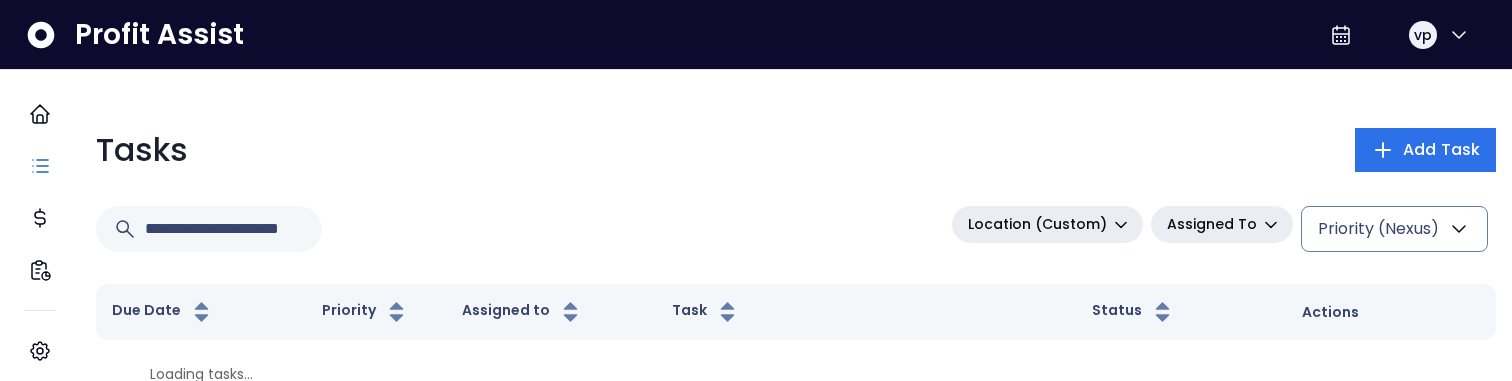 scroll, scrollTop: 0, scrollLeft: 0, axis: both 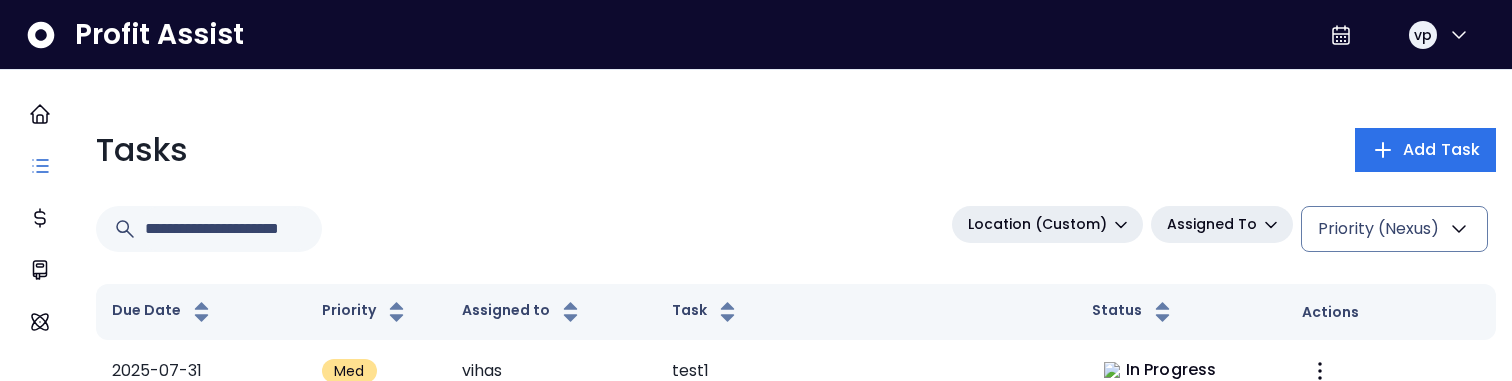 click on "Priority (Nexus)" at bounding box center (1394, 229) 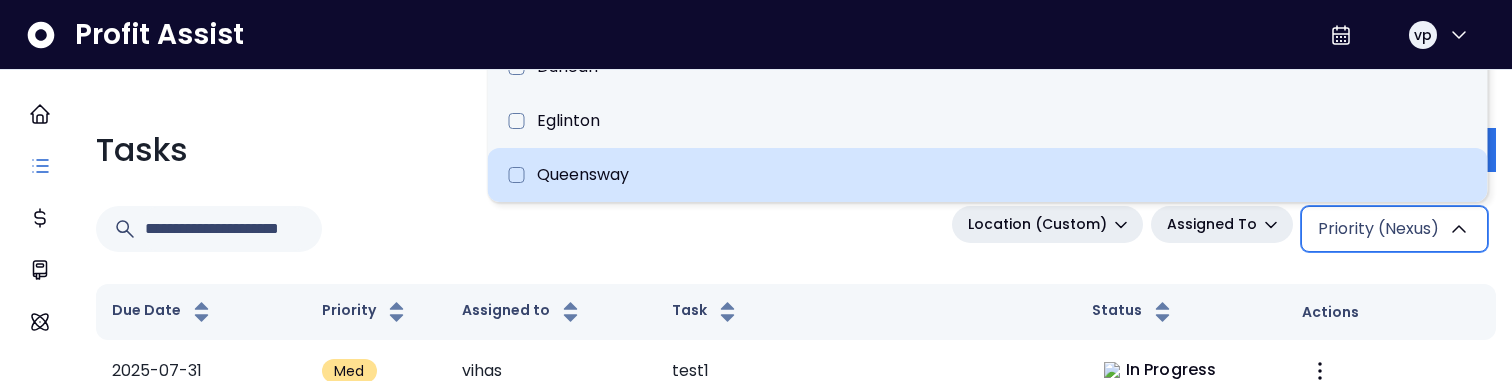 type 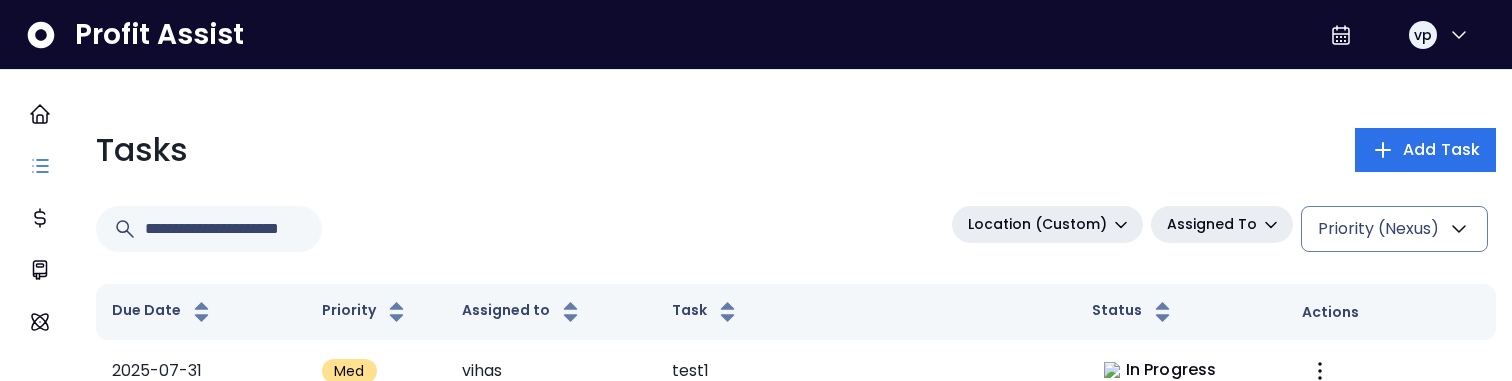 click on "Priority (Nexus)" at bounding box center [1378, 229] 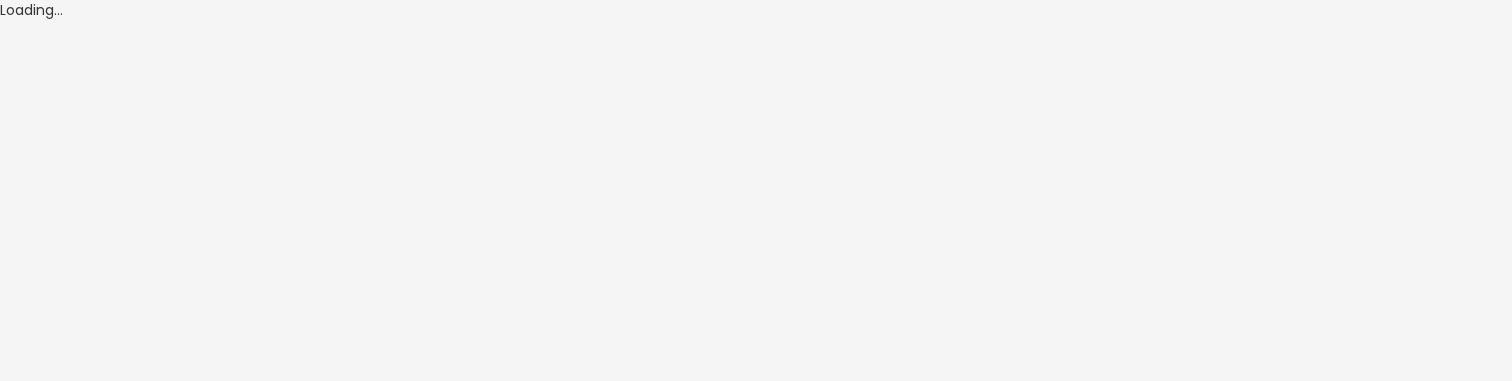scroll, scrollTop: 0, scrollLeft: 0, axis: both 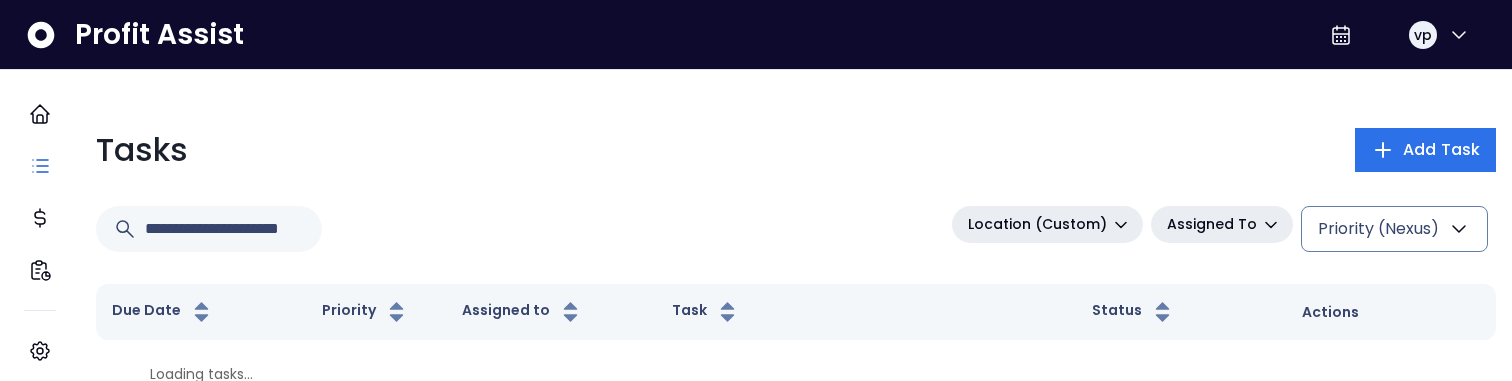 click on "Priority (Nexus)" at bounding box center (1378, 229) 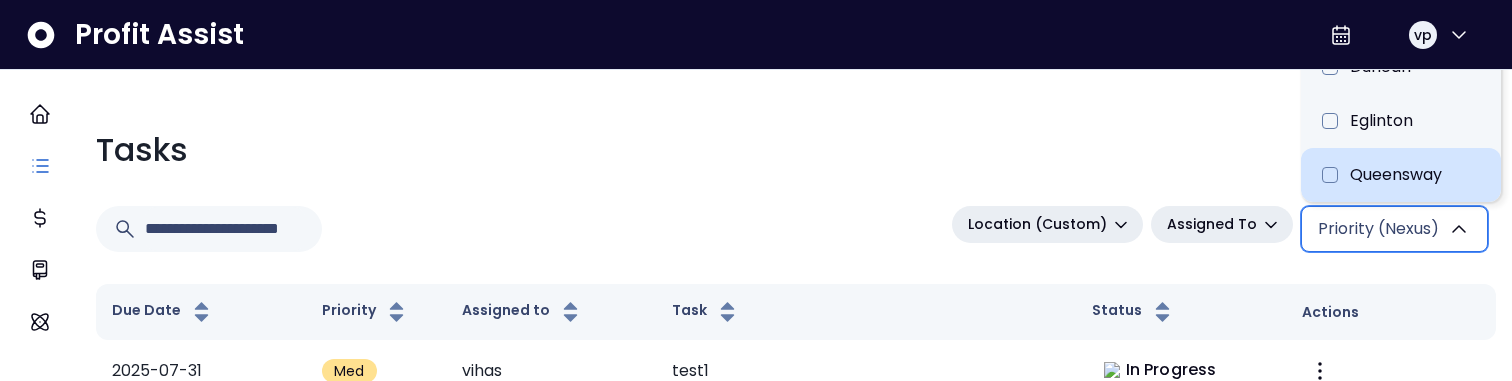 type 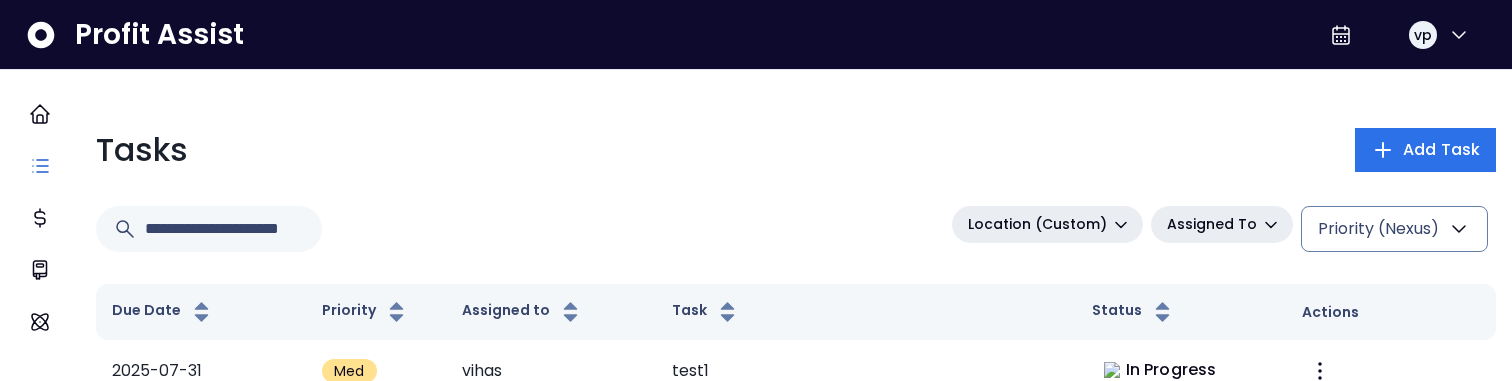 click on "Priority (Nexus)" at bounding box center [1394, 229] 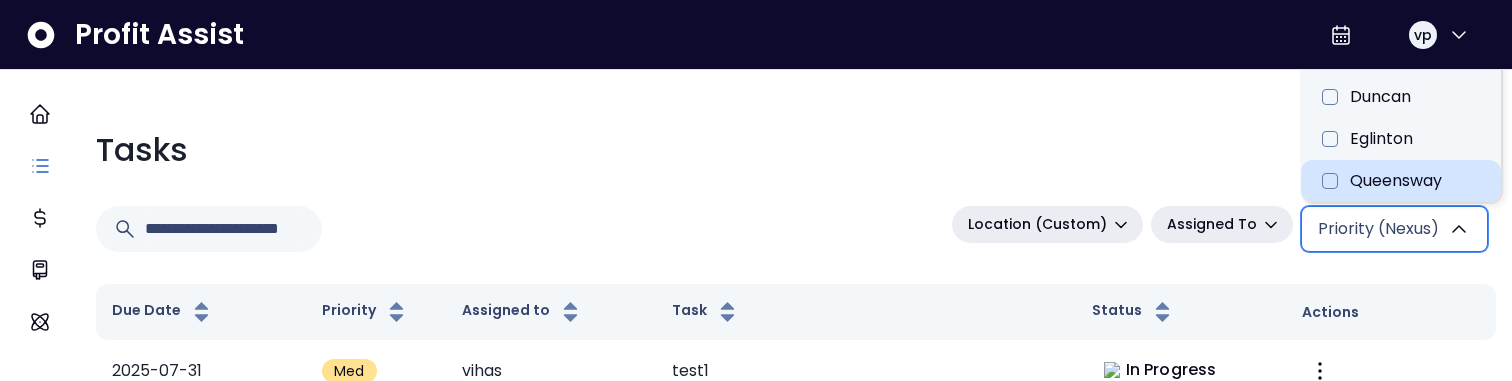 click on "Queensway" at bounding box center [1401, 181] 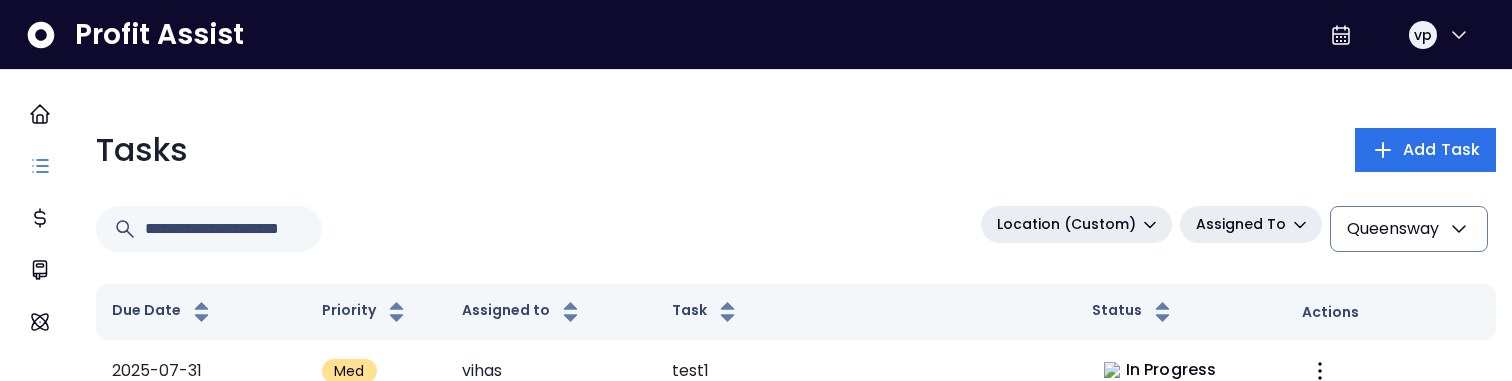 click on "Queensway" at bounding box center [1409, 229] 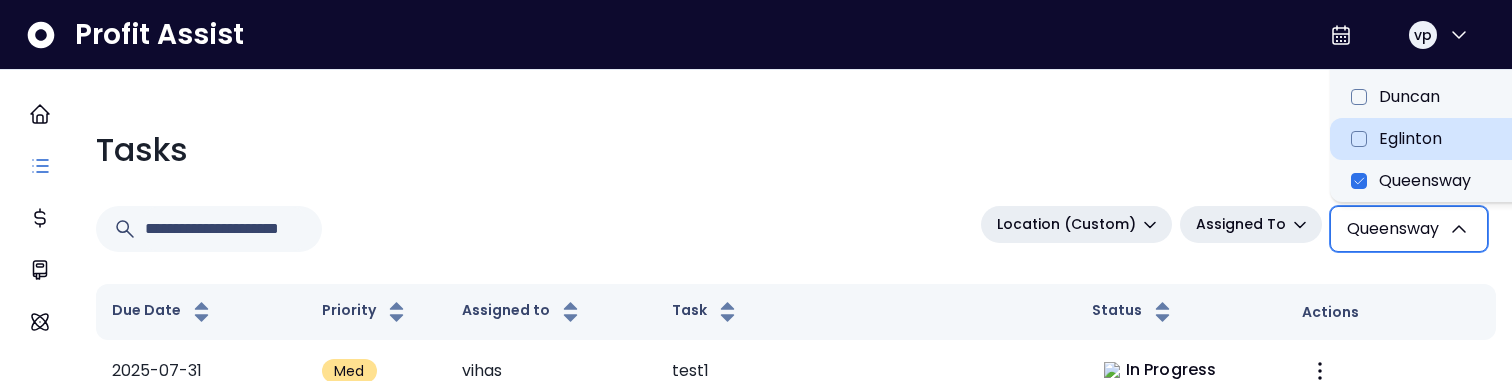 click on "Eglinton" at bounding box center [1430, 139] 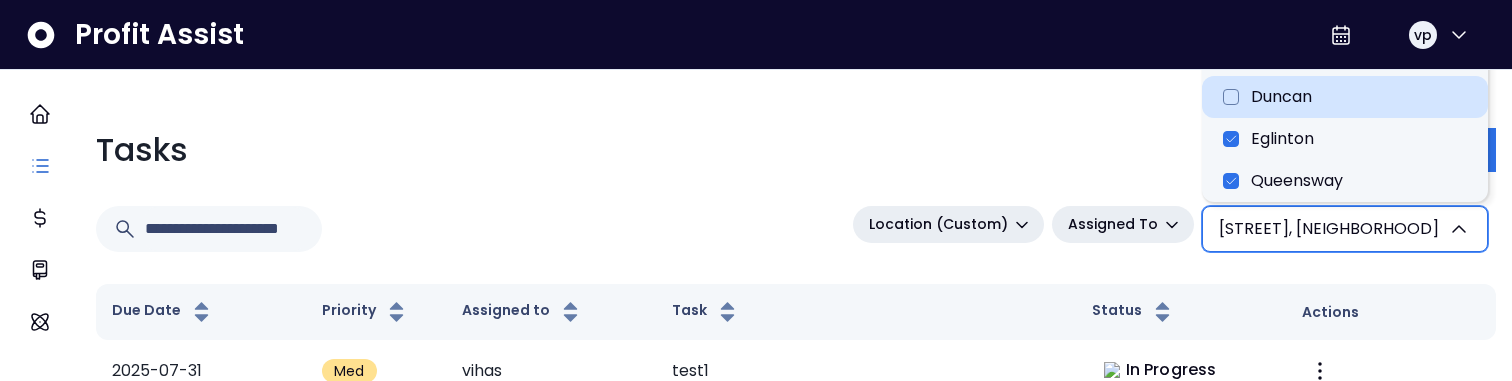 click on "Duncan" at bounding box center (1345, 97) 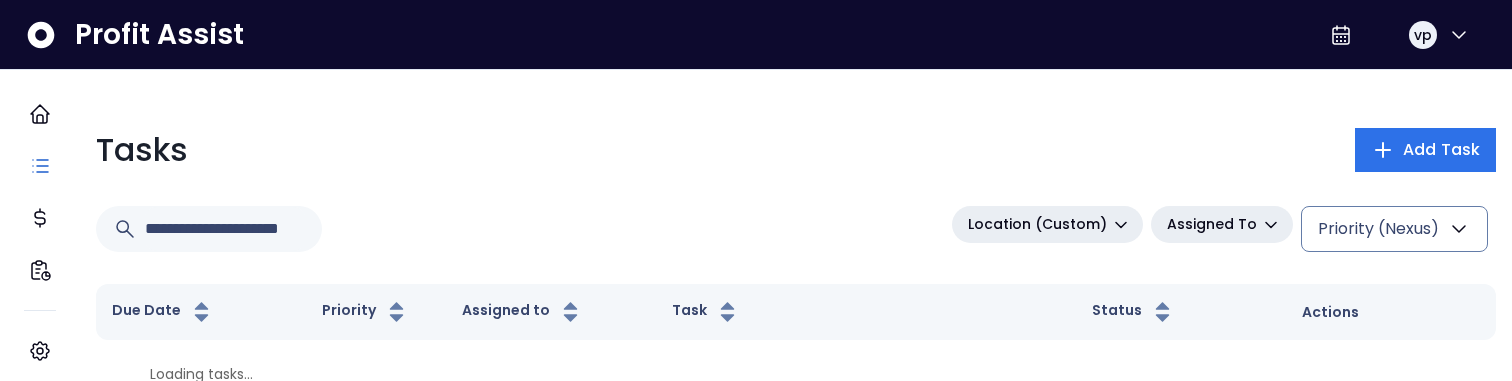 scroll, scrollTop: 0, scrollLeft: 0, axis: both 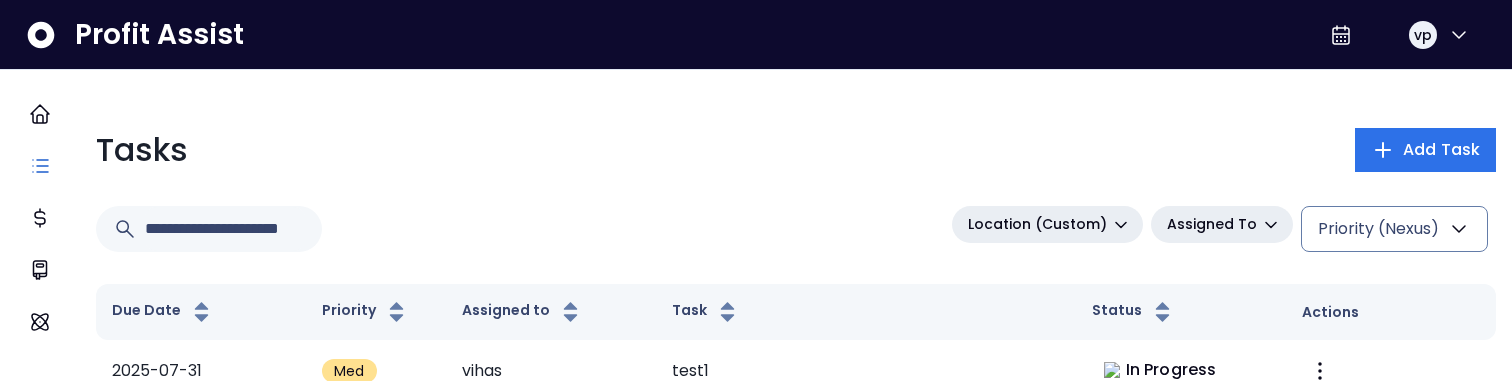 click on "Priority (Nexus)" at bounding box center [1378, 229] 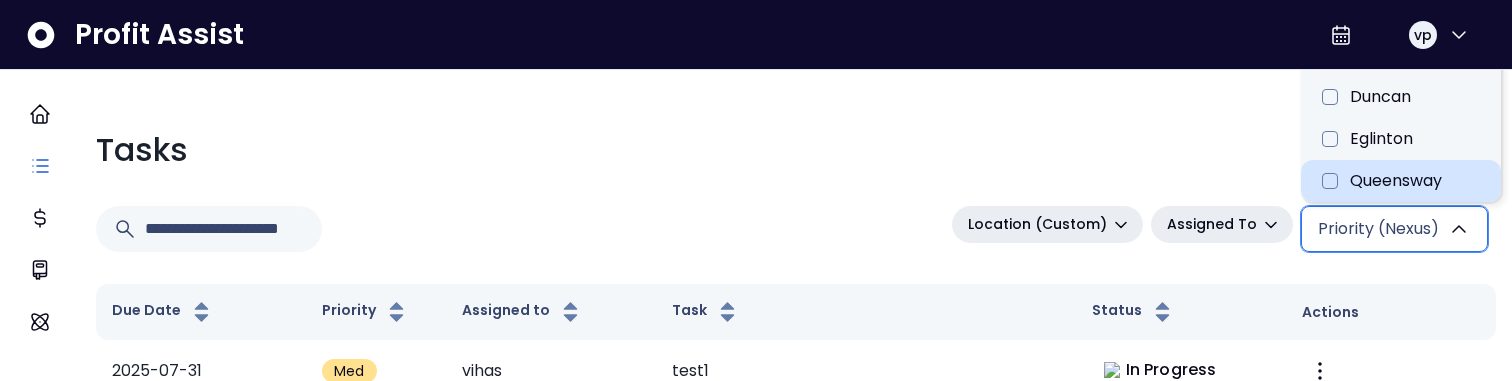 click on "Queensway" at bounding box center [1401, 181] 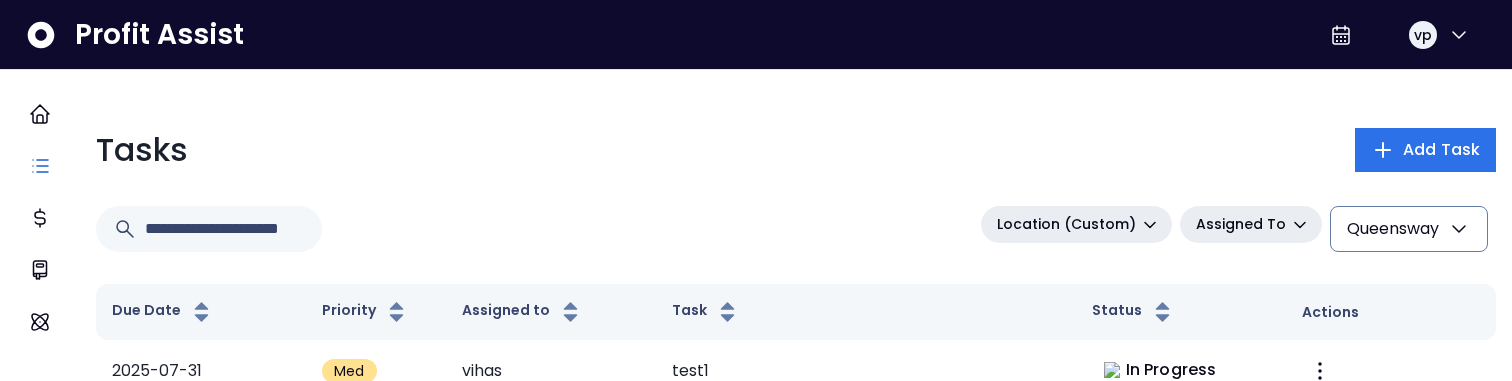 click on "Queensway" at bounding box center [1393, 229] 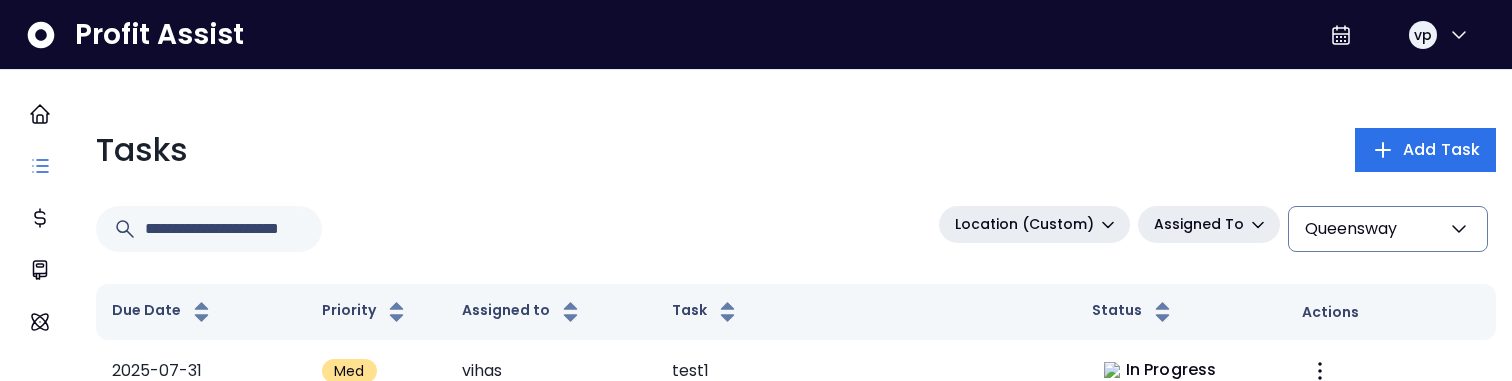 click on "Queensway" at bounding box center (1388, 229) 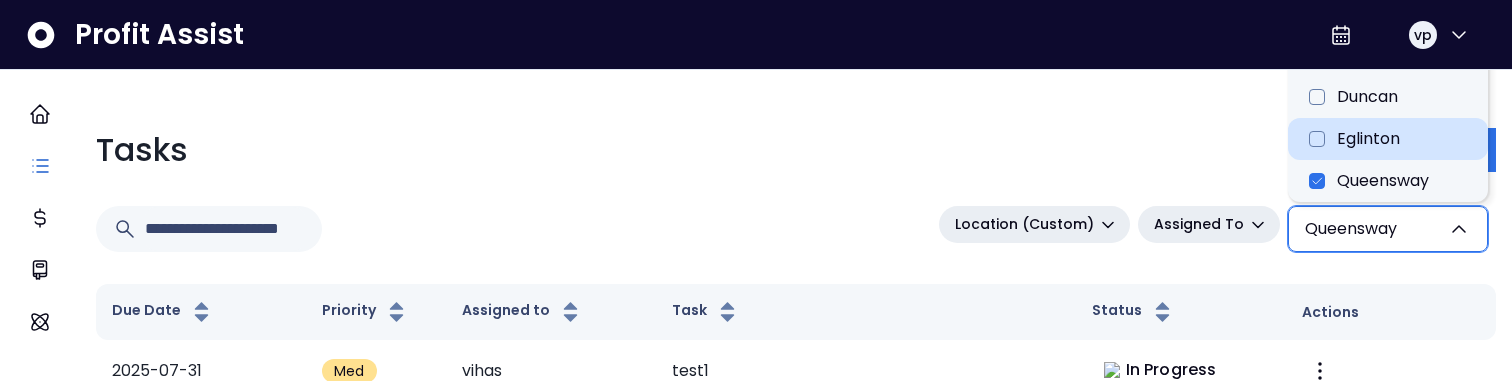 click on "Eglinton" at bounding box center (1388, 139) 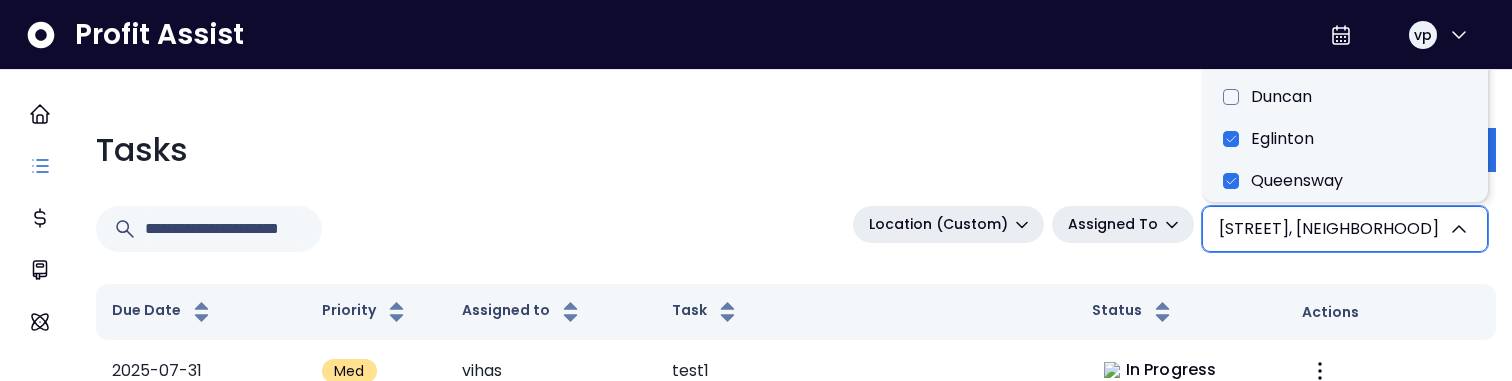 click on "[STREET], [NEIGHBORHOOD]" at bounding box center [1329, 229] 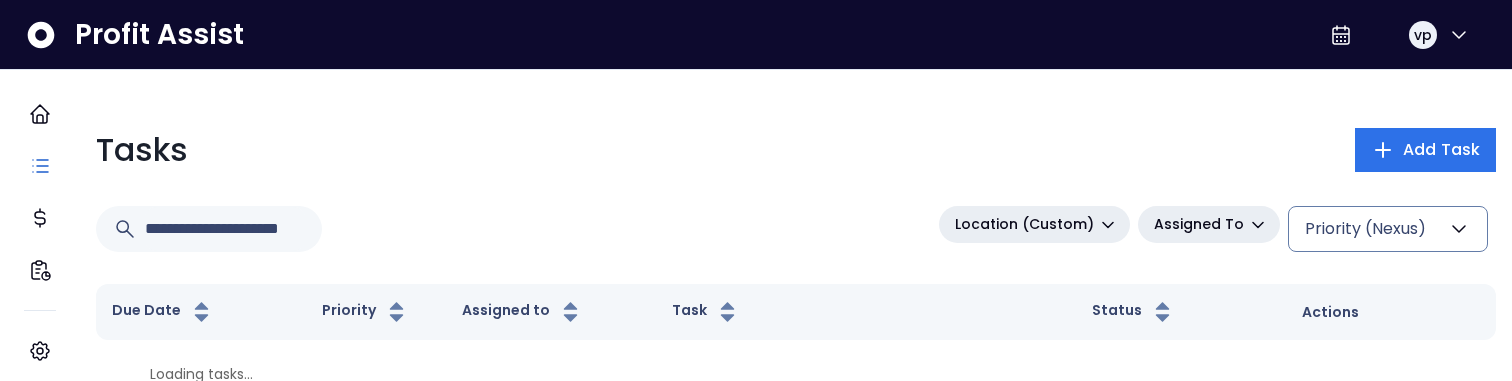 scroll, scrollTop: 0, scrollLeft: 0, axis: both 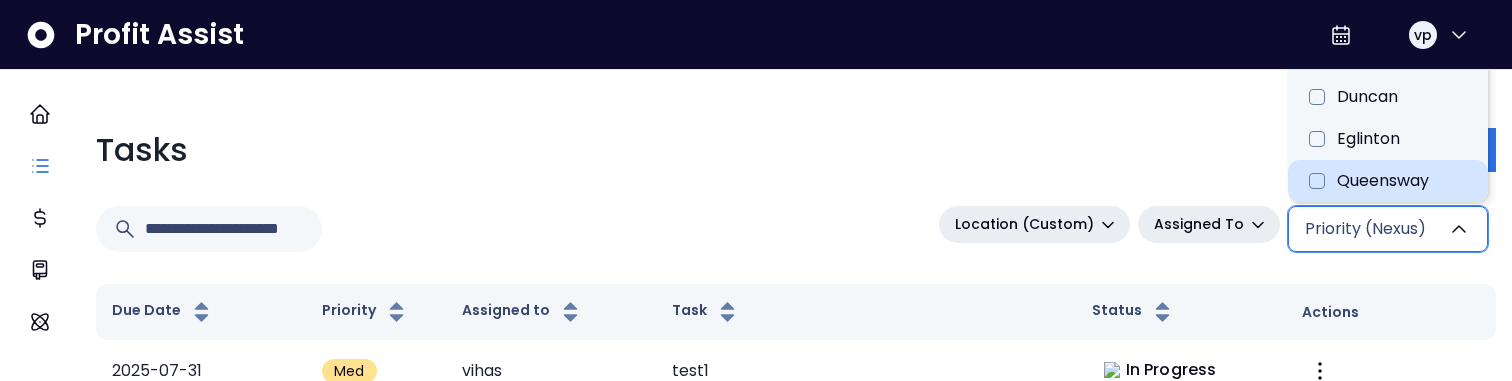click on "Queensway" at bounding box center (1388, 181) 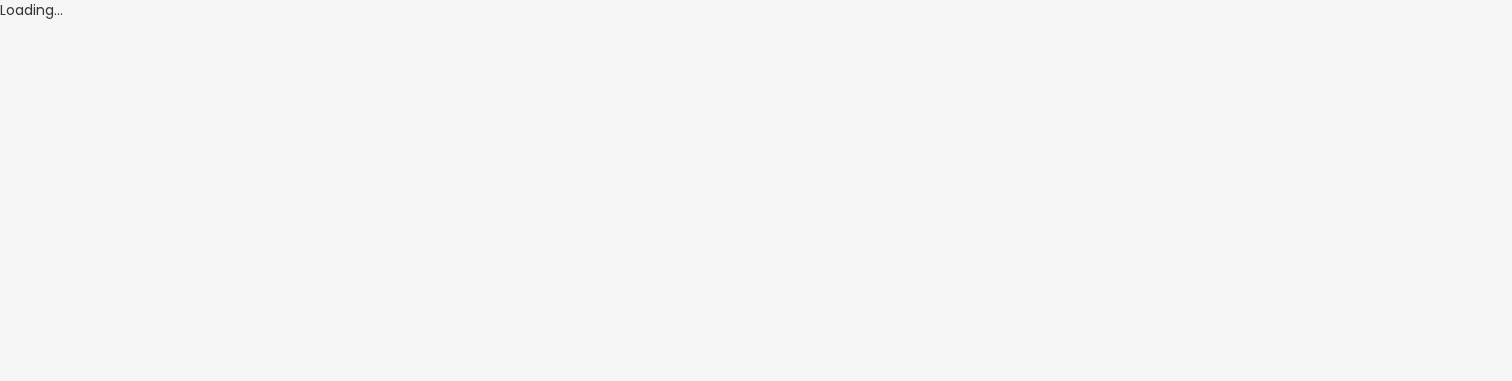 scroll, scrollTop: 0, scrollLeft: 0, axis: both 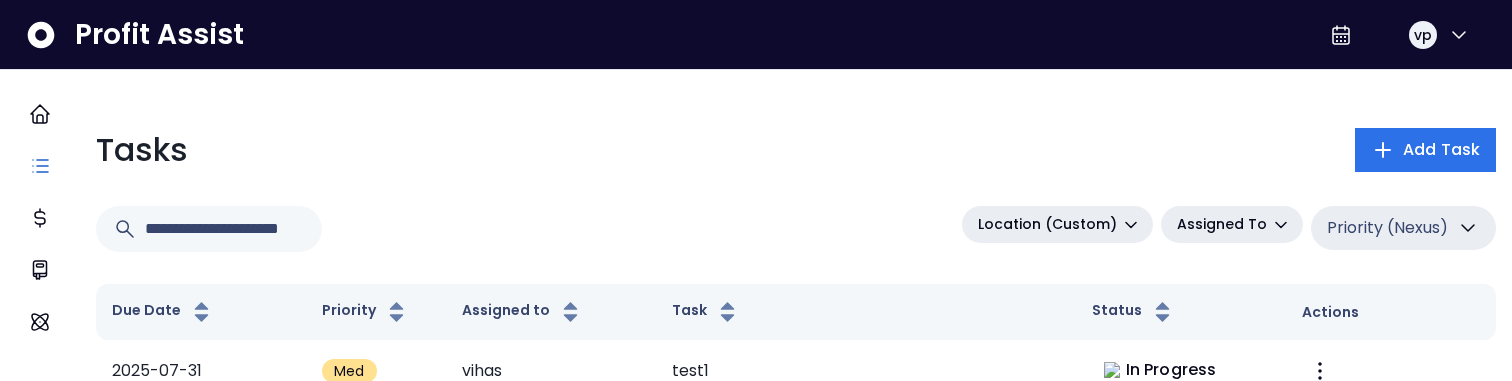 click on "Priority (Nexus)" at bounding box center [1387, 228] 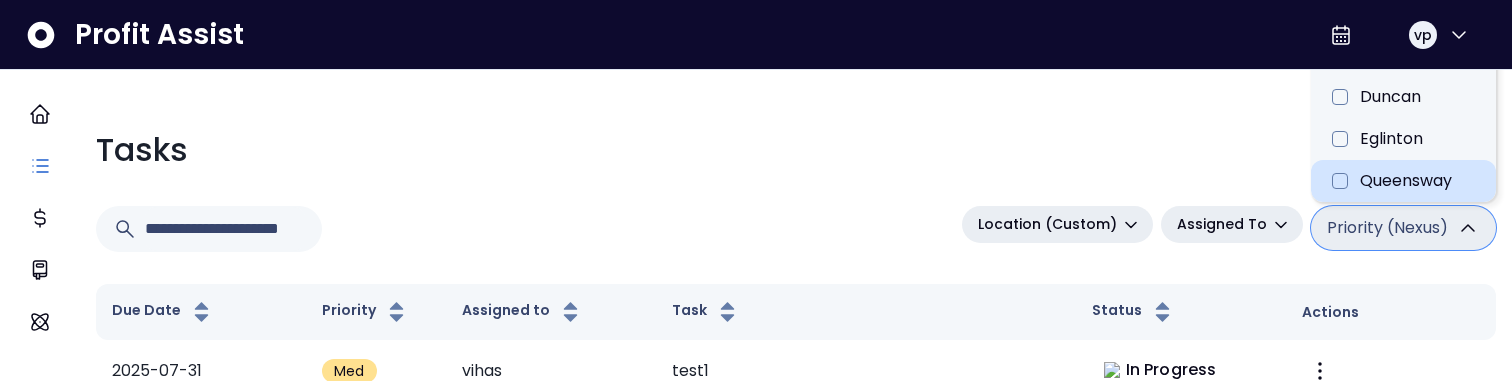 click on "Queensway" at bounding box center [1403, 181] 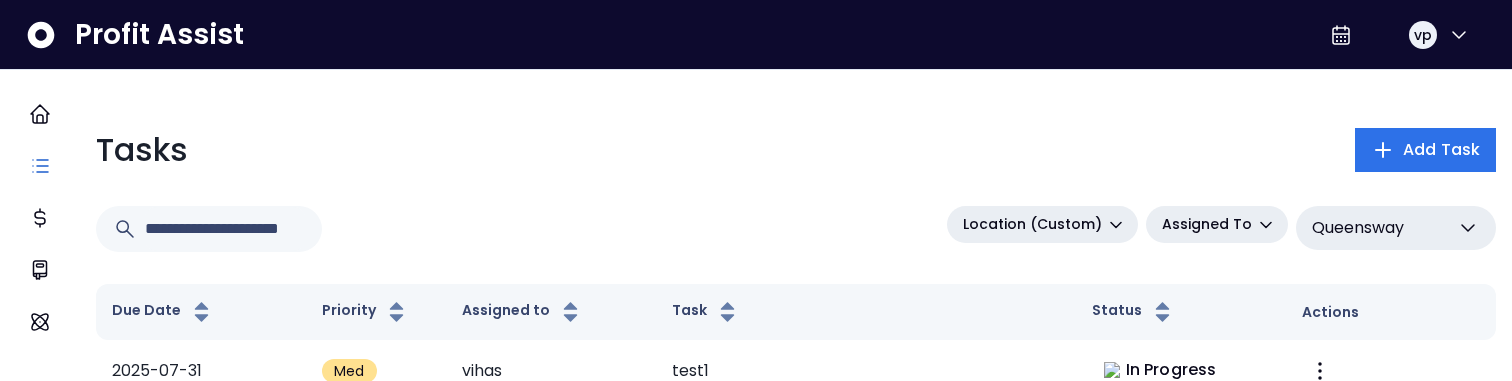 click on "Queensway" at bounding box center [1396, 228] 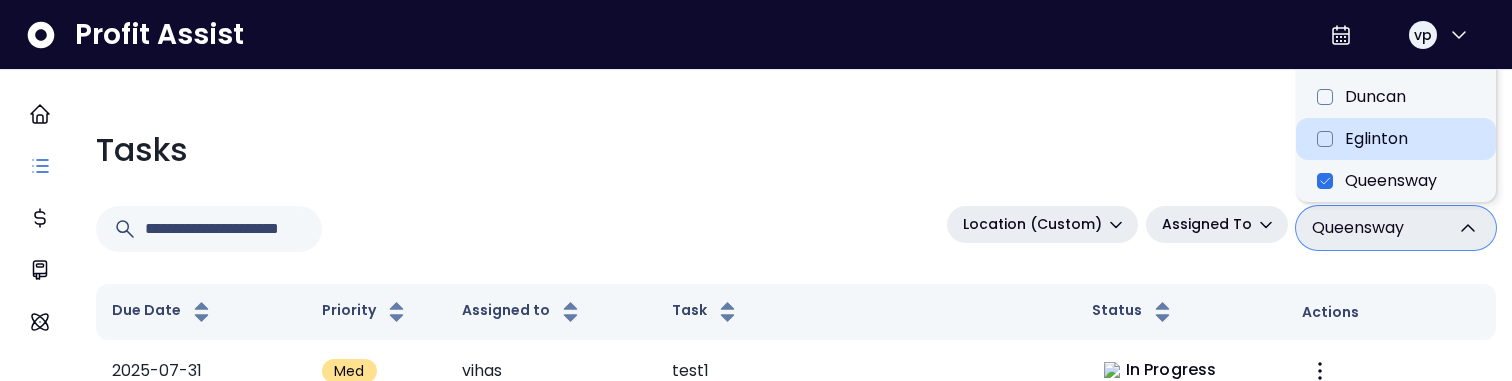click on "Eglinton" at bounding box center [1396, 139] 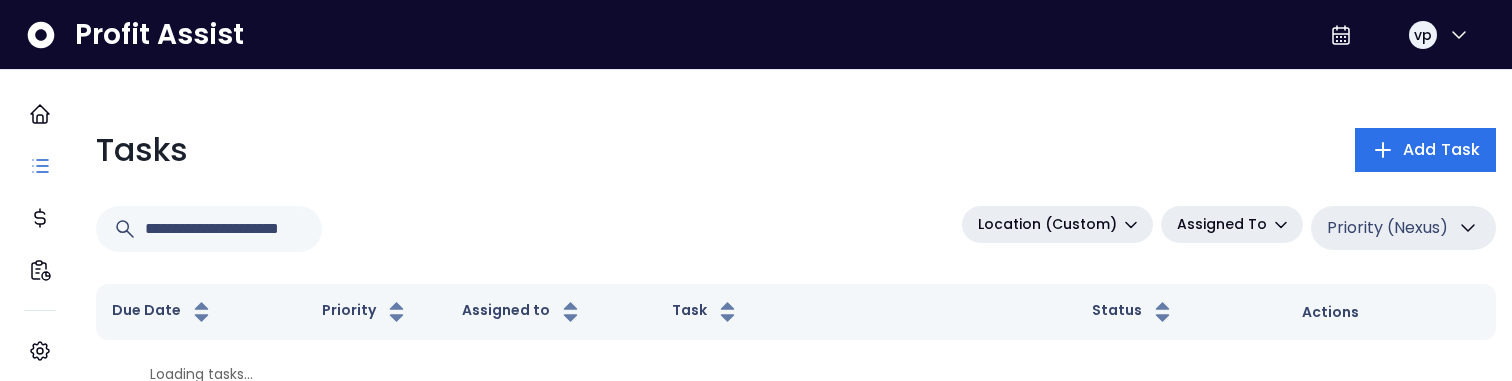 scroll, scrollTop: 0, scrollLeft: 0, axis: both 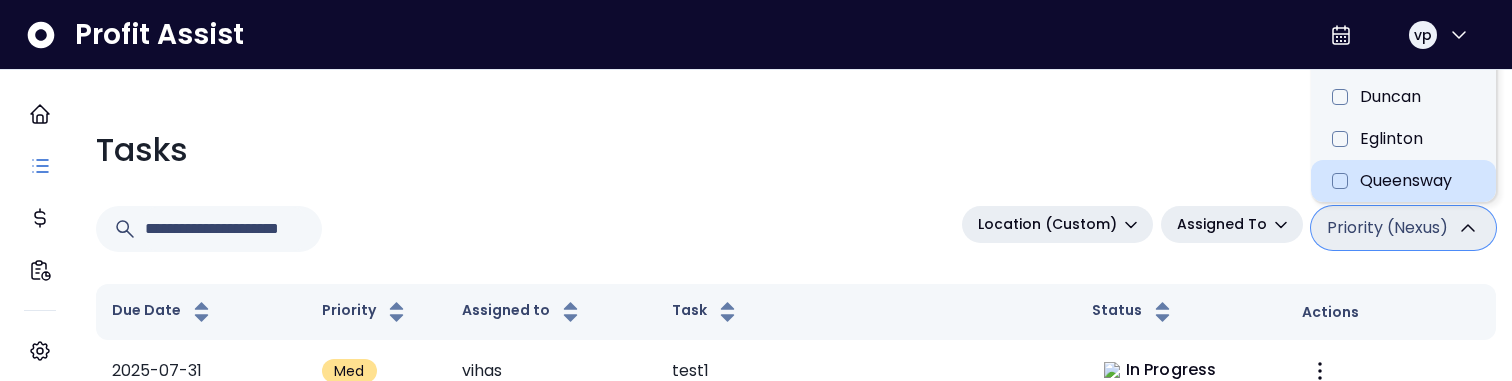 click on "Queensway" at bounding box center [1403, 181] 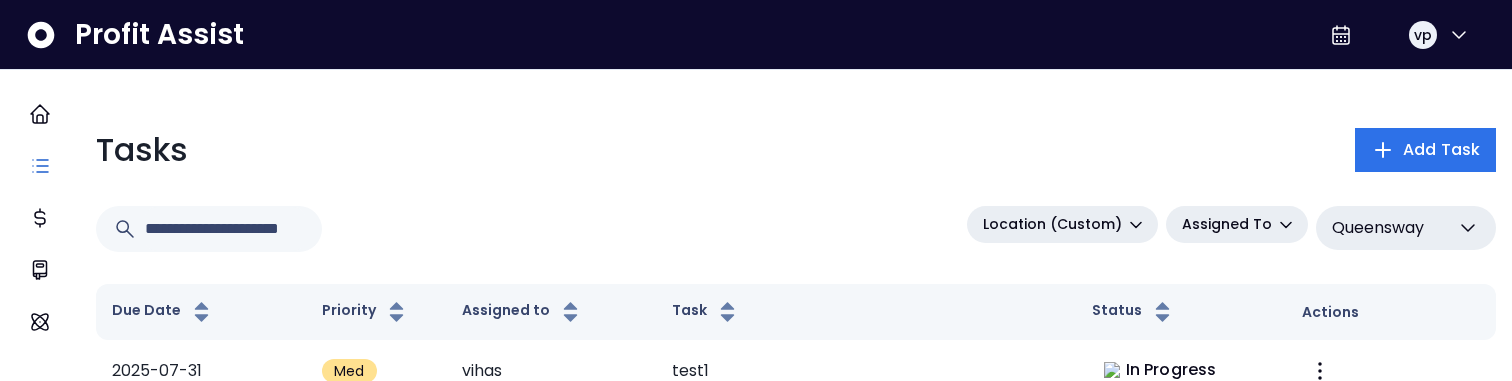 click on "Queensway" at bounding box center (1378, 228) 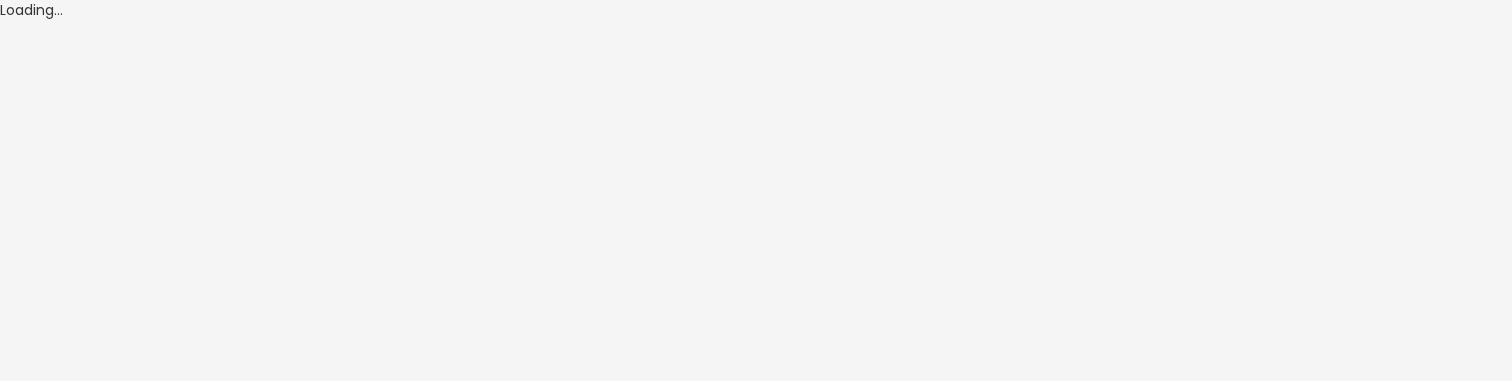scroll, scrollTop: 0, scrollLeft: 0, axis: both 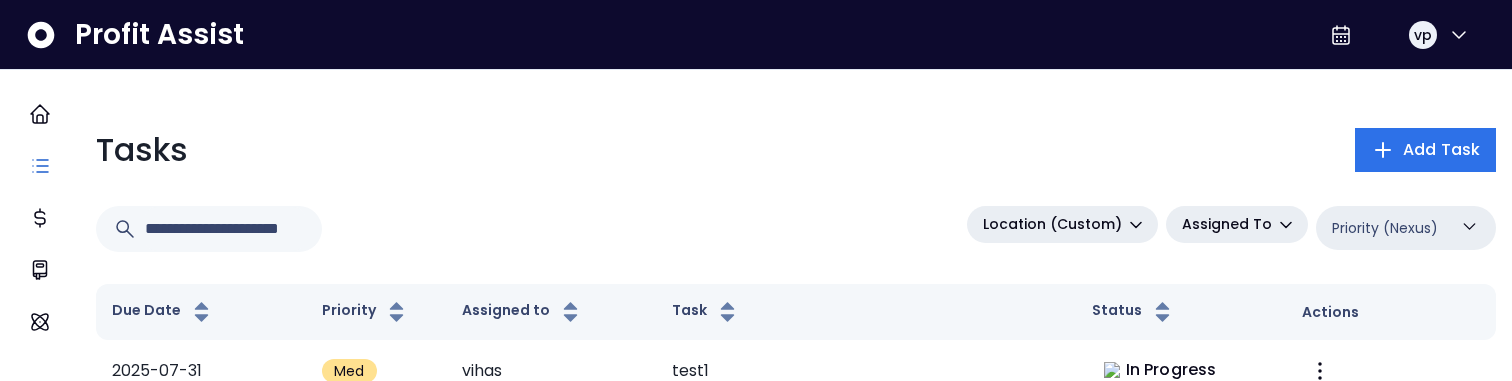 click on "Priority (Nexus)" at bounding box center [1385, 228] 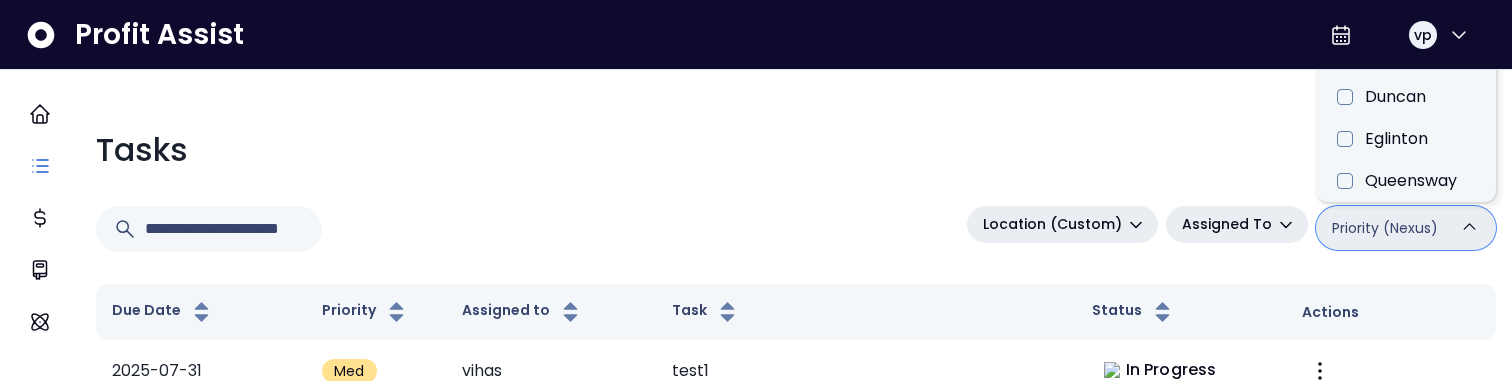 type 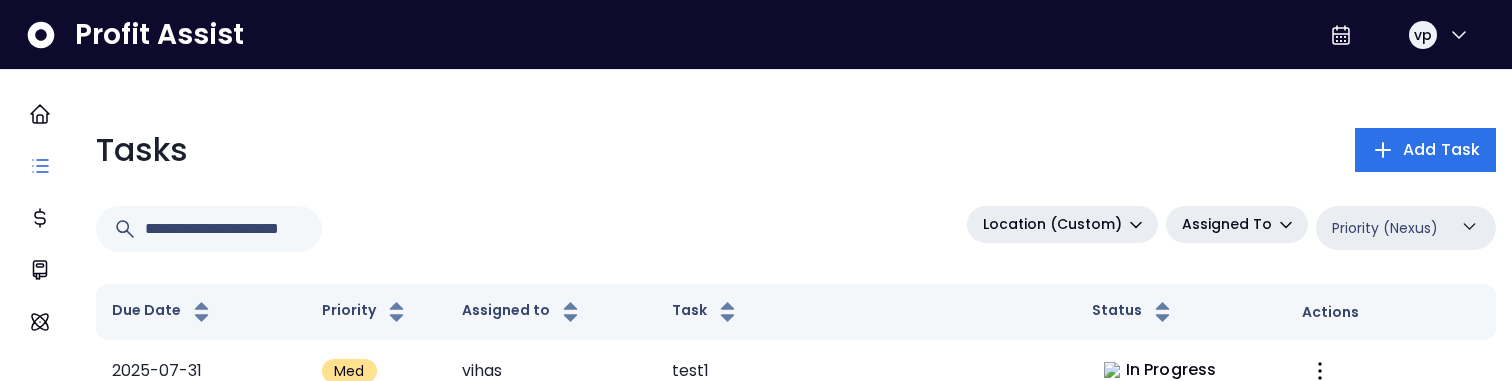 click on "Priority (Nexus)" at bounding box center (1385, 228) 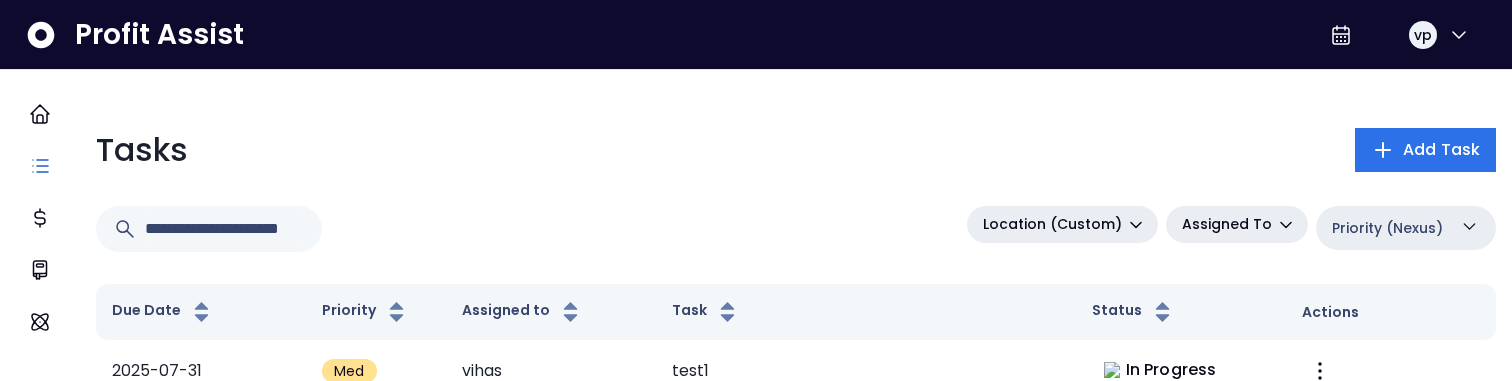 click on "Priority (Nexus)" at bounding box center [1406, 228] 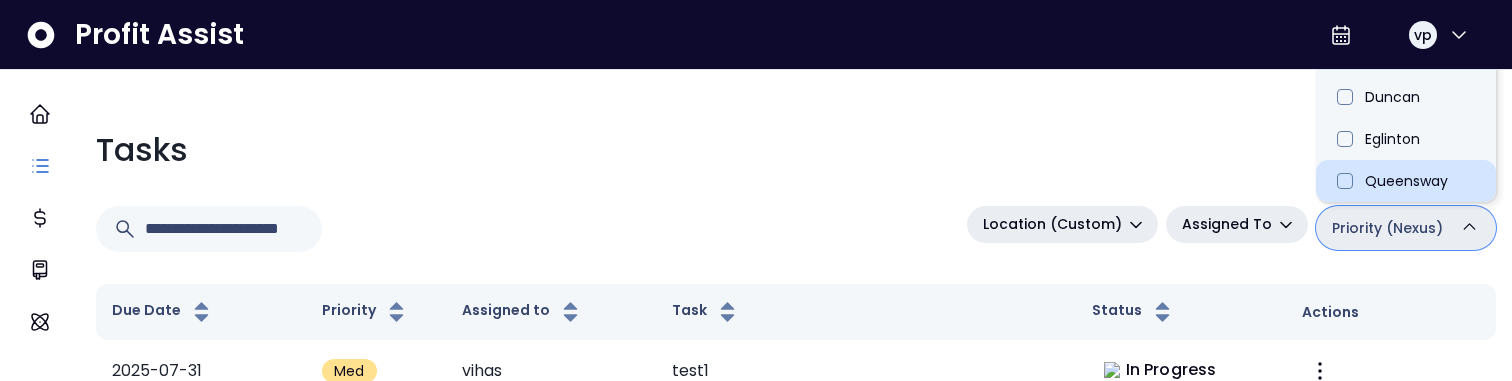 click on "Queensway" at bounding box center (1406, 181) 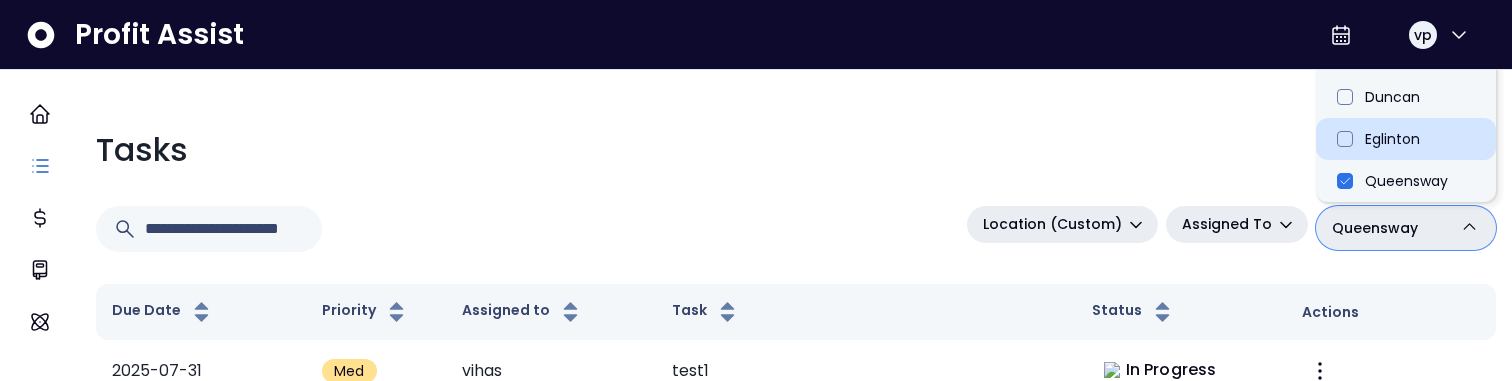 click on "Eglinton" at bounding box center (1406, 139) 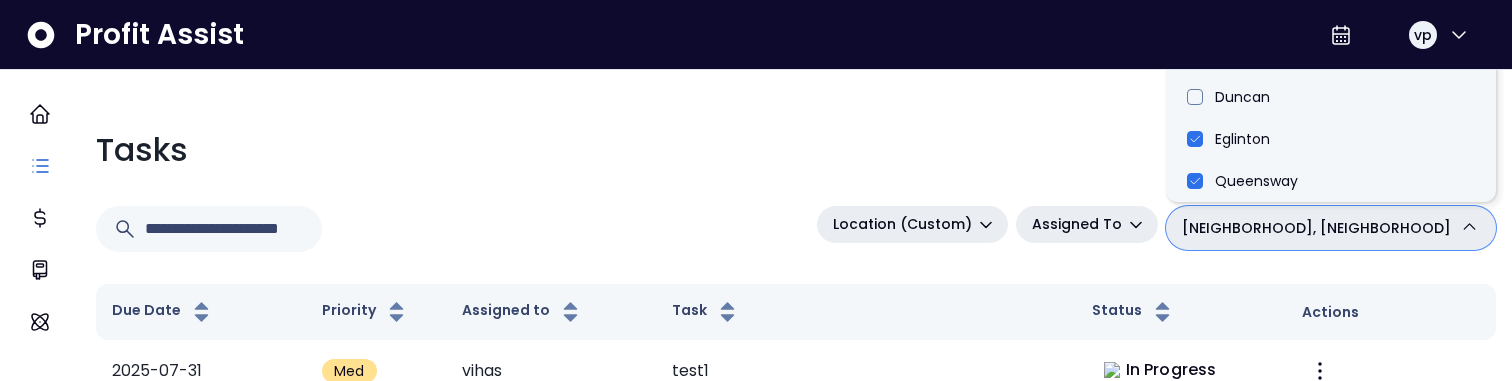 click 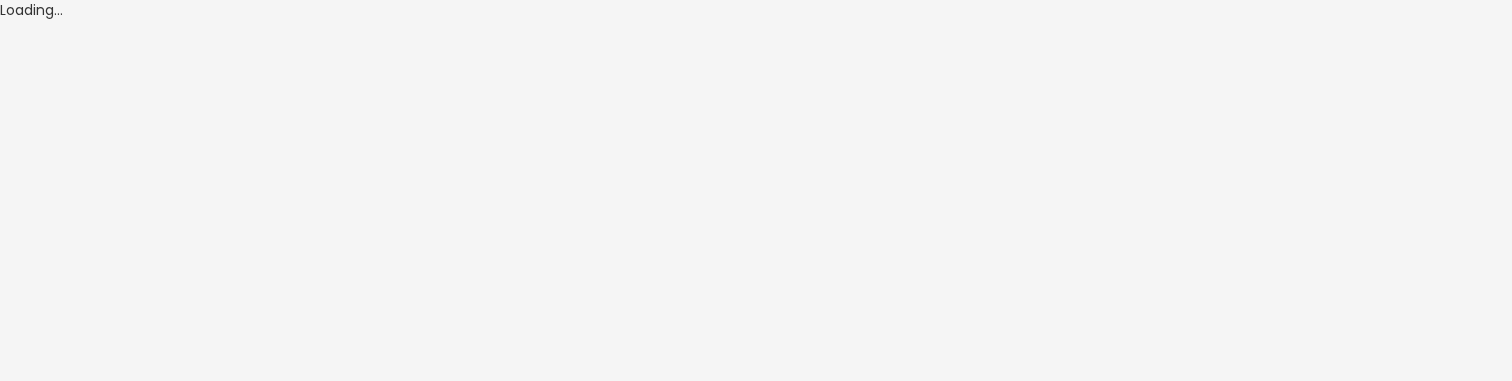 scroll, scrollTop: 0, scrollLeft: 0, axis: both 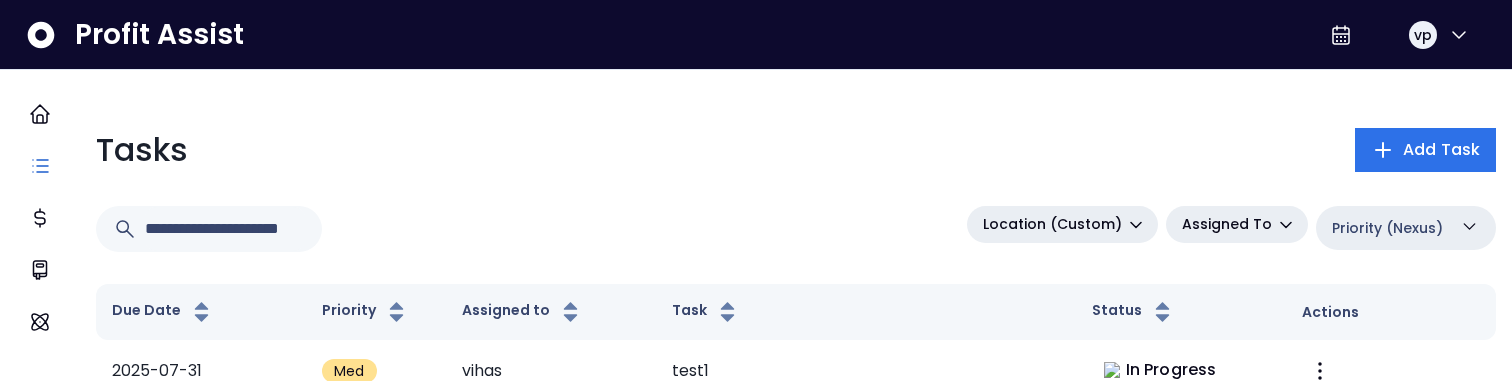click on "Priority (Nexus)" at bounding box center (1406, 228) 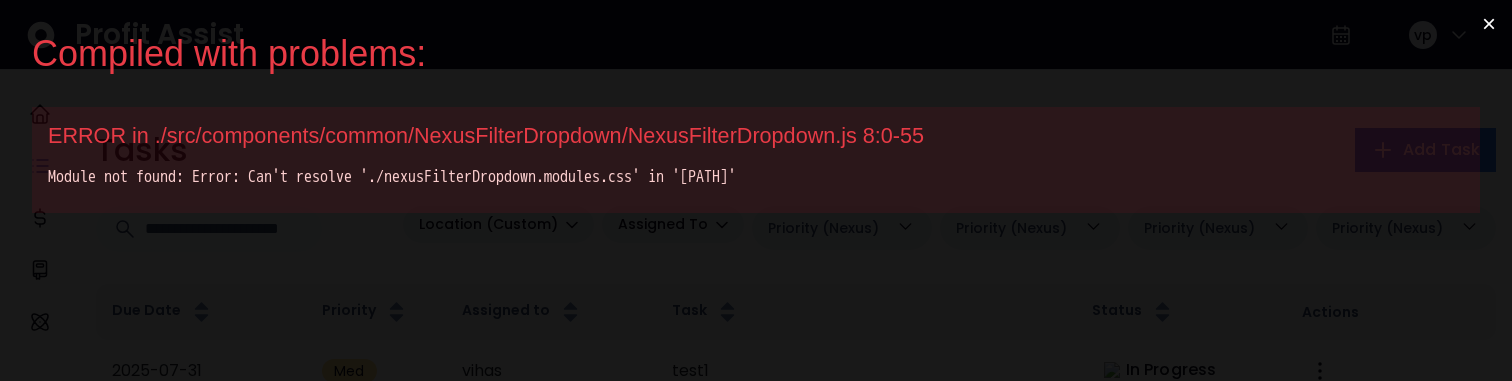 scroll, scrollTop: 0, scrollLeft: 0, axis: both 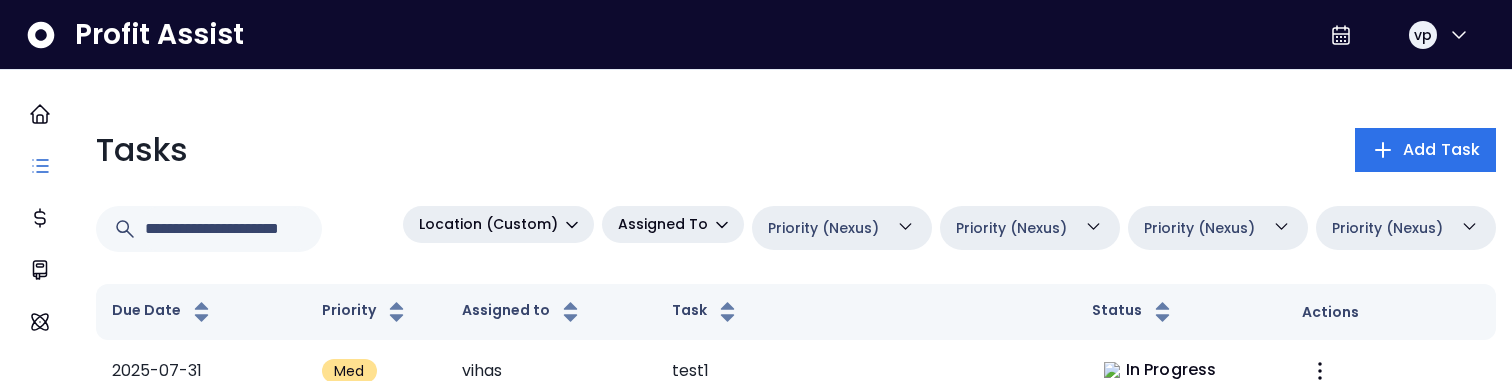 click on "Priority (Nexus)" at bounding box center (1387, 228) 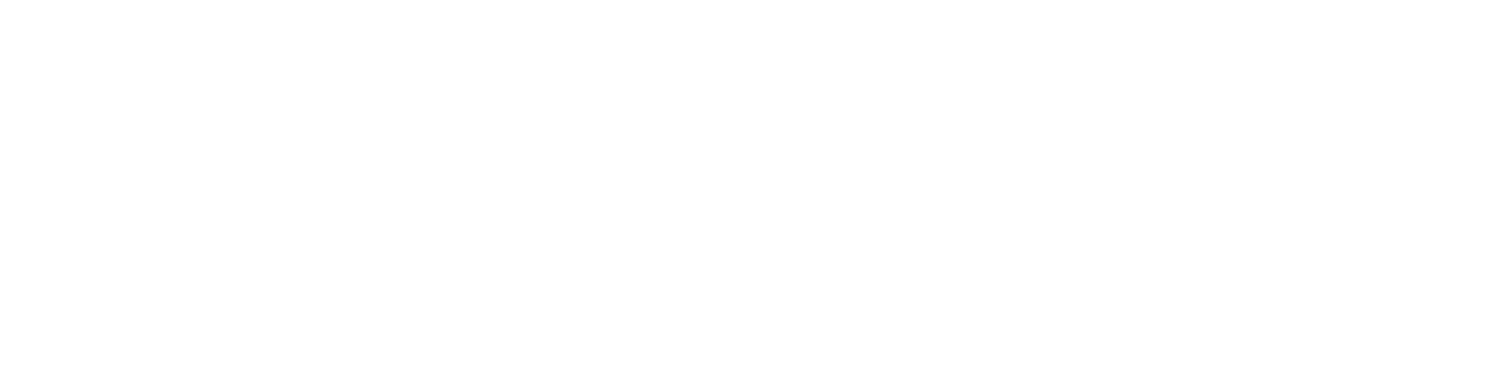 scroll, scrollTop: 0, scrollLeft: 0, axis: both 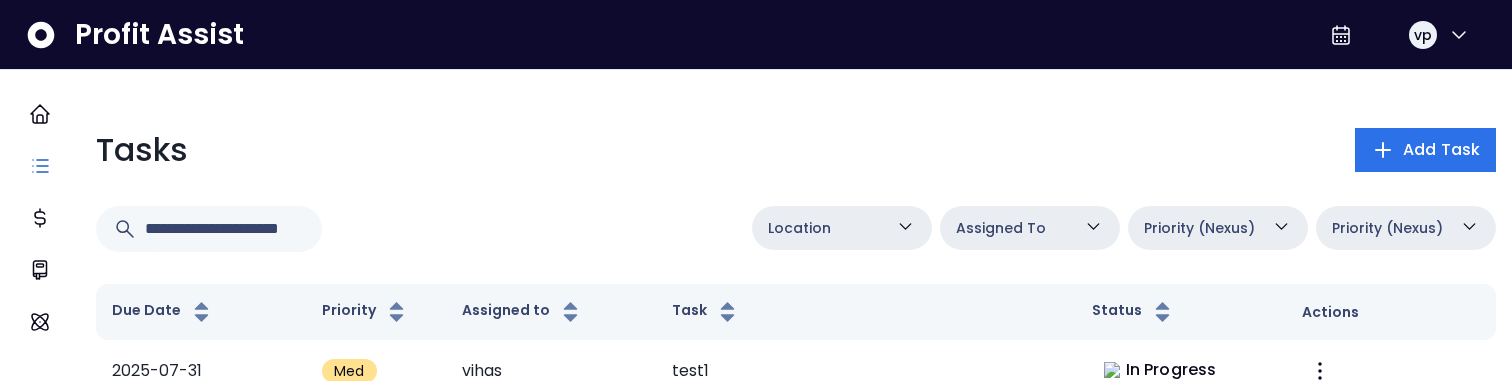 click 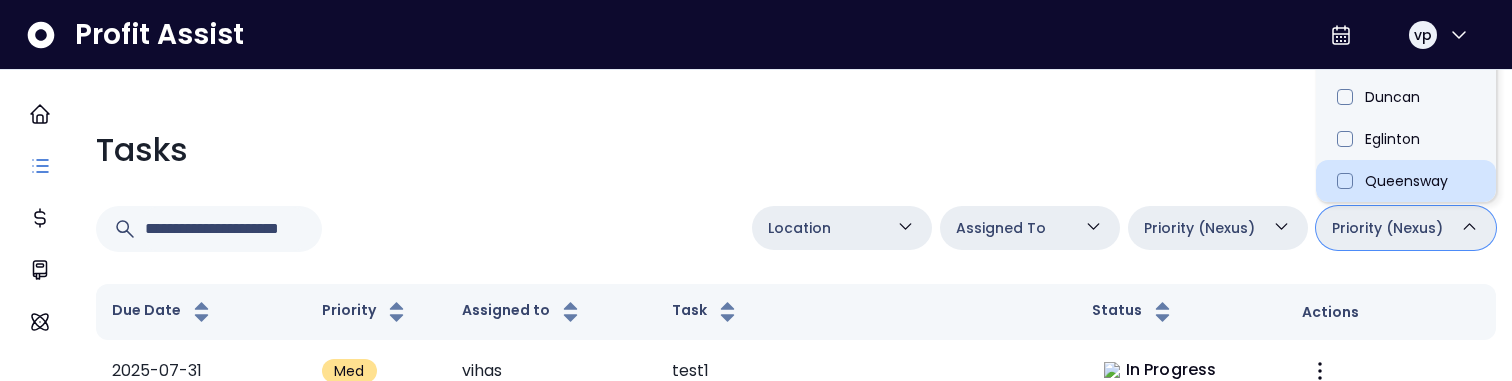 click on "Queensway" at bounding box center [1406, 181] 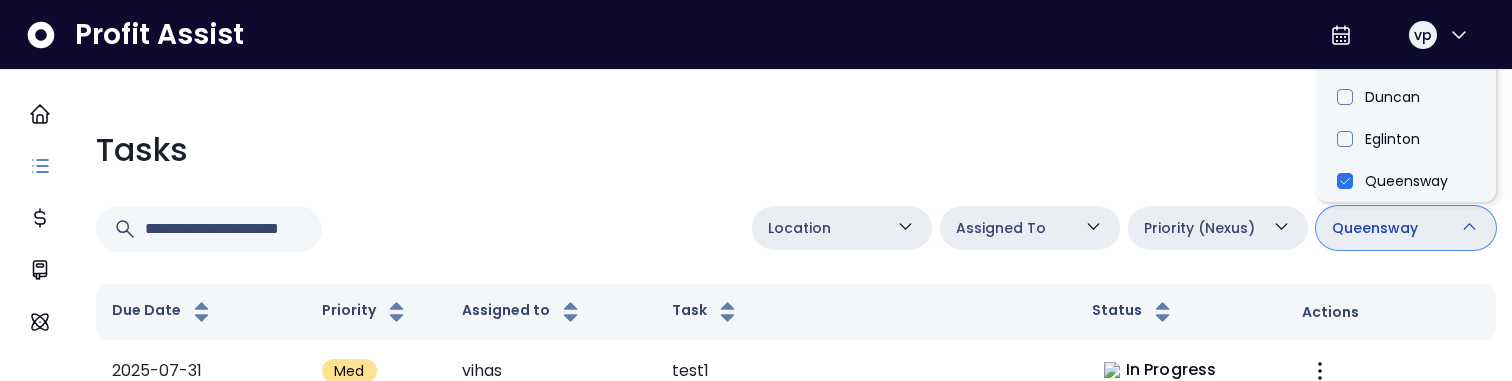 click on "Priority (Nexus)" at bounding box center [1199, 228] 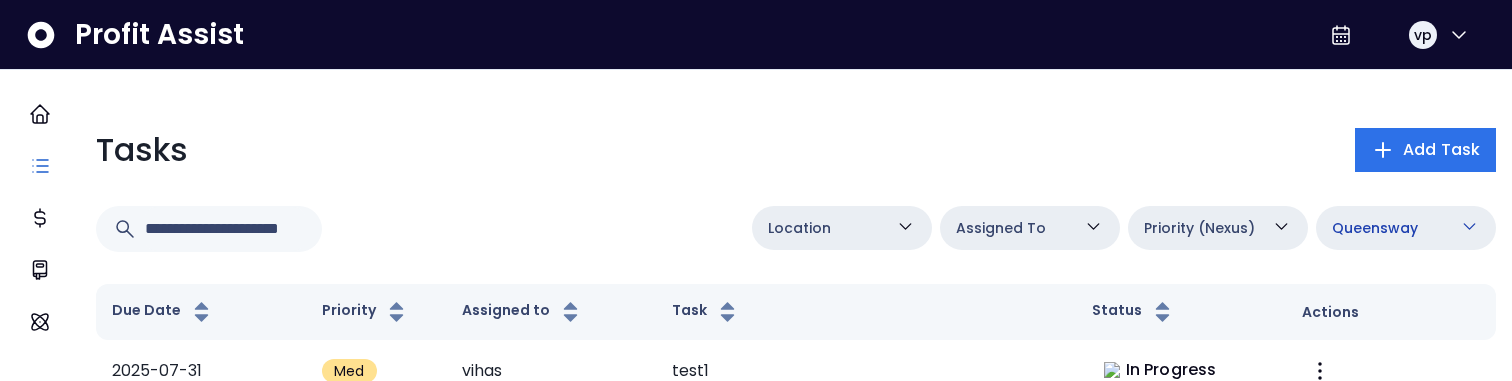 click on "Queensway" at bounding box center [1406, 228] 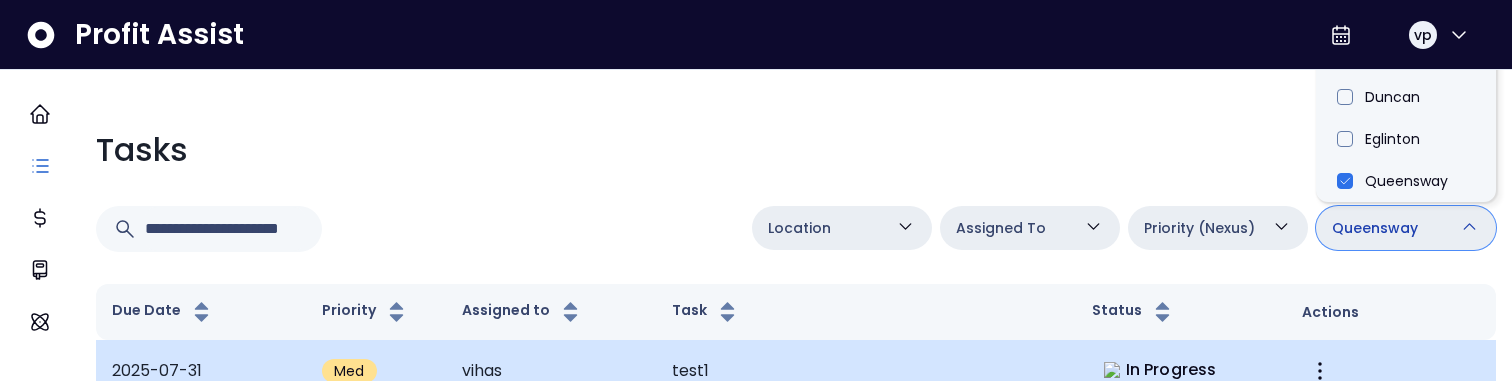 type 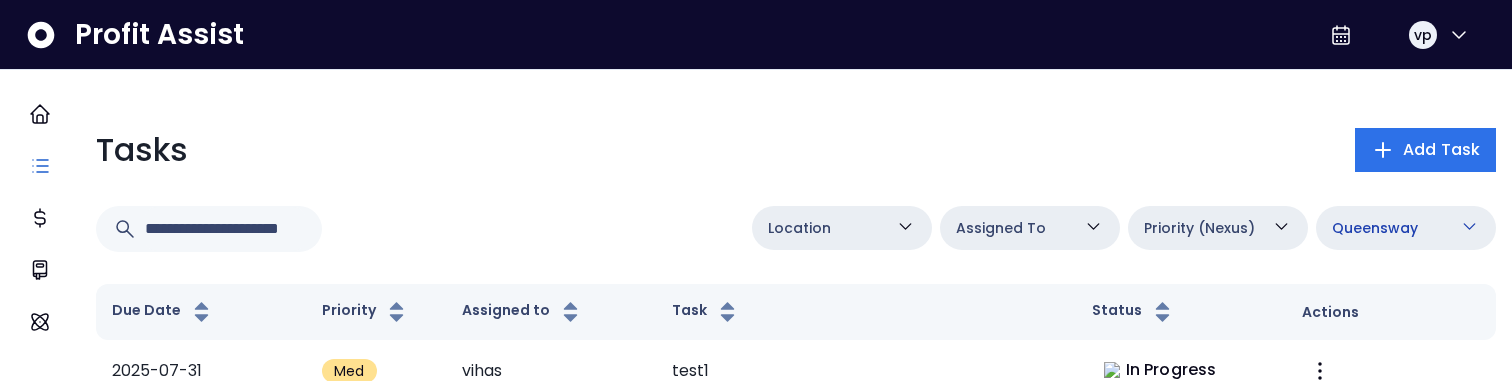 click on "Queensway" at bounding box center (1375, 228) 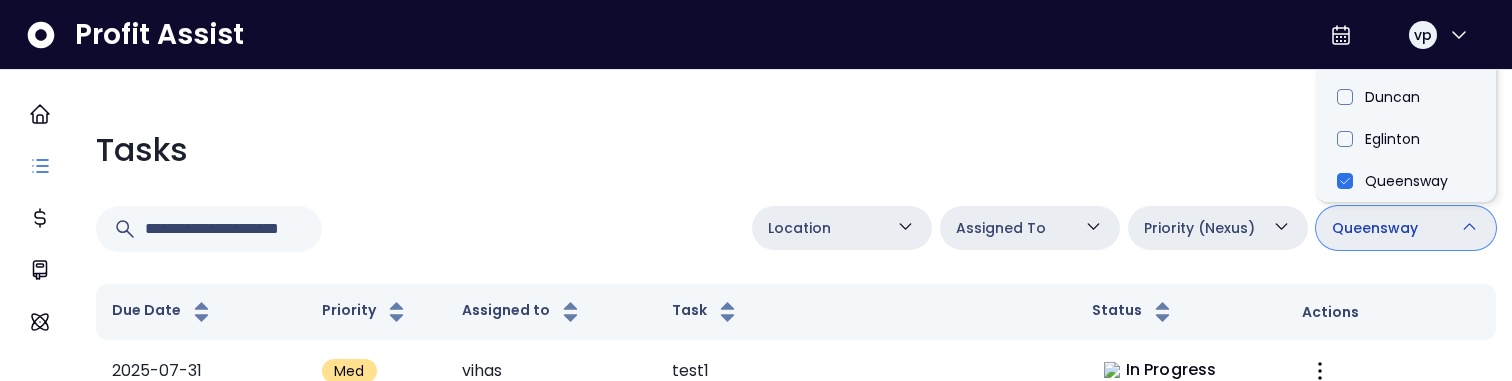 click on "Queensway" at bounding box center [1375, 228] 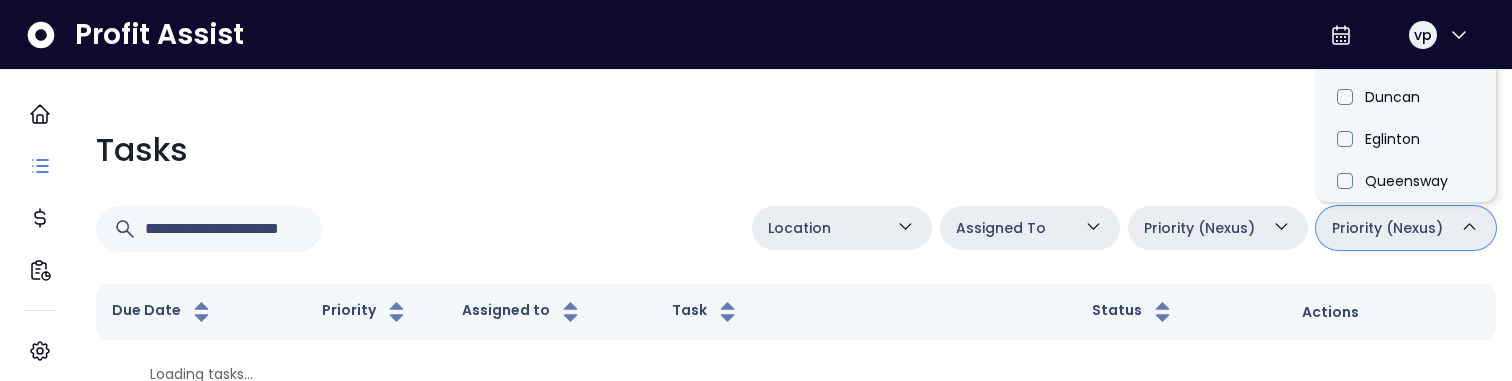 scroll, scrollTop: 0, scrollLeft: 0, axis: both 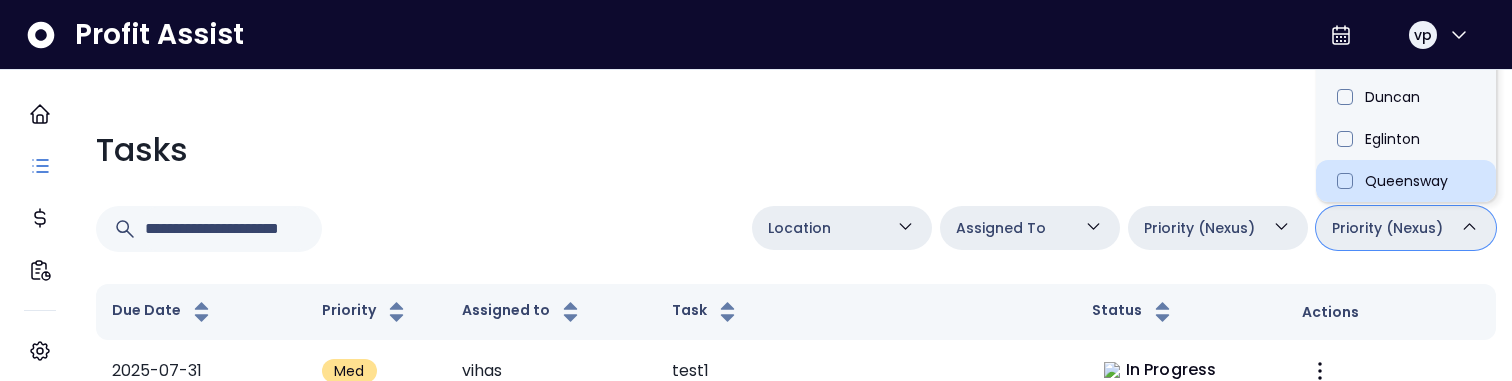 click on "Queensway" at bounding box center (1406, 181) 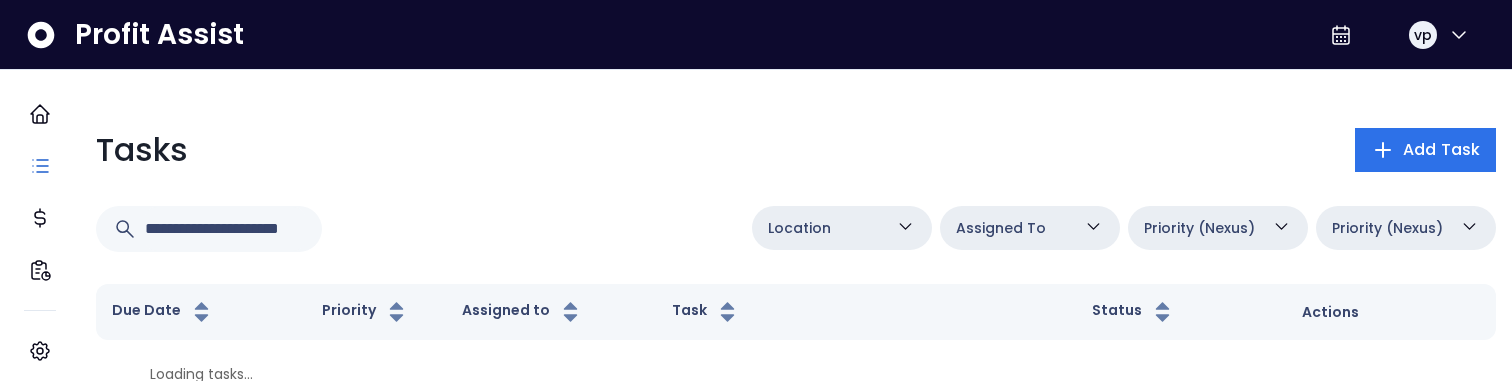 scroll, scrollTop: 0, scrollLeft: 0, axis: both 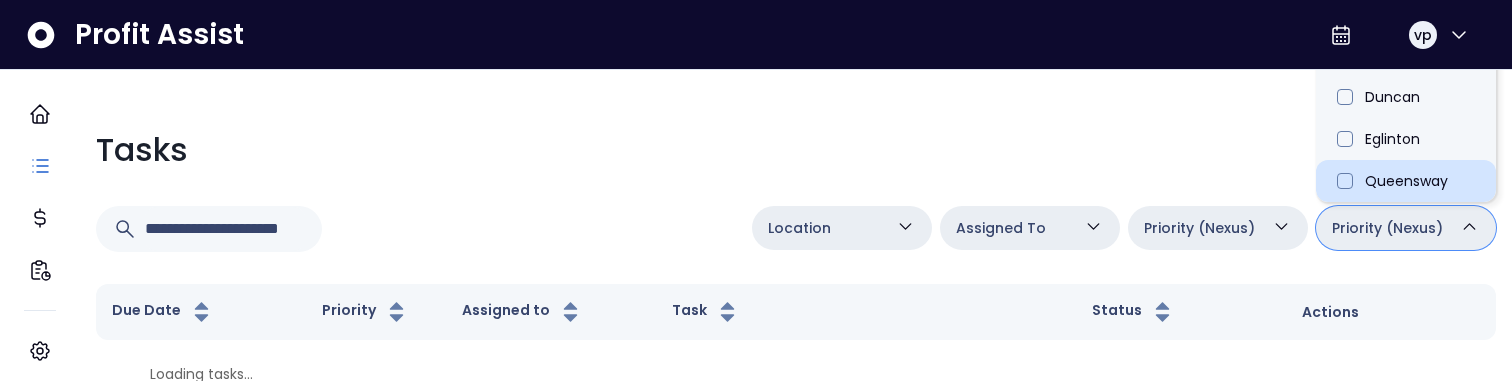 click on "Queensway" at bounding box center [1406, 181] 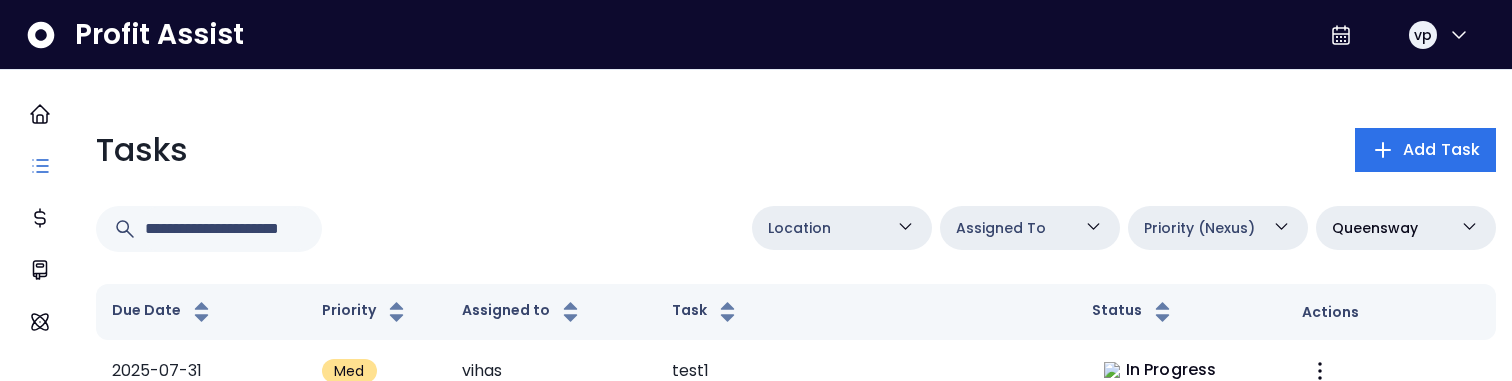click on "Queensway" at bounding box center [1406, 228] 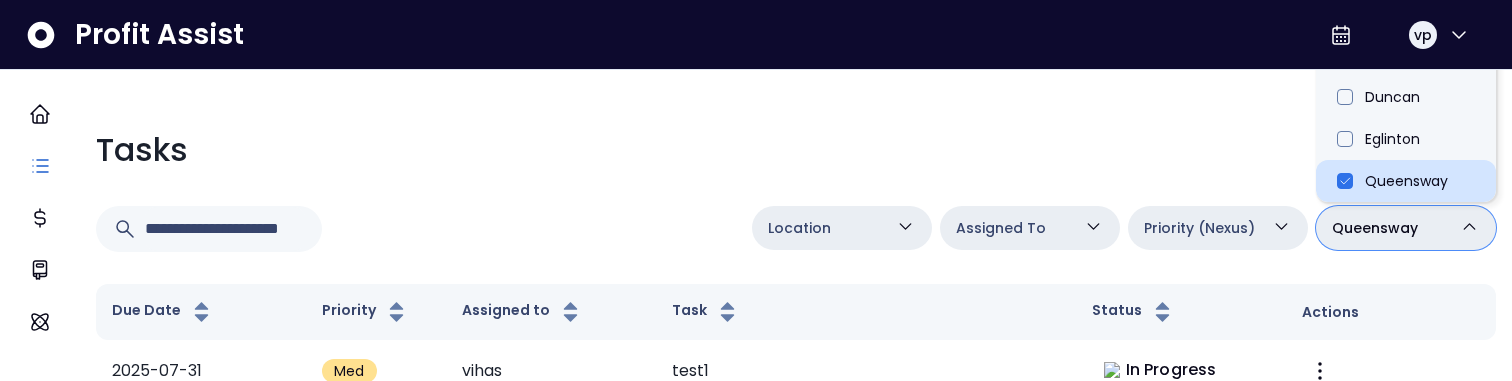 click on "Queensway" at bounding box center [1406, 181] 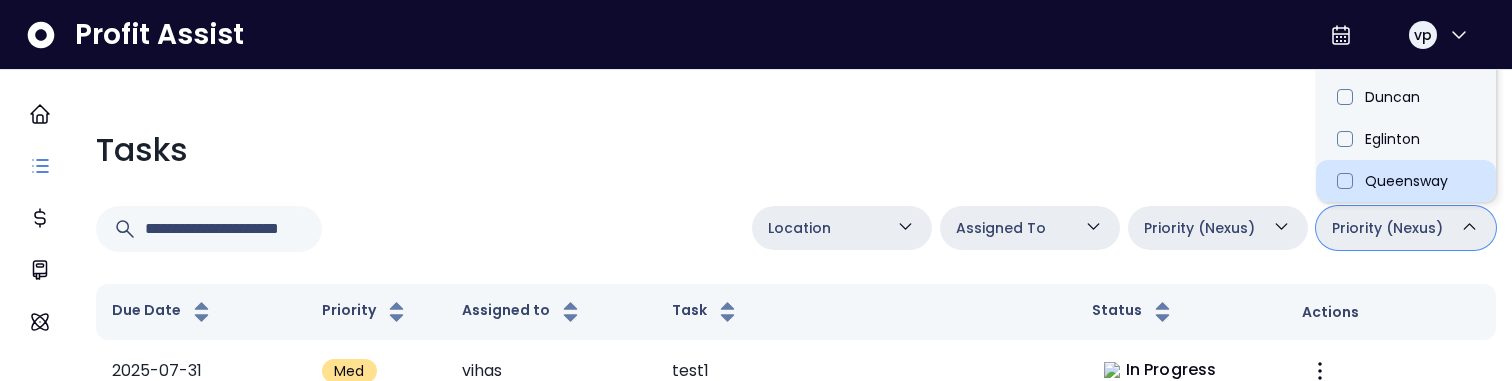 click on "Queensway" at bounding box center [1406, 181] 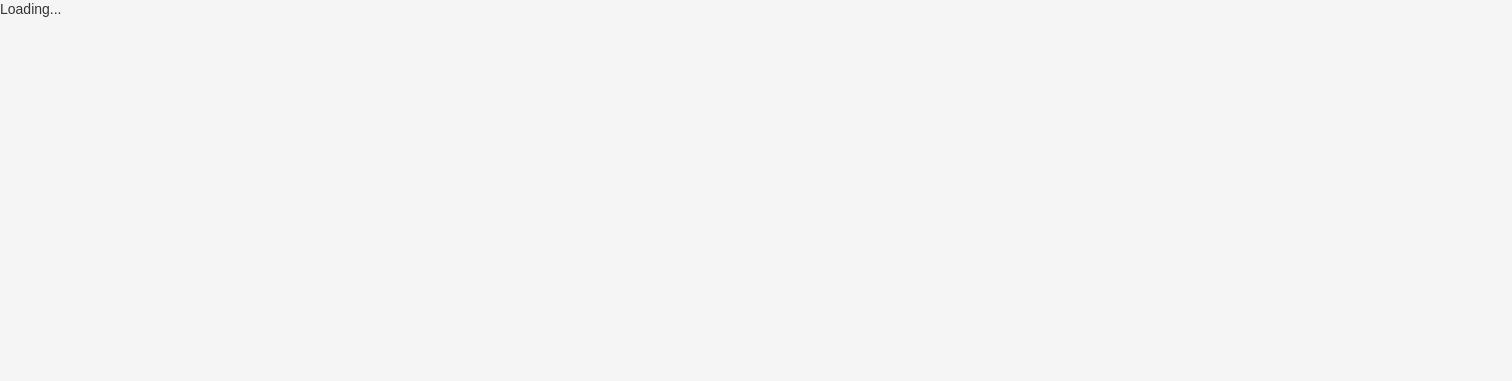 scroll, scrollTop: 0, scrollLeft: 0, axis: both 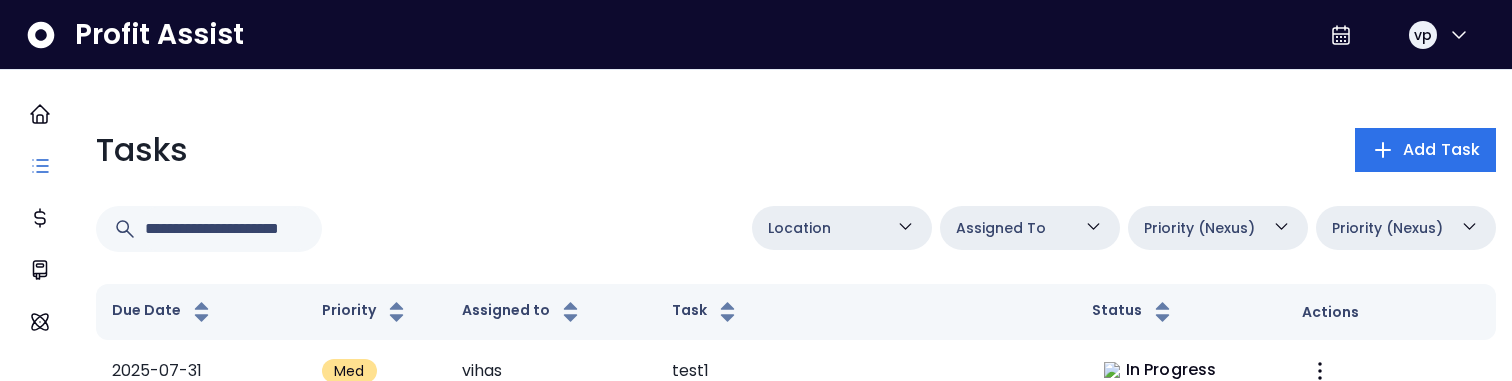 click on "Priority (Nexus)" at bounding box center (1406, 228) 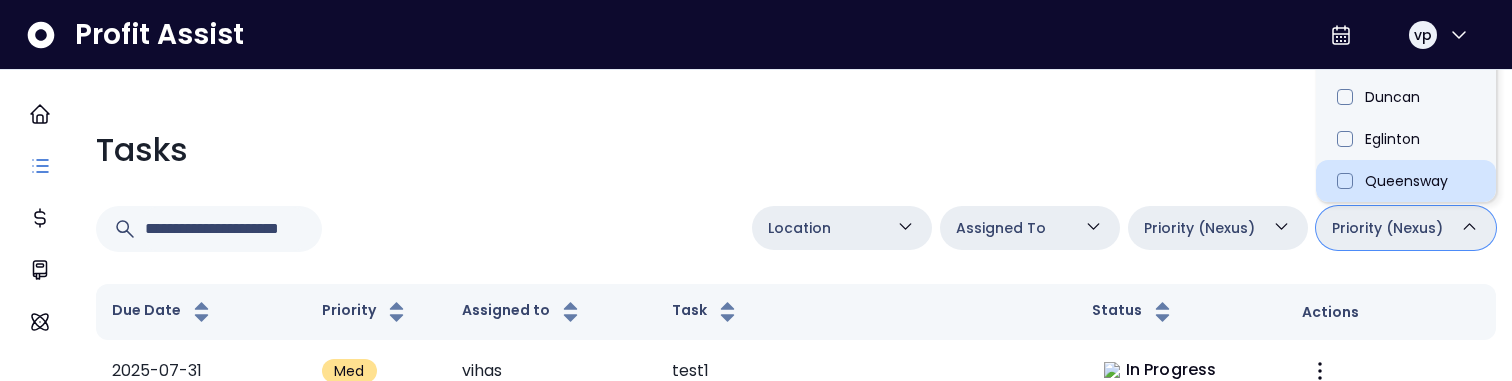 click on "Queensway" at bounding box center [1406, 181] 